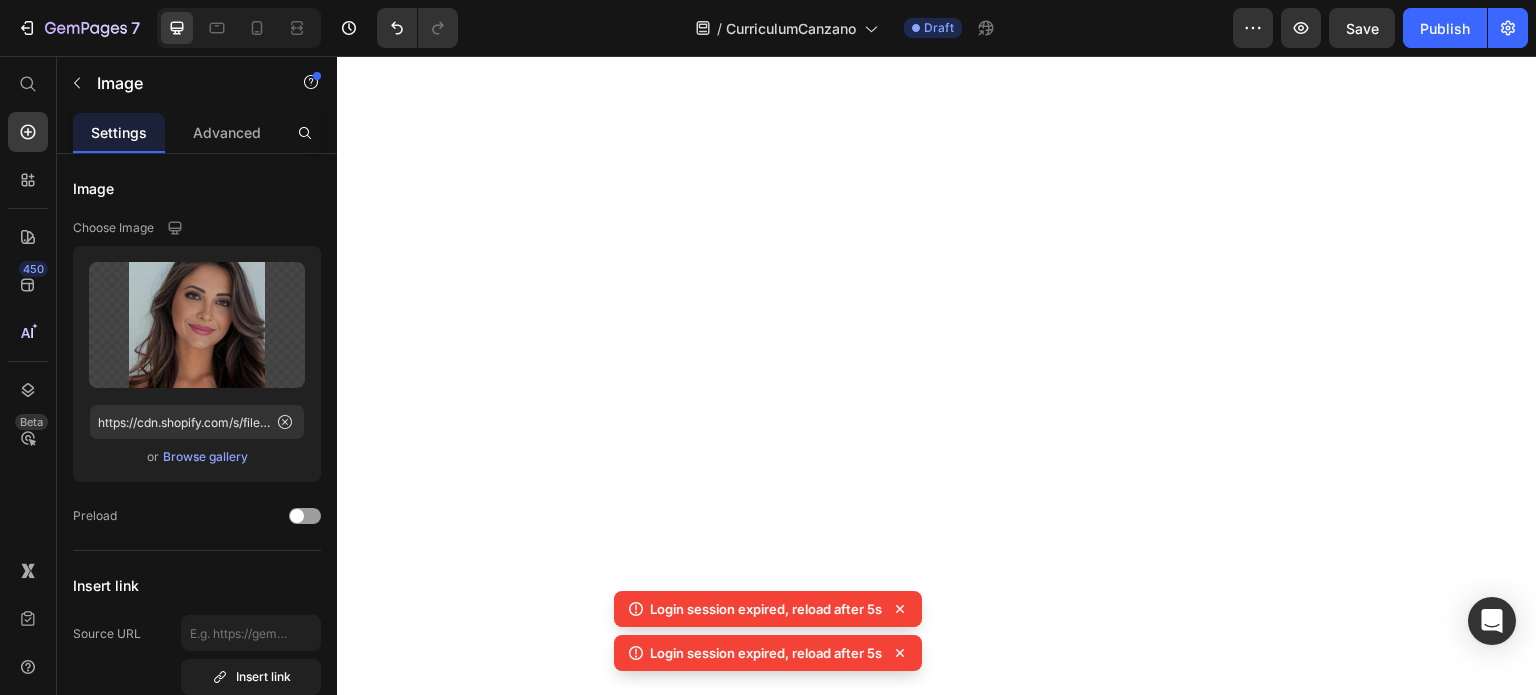 scroll, scrollTop: 0, scrollLeft: 0, axis: both 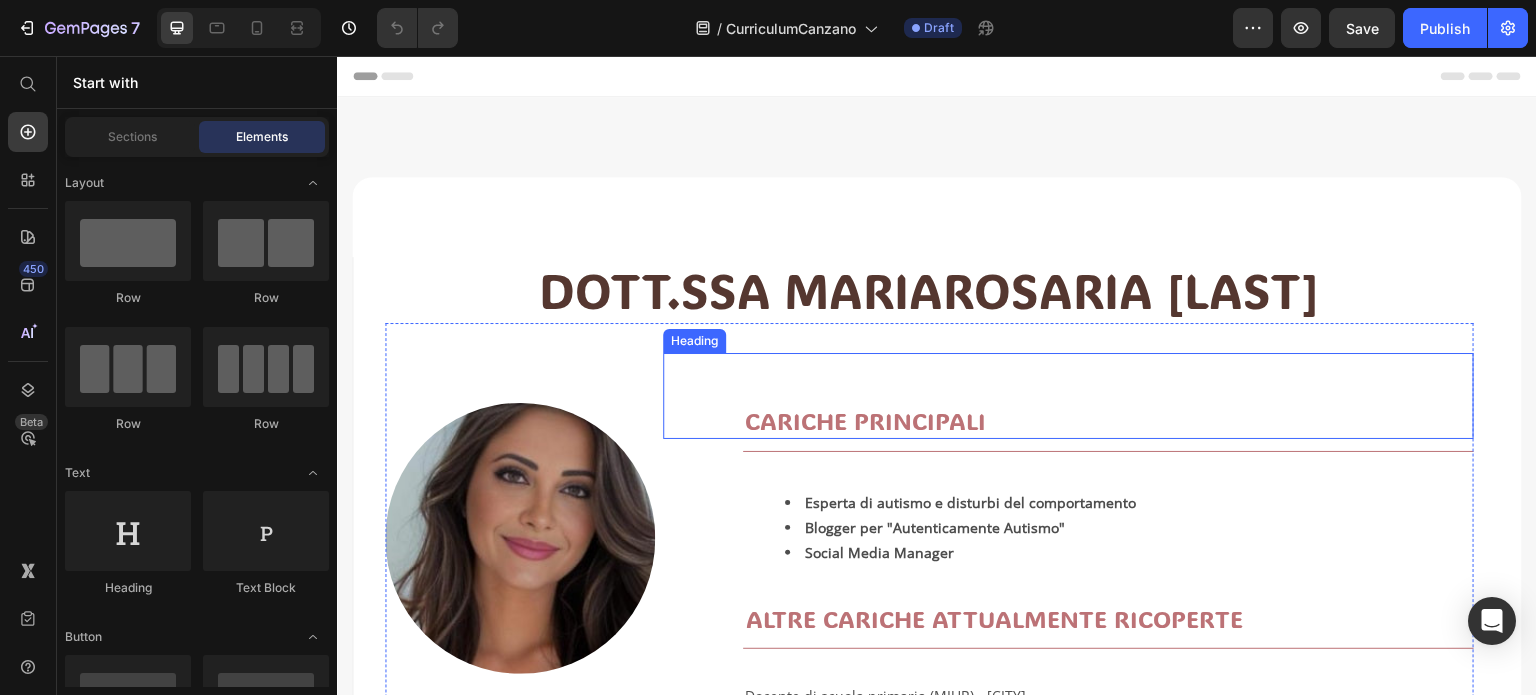 click on "CARICHE PRINCIPALI" at bounding box center [1108, 420] 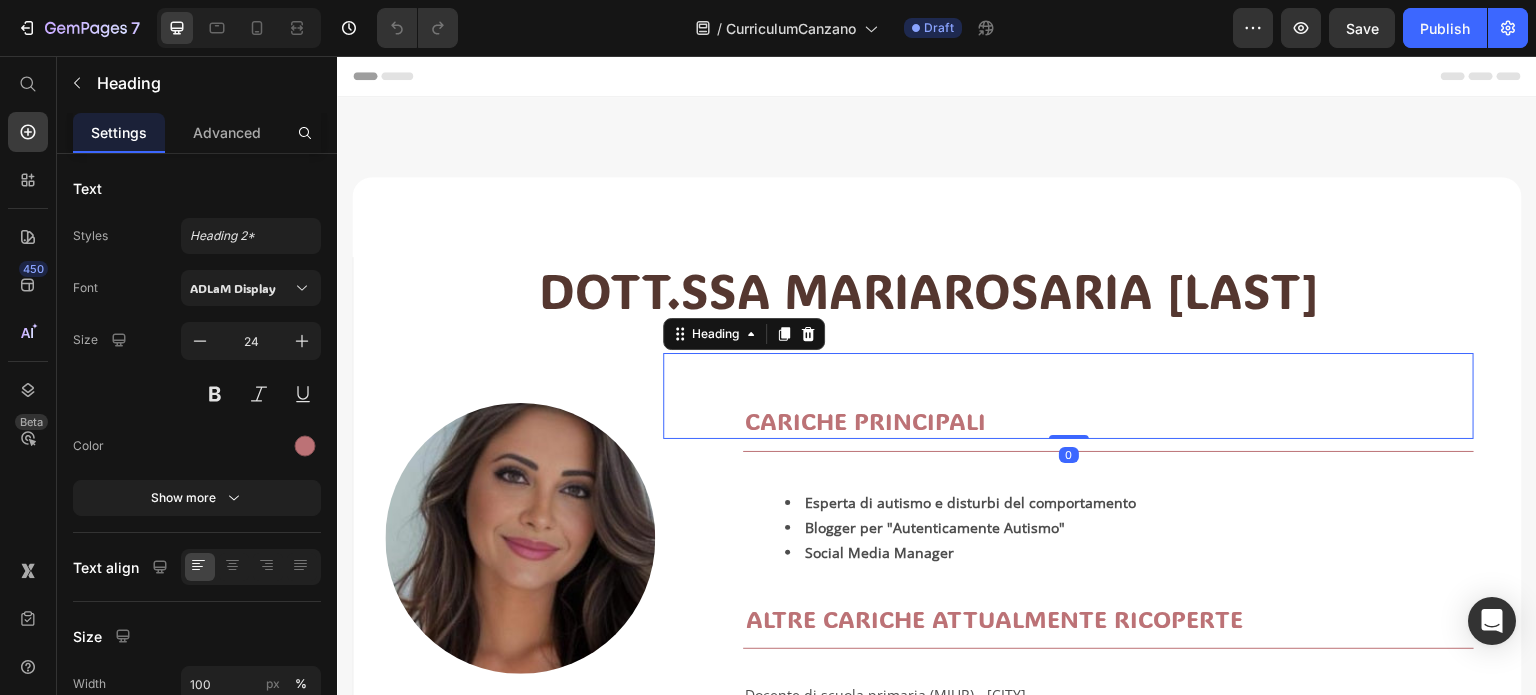 click on "CARICHE PRINCIPALI" at bounding box center (1108, 420) 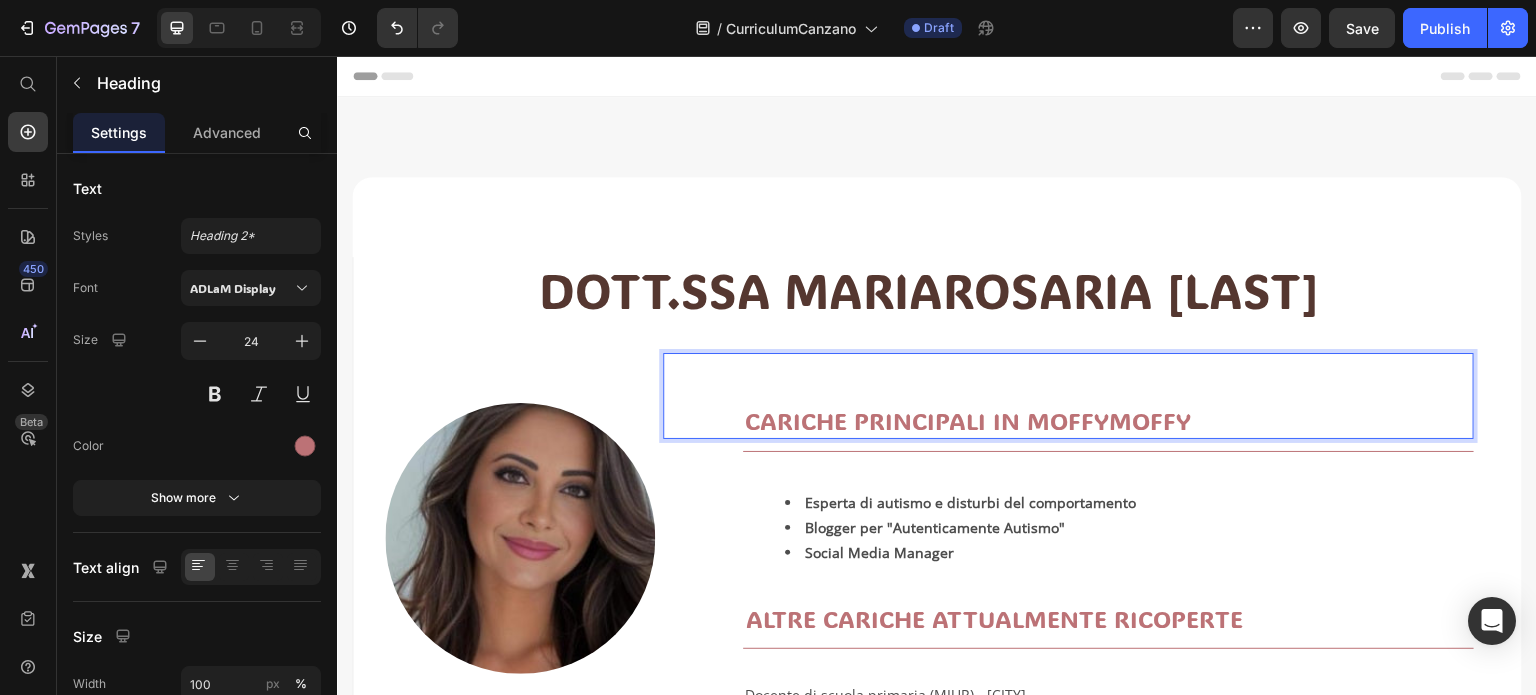 click on "CARICHE PRINCIPALI IN MOFFYMOFFY" at bounding box center [1108, 420] 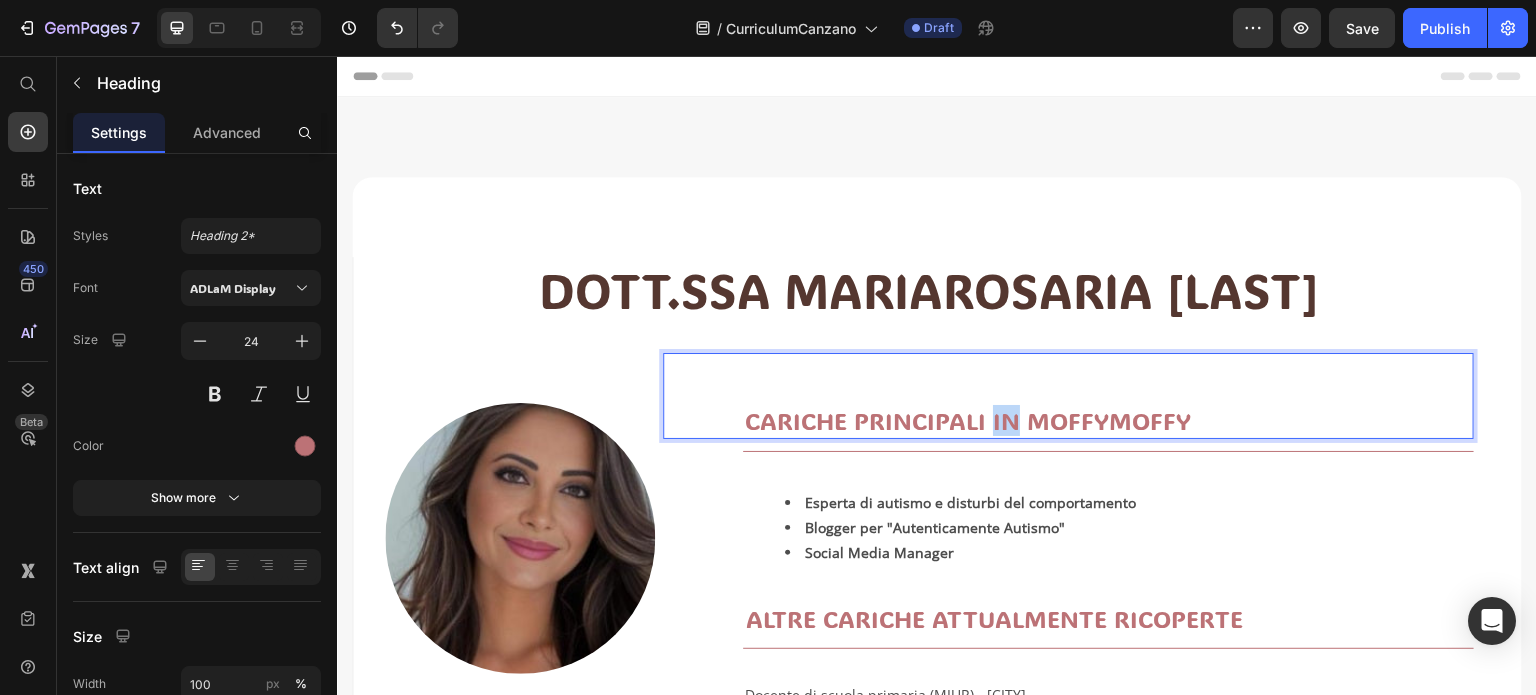 drag, startPoint x: 986, startPoint y: 426, endPoint x: 1012, endPoint y: 422, distance: 26.305893 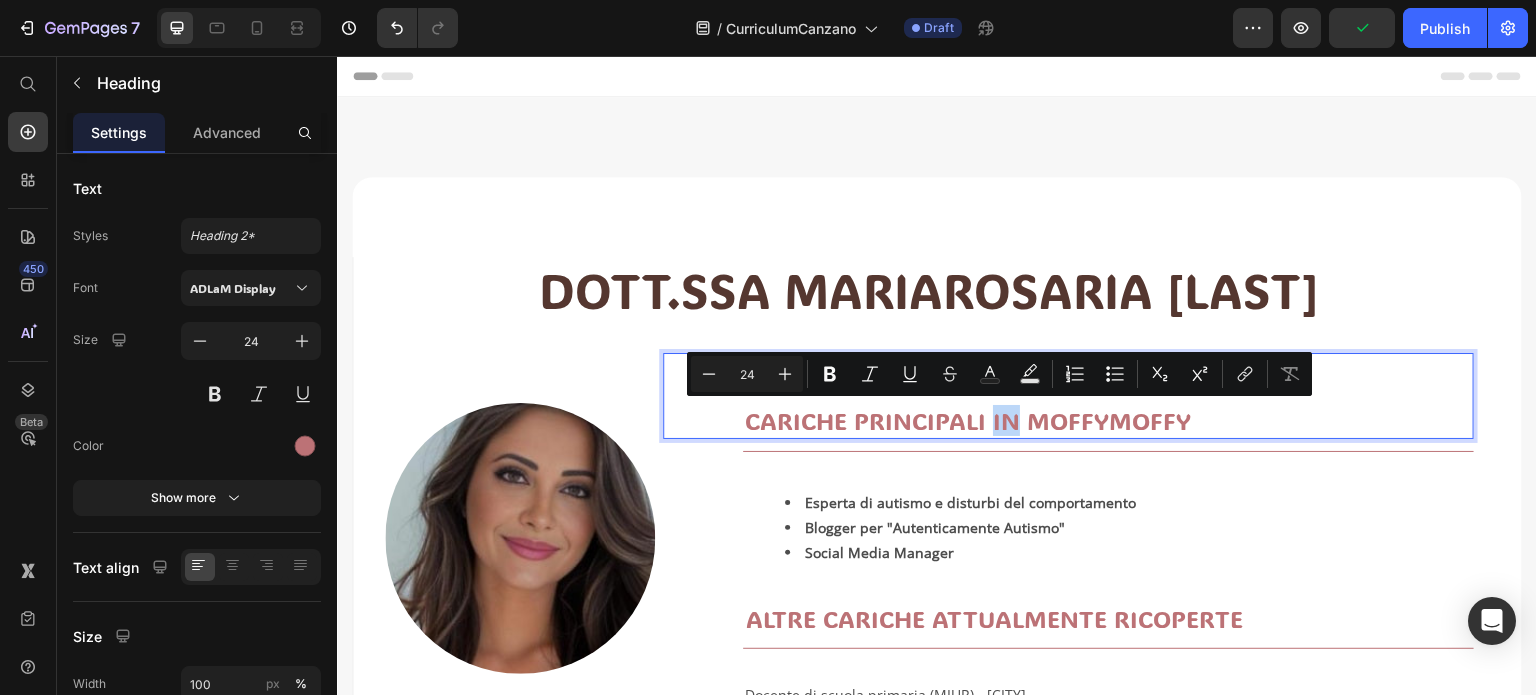 click on "CARICHE PRINCIPALI IN MOFFYMOFFY" at bounding box center (1108, 420) 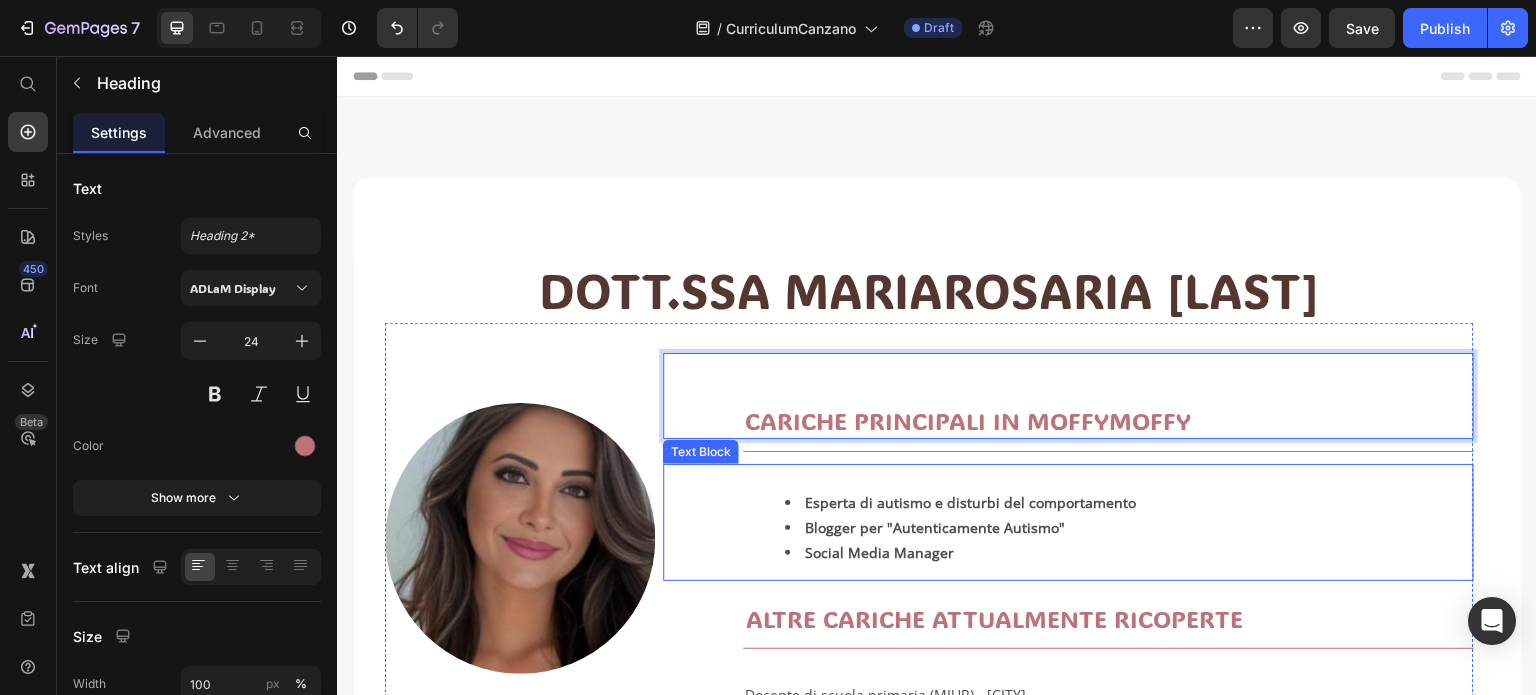 click on "Esperta di autismo e disturbi del comportamento" at bounding box center (970, 502) 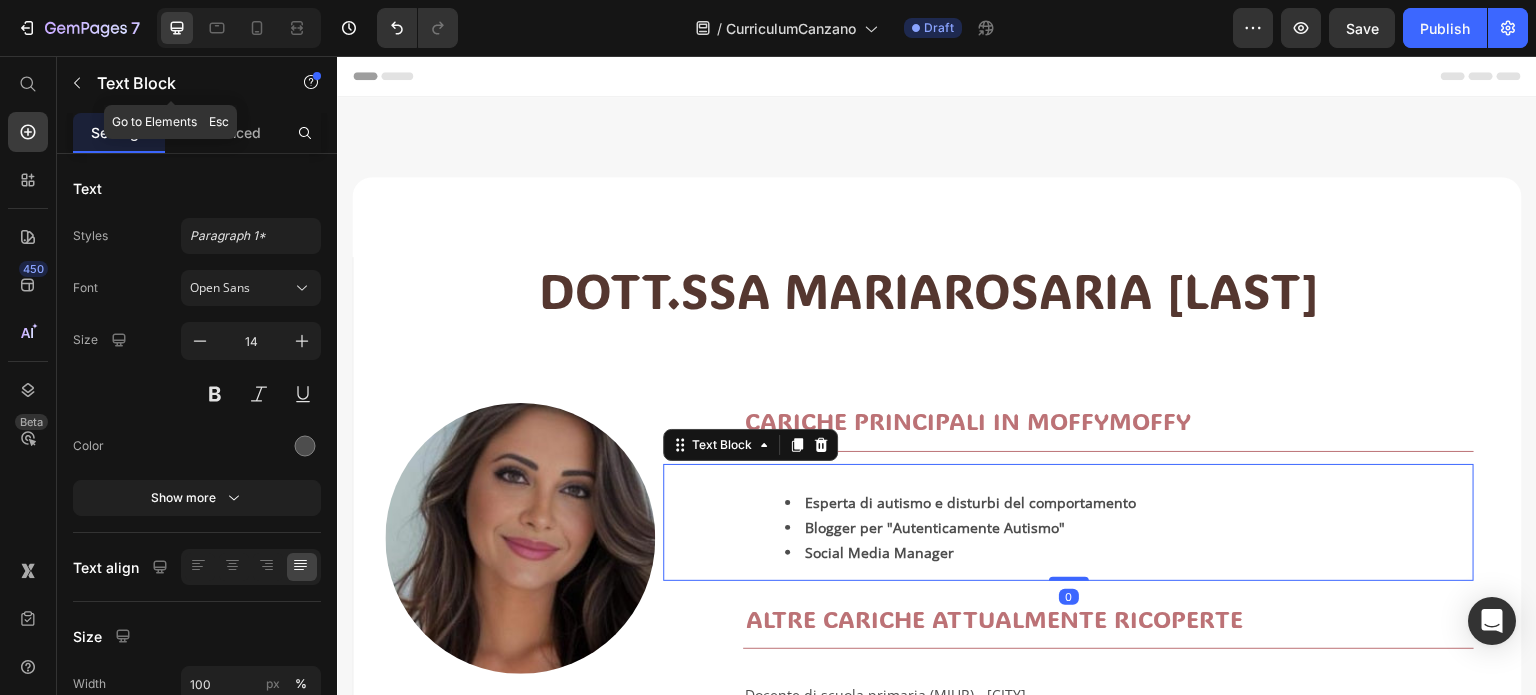 click 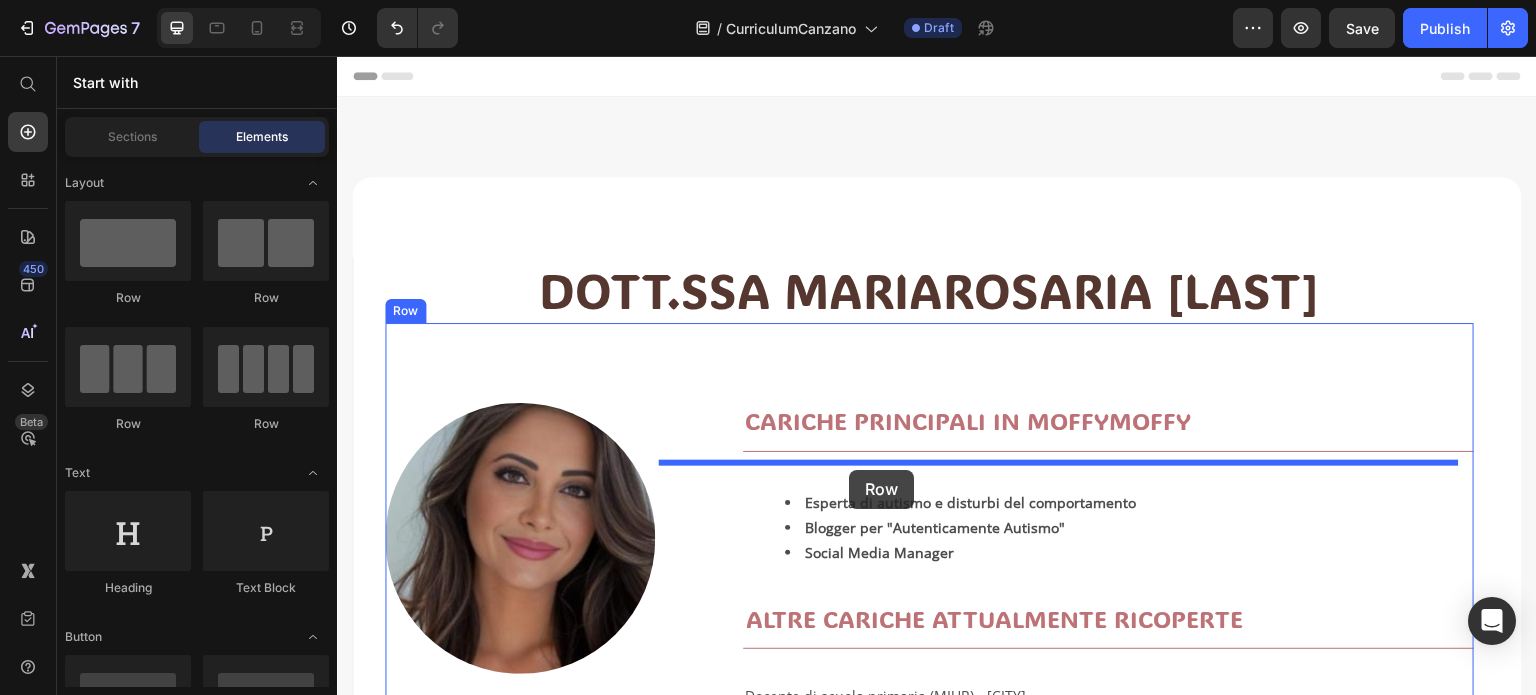 drag, startPoint x: 460, startPoint y: 300, endPoint x: 849, endPoint y: 470, distance: 424.52444 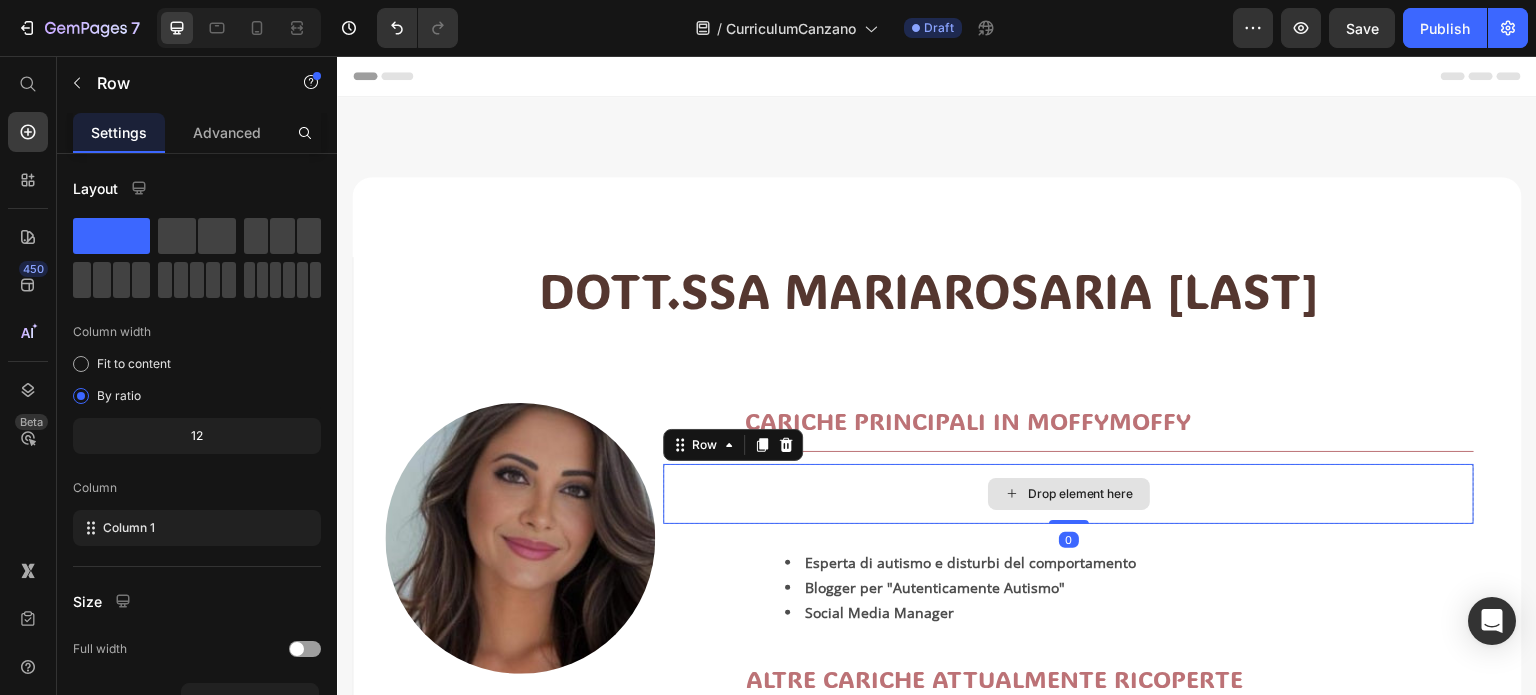 click on "Drop element here" at bounding box center [1068, 494] 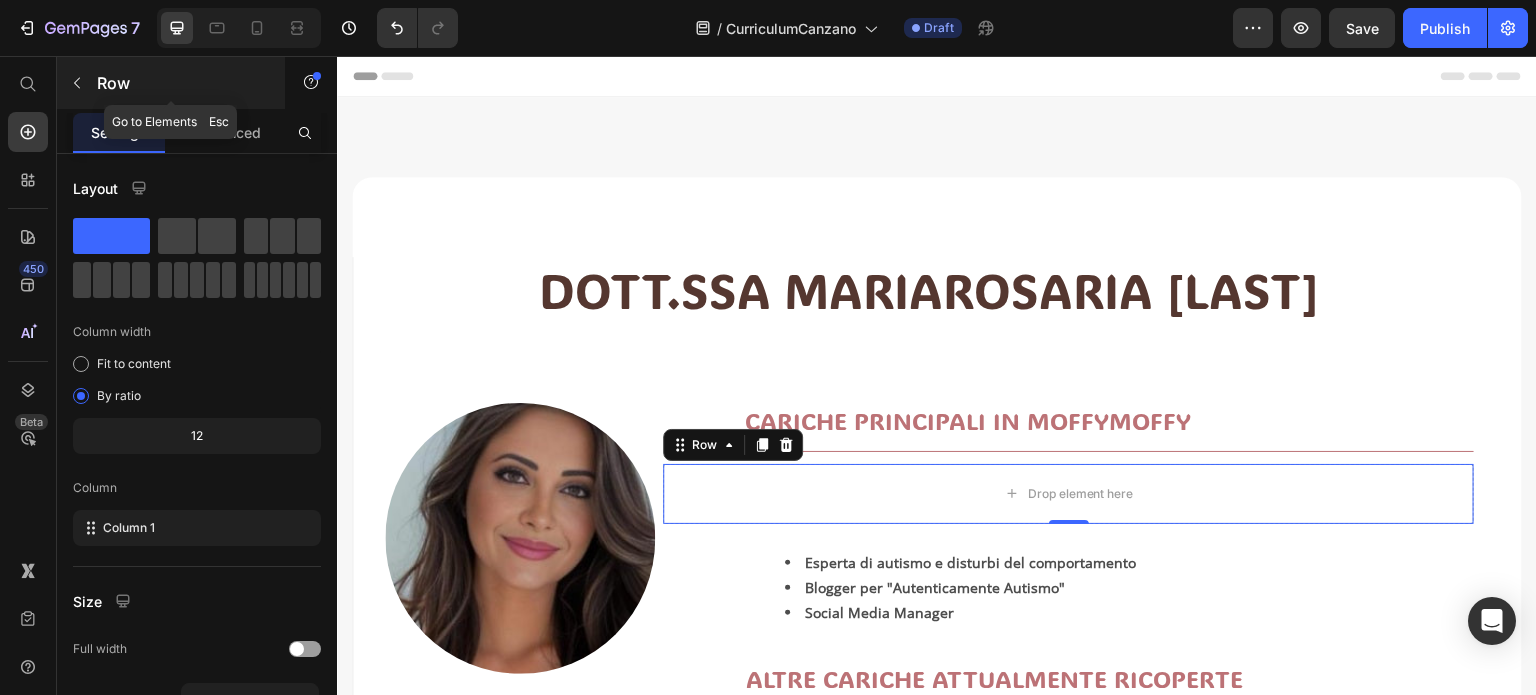 click 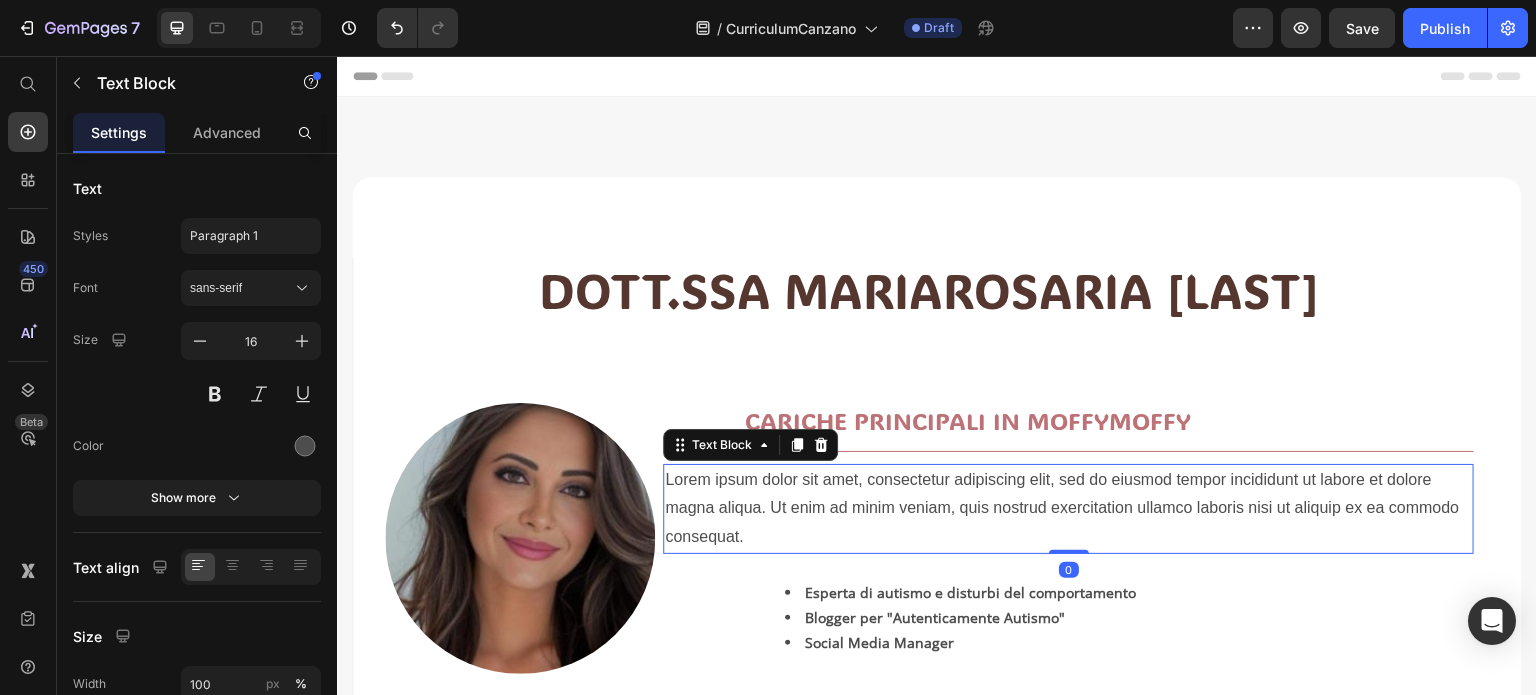 click on "Lorem ipsum dolor sit amet, consectetur adipiscing elit, sed do eiusmod tempor incididunt ut labore et dolore magna aliqua. Ut enim ad minim veniam, quis nostrud exercitation ullamco laboris nisi ut aliquip ex ea commodo consequat." at bounding box center [1068, 509] 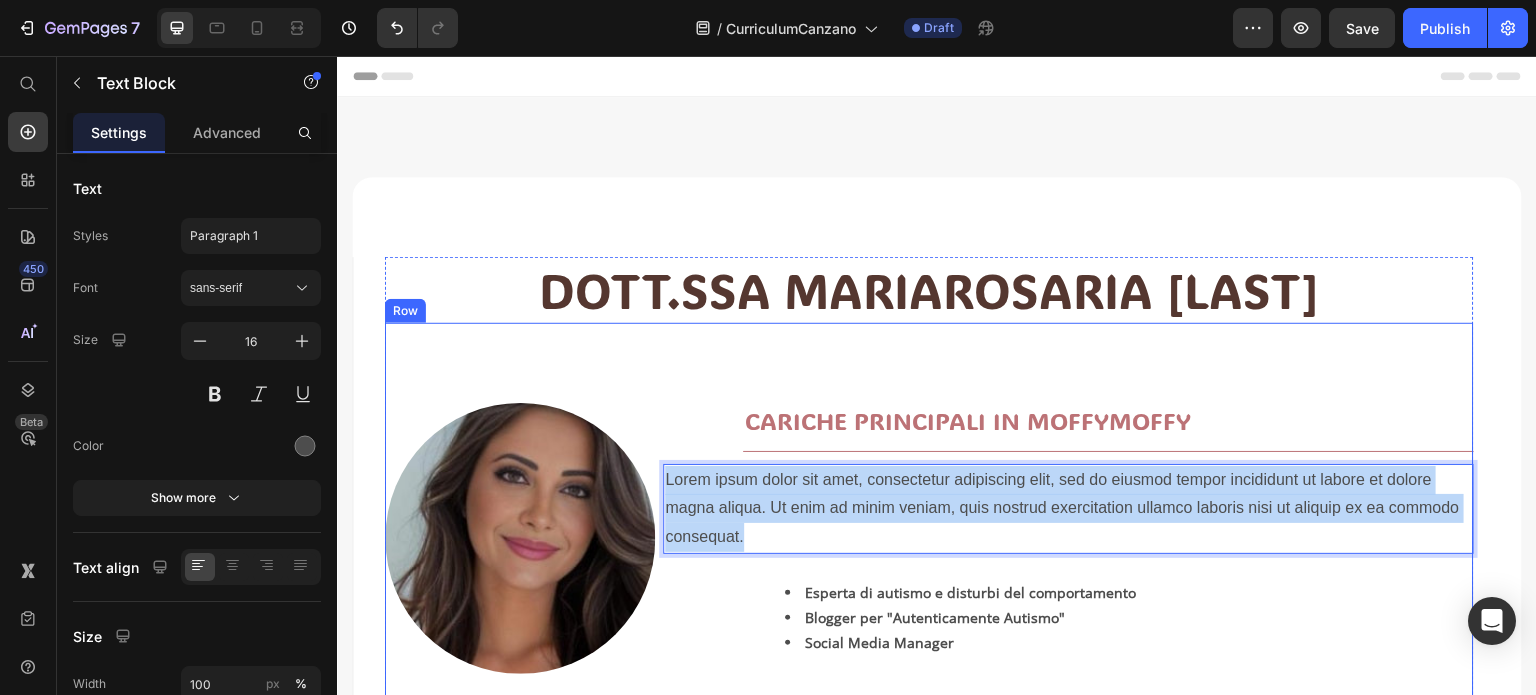 drag, startPoint x: 784, startPoint y: 533, endPoint x: 657, endPoint y: 474, distance: 140.0357 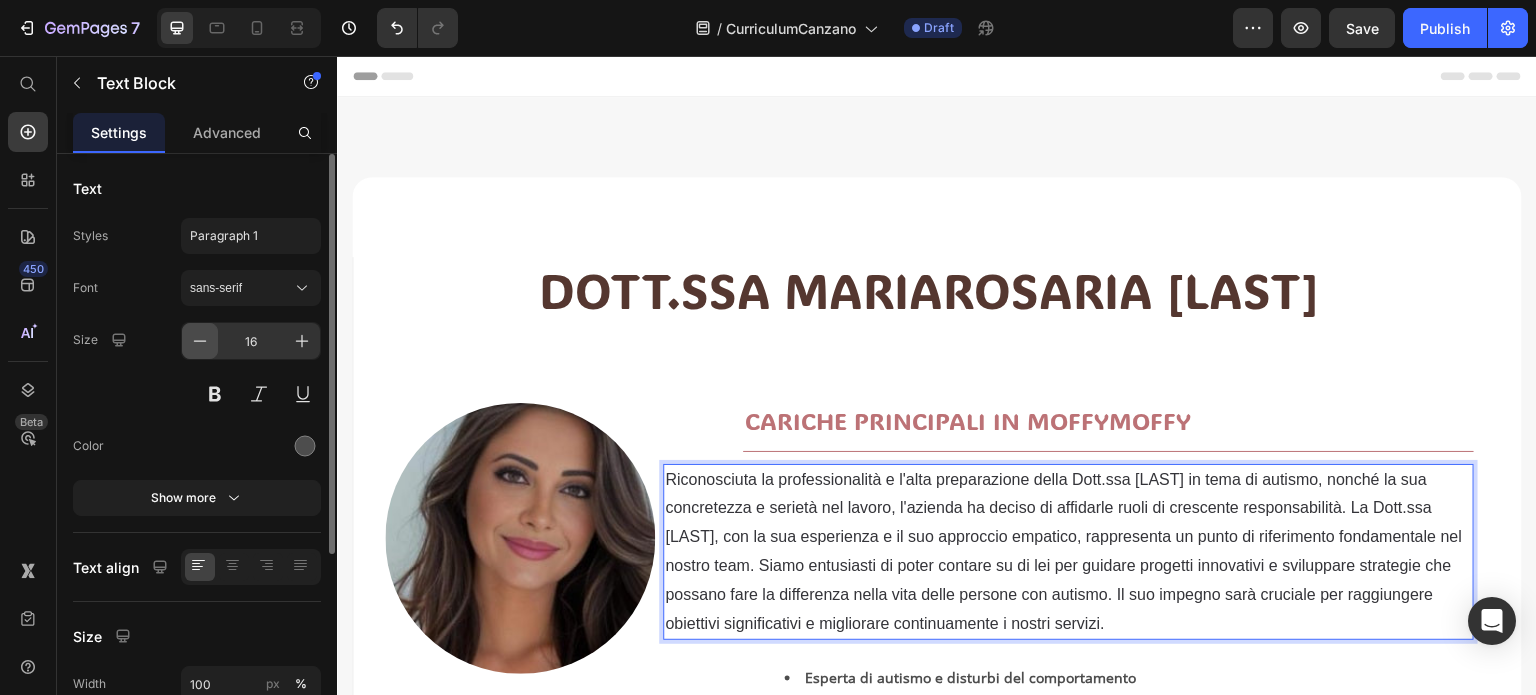 click 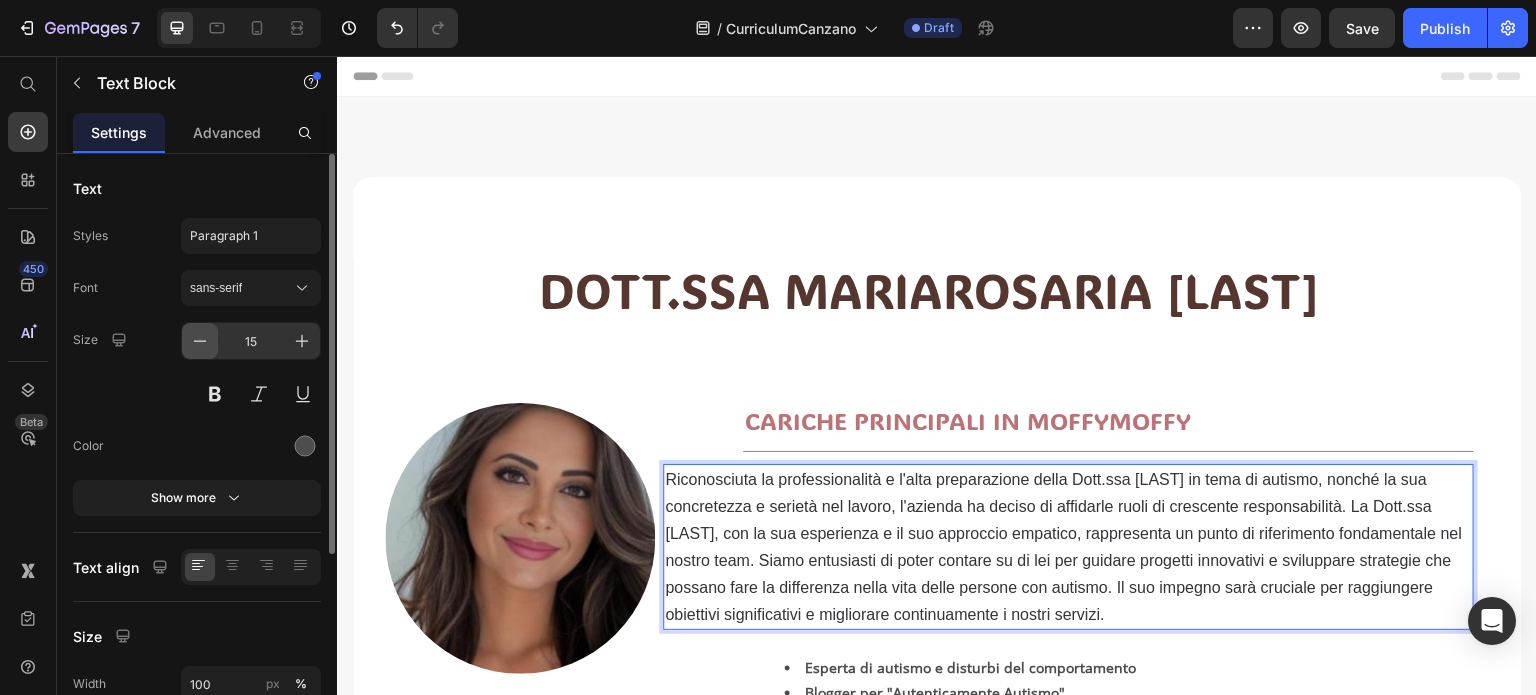 click 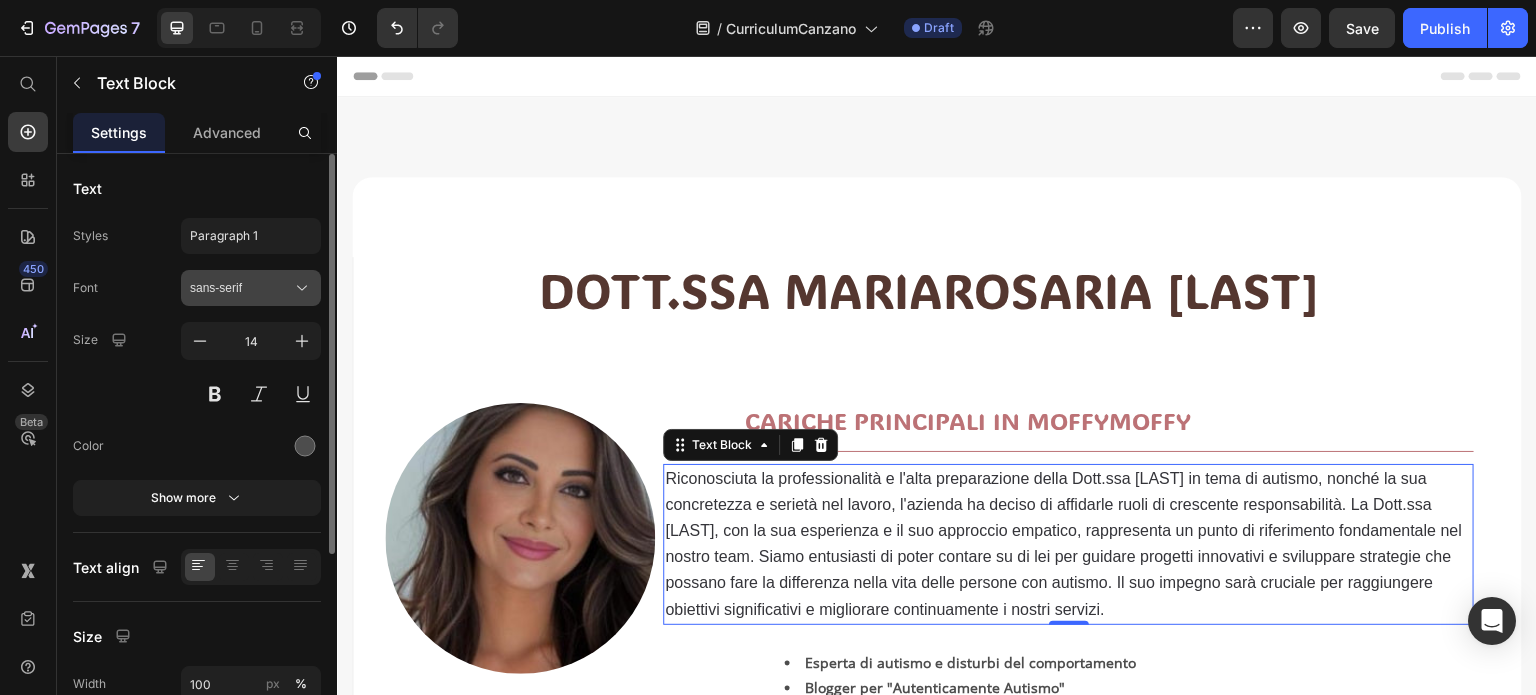 click 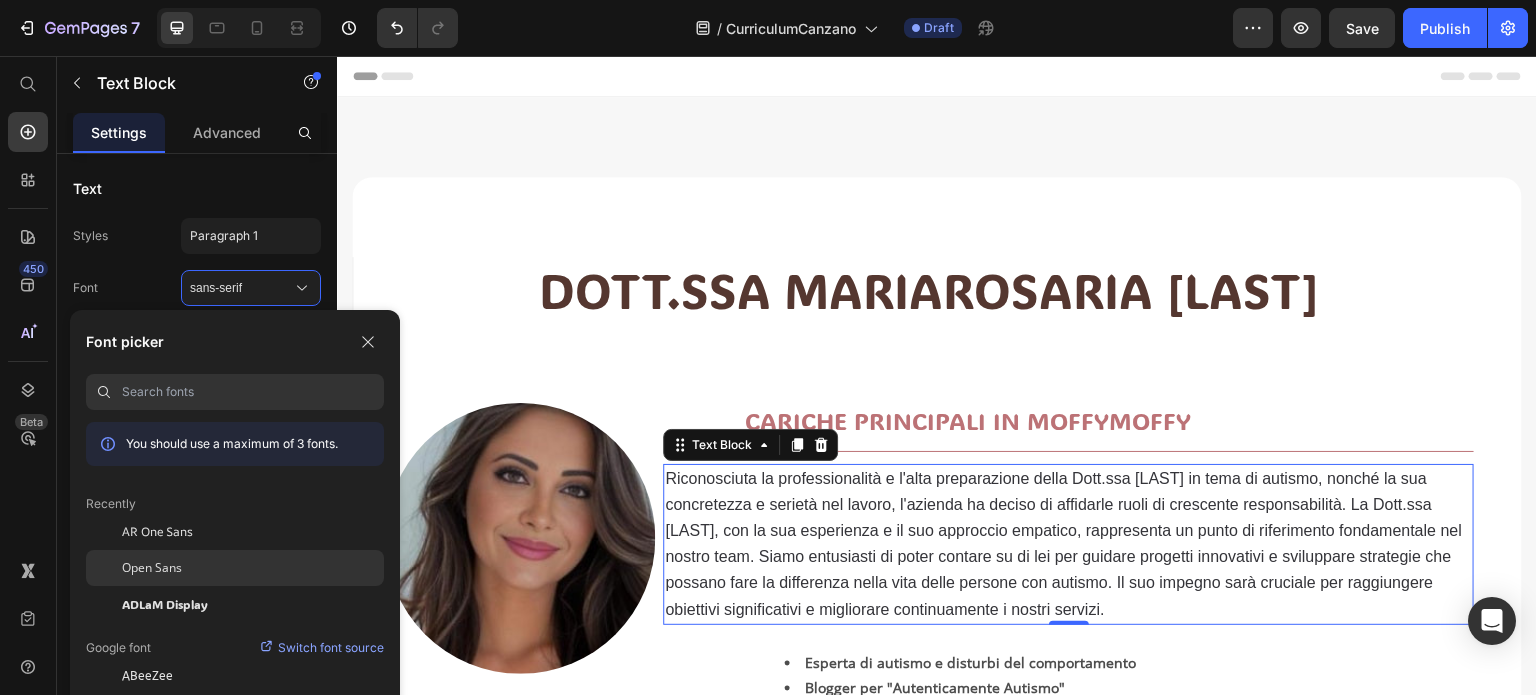 click on "Open Sans" at bounding box center (152, 568) 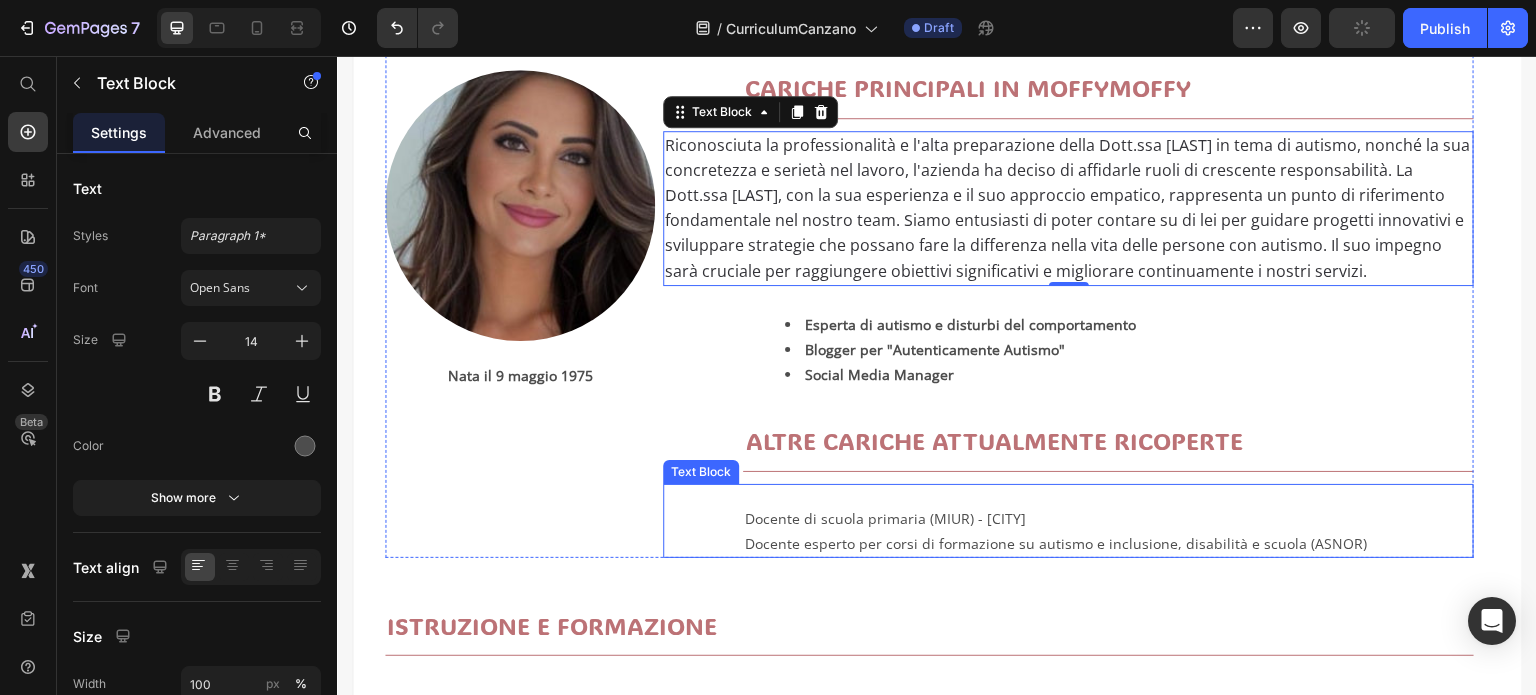 scroll, scrollTop: 400, scrollLeft: 0, axis: vertical 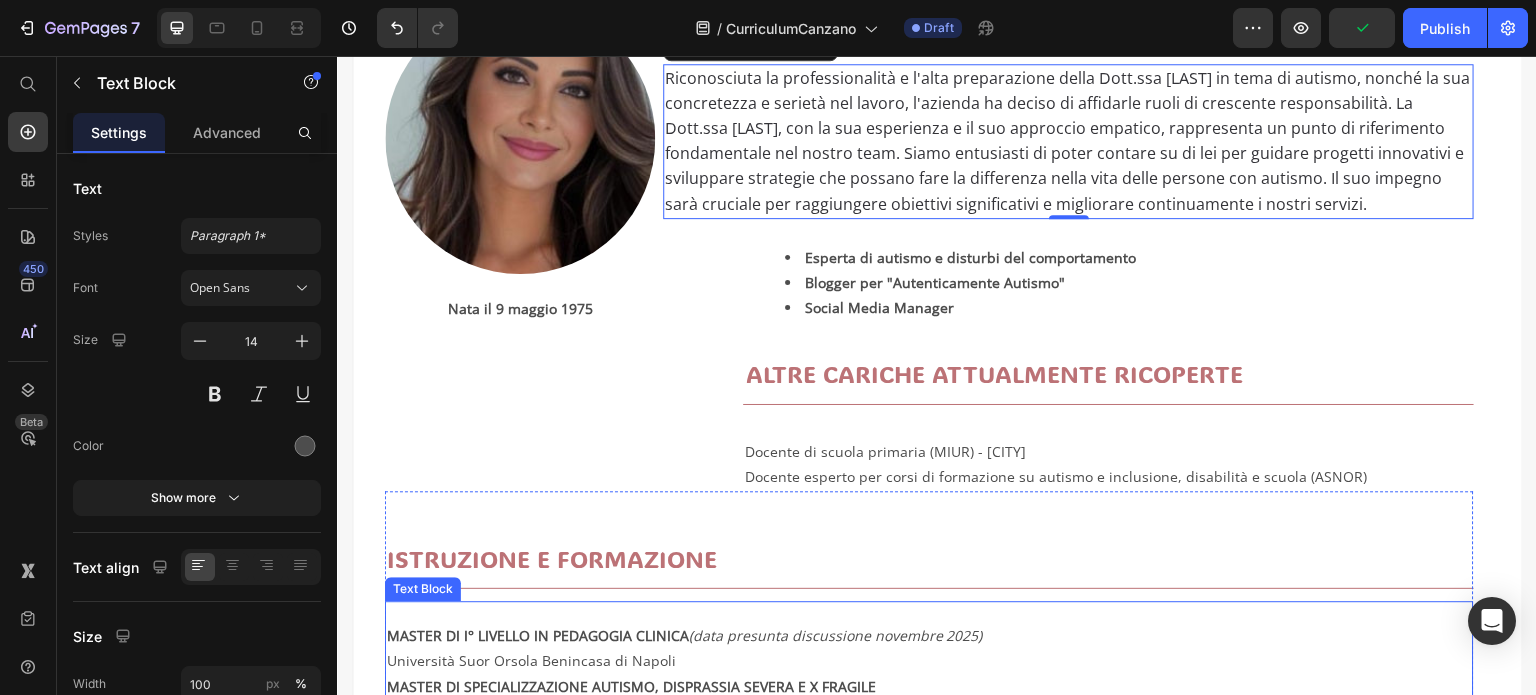 click on "(data presunta discussione novembre 2025)" at bounding box center (836, 635) 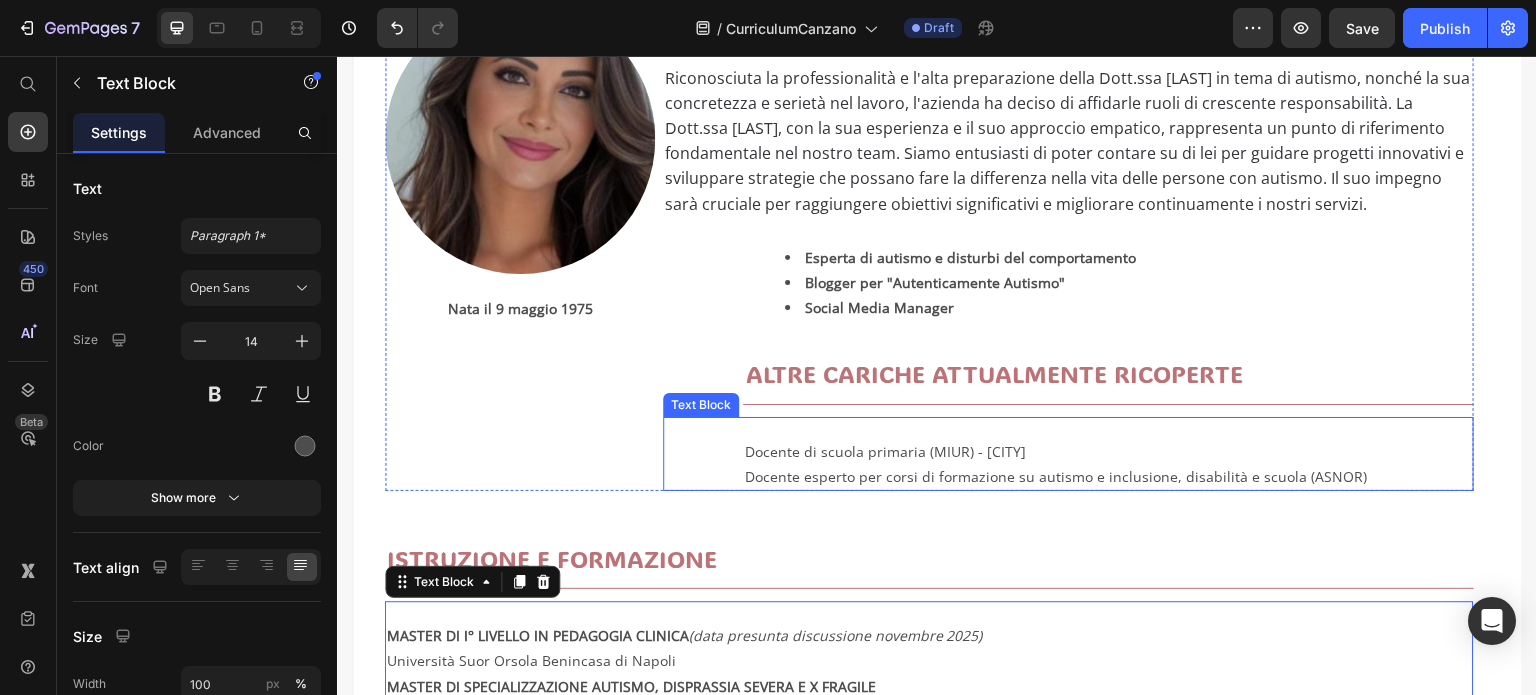 click on "Docente di scuola primaria (MIUR) - [CITY]" at bounding box center [1108, 451] 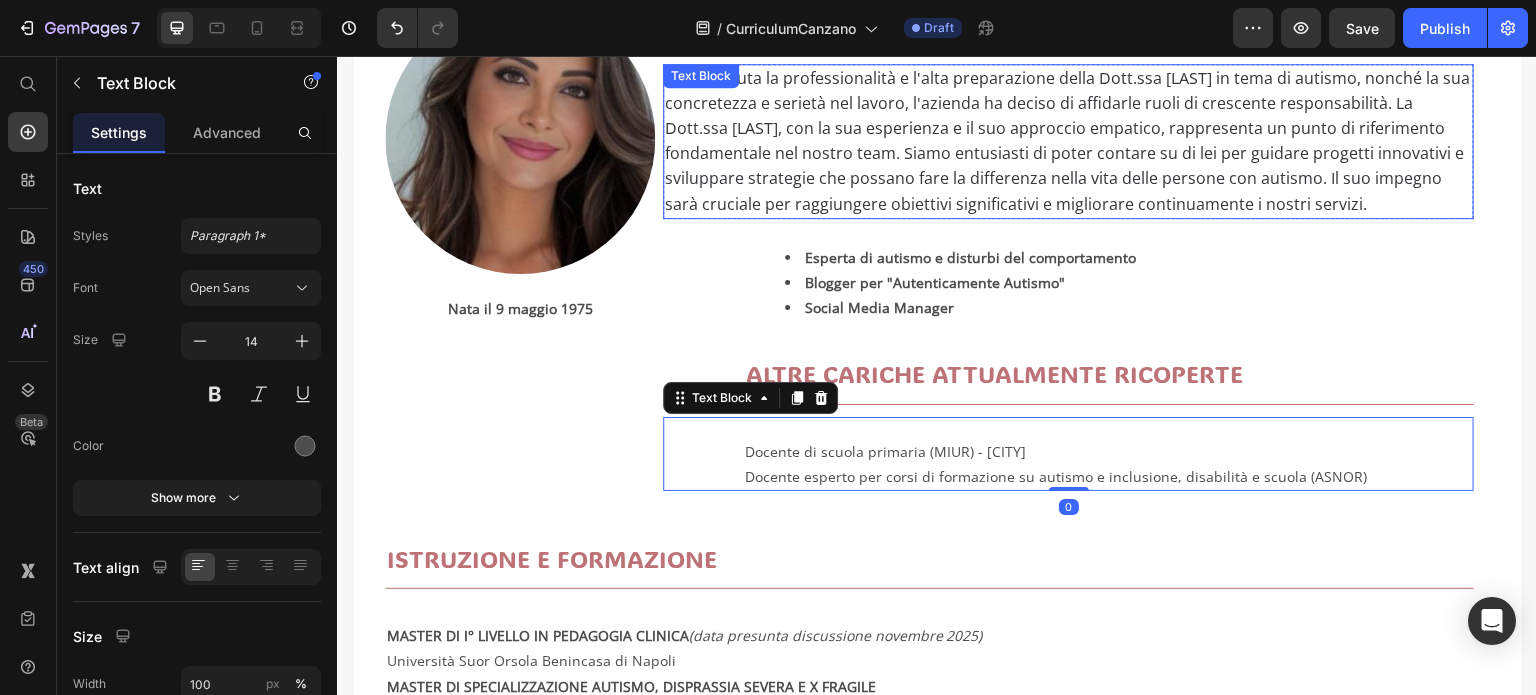 click on "Riconosciuta la professionalità e l'alta preparazione della Dott.ssa [LAST] in tema di autismo, nonché la sua concretezza e serietà nel lavoro, l'azienda ha deciso di affidarle ruoli di crescente responsabilità. La Dott.ssa [LAST], con la sua esperienza e il suo approccio empatico, rappresenta un punto di riferimento fondamentale nel nostro team. Siamo entusiasti di poter contare su di lei per guidare progetti innovativi e sviluppare strategie che possano fare la differenza nella vita delle persone con autismo. Il suo impegno sarà cruciale per raggiungere obiettivi significativi e migliorare continuamente i nostri servizi." at bounding box center (1067, 141) 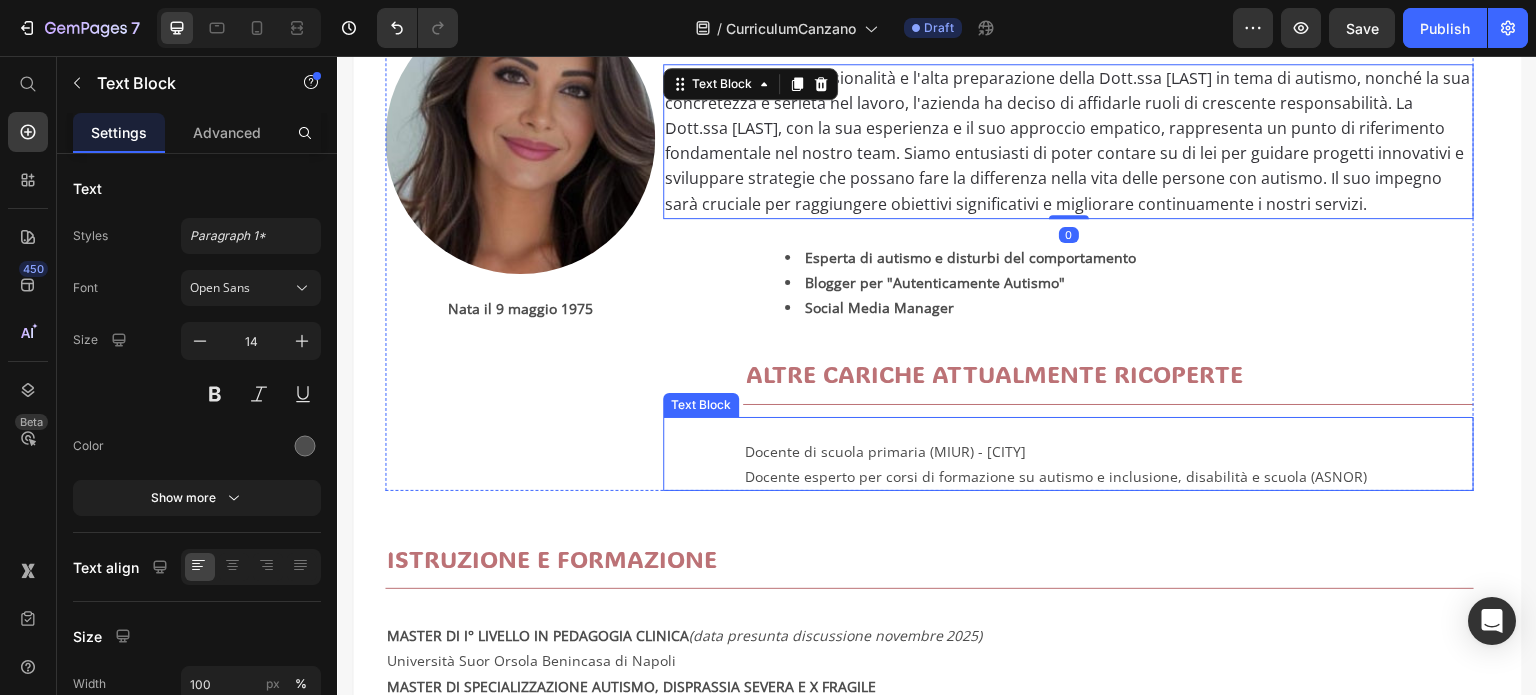 click on "Docente di scuola primaria (MIUR) - [CITY]" at bounding box center (1108, 451) 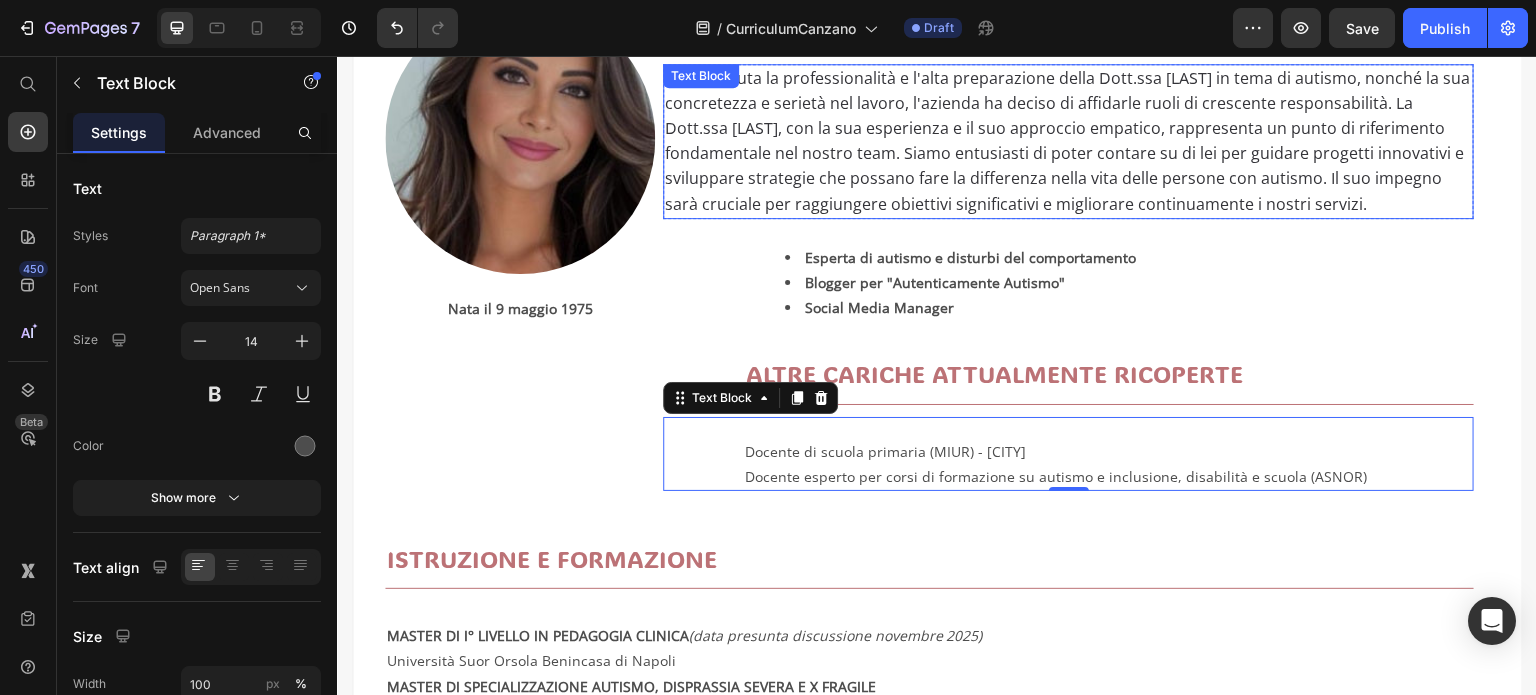 click on "Riconosciuta la professionalità e l'alta preparazione della Dott.ssa [LAST] in tema di autismo, nonché la sua concretezza e serietà nel lavoro, l'azienda ha deciso di affidarle ruoli di crescente responsabilità. La Dott.ssa [LAST], con la sua esperienza e il suo approccio empatico, rappresenta un punto di riferimento fondamentale nel nostro team. Siamo entusiasti di poter contare su di lei per guidare progetti innovativi e sviluppare strategie che possano fare la differenza nella vita delle persone con autismo. Il suo impegno sarà cruciale per raggiungere obiettivi significativi e migliorare continuamente i nostri servizi." at bounding box center [1067, 141] 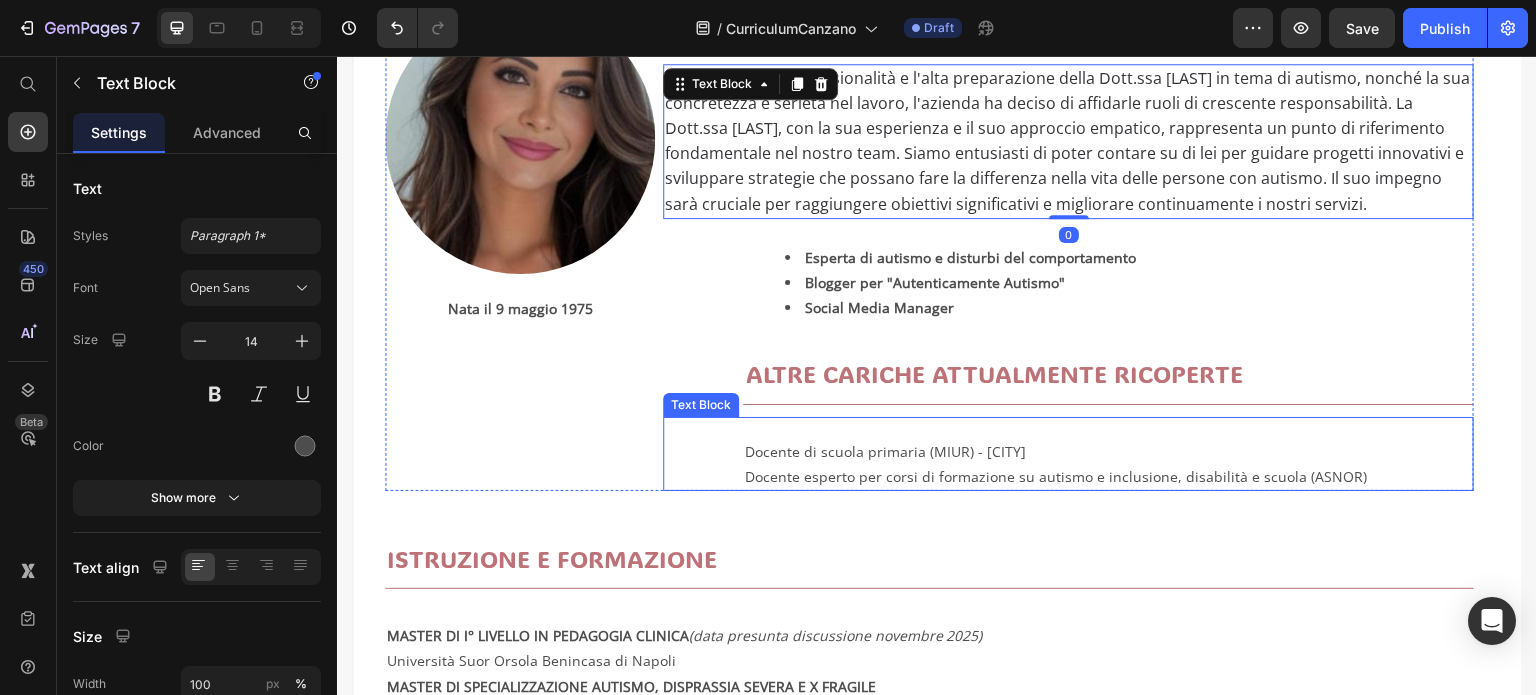 click on "Docente esperto per corsi di formazione su autismo e inclusione, disabilità e scuola (ASNOR)" at bounding box center (1108, 476) 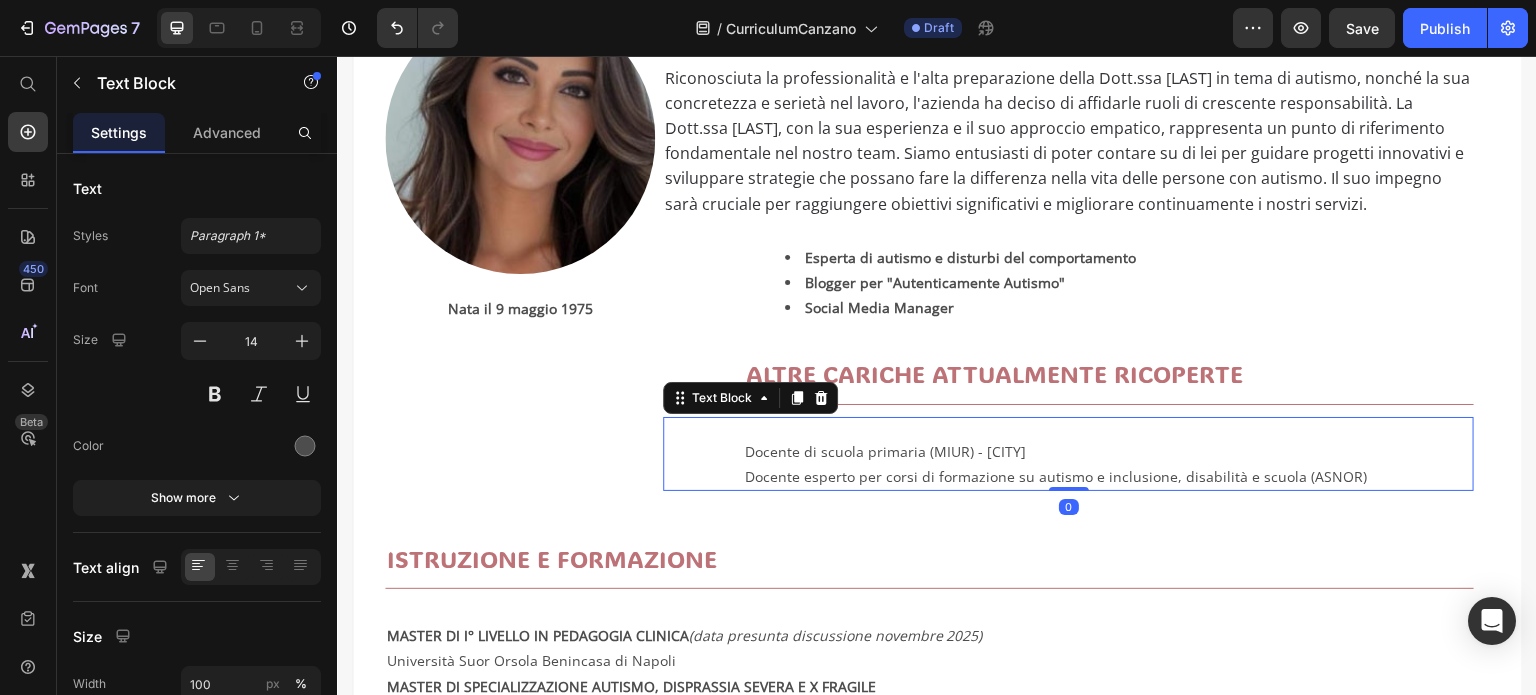 click on "Docente esperto per corsi di formazione su autismo e inclusione, disabilità e scuola (ASNOR)" at bounding box center [1108, 476] 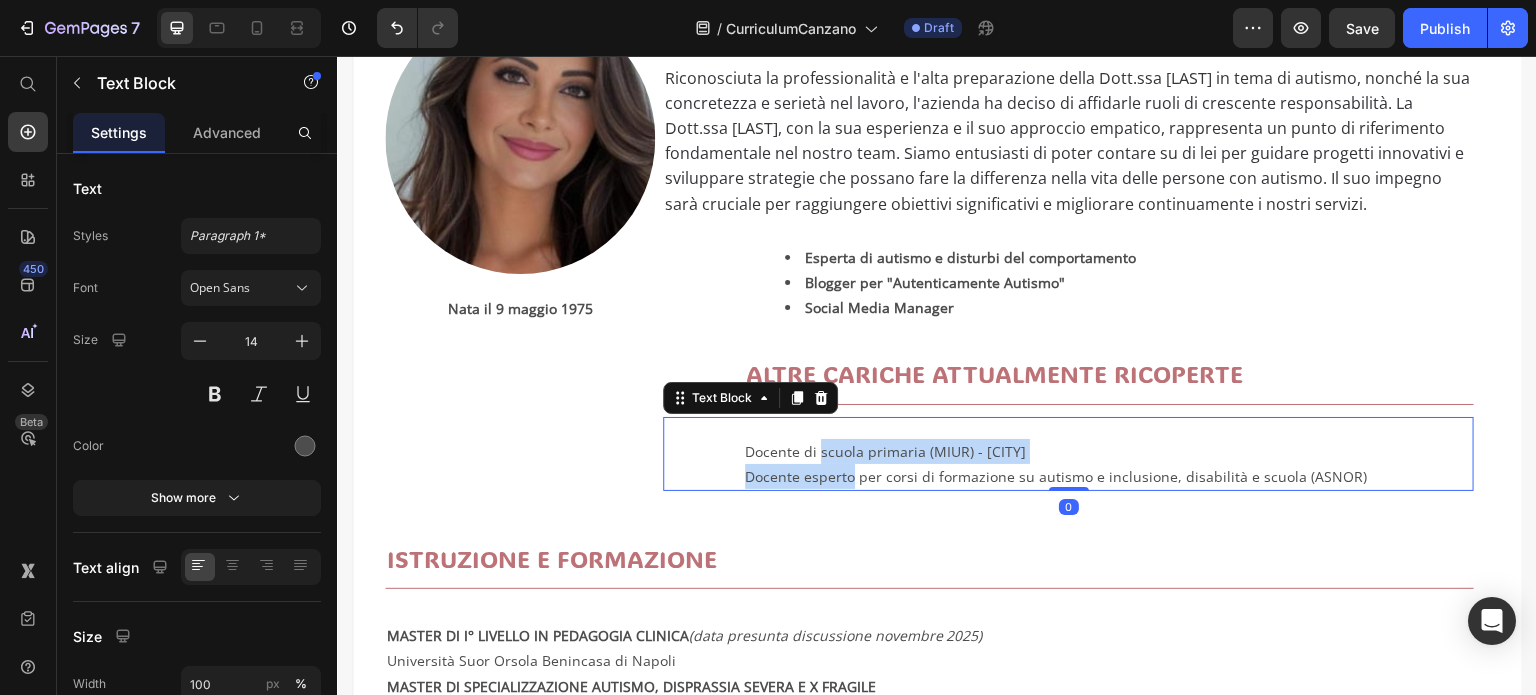 click on "Docente esperto per corsi di formazione su autismo e inclusione, disabilità e scuola (ASNOR)" at bounding box center [1108, 476] 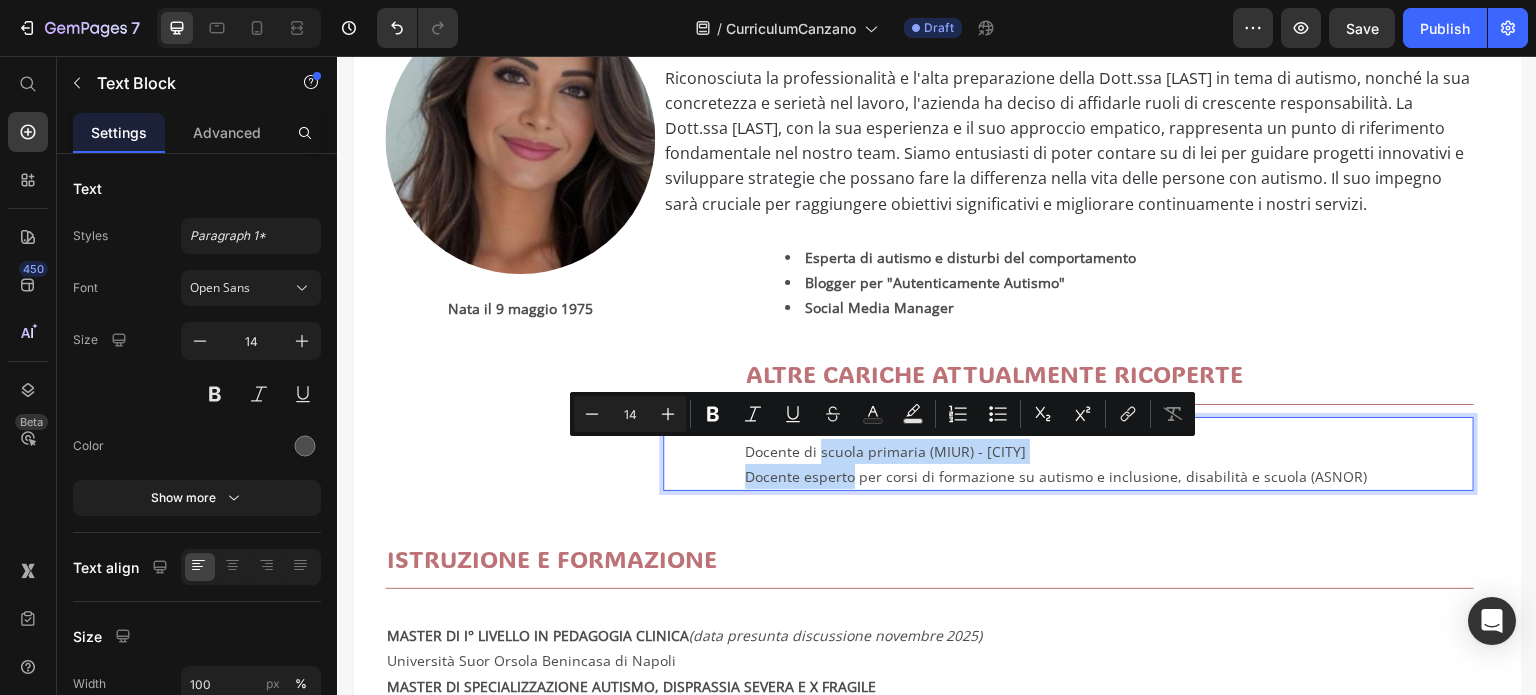 click on "Docente di scuola primaria (MIUR) - [CITY]" at bounding box center (1108, 451) 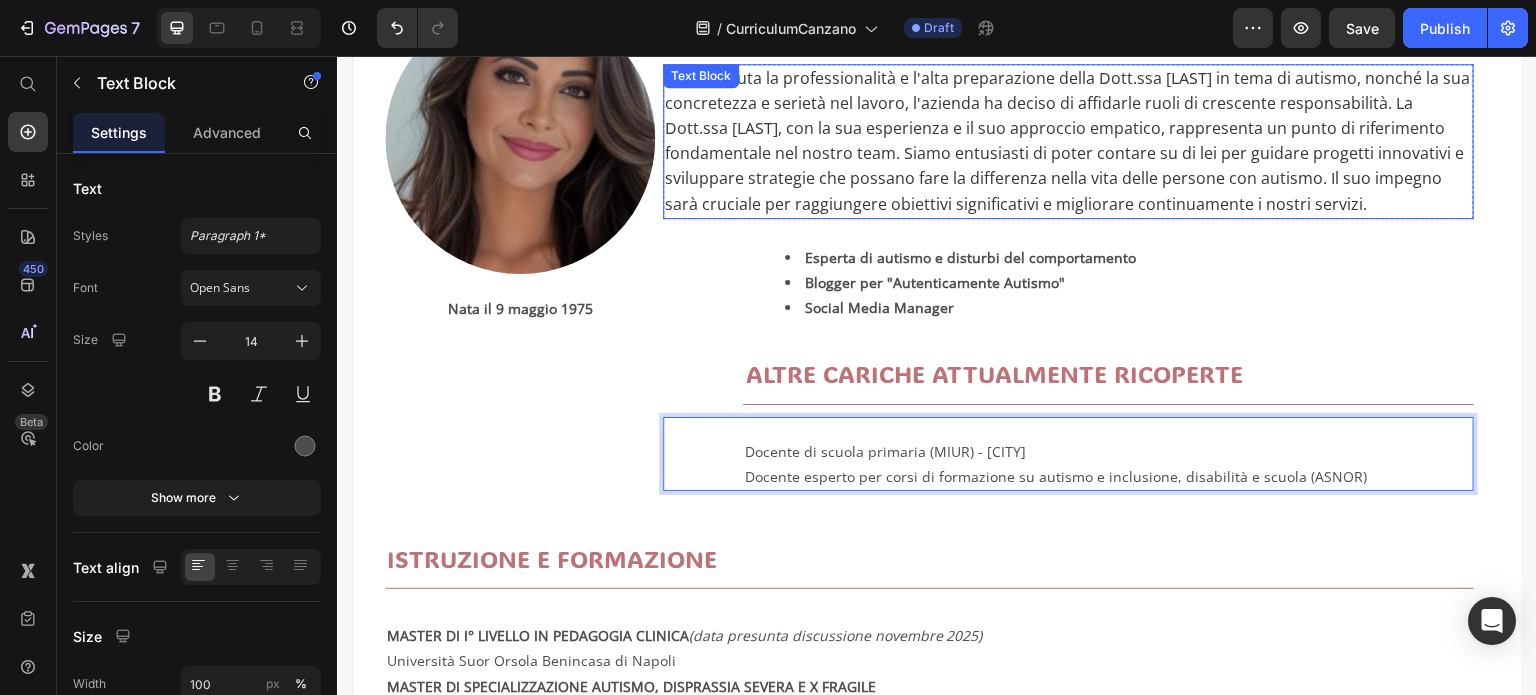 click on "Riconosciuta la professionalità e l'alta preparazione della Dott.ssa [LAST] in tema di autismo, nonché la sua concretezza e serietà nel lavoro, l'azienda ha deciso di affidarle ruoli di crescente responsabilità. La Dott.ssa [LAST], con la sua esperienza e il suo approccio empatico, rappresenta un punto di riferimento fondamentale nel nostro team. Siamo entusiasti di poter contare su di lei per guidare progetti innovativi e sviluppare strategie che possano fare la differenza nella vita delle persone con autismo. Il suo impegno sarà cruciale per raggiungere obiettivi significativi e migliorare continuamente i nostri servizi." at bounding box center [1067, 141] 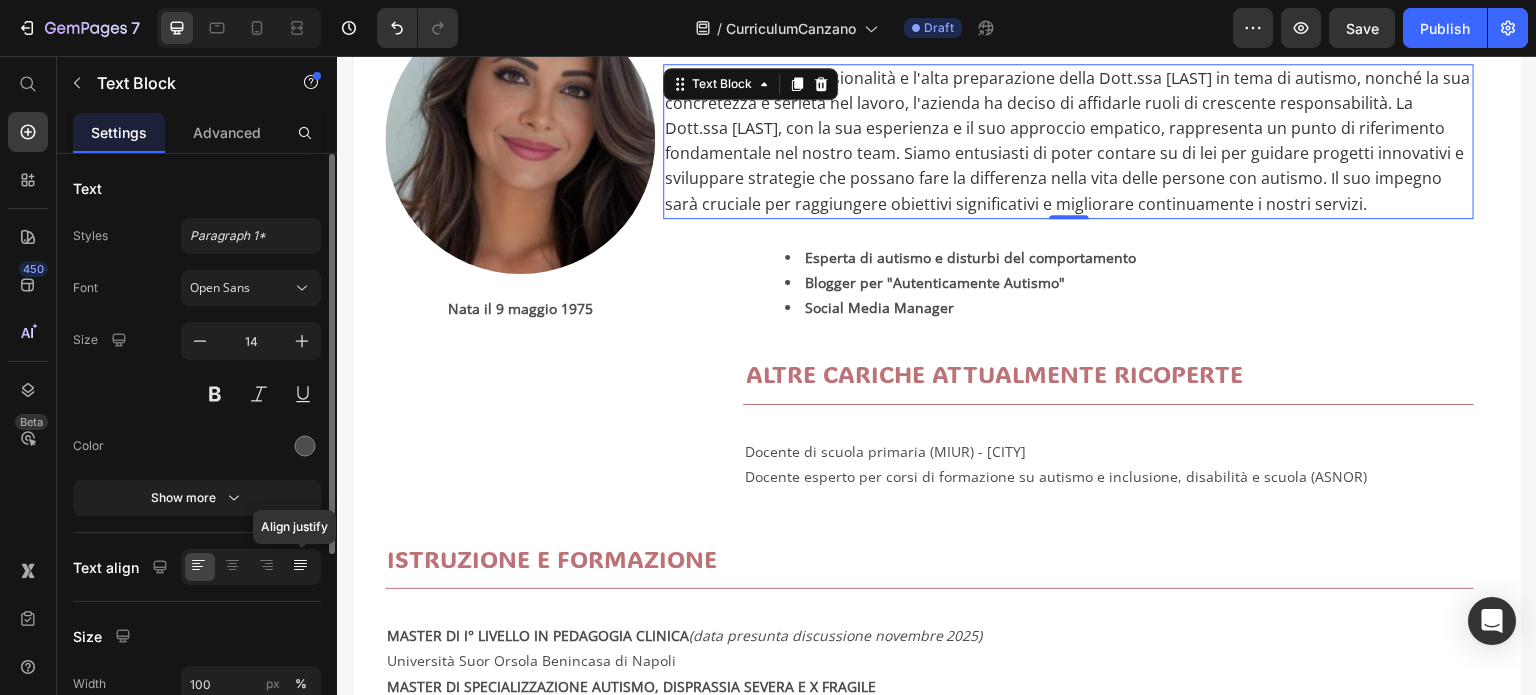 click 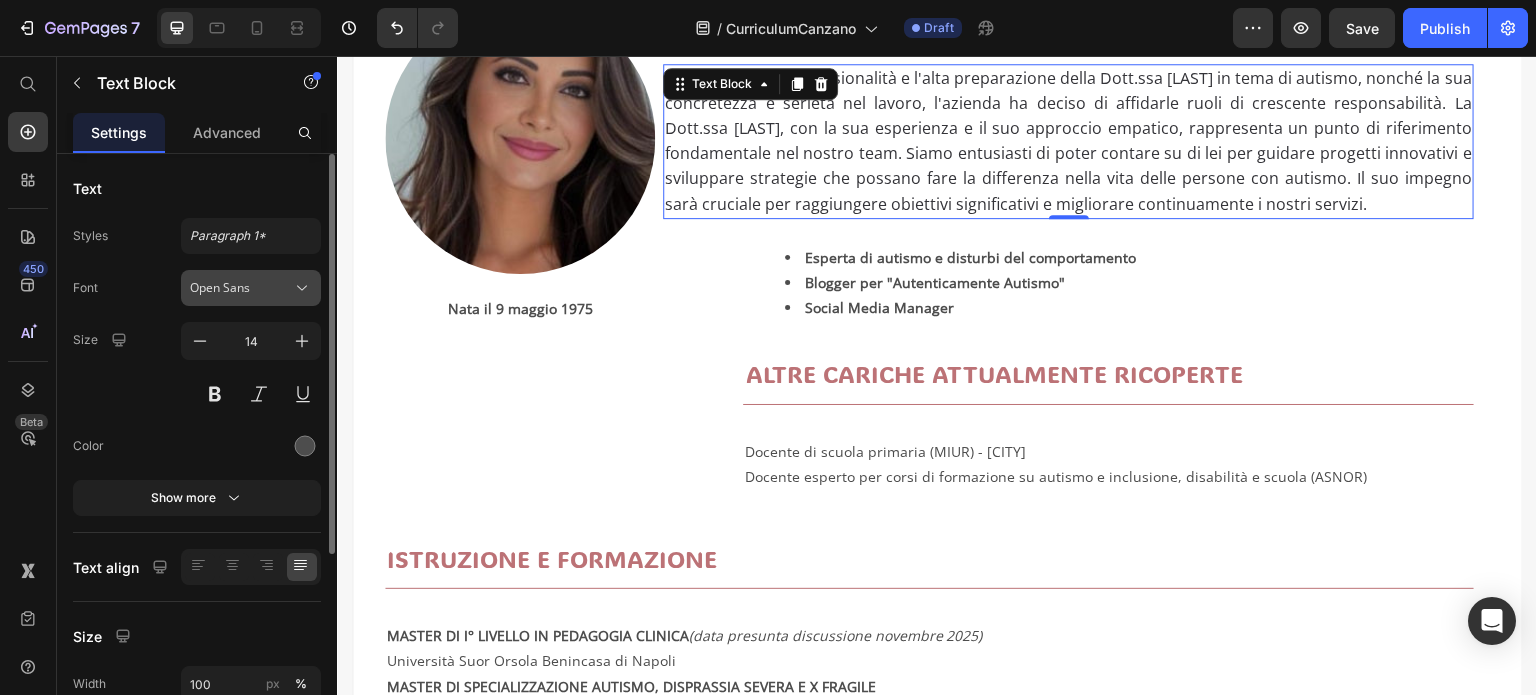 click on "Open Sans" at bounding box center (241, 288) 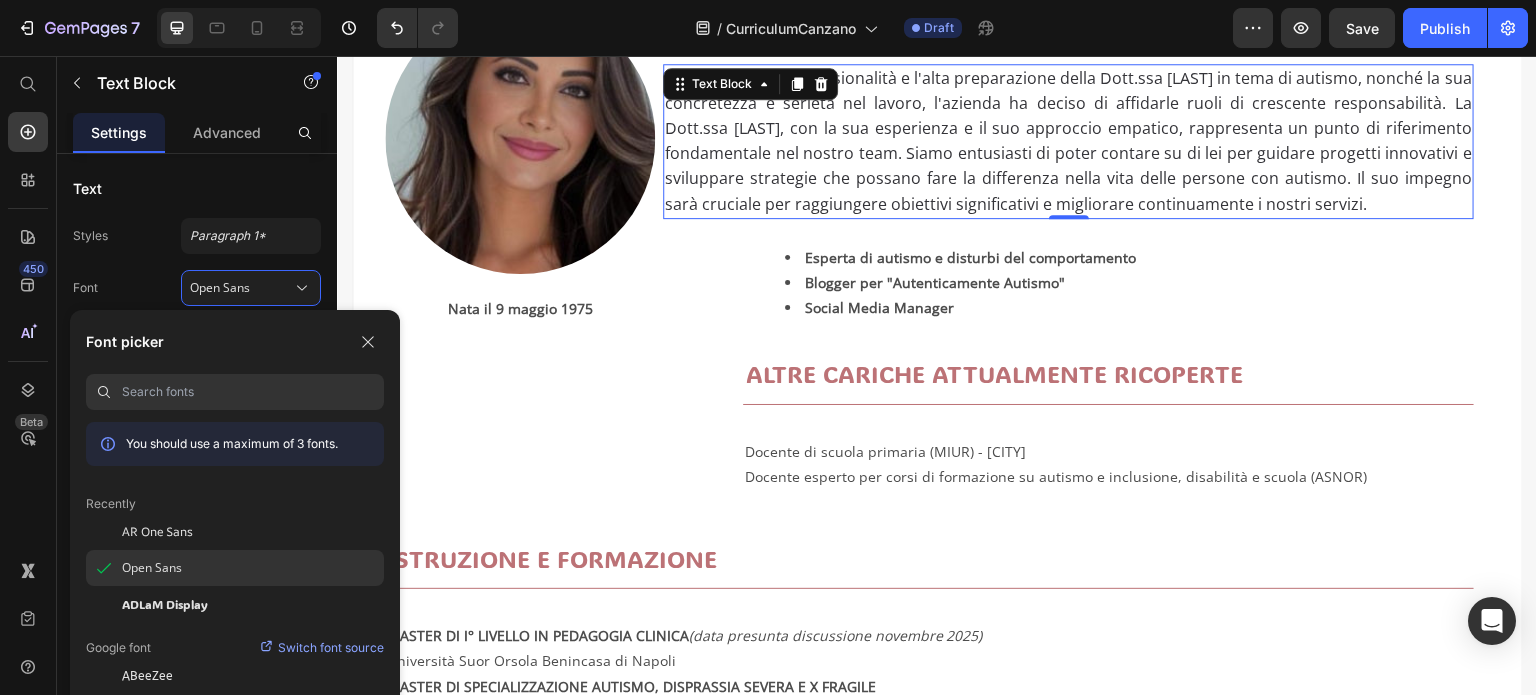 click on "Open Sans" 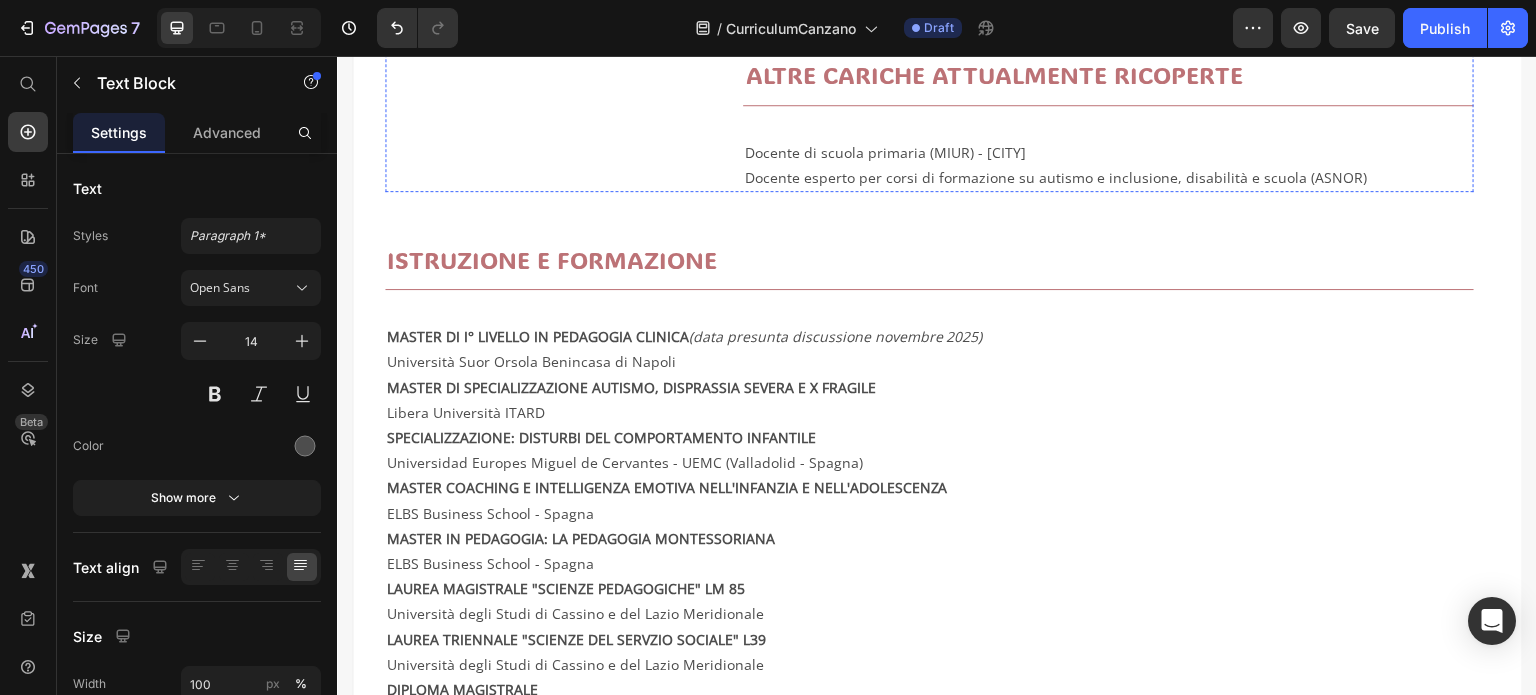 scroll, scrollTop: 700, scrollLeft: 0, axis: vertical 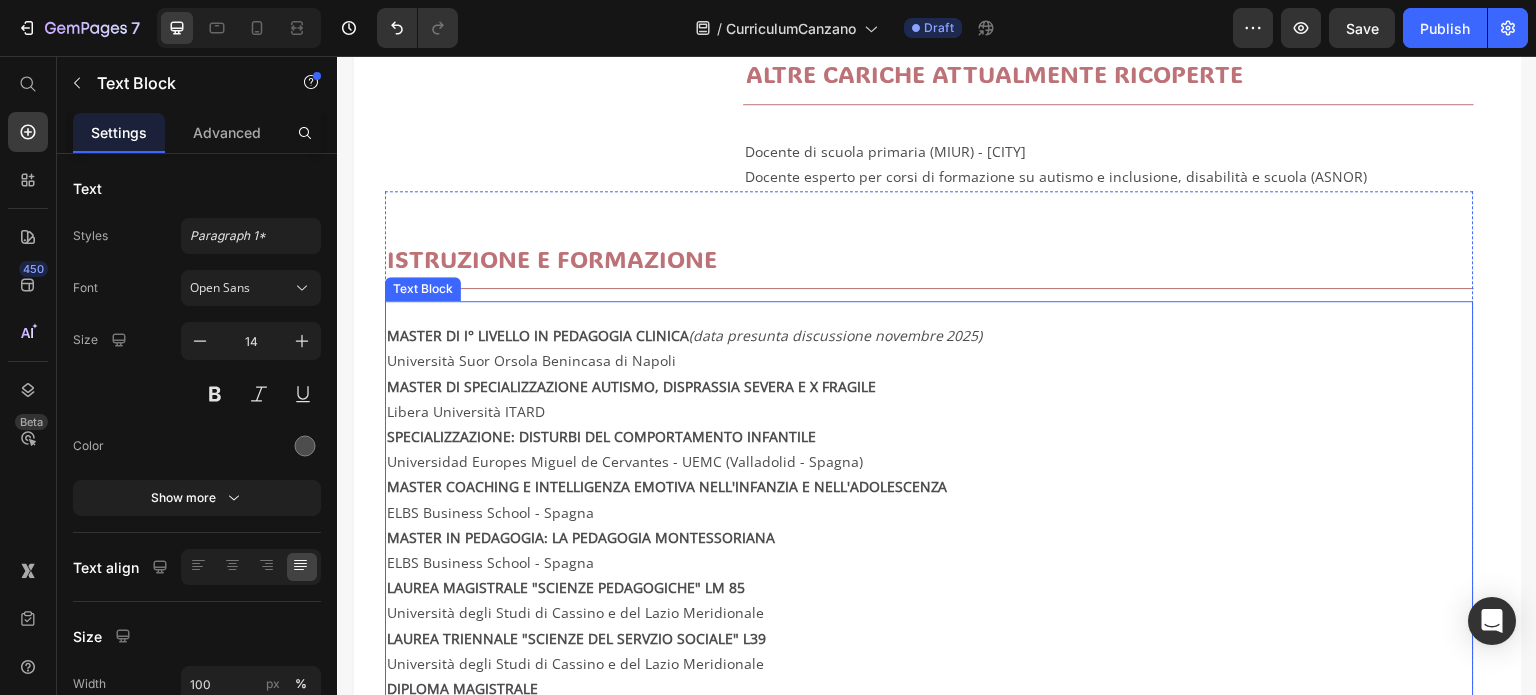 click on "Universidad Europes Miguel de Cervantes - UEMC (Valladolid - Spagna)" at bounding box center [929, 461] 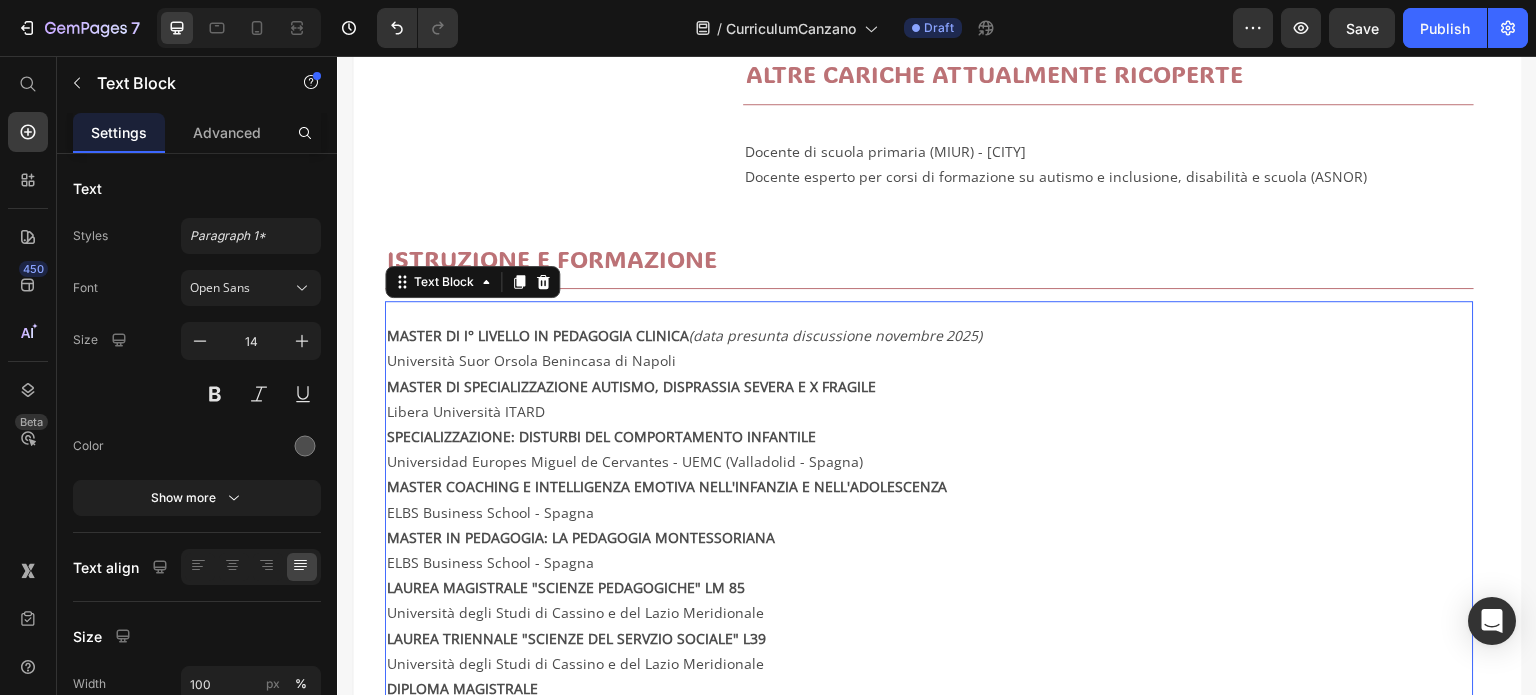 click on "MASTER COACHING E INTELLIGENZA EMOTIVA NELL'INFANZIA E NELL'ADOLESCENZA" at bounding box center (929, 486) 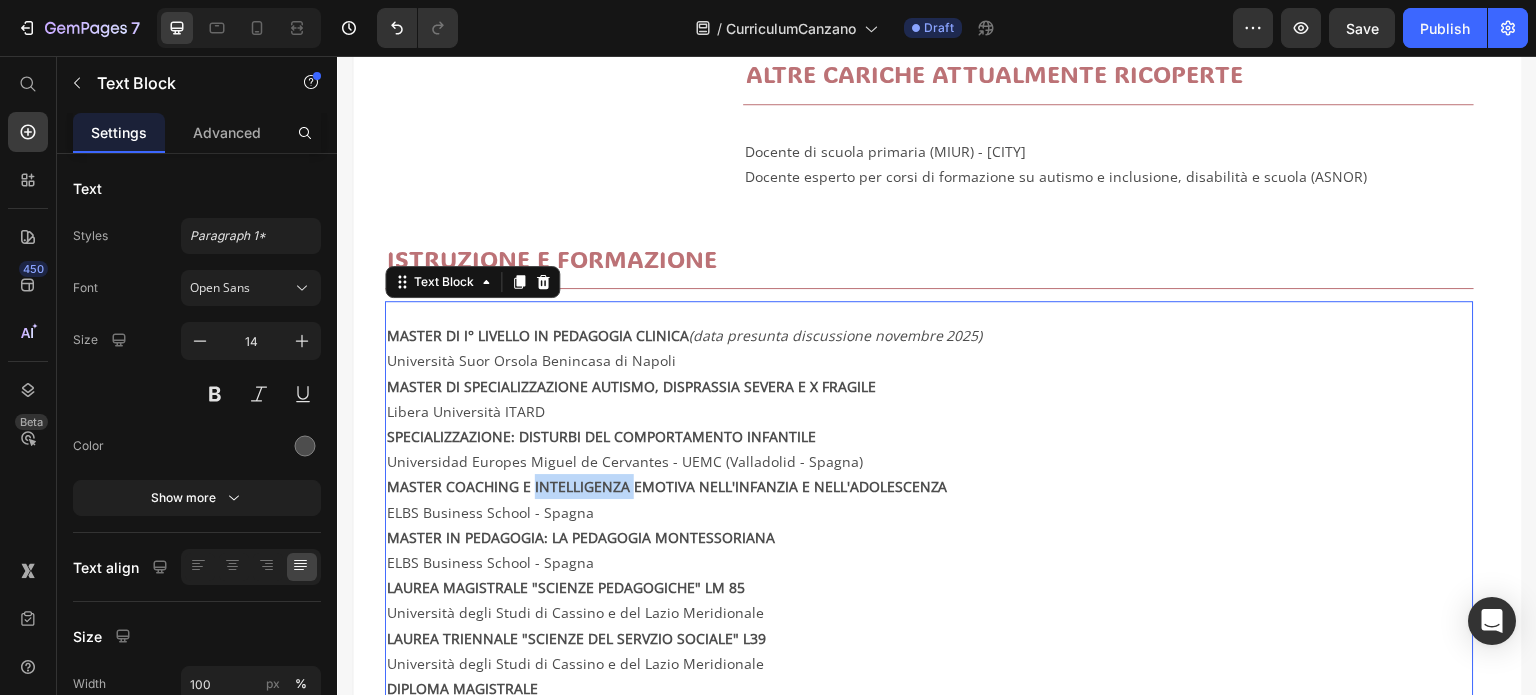click on "MASTER COACHING E INTELLIGENZA EMOTIVA NELL'INFANZIA E NELL'ADOLESCENZA" at bounding box center (929, 486) 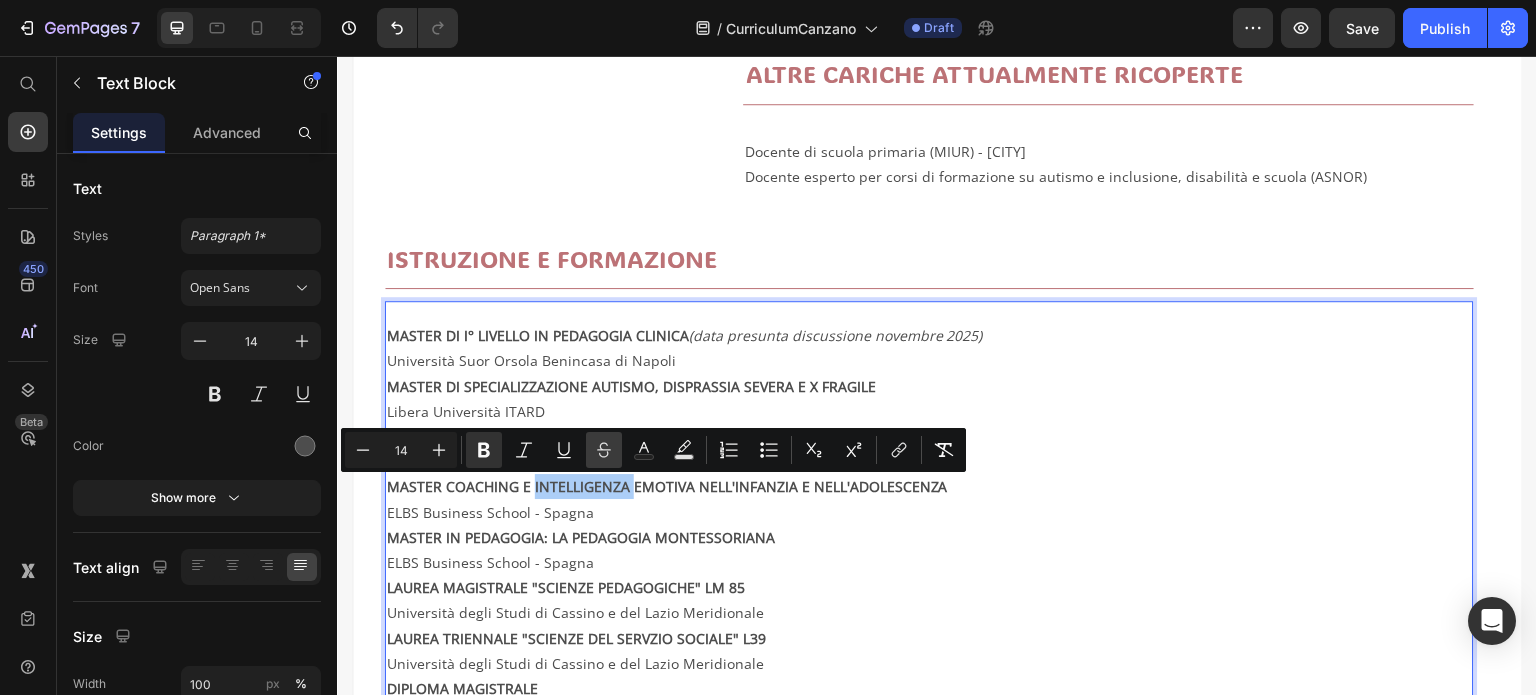 click on "Strikethrough" at bounding box center [604, 450] 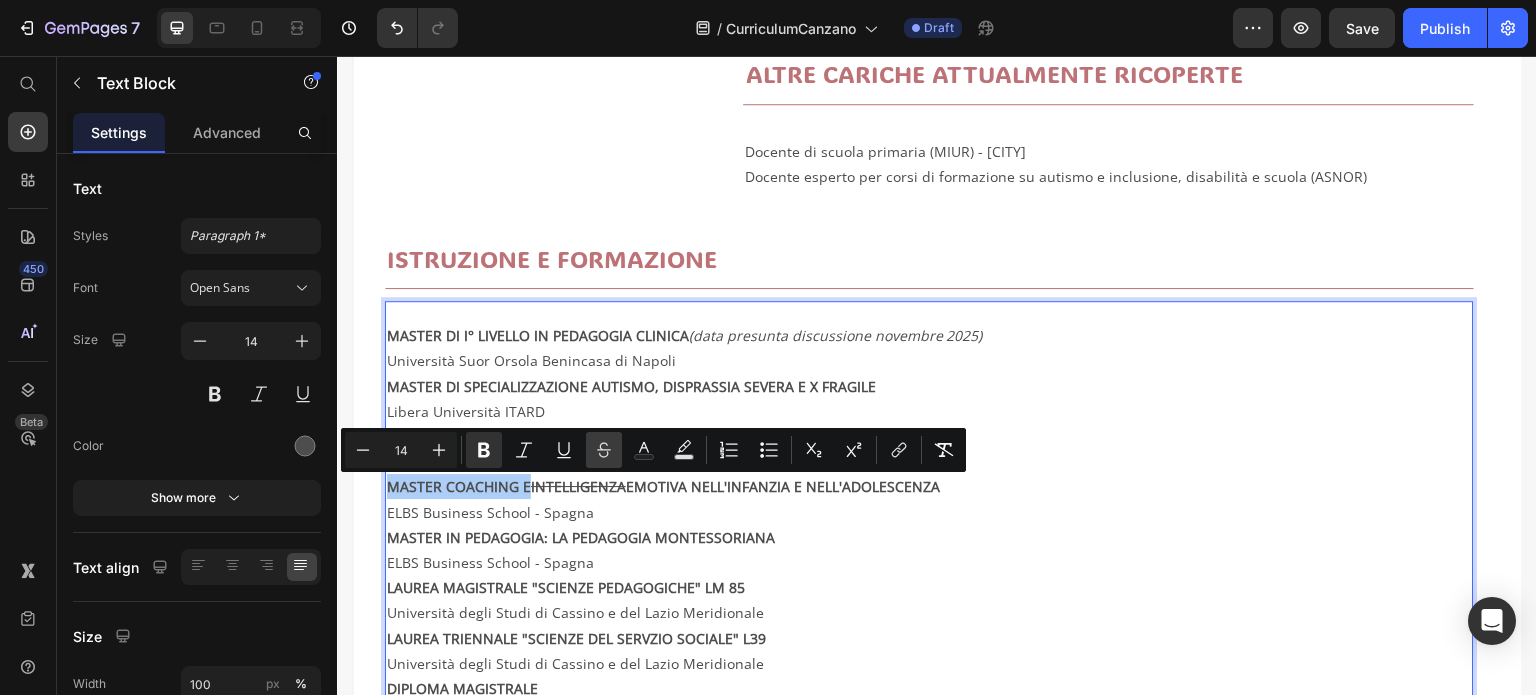 click 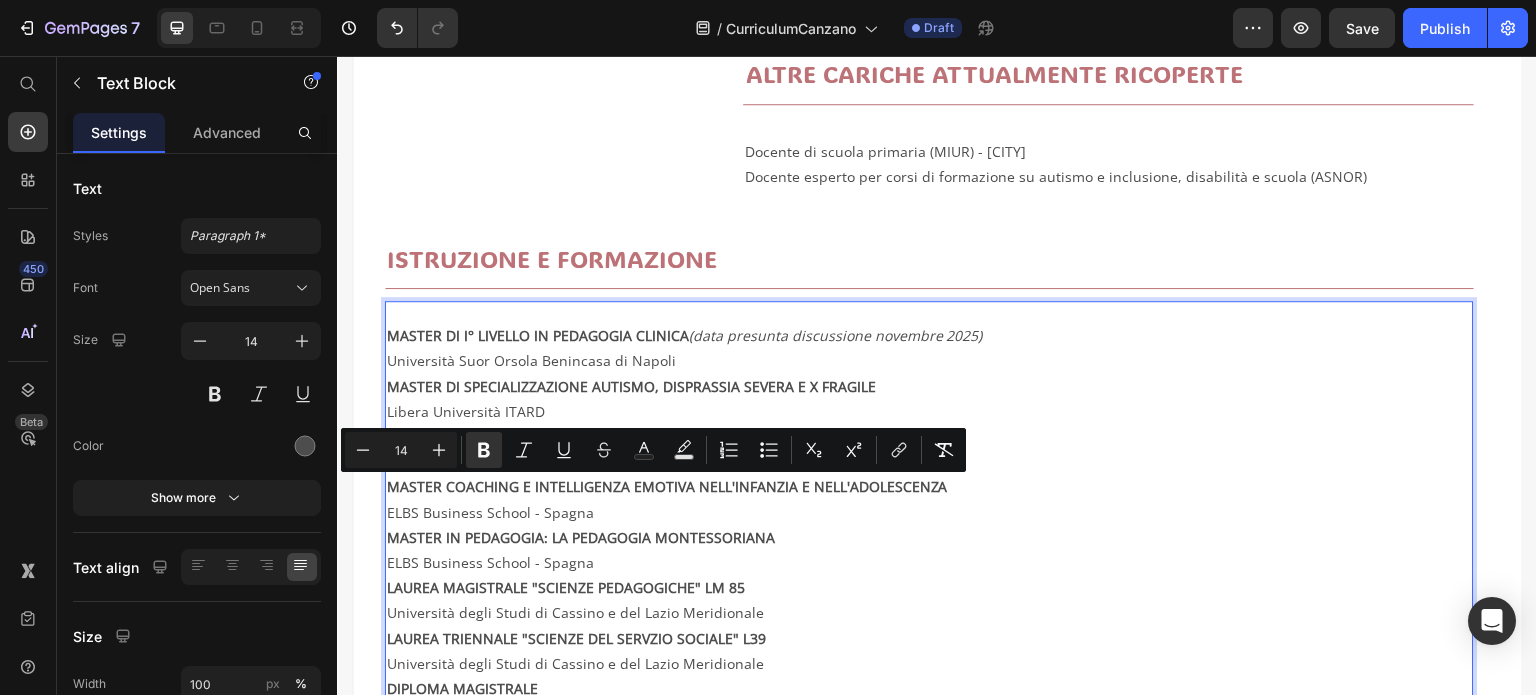 click on "ELBS Business School - Spagna" at bounding box center (929, 512) 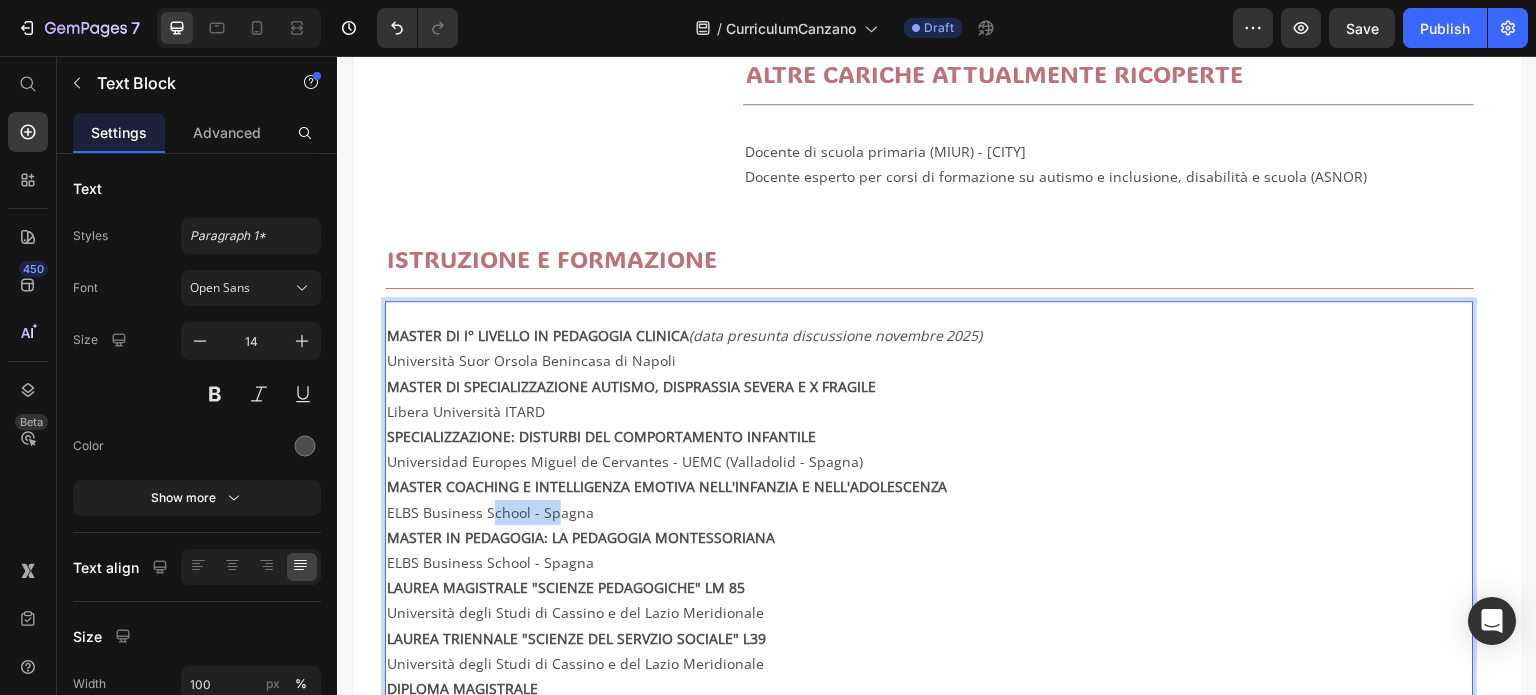 drag, startPoint x: 488, startPoint y: 521, endPoint x: 555, endPoint y: 521, distance: 67 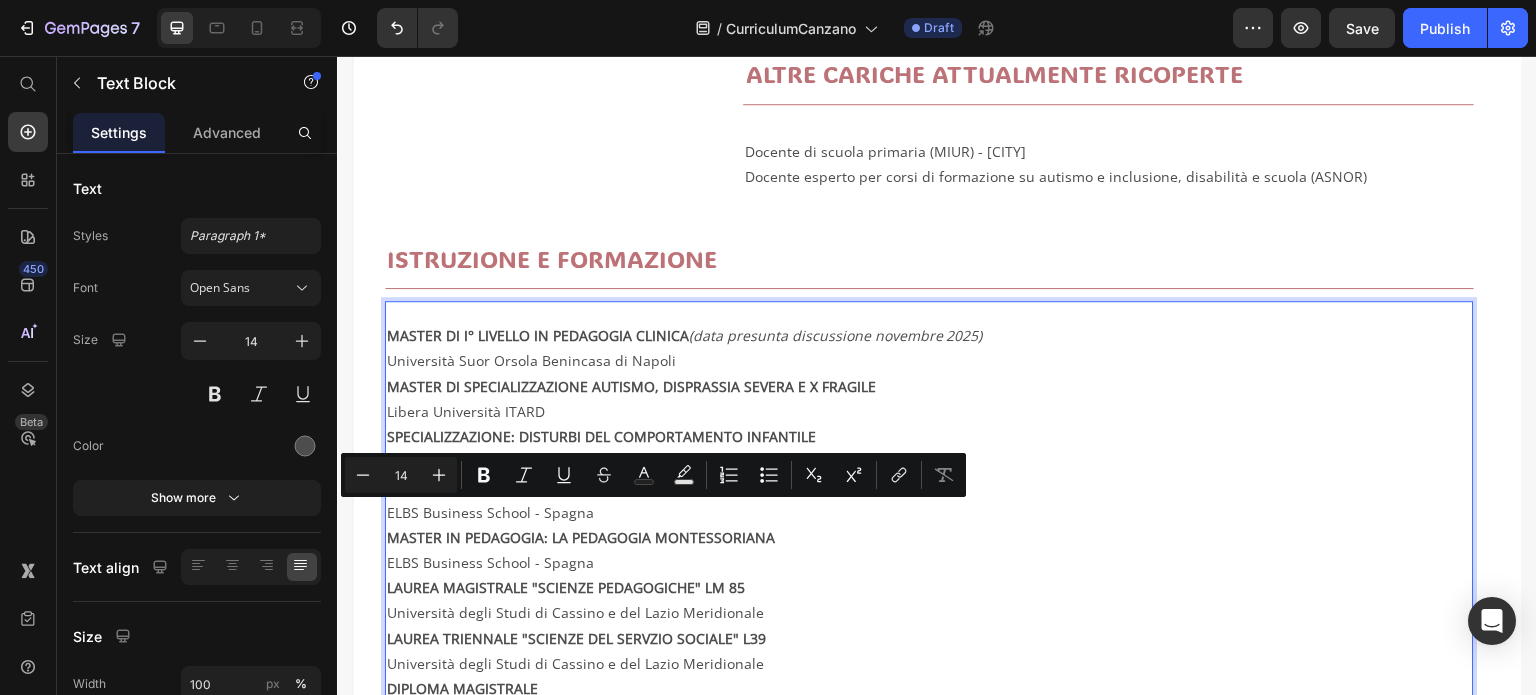 click on "ELBS Business School - Spagna" at bounding box center [929, 512] 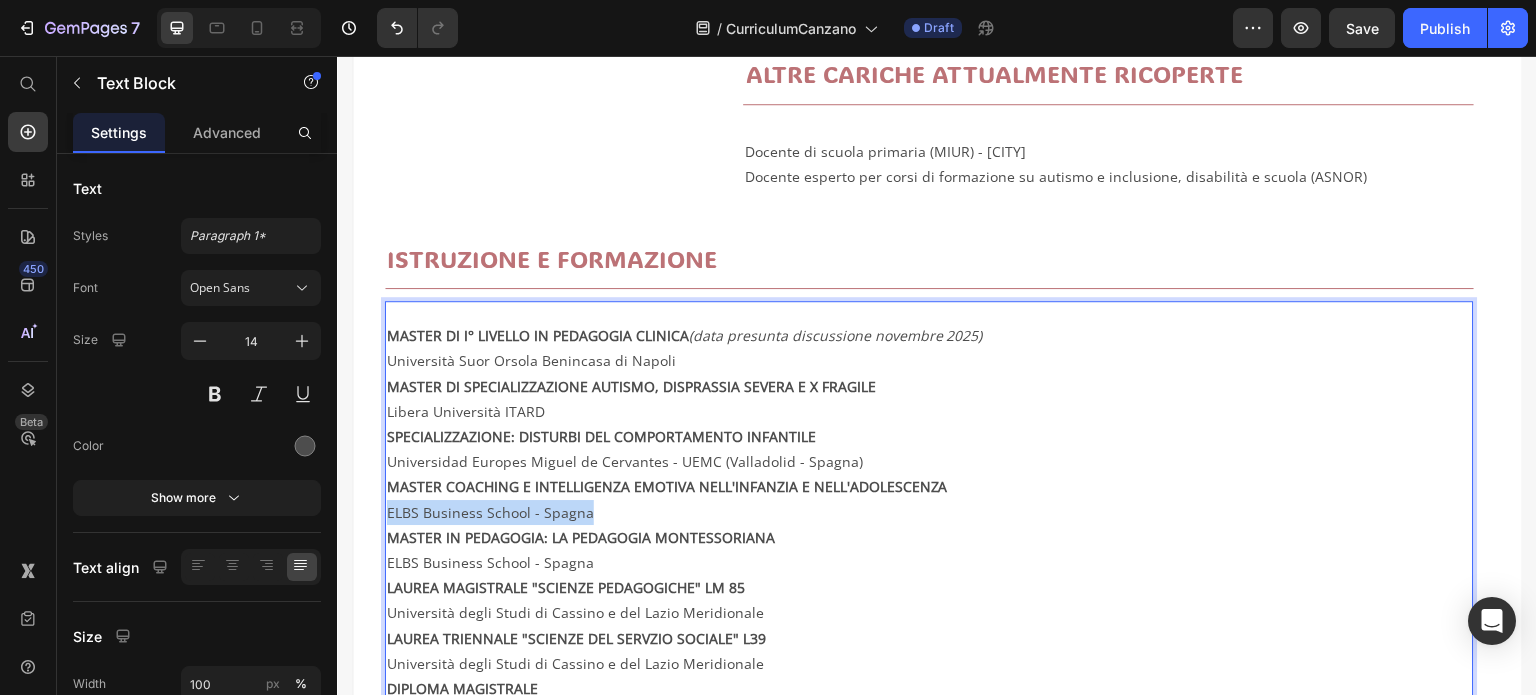 drag, startPoint x: 597, startPoint y: 520, endPoint x: 387, endPoint y: 516, distance: 210.03809 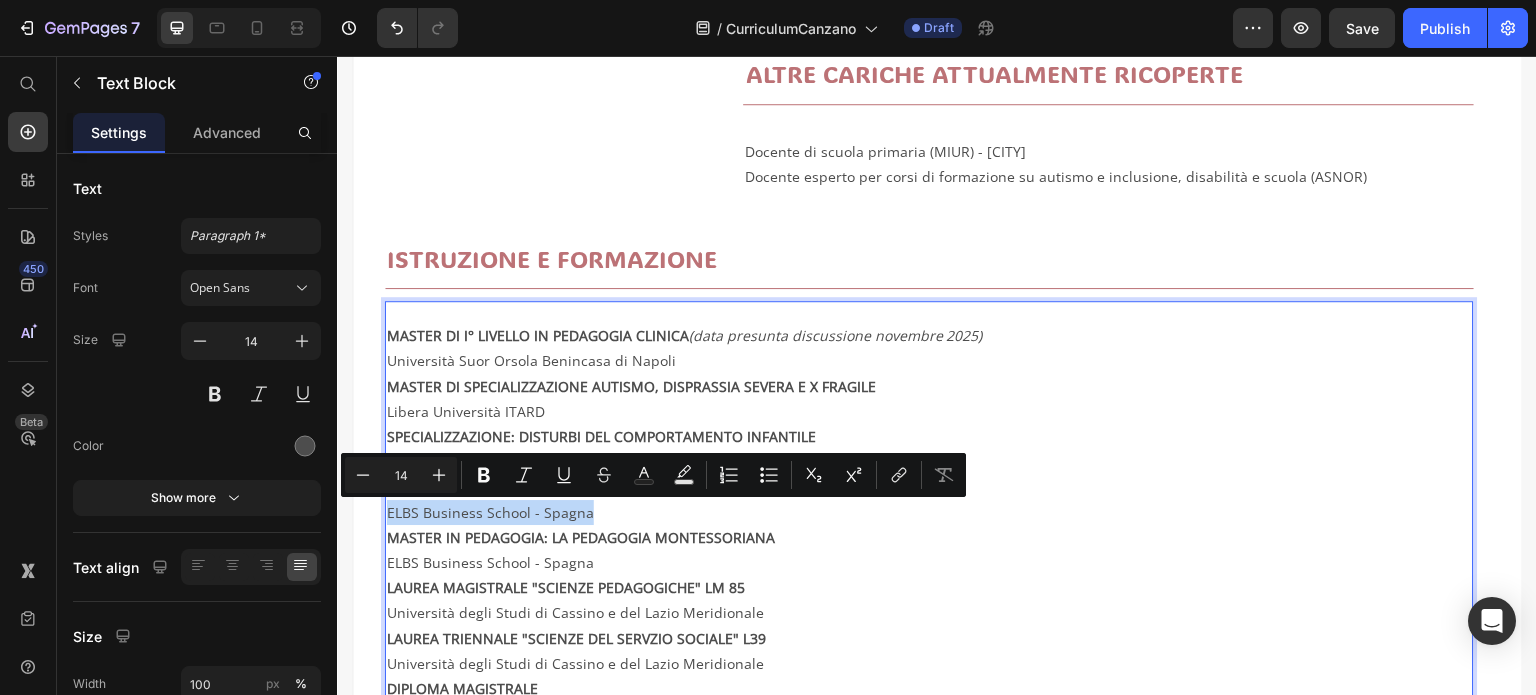 copy on "ELBS Business School - Spagna" 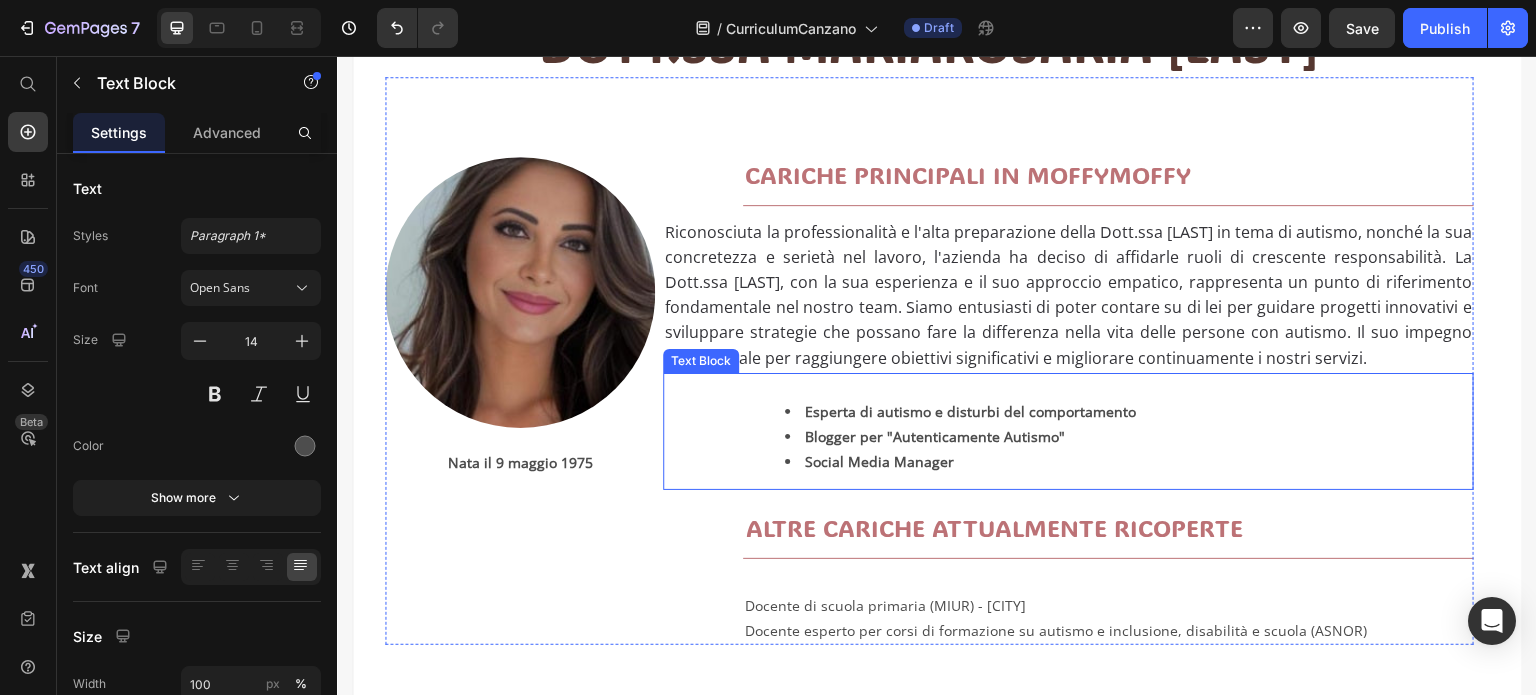 scroll, scrollTop: 200, scrollLeft: 0, axis: vertical 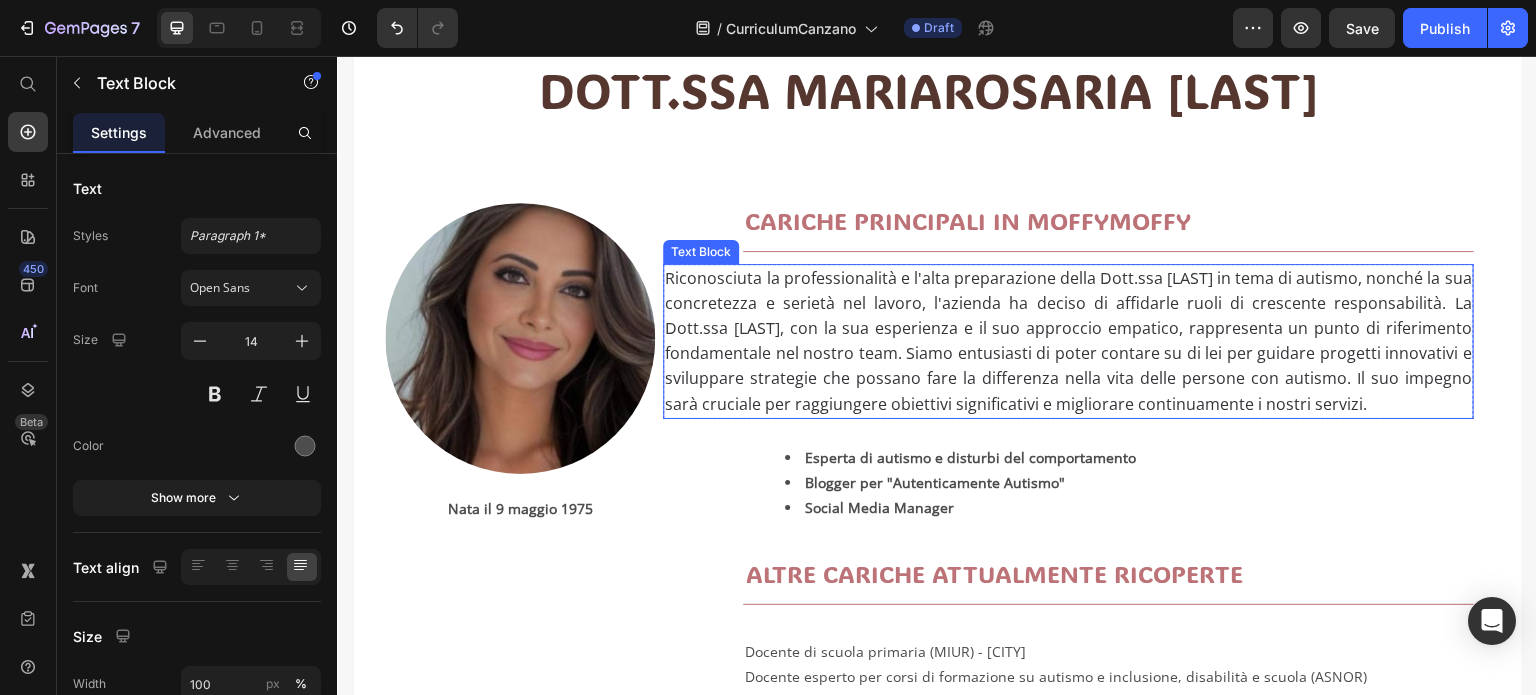 click on "Riconosciuta la professionalità e l'alta preparazione della Dott.ssa [LAST] in tema di autismo, nonché la sua concretezza e serietà nel lavoro, l'azienda ha deciso di affidarle ruoli di crescente responsabilità. La Dott.ssa [LAST], con la sua esperienza e il suo approccio empatico, rappresenta un punto di riferimento fondamentale nel nostro team. Siamo entusiasti di poter contare su di lei per guidare progetti innovativi e sviluppare strategie che possano fare la differenza nella vita delle persone con autismo. Il suo impegno sarà cruciale per raggiungere obiettivi significativi e migliorare continuamente i nostri servizi." at bounding box center (1068, 341) 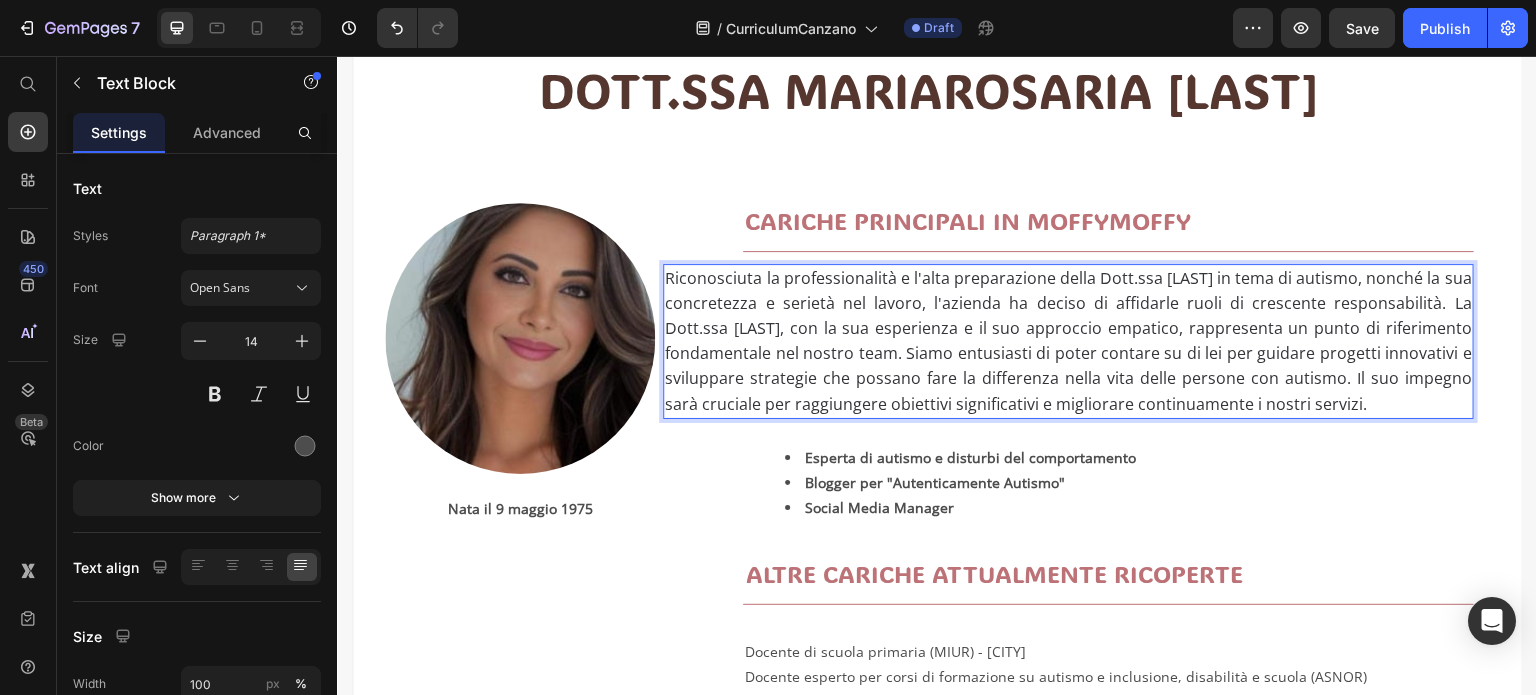 click on "Riconosciuta la professionalità e l'alta preparazione della Dott.ssa [LAST] in tema di autismo, nonché la sua concretezza e serietà nel lavoro, l'azienda ha deciso di affidarle ruoli di crescente responsabilità. La Dott.ssa [LAST], con la sua esperienza e il suo approccio empatico, rappresenta un punto di riferimento fondamentale nel nostro team. Siamo entusiasti di poter contare su di lei per guidare progetti innovativi e sviluppare strategie che possano fare la differenza nella vita delle persone con autismo. Il suo impegno sarà cruciale per raggiungere obiettivi significativi e migliorare continuamente i nostri servizi." at bounding box center [1068, 341] 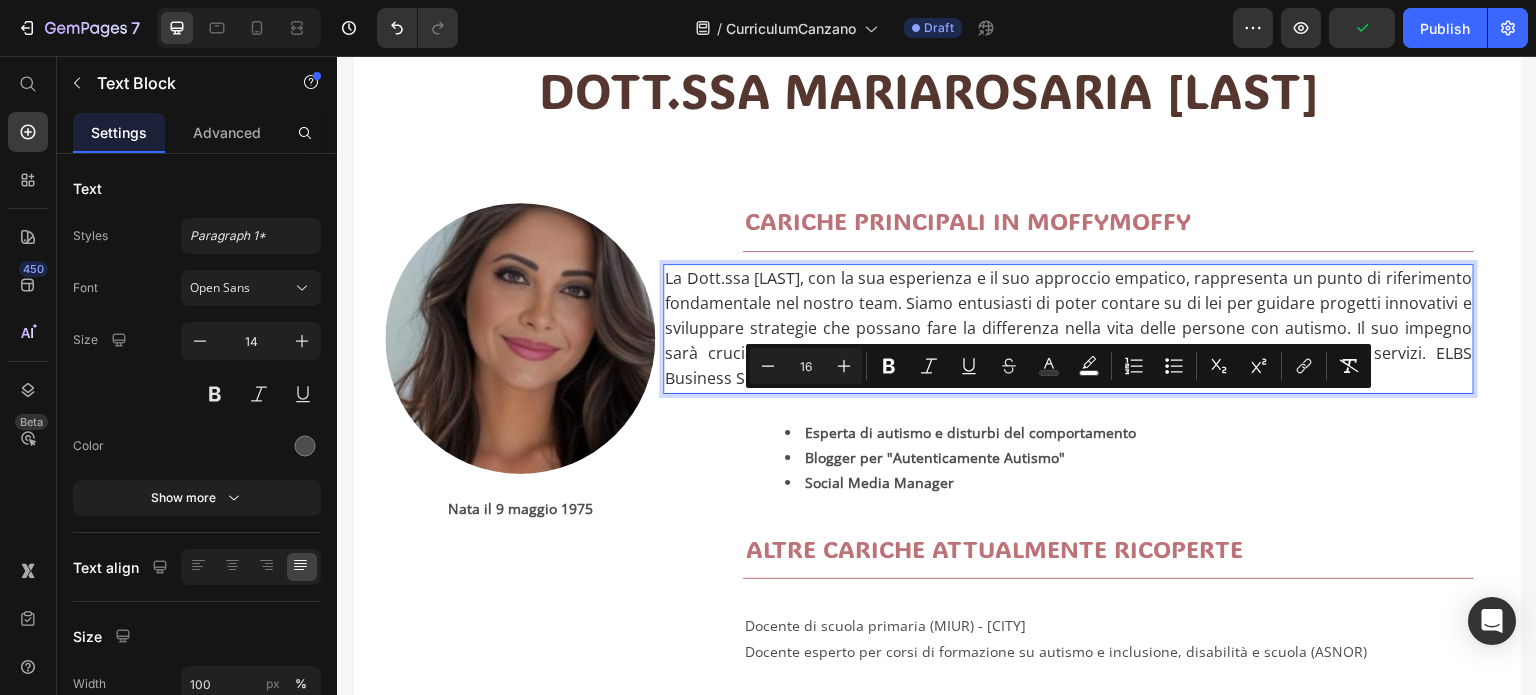 drag, startPoint x: 1421, startPoint y: 413, endPoint x: 1420, endPoint y: 426, distance: 13.038404 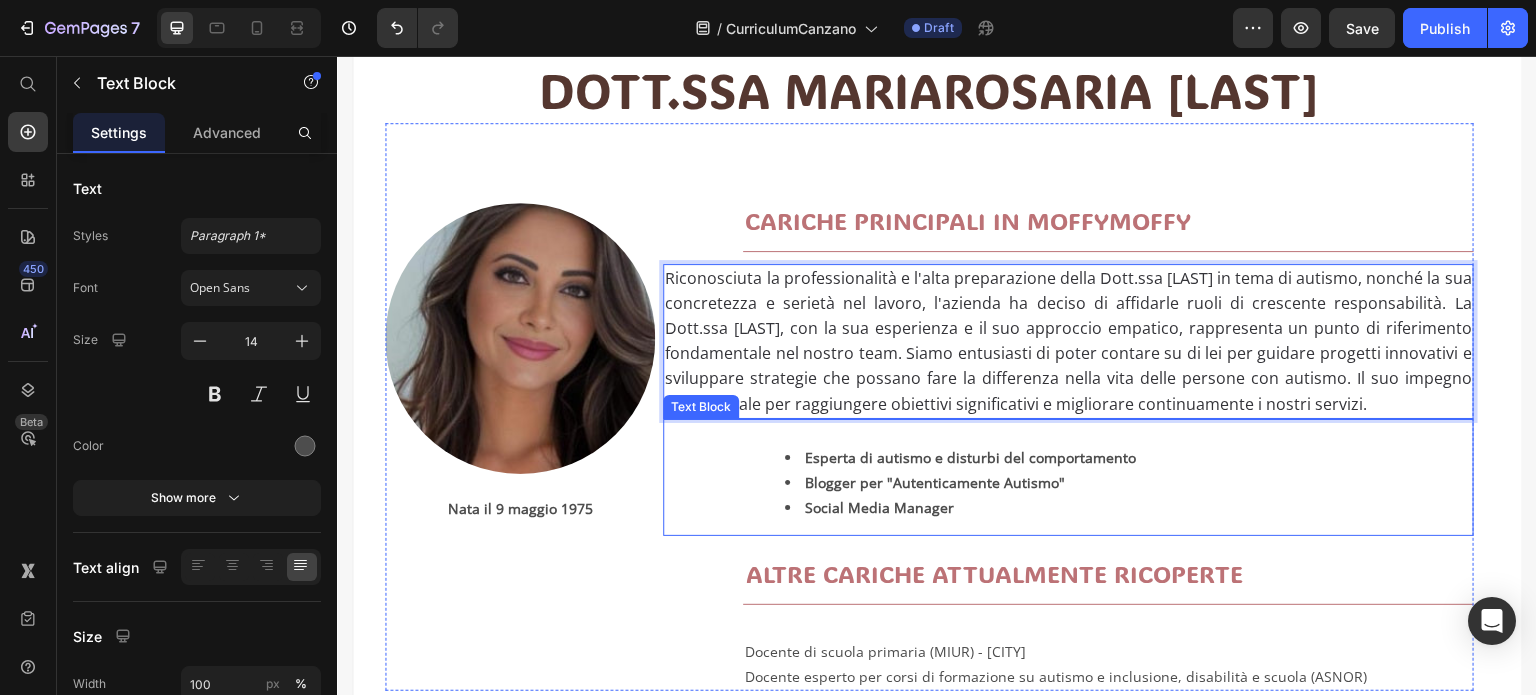 click on "Esperta di autismo e disturbi del comportamento" at bounding box center [970, 457] 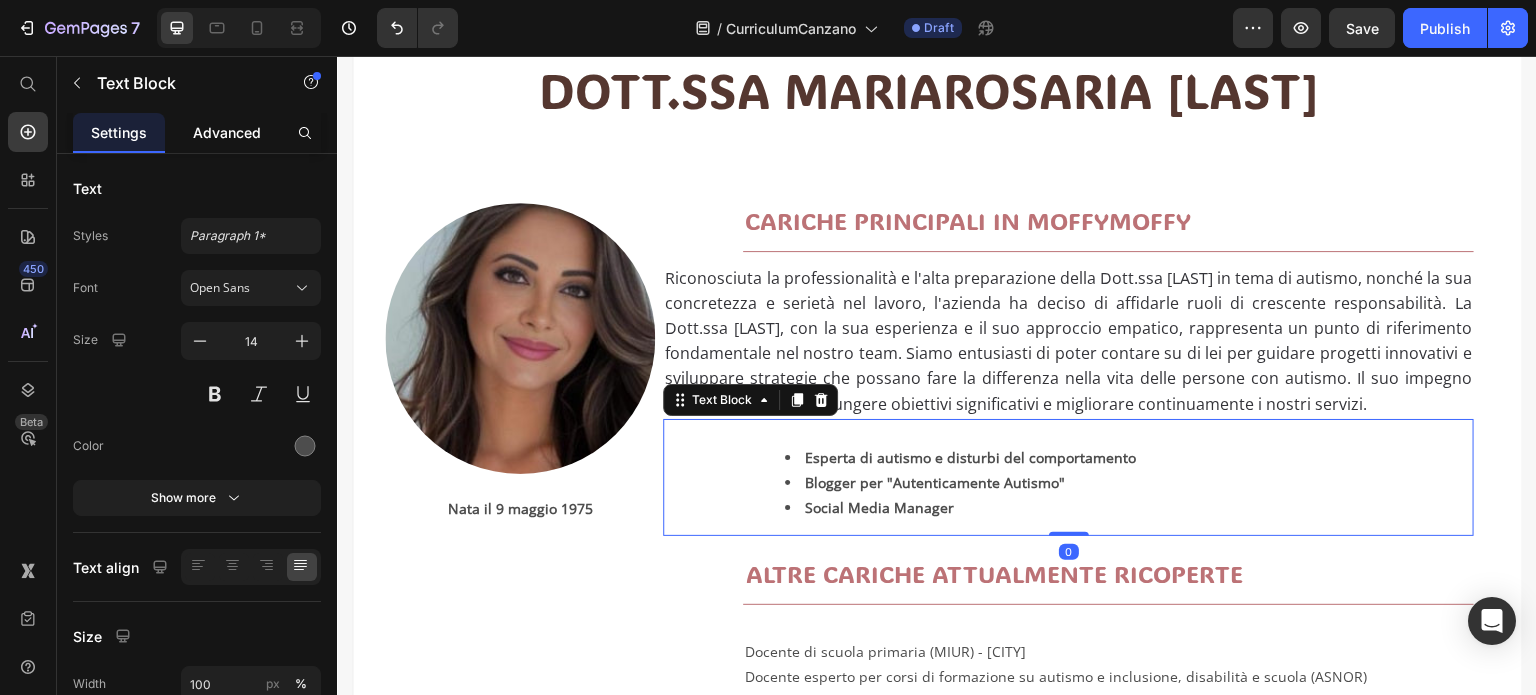 click on "Advanced" at bounding box center (227, 132) 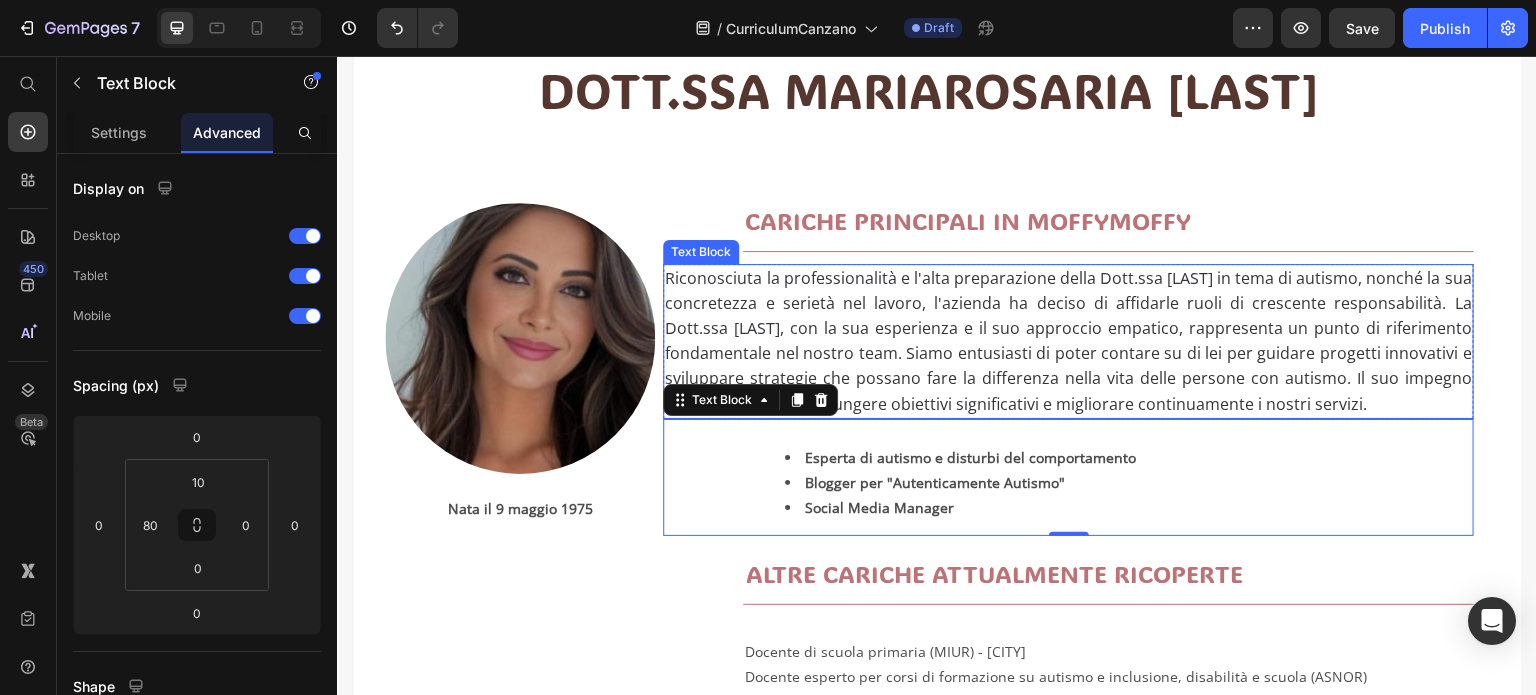 click on "Riconosciuta la professionalità e l'alta preparazione della Dott.ssa [LAST] in tema di autismo, nonché la sua concretezza e serietà nel lavoro, l'azienda ha deciso di affidarle ruoli di crescente responsabilità. La Dott.ssa [LAST], con la sua esperienza e il suo approccio empatico, rappresenta un punto di riferimento fondamentale nel nostro team. Siamo entusiasti di poter contare su di lei per guidare progetti innovativi e sviluppare strategie che possano fare la differenza nella vita delle persone con autismo. Il suo impegno sarà cruciale per raggiungere obiettivi significativi e migliorare continuamente i nostri servizi." at bounding box center (1068, 341) 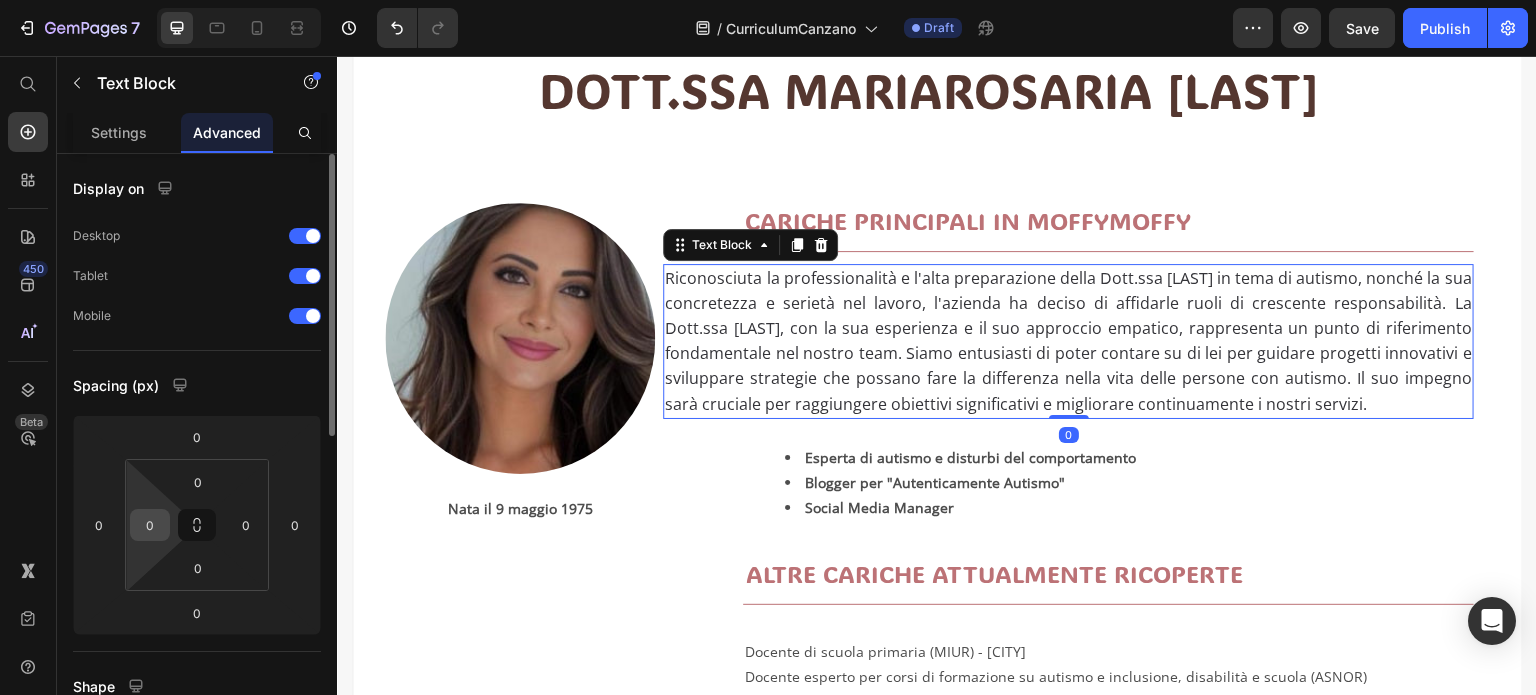 click on "0" at bounding box center (150, 525) 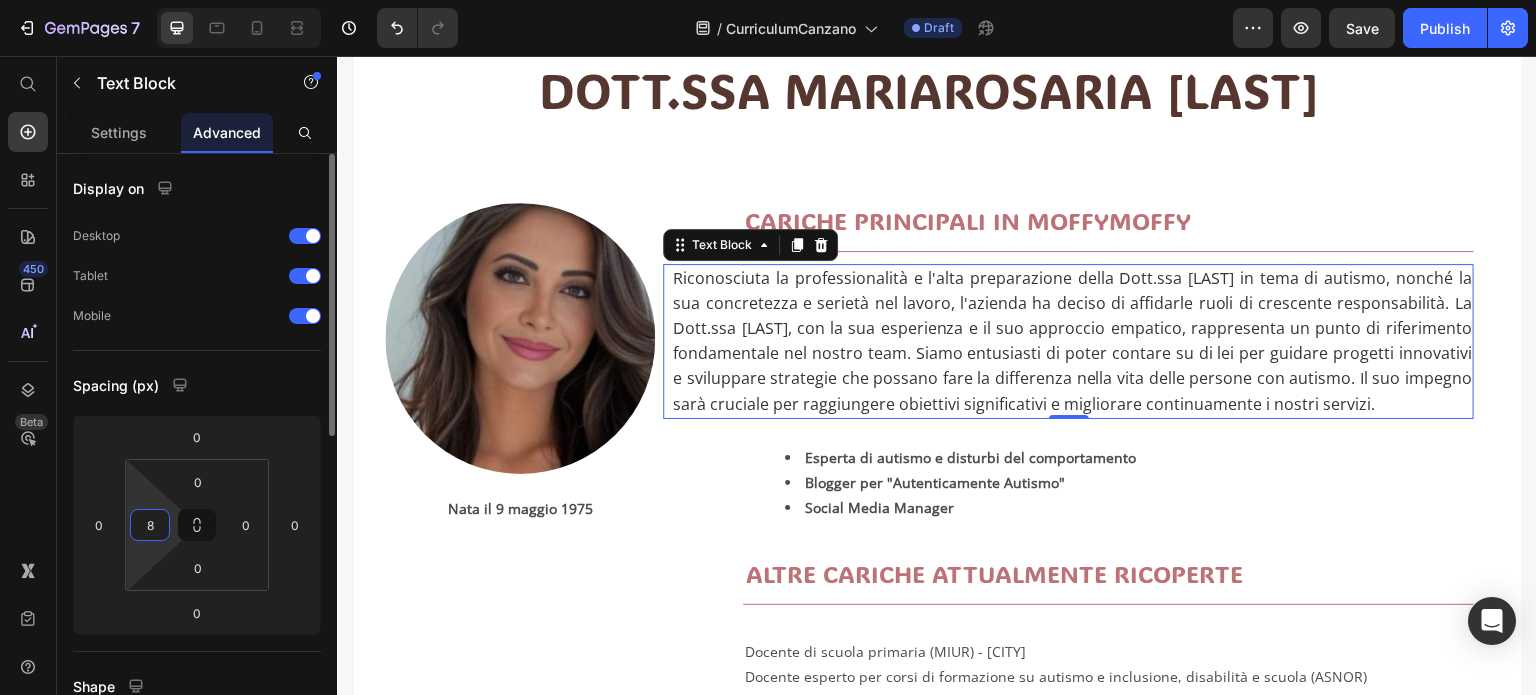 type on "80" 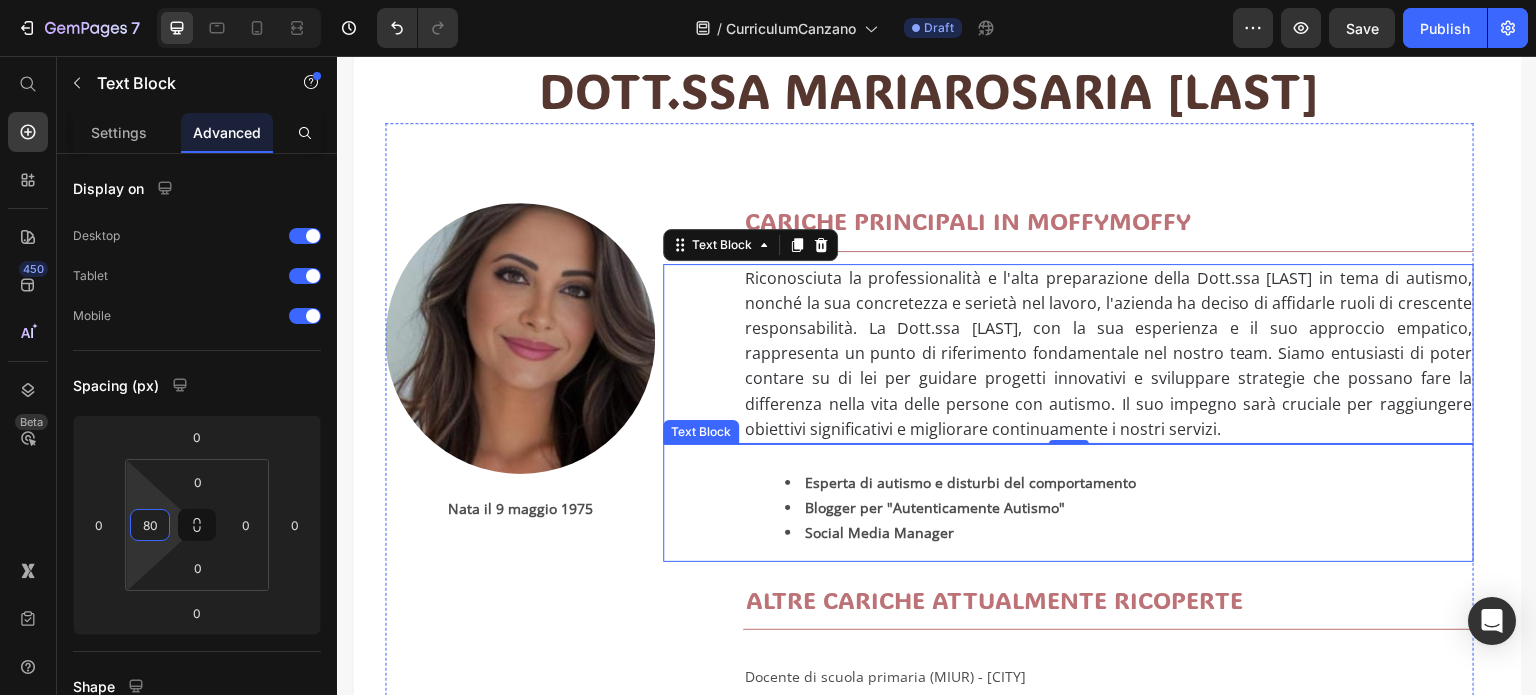 click on "Blogger per "Autenticamente Autismo"" at bounding box center (1128, 507) 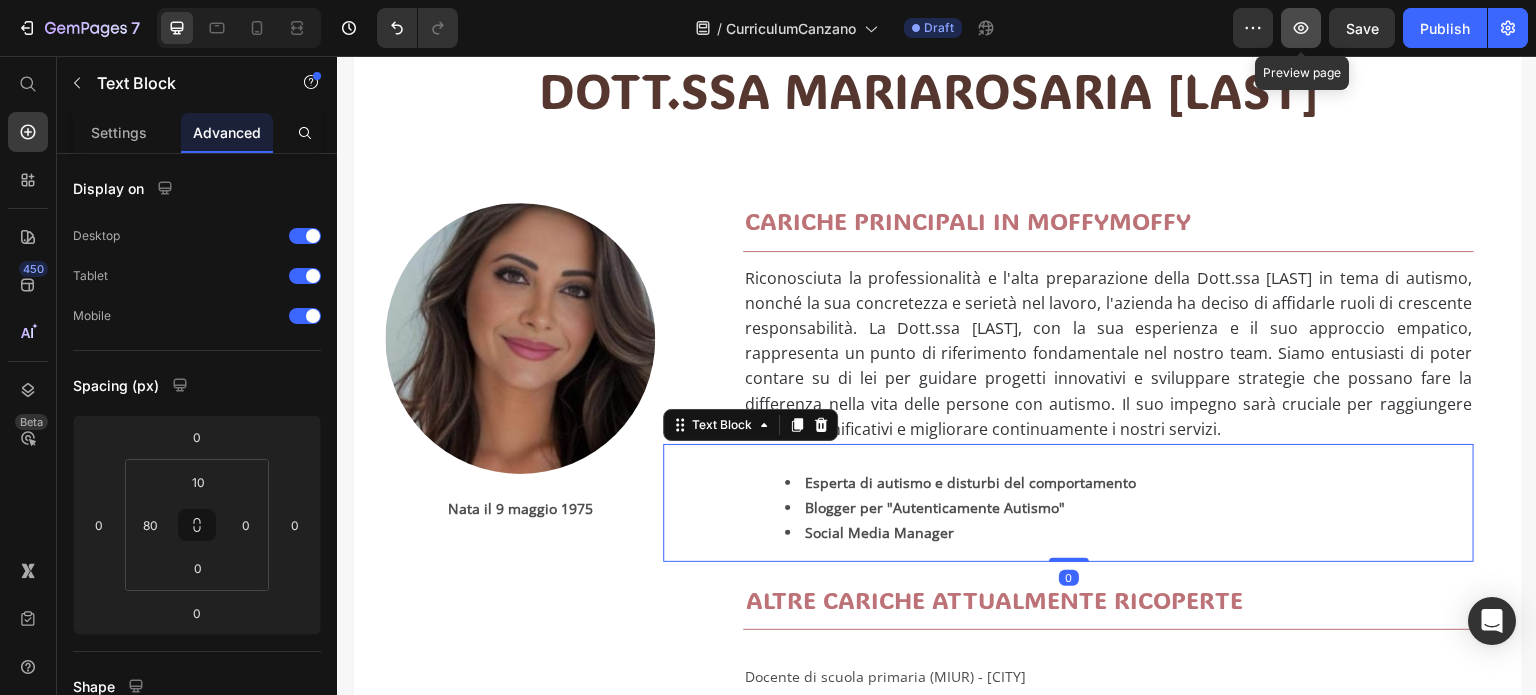 click 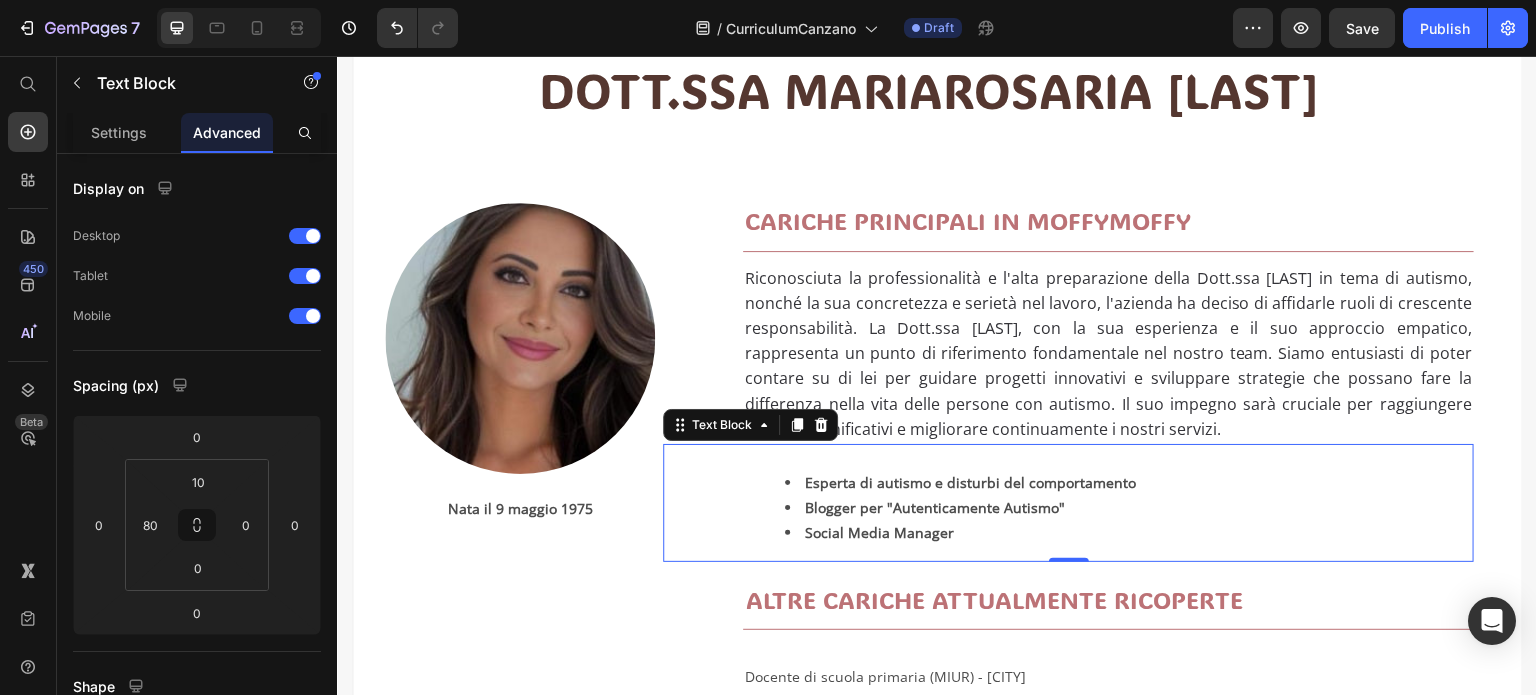 scroll, scrollTop: 400, scrollLeft: 0, axis: vertical 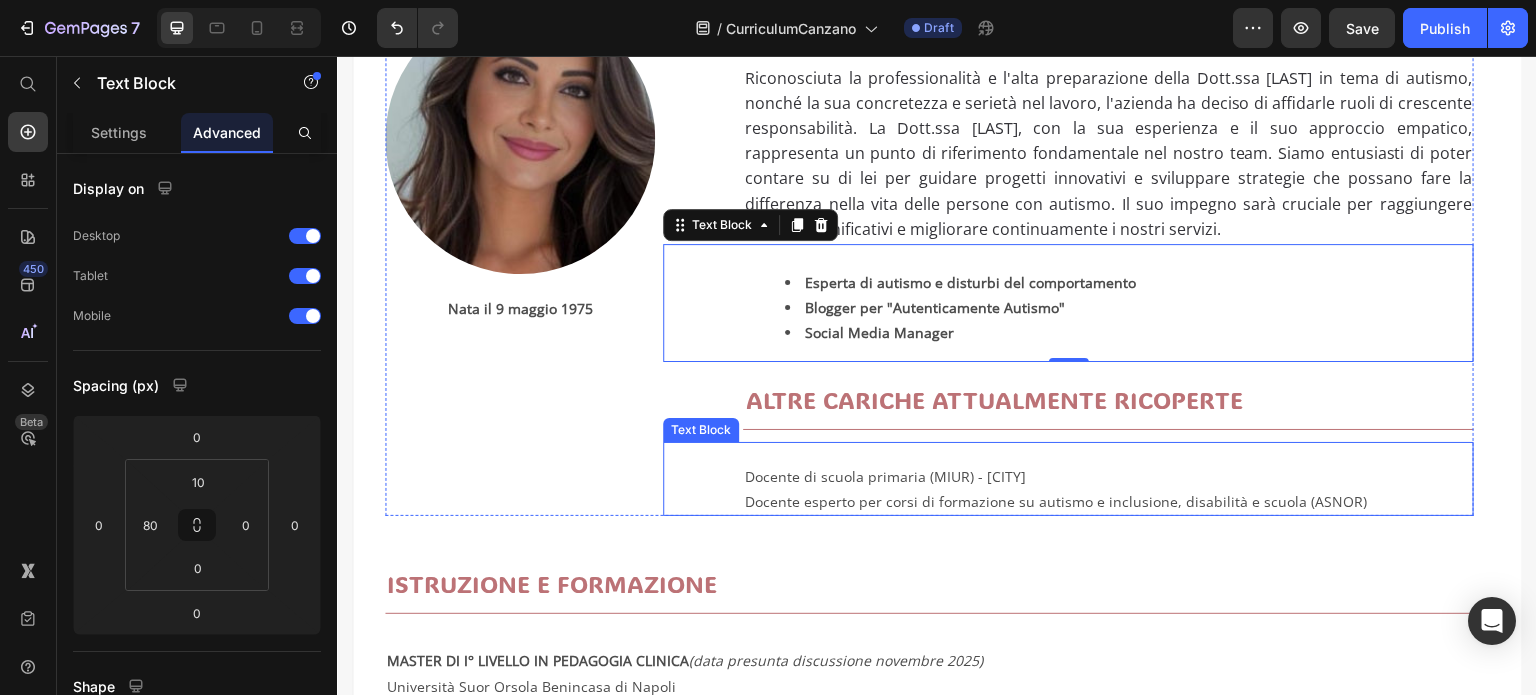 click on "Docente esperto per corsi di formazione su autismo e inclusione, disabilità e scuola (ASNOR)" at bounding box center [1108, 501] 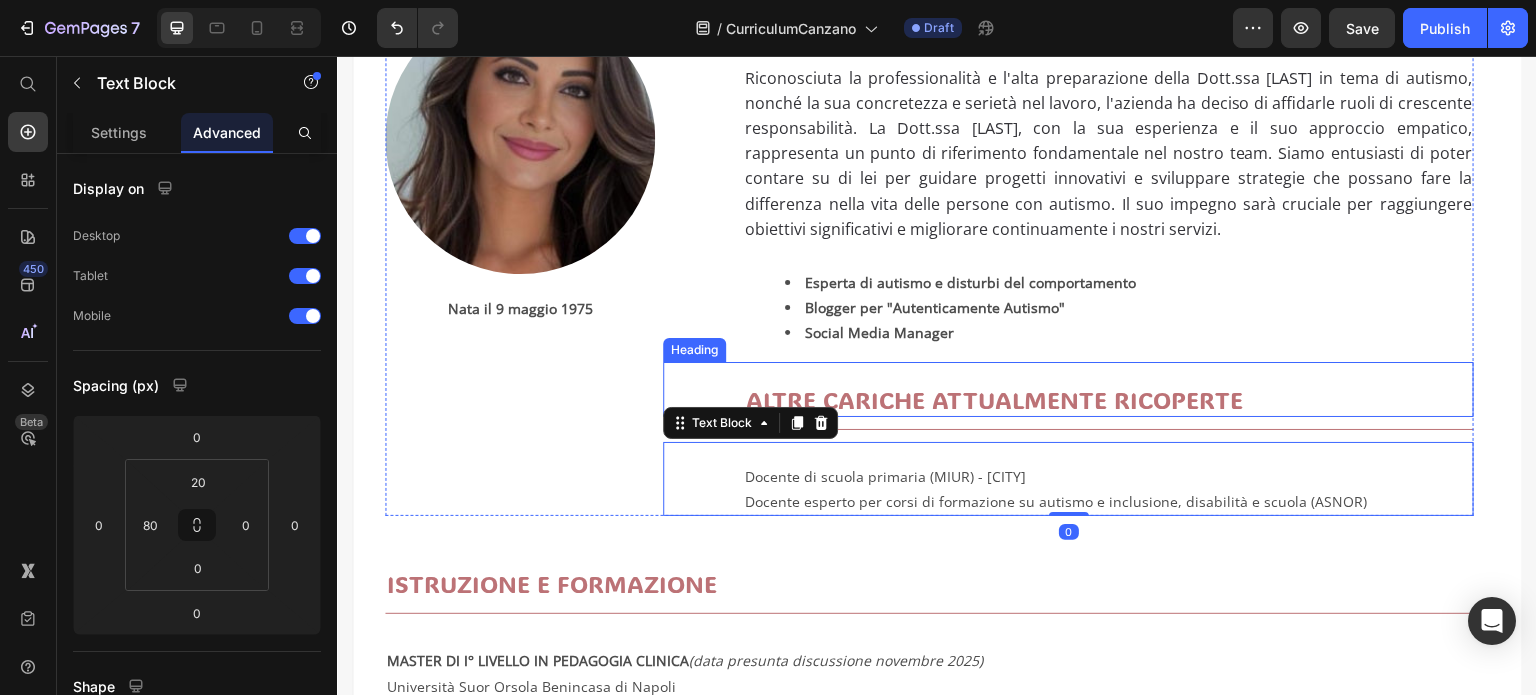 scroll, scrollTop: 300, scrollLeft: 0, axis: vertical 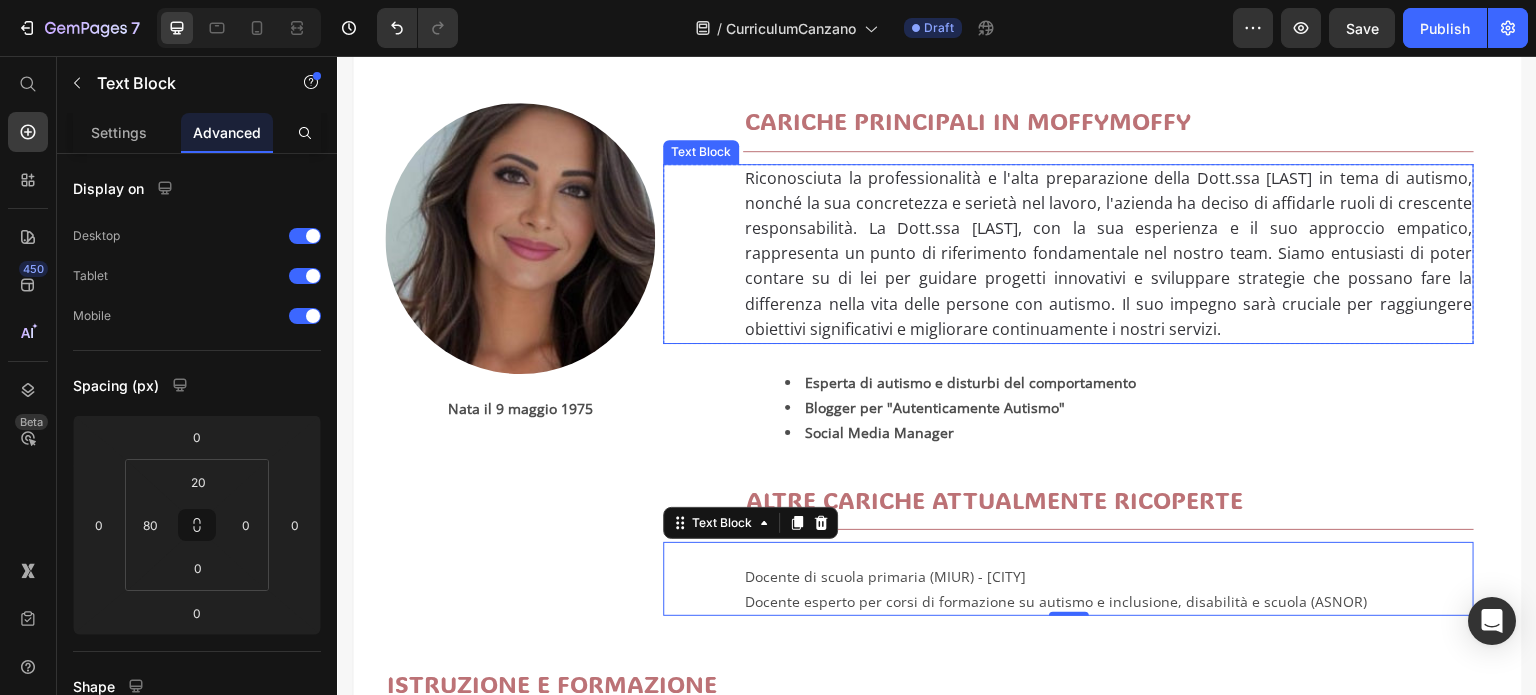 click on "Riconosciuta la professionalità e l'alta preparazione della Dott.ssa [LAST] in tema di autismo, nonché la sua concretezza e serietà nel lavoro, l'azienda ha deciso di affidarle ruoli di crescente responsabilità. La Dott.ssa [LAST], con la sua esperienza e il suo approccio empatico, rappresenta un punto di riferimento fondamentale nel nostro team. Siamo entusiasti di poter contare su di lei per guidare progetti innovativi e sviluppare strategie che possano fare la differenza nella vita delle persone con autismo. Il suo impegno sarà cruciale per raggiungere obiettivi significativi e migliorare continuamente i nostri servizi." at bounding box center [1108, 253] 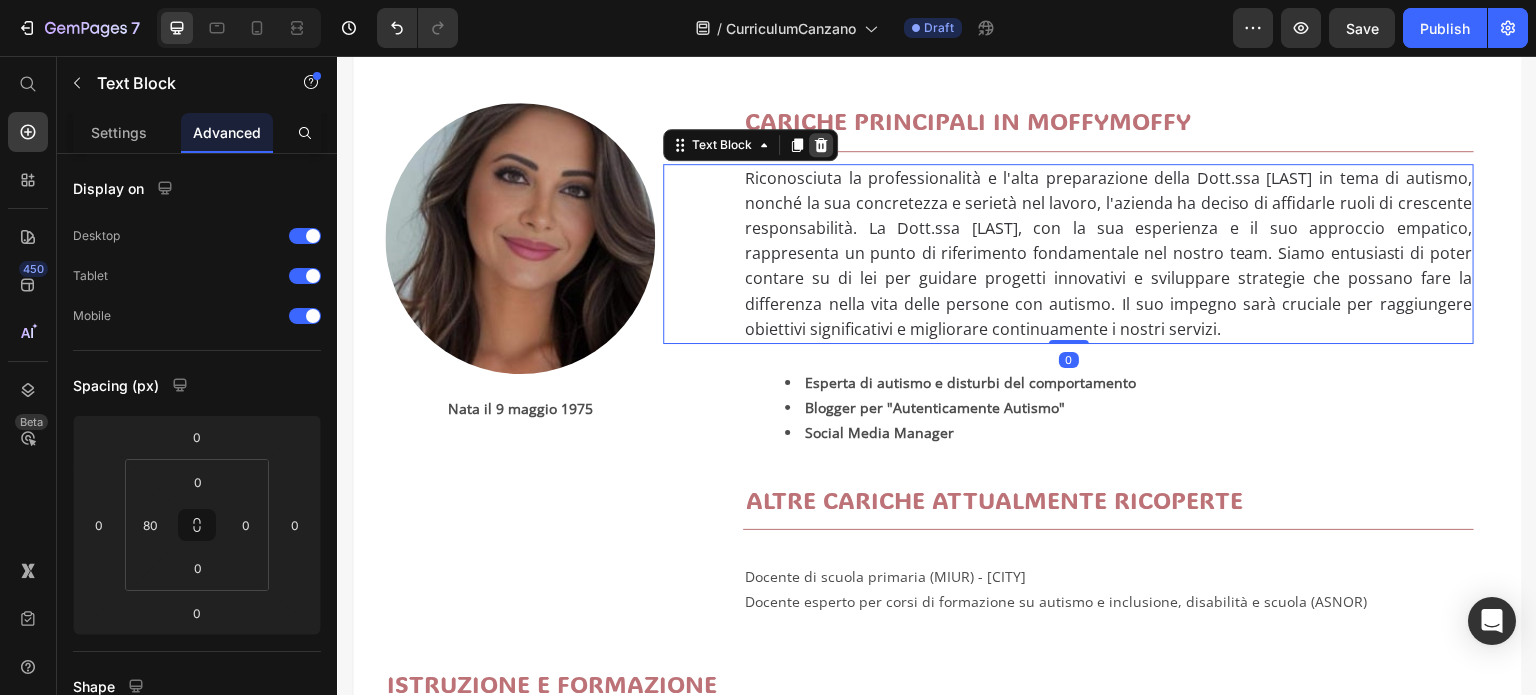 click at bounding box center (821, 145) 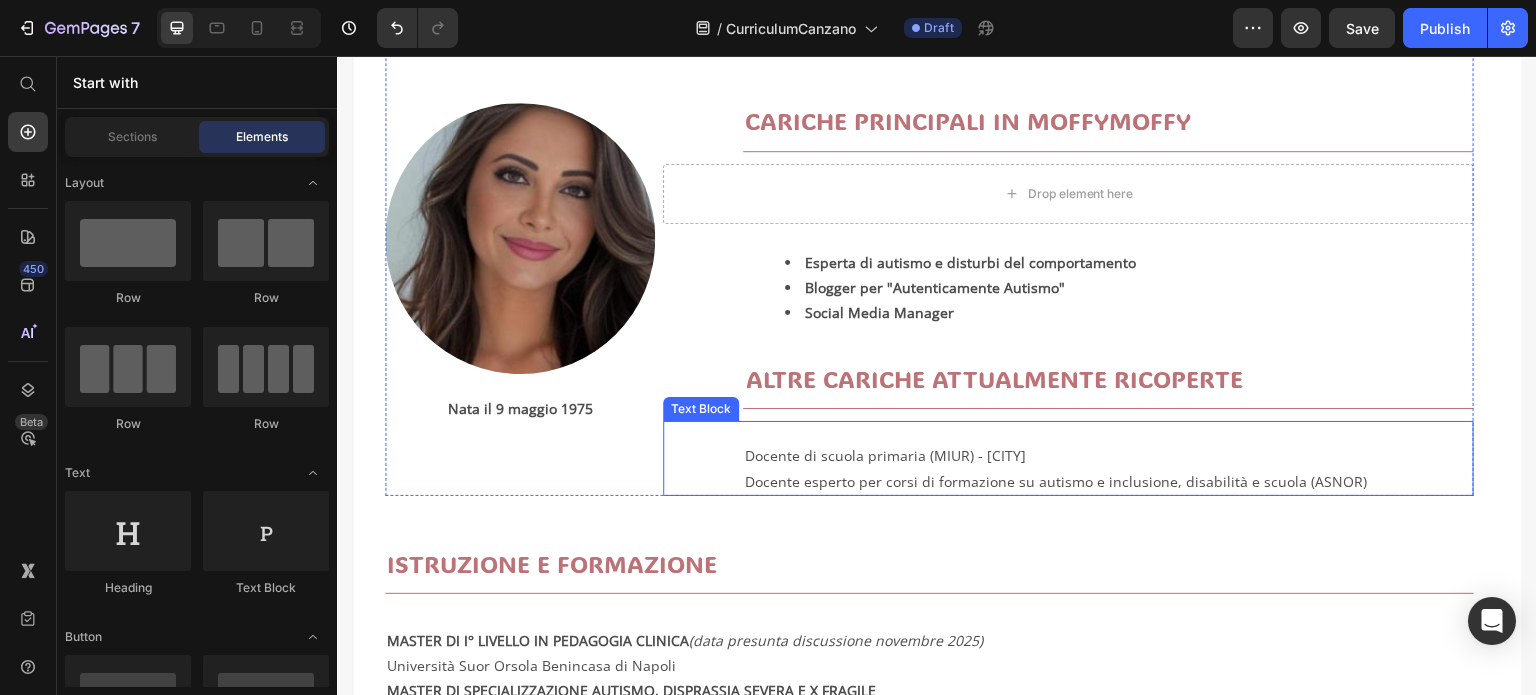 click on "Docente esperto per corsi di formazione su autismo e inclusione, disabilità e scuola (ASNOR)" at bounding box center (1108, 481) 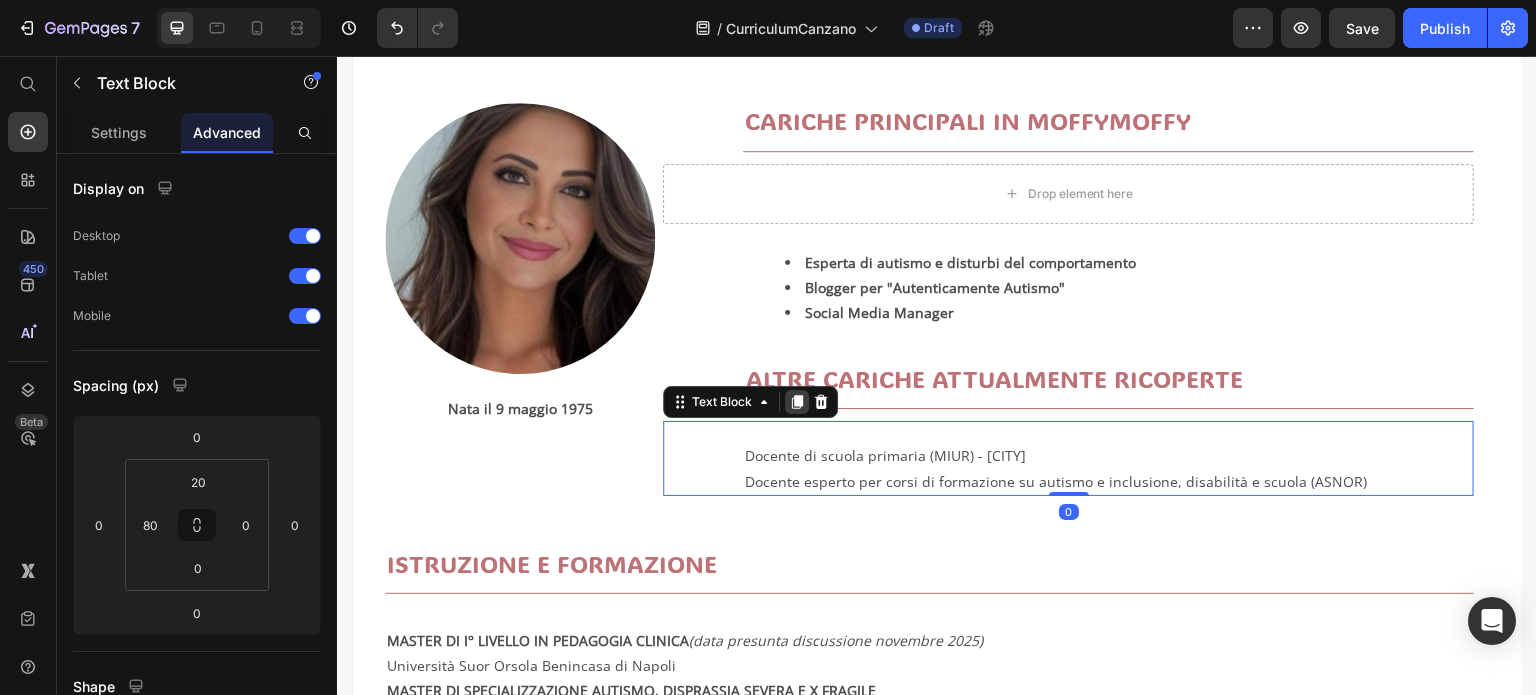 click 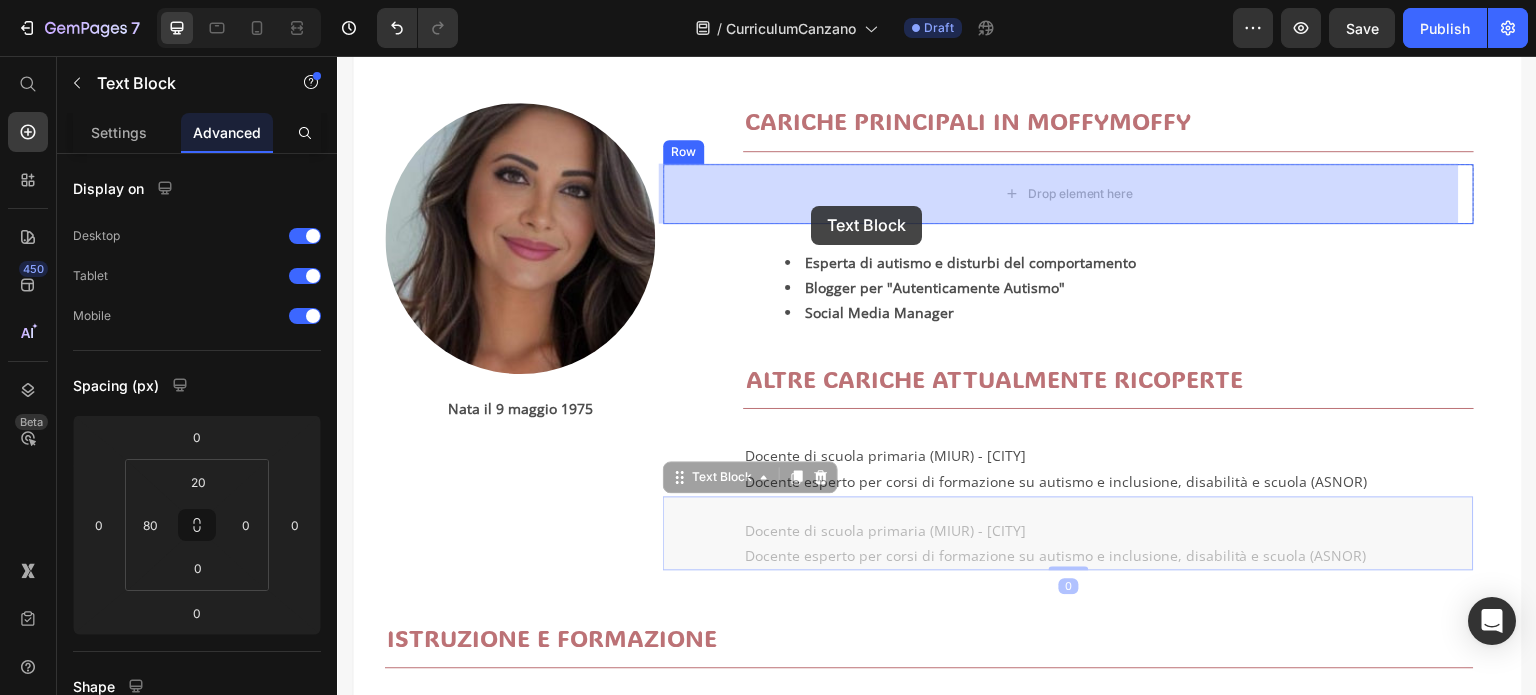 drag, startPoint x: 681, startPoint y: 481, endPoint x: 812, endPoint y: 206, distance: 304.60794 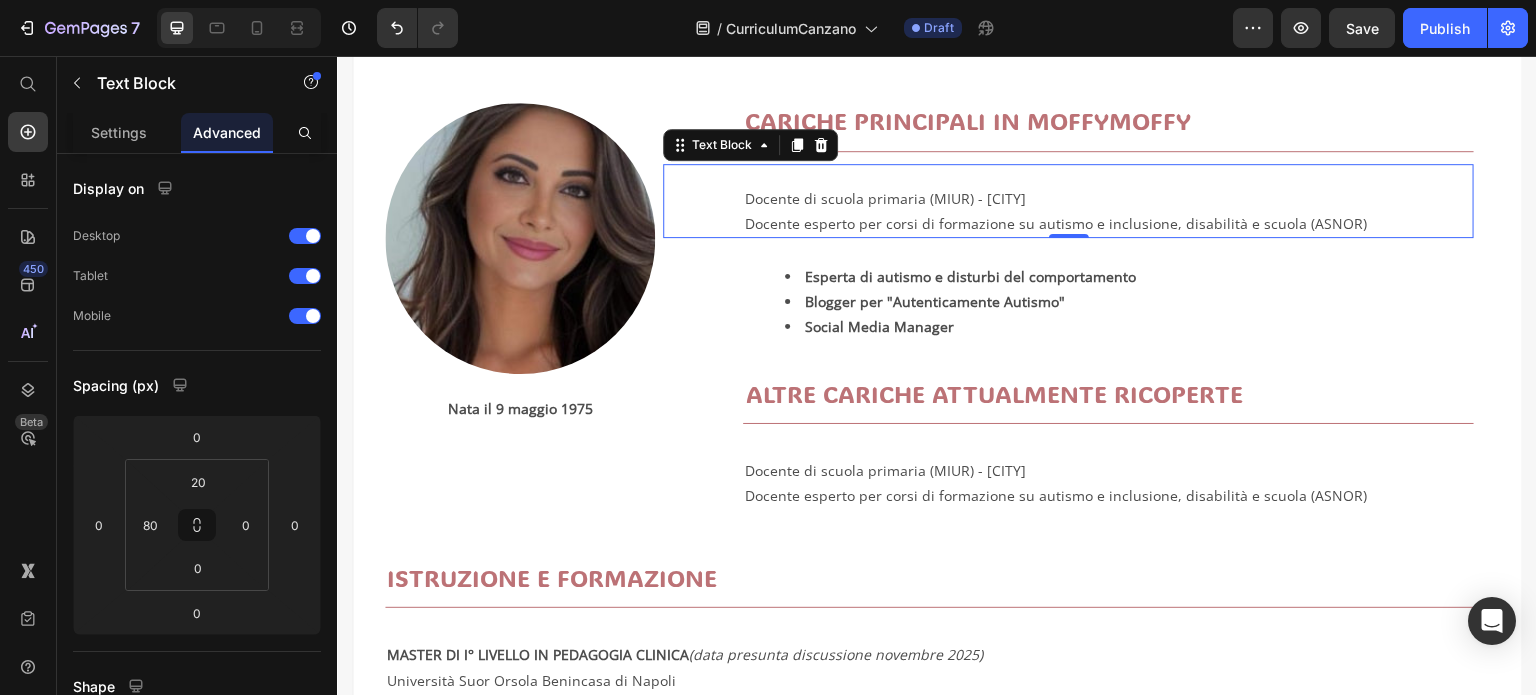 click on "Docente esperto per corsi di formazione su autismo e inclusione, disabilità e scuola (ASNOR)" at bounding box center (1108, 223) 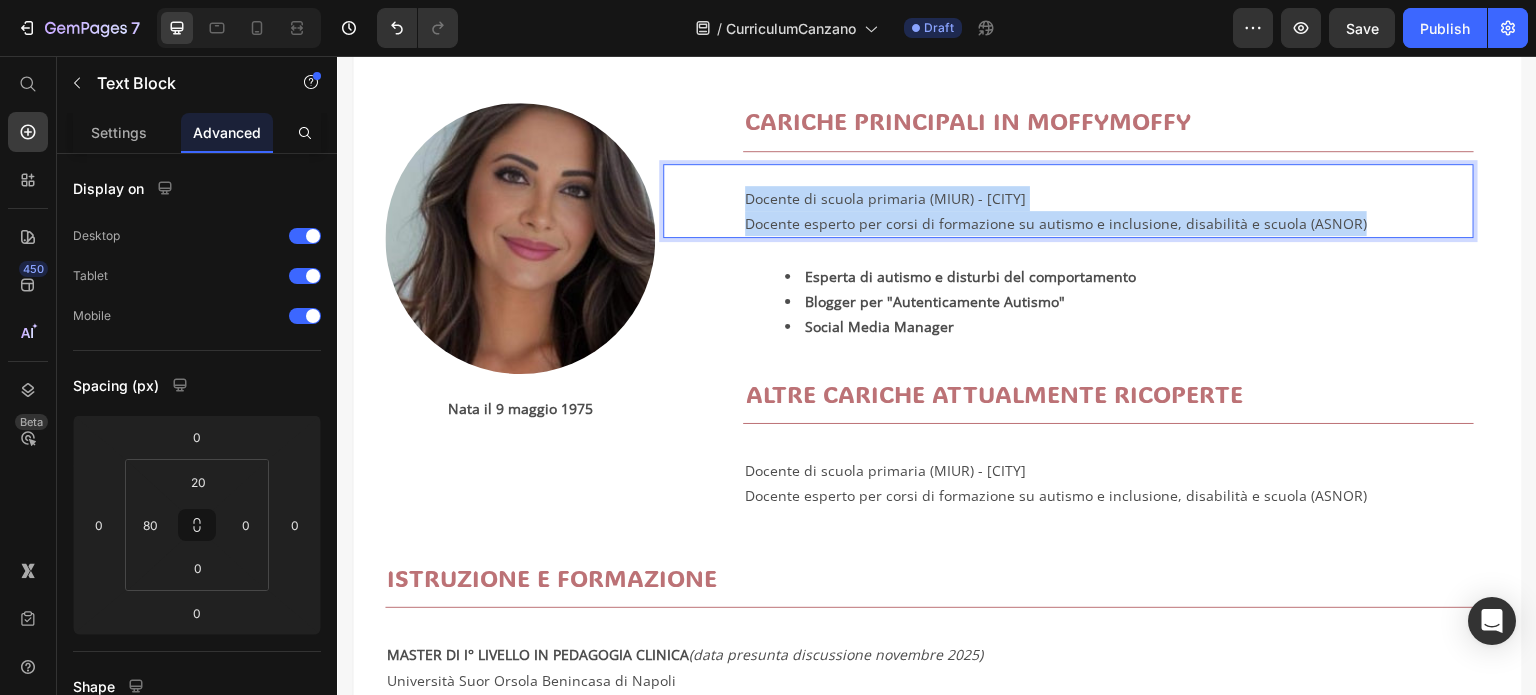 drag, startPoint x: 1352, startPoint y: 217, endPoint x: 740, endPoint y: 189, distance: 612.6402 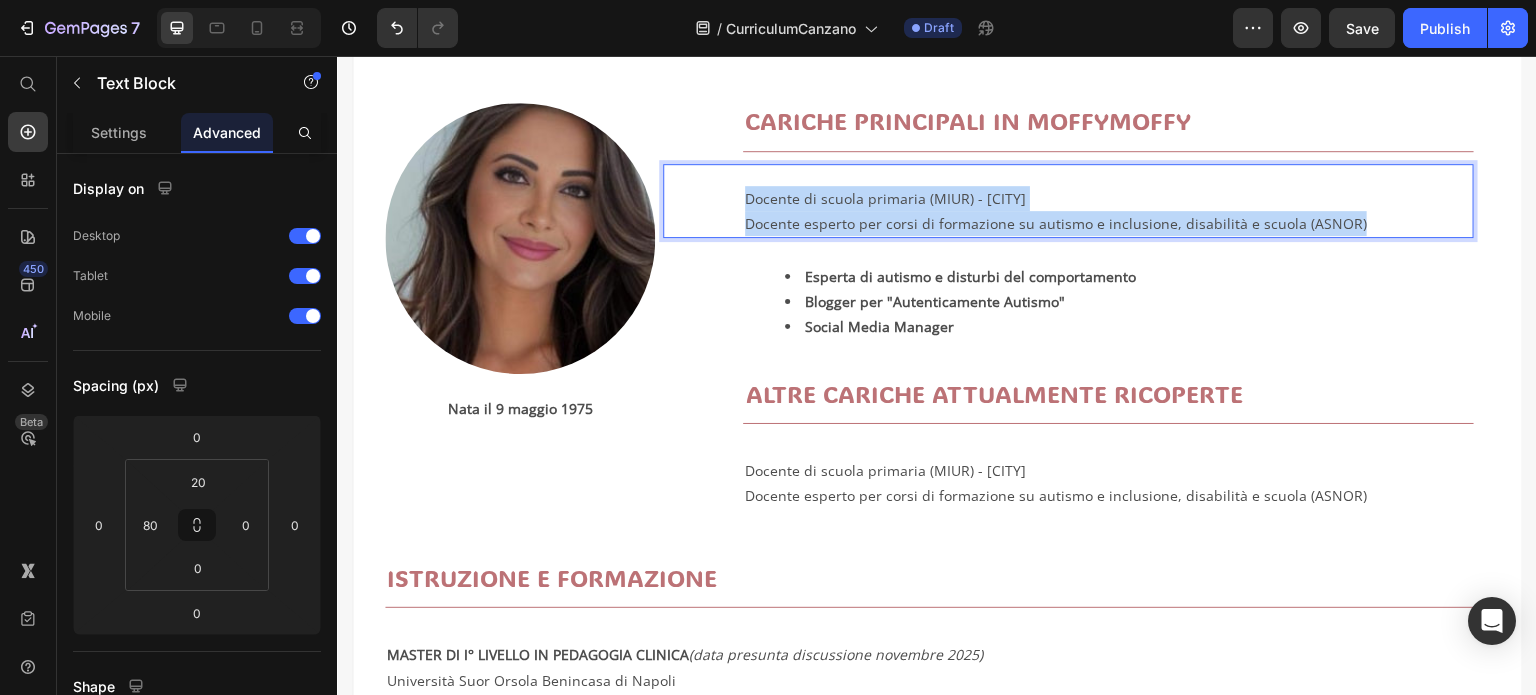 click on "Docente di scuola primaria (MIUR) - Caserta Docente esperto per corsi di formazione su autismo e inclusione, disabilità e scuola (ASNOR)" at bounding box center [1108, 211] 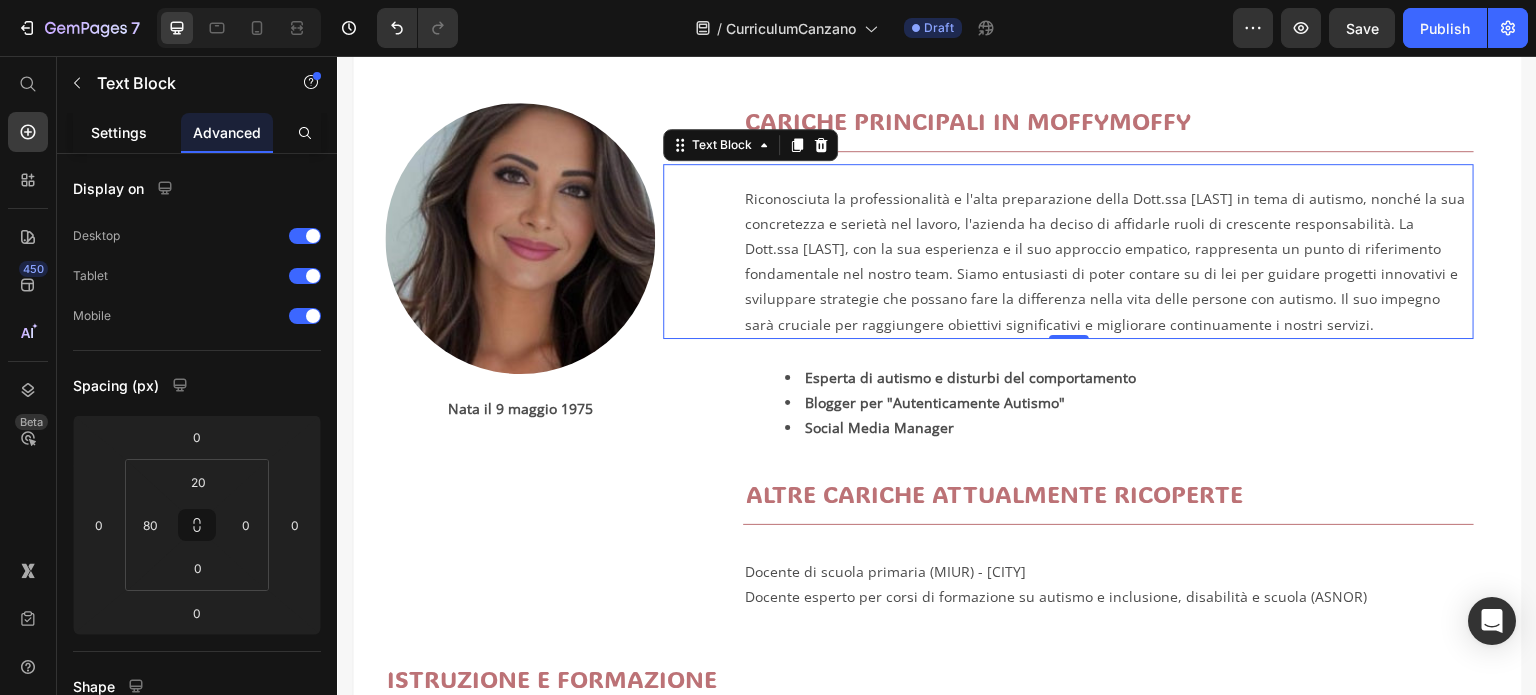 click on "Settings" at bounding box center (119, 132) 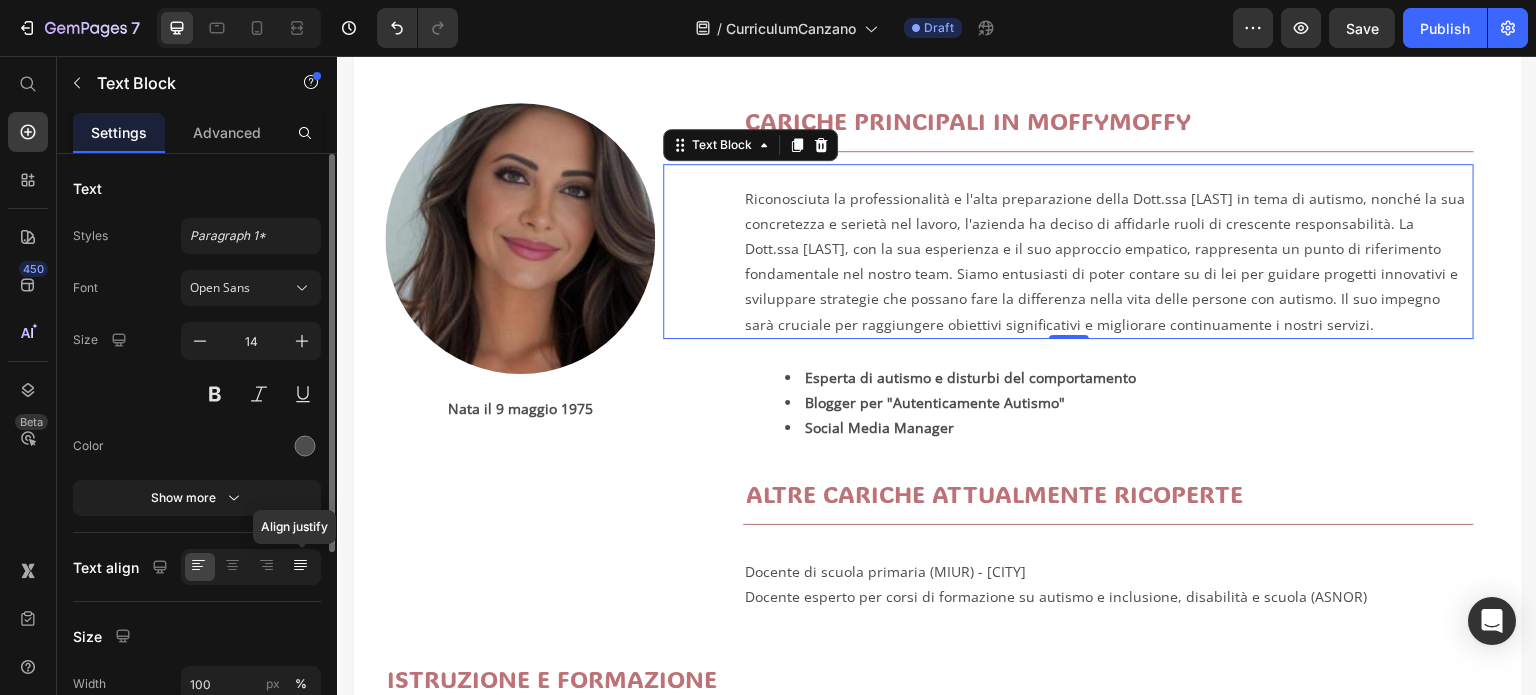 click 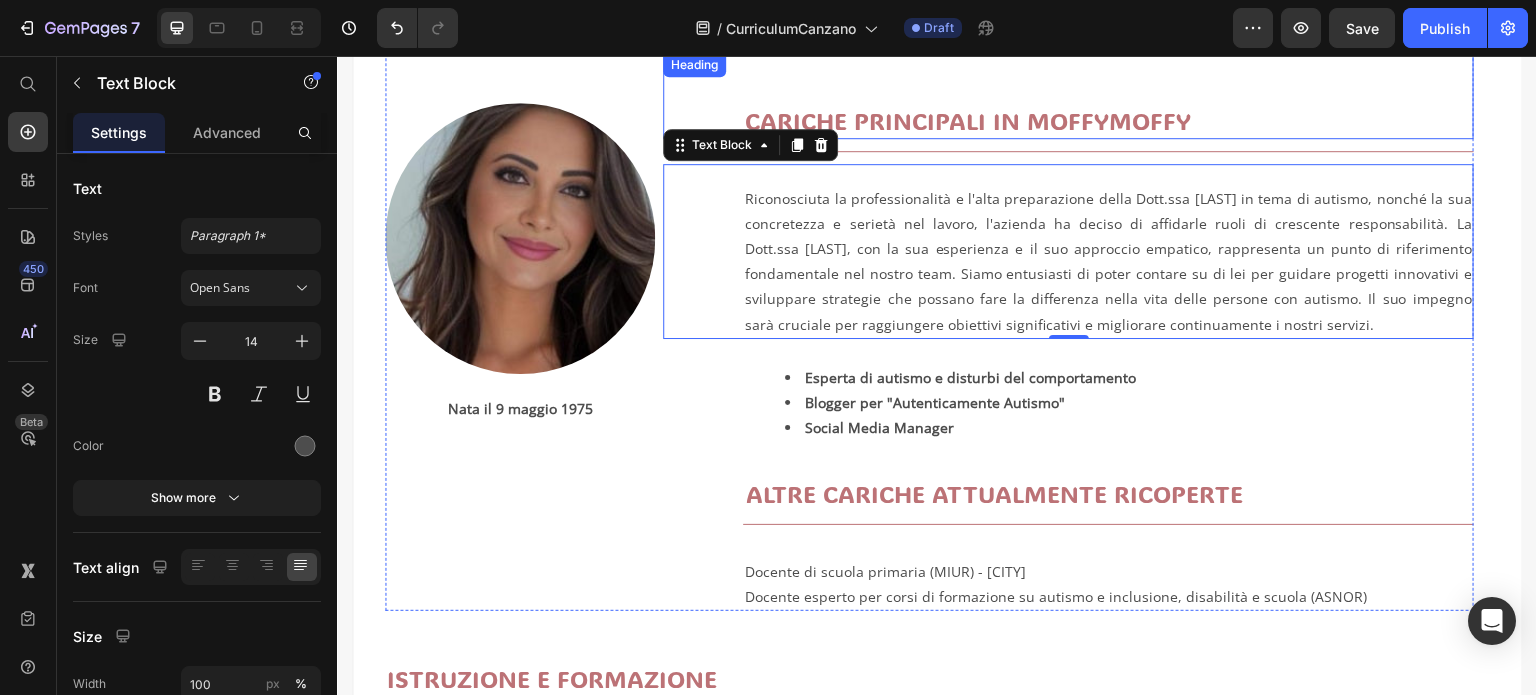 click on "CARICHE PRINCIPALI IN MOFFYMOFFY" at bounding box center [1108, 120] 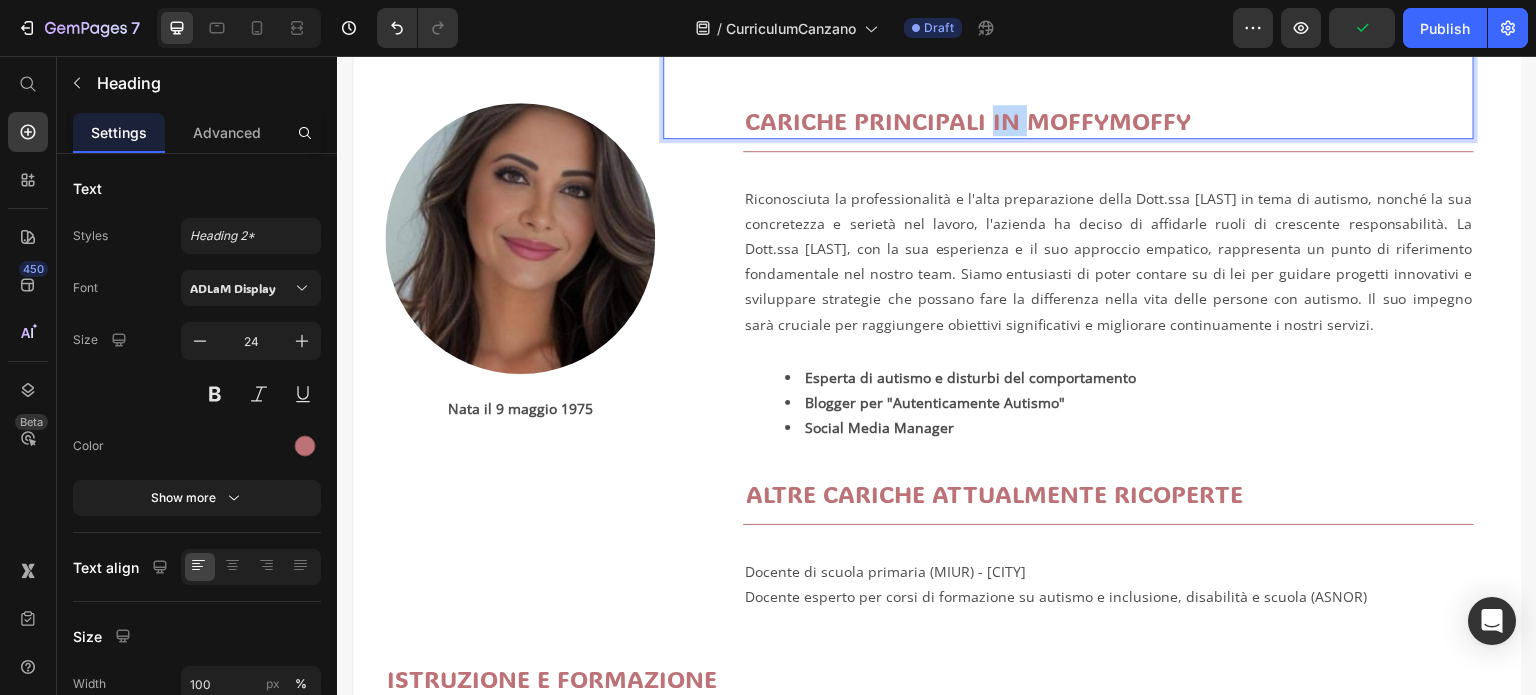click on "CARICHE PRINCIPALI IN MOFFYMOFFY" at bounding box center (1108, 120) 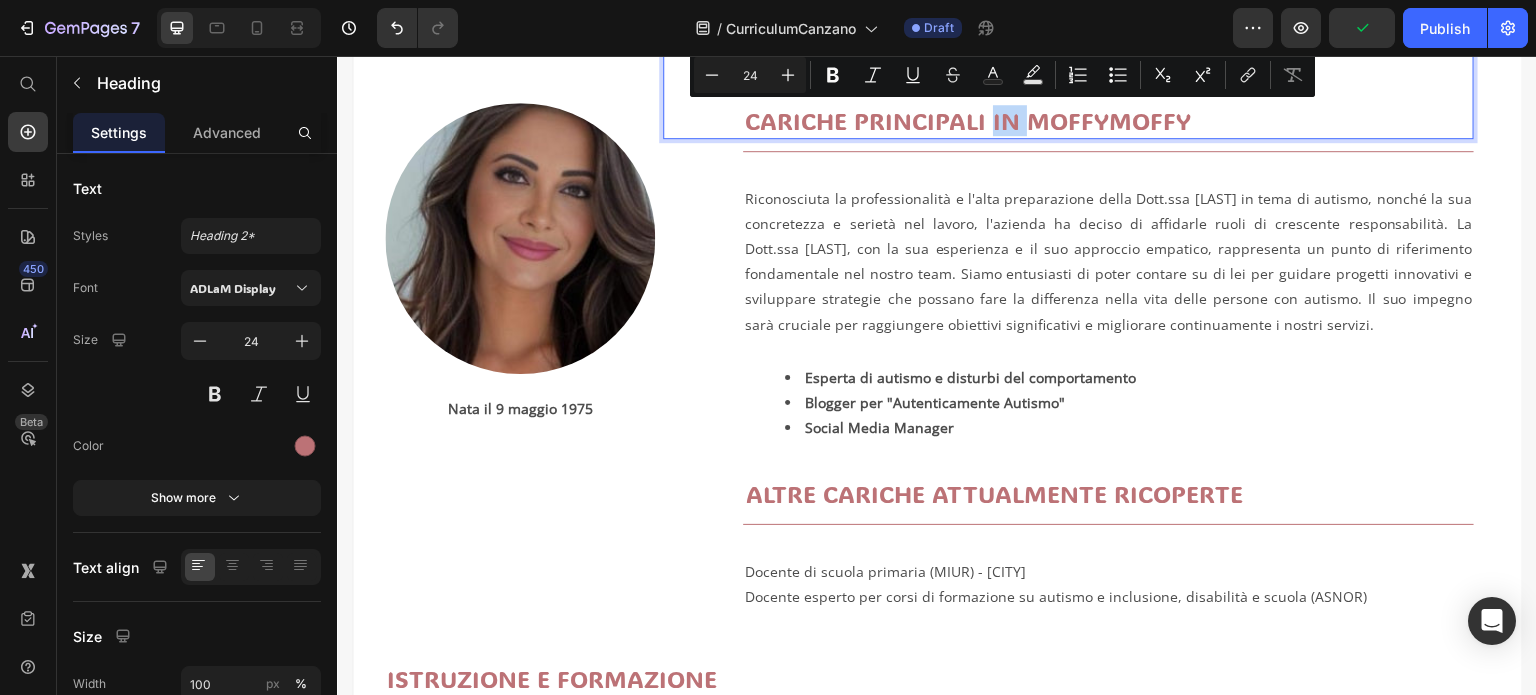 click on "CARICHE PRINCIPALI IN MOFFYMOFFY" at bounding box center (1108, 120) 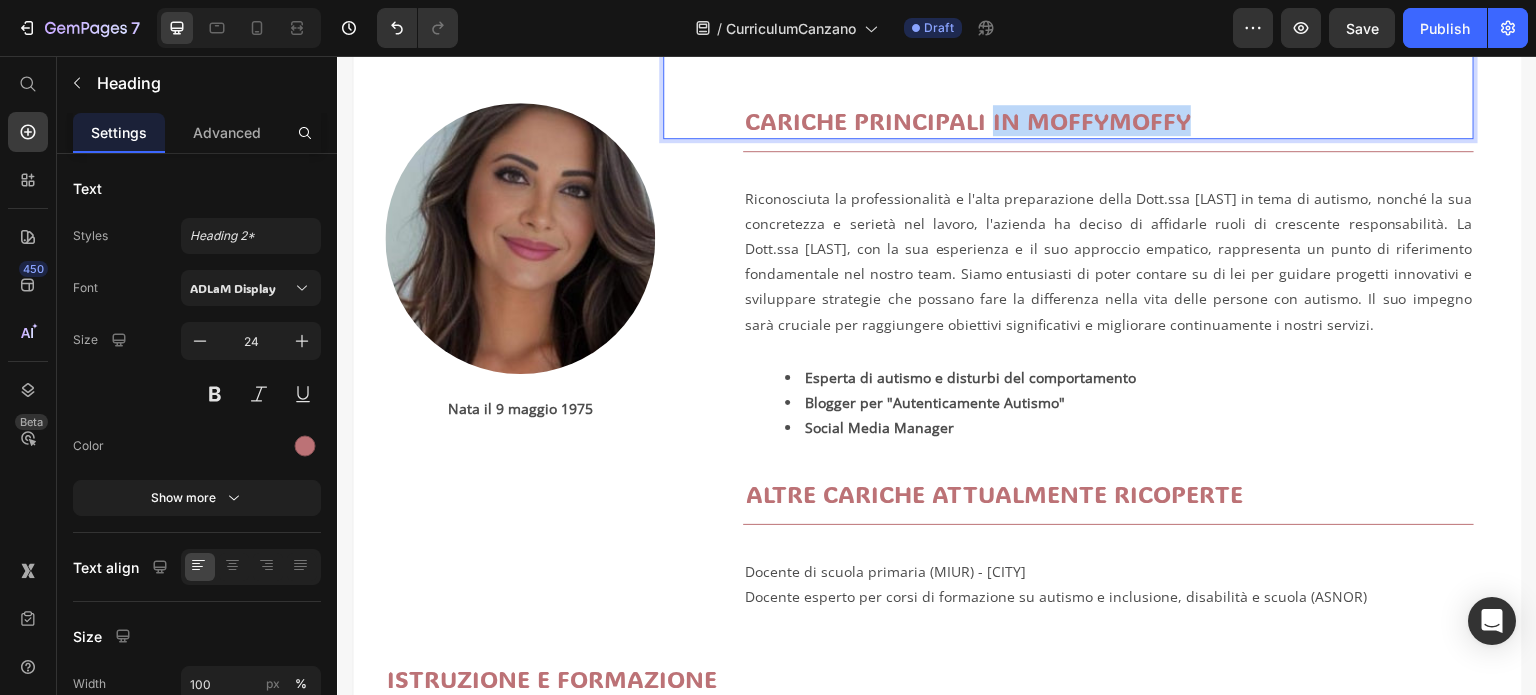 drag, startPoint x: 986, startPoint y: 119, endPoint x: 1194, endPoint y: 119, distance: 208 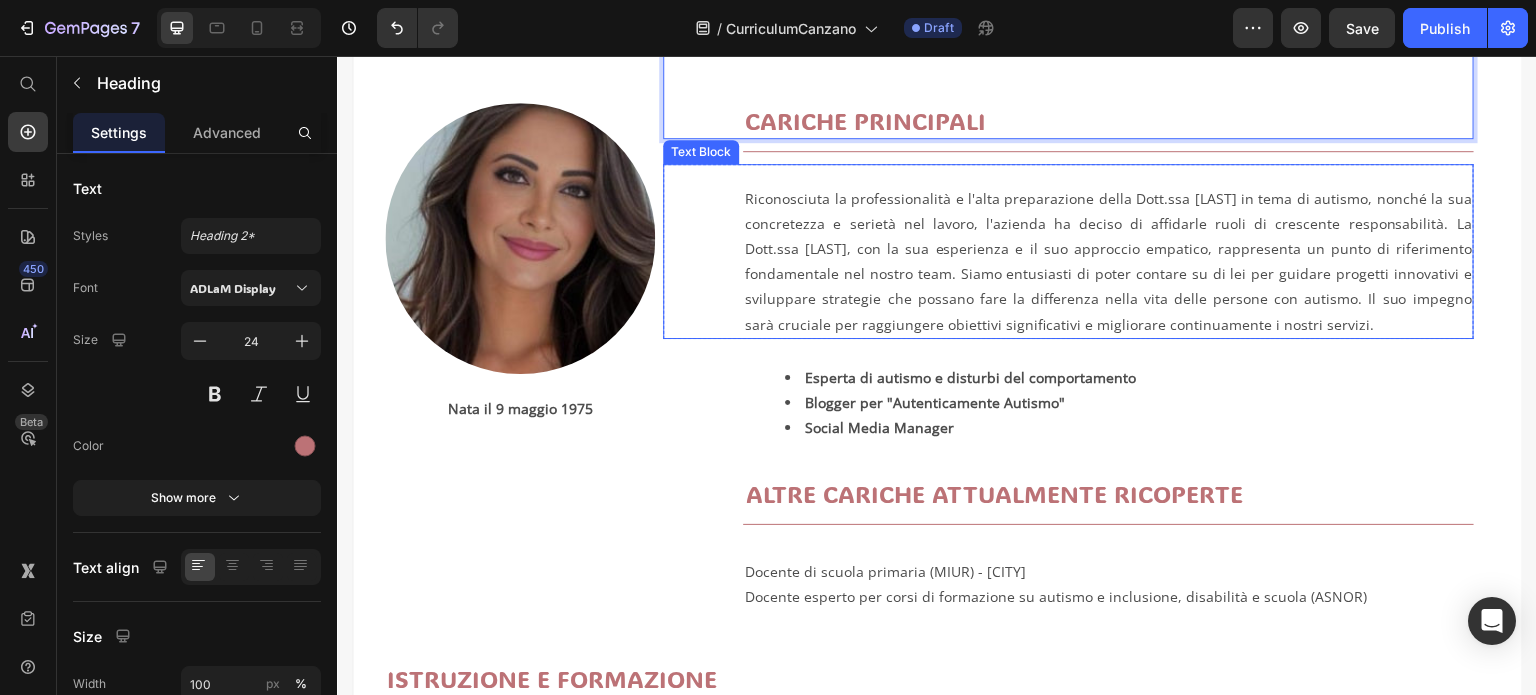 click on "Riconosciuta la professionalità e l'alta preparazione della Dott.ssa [LAST] in tema di autismo, nonché la sua concretezza e serietà nel lavoro, l'azienda ha deciso di affidarle ruoli di crescente responsabilità. La Dott.ssa [LAST], con la sua esperienza e il suo approccio empatico, rappresenta un punto di riferimento fondamentale nel nostro team. Siamo entusiasti di poter contare su di lei per guidare progetti innovativi e sviluppare strategie che possano fare la differenza nella vita delle persone con autismo. Il suo impegno sarà cruciale per raggiungere obiettivi significativi e migliorare continuamente i nostri servizi." at bounding box center [1108, 261] 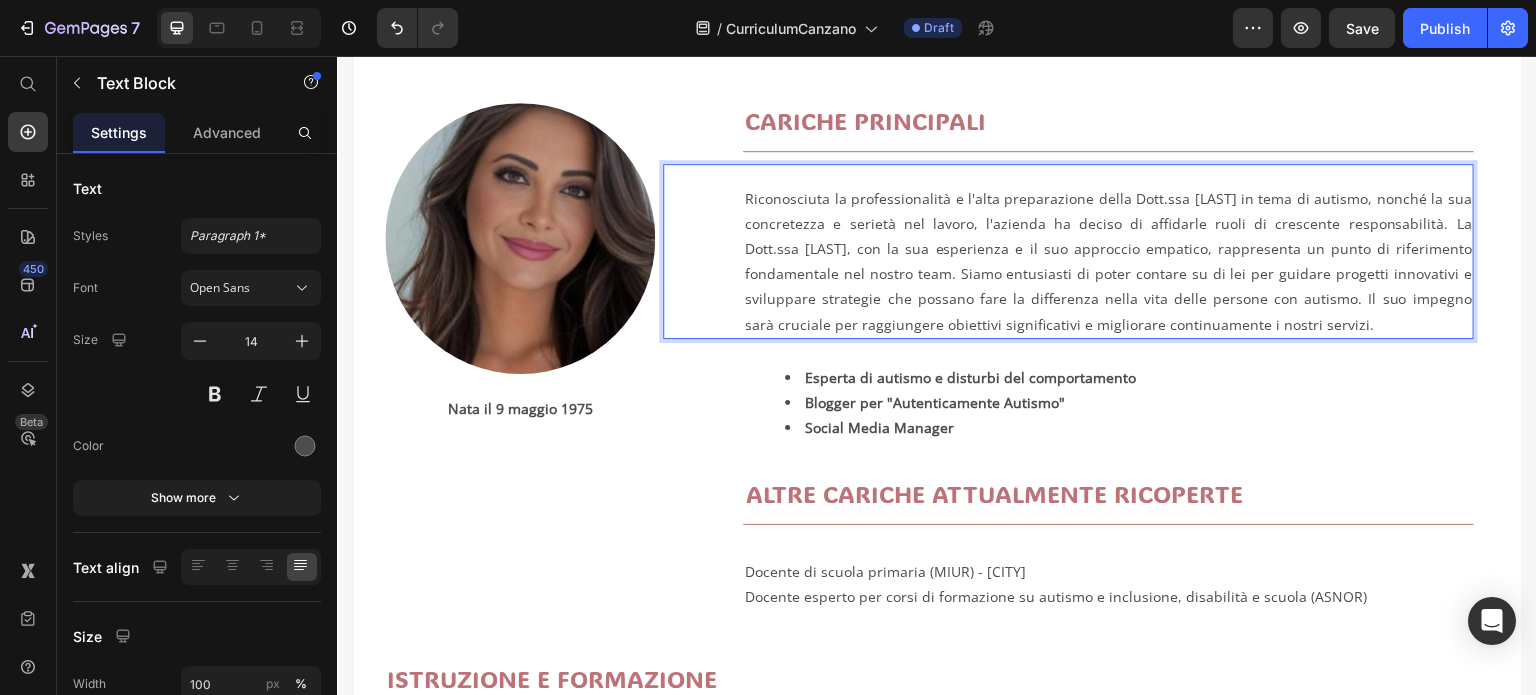 click on "Riconosciuta la professionalità e l'alta preparazione della Dott.ssa [LAST] in tema di autismo, nonché la sua concretezza e serietà nel lavoro, l'azienda ha deciso di affidarle ruoli di crescente responsabilità. La Dott.ssa [LAST], con la sua esperienza e il suo approccio empatico, rappresenta un punto di riferimento fondamentale nel nostro team. Siamo entusiasti di poter contare su di lei per guidare progetti innovativi e sviluppare strategie che possano fare la differenza nella vita delle persone con autismo. Il suo impegno sarà cruciale per raggiungere obiettivi significativi e migliorare continuamente i nostri servizi." at bounding box center [1108, 261] 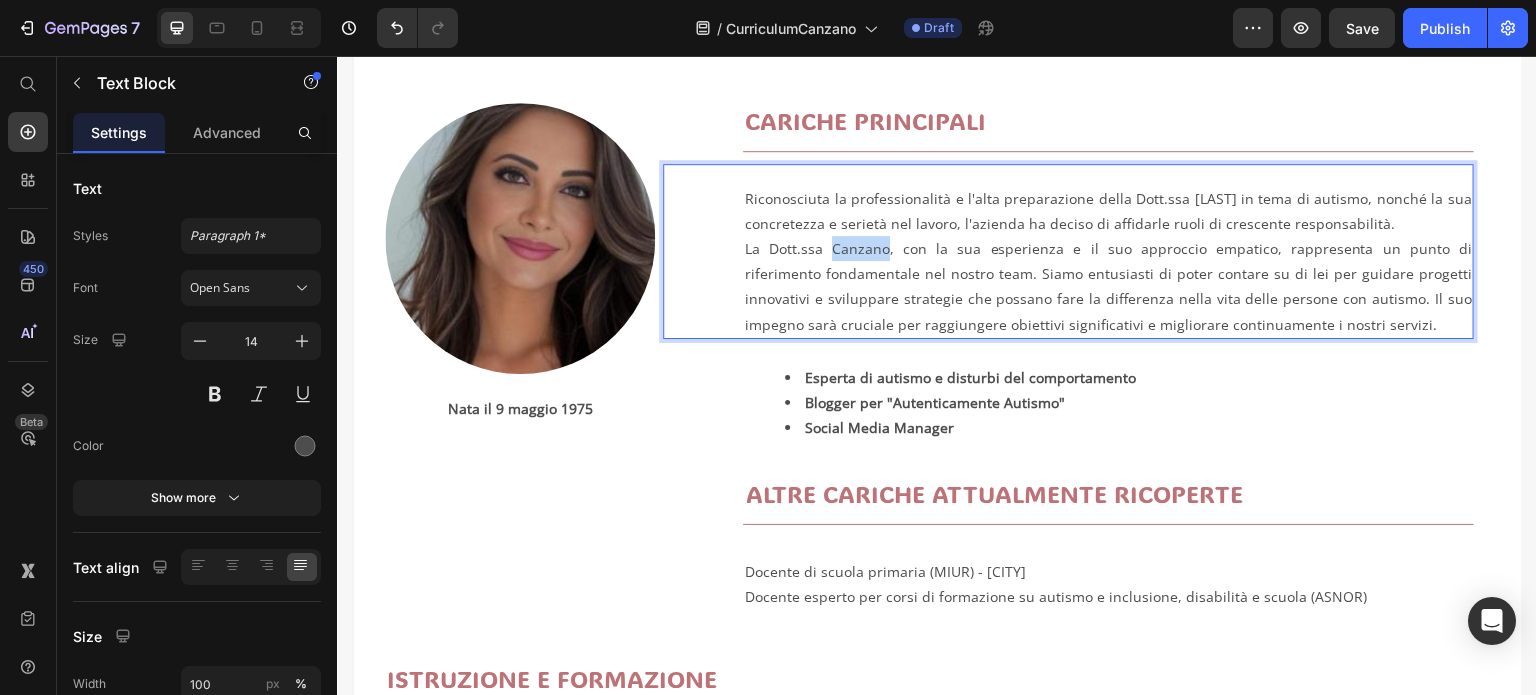 drag, startPoint x: 876, startPoint y: 251, endPoint x: 816, endPoint y: 250, distance: 60.00833 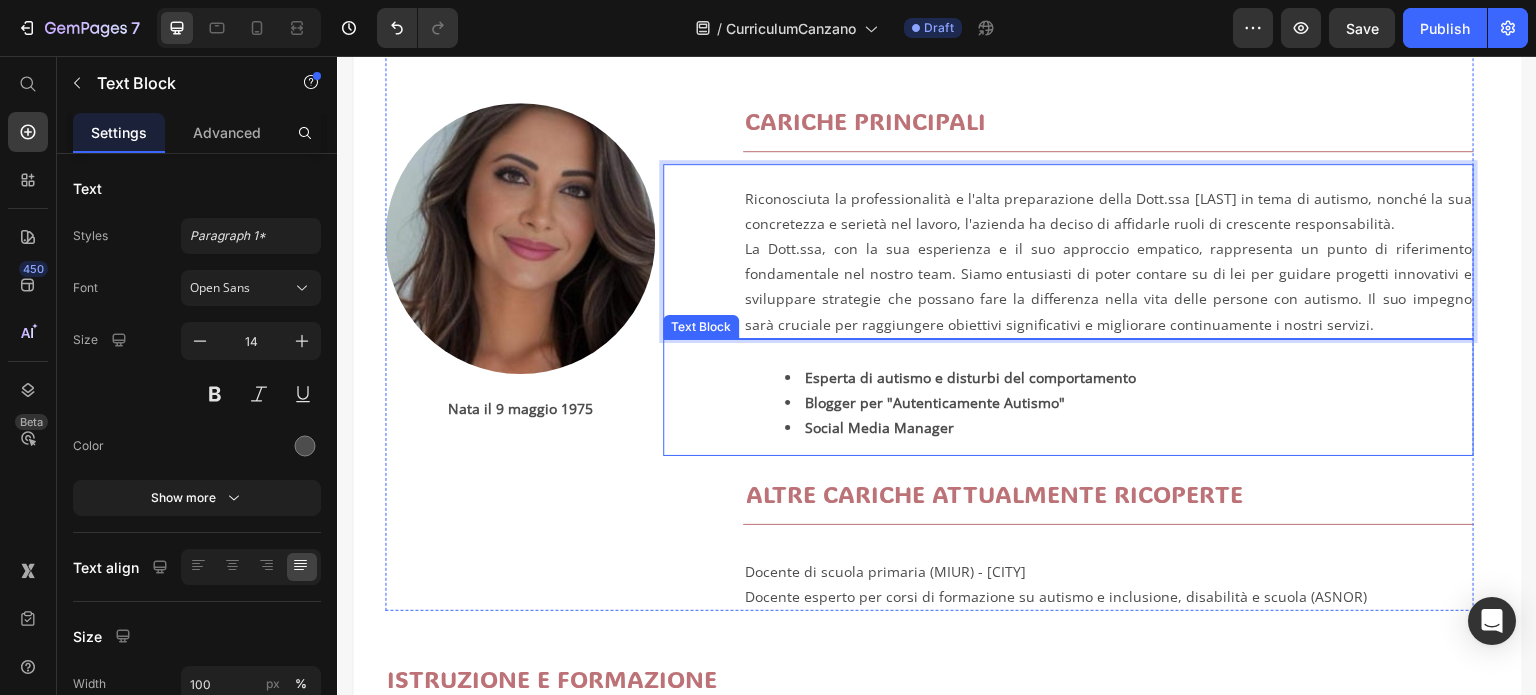 click on "Esperta di autismo e disturbi del comportamento" at bounding box center [970, 377] 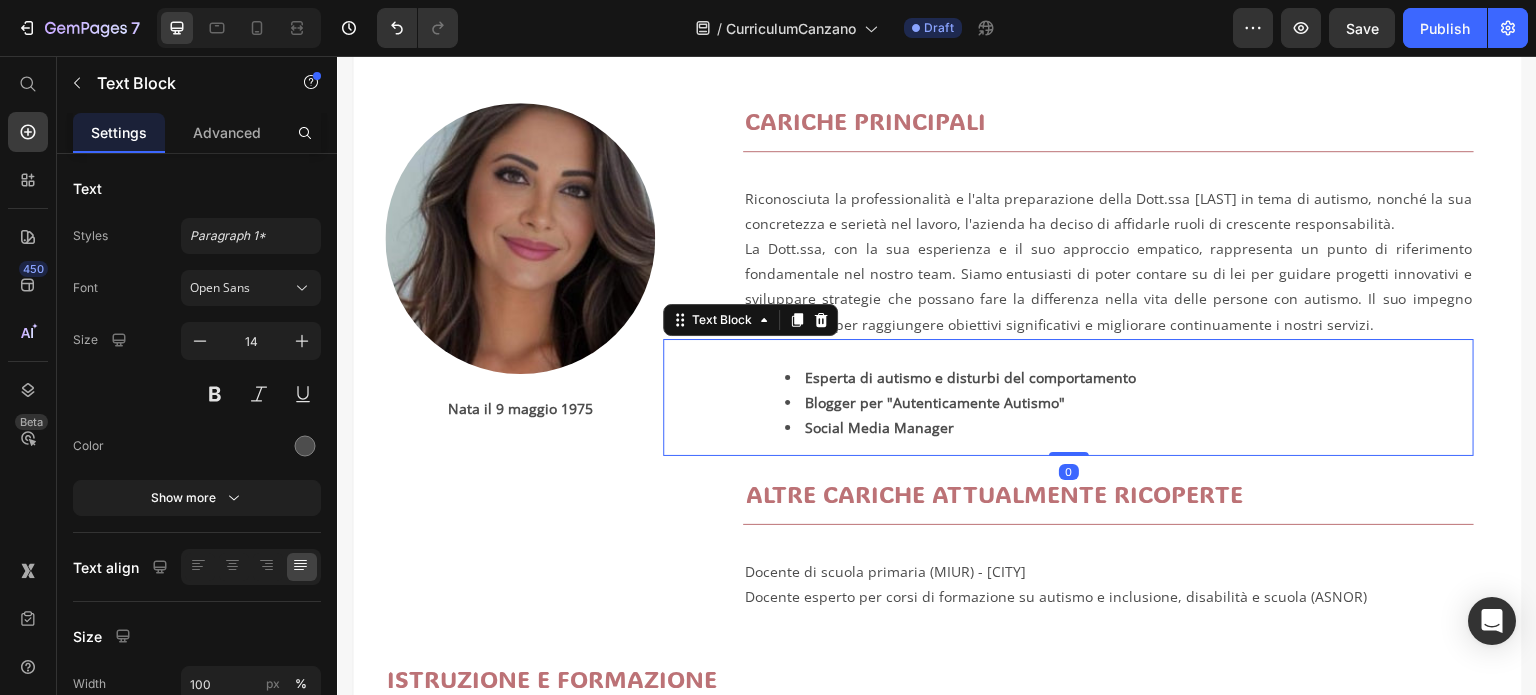 click on "Esperta di autismo e disturbi del comportamento" at bounding box center [970, 377] 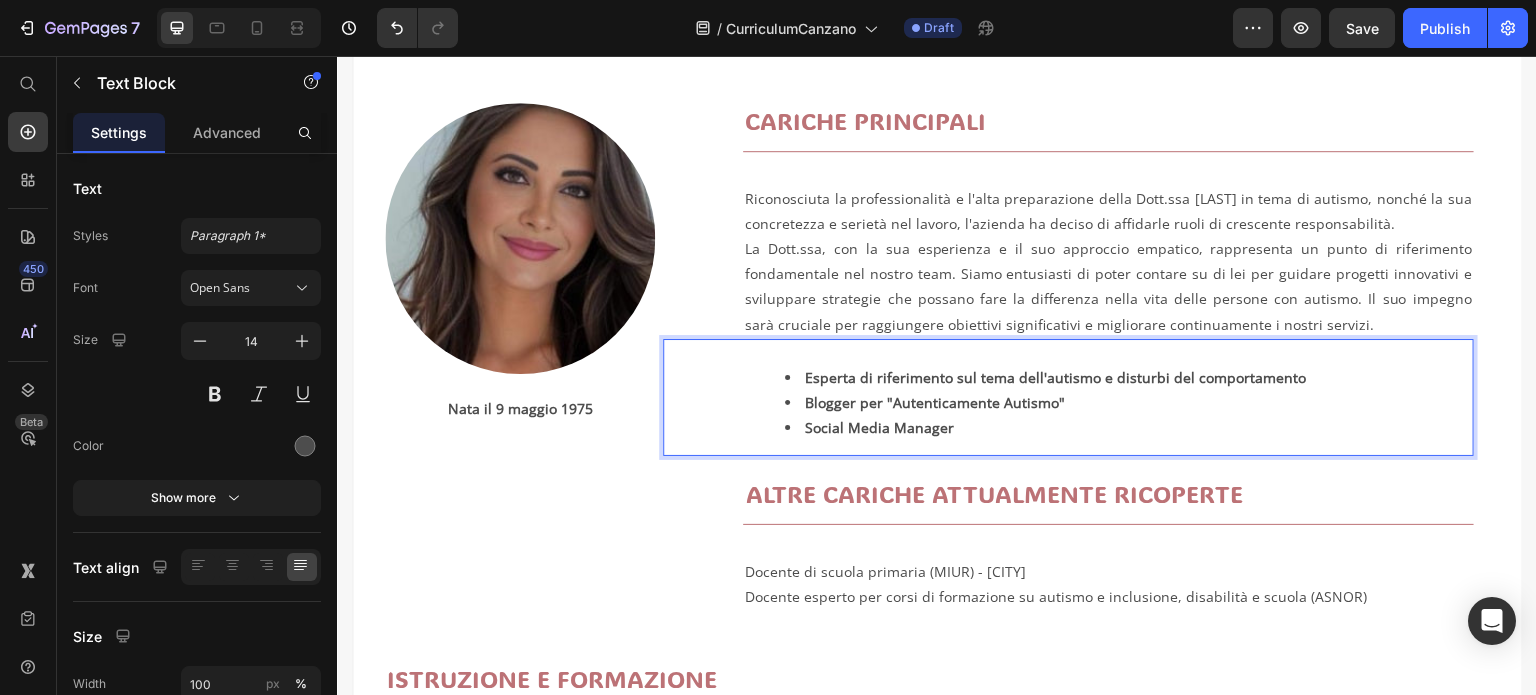 click on "Esperta di riferimento sul tema dell'autismo e disturbi del comportamento" at bounding box center [1055, 377] 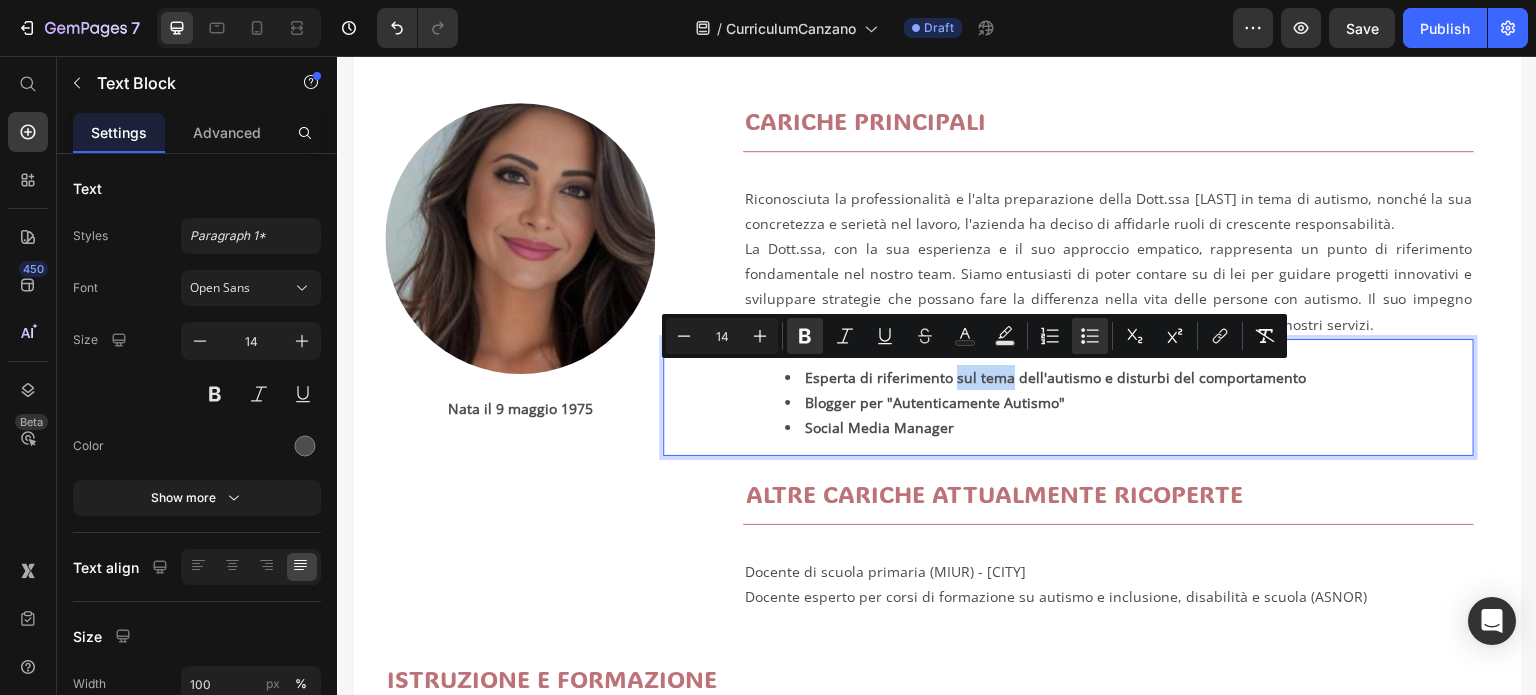 drag, startPoint x: 949, startPoint y: 376, endPoint x: 1004, endPoint y: 380, distance: 55.145264 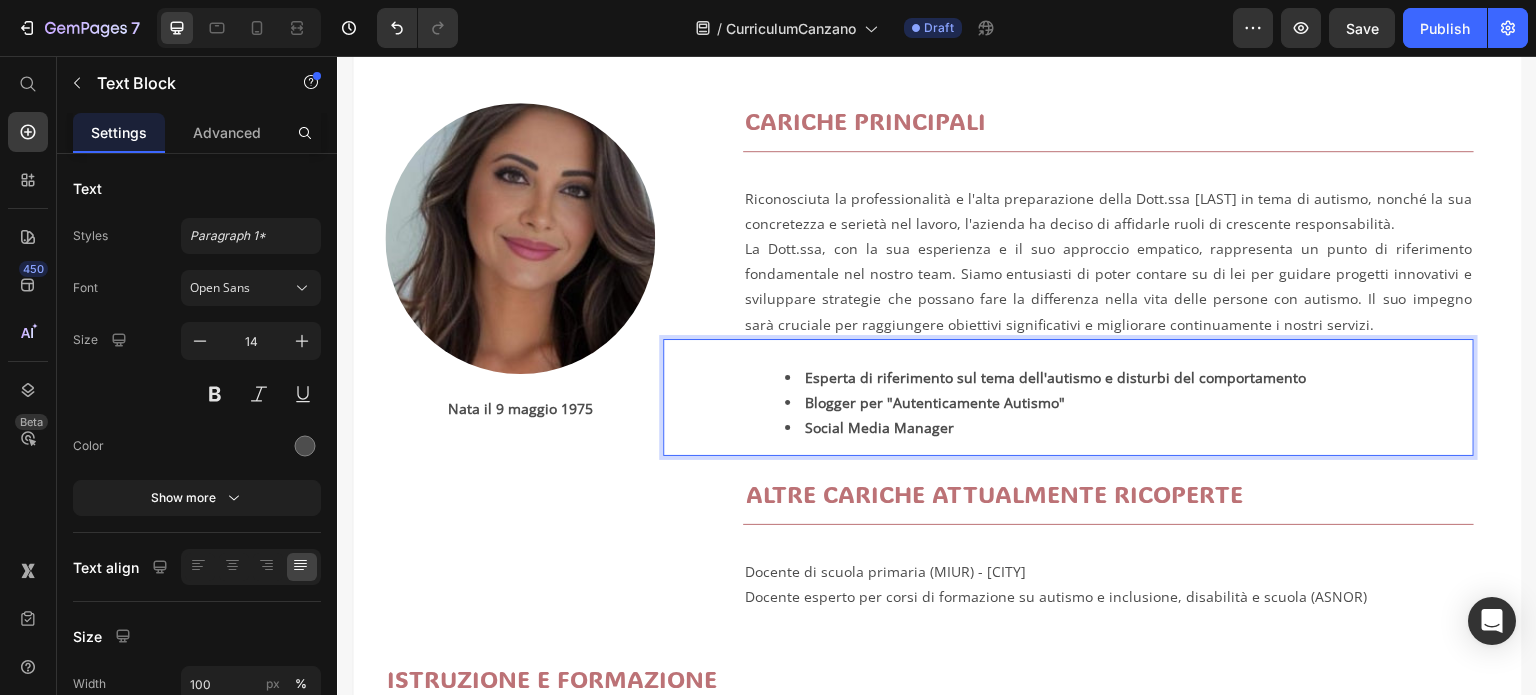 click on "Esperta di riferimento sul tema dell'autismo e disturbi del comportamento" at bounding box center (1128, 377) 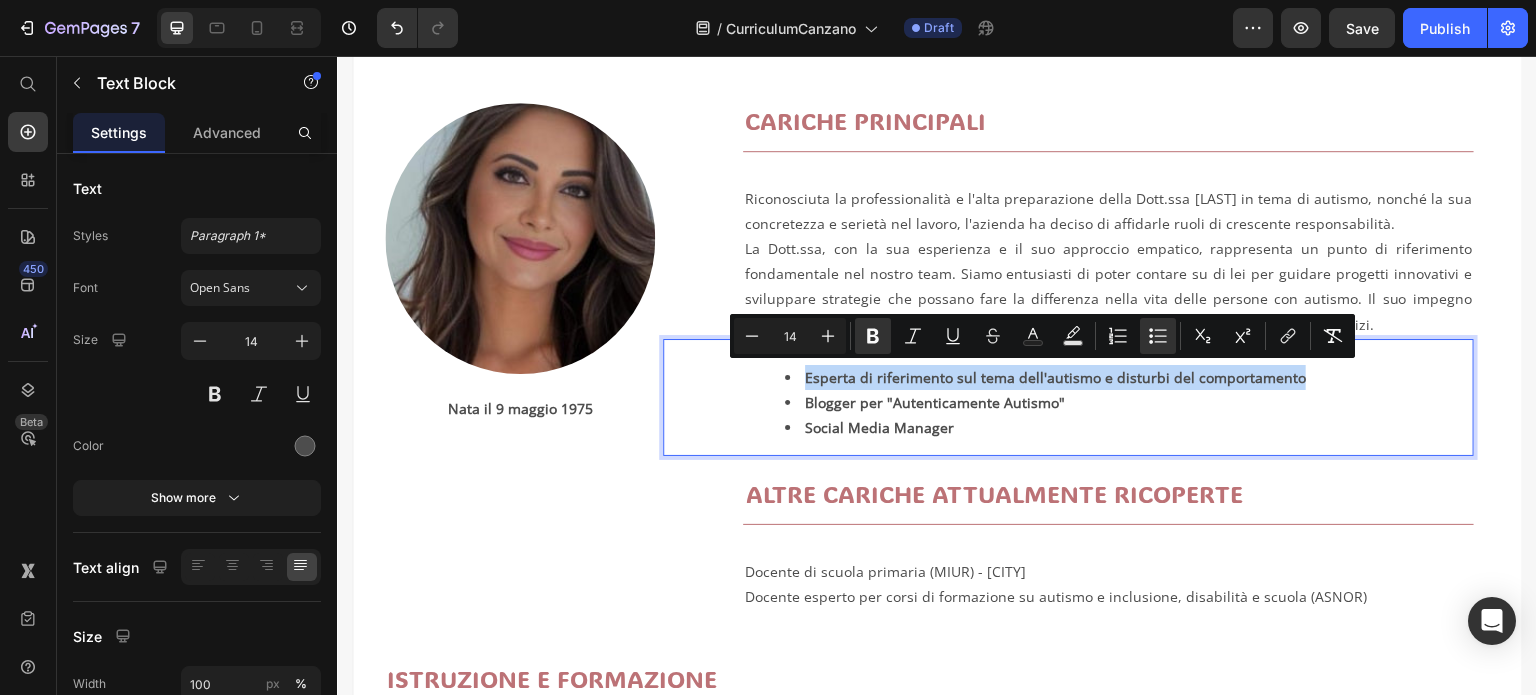 drag, startPoint x: 1292, startPoint y: 375, endPoint x: 804, endPoint y: 374, distance: 488.00104 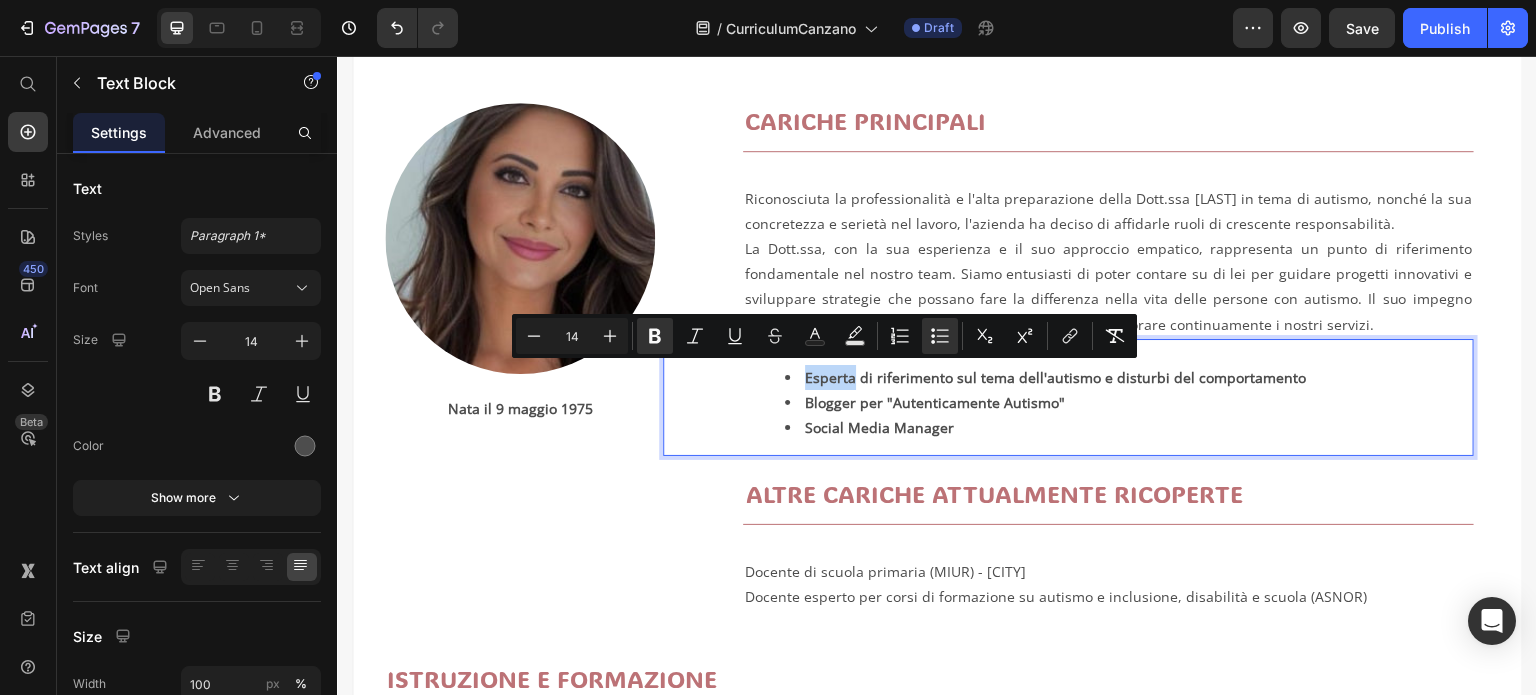 drag, startPoint x: 850, startPoint y: 373, endPoint x: 801, endPoint y: 380, distance: 49.497475 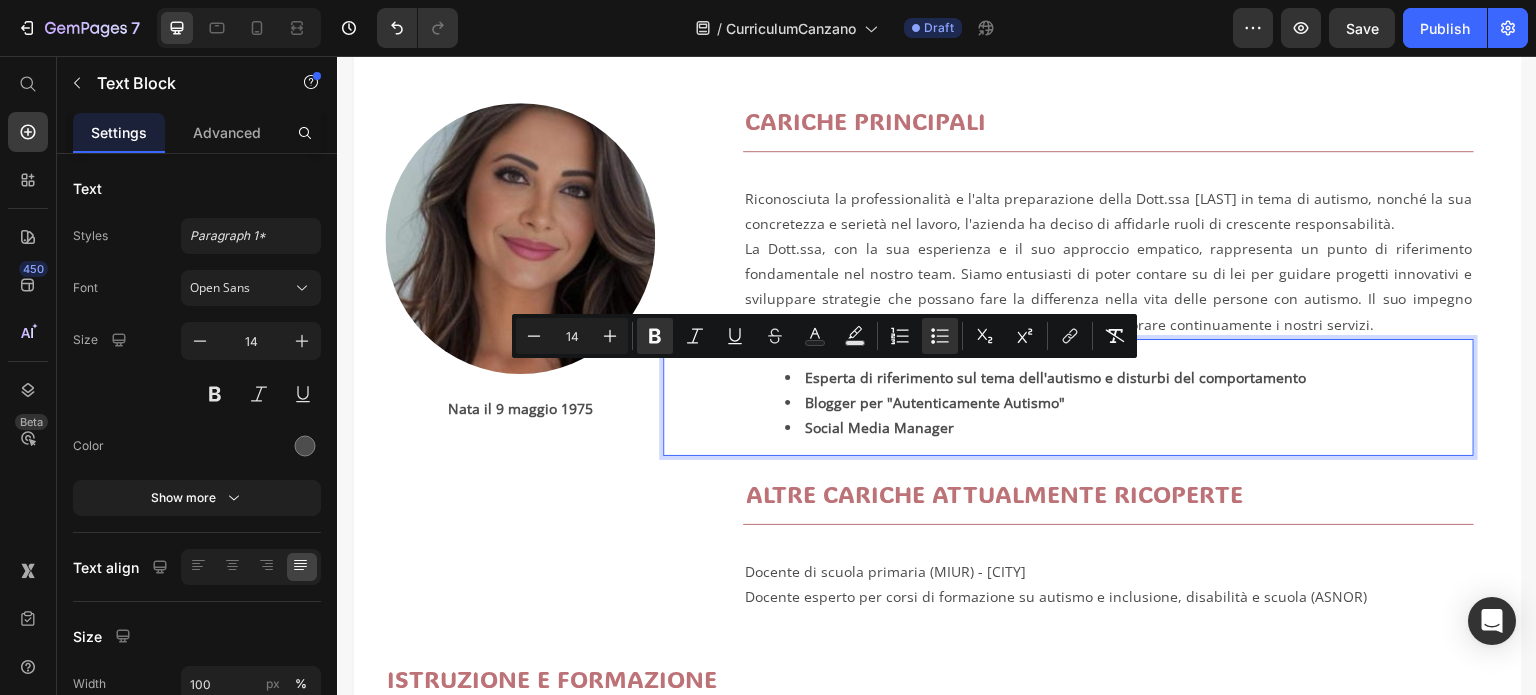 click on "Esperta di riferimento sul tema dell'autismo e disturbi del comportamento" at bounding box center [1055, 377] 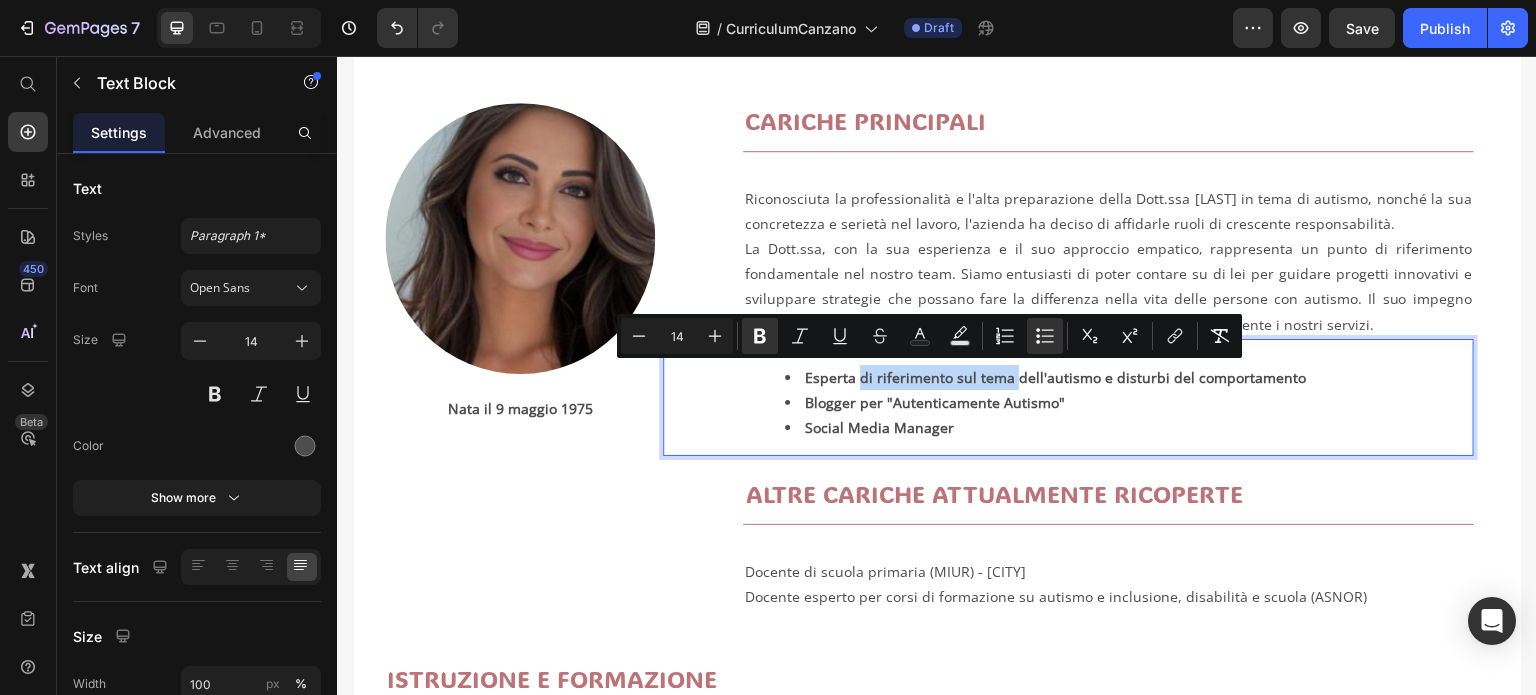 drag, startPoint x: 856, startPoint y: 376, endPoint x: 1005, endPoint y: 372, distance: 149.05368 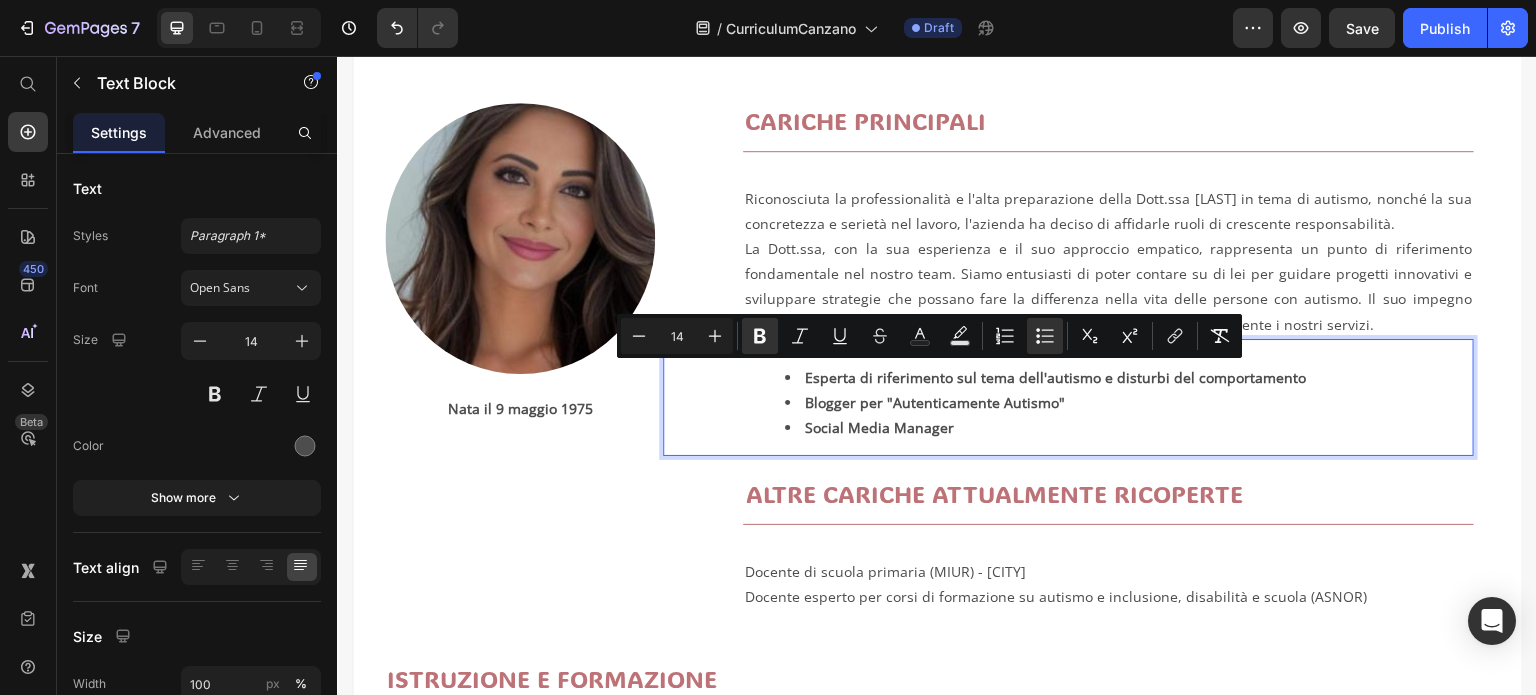 click on "Esperta di riferimento sul tema dell'autismo e disturbi del comportamento" at bounding box center [1055, 377] 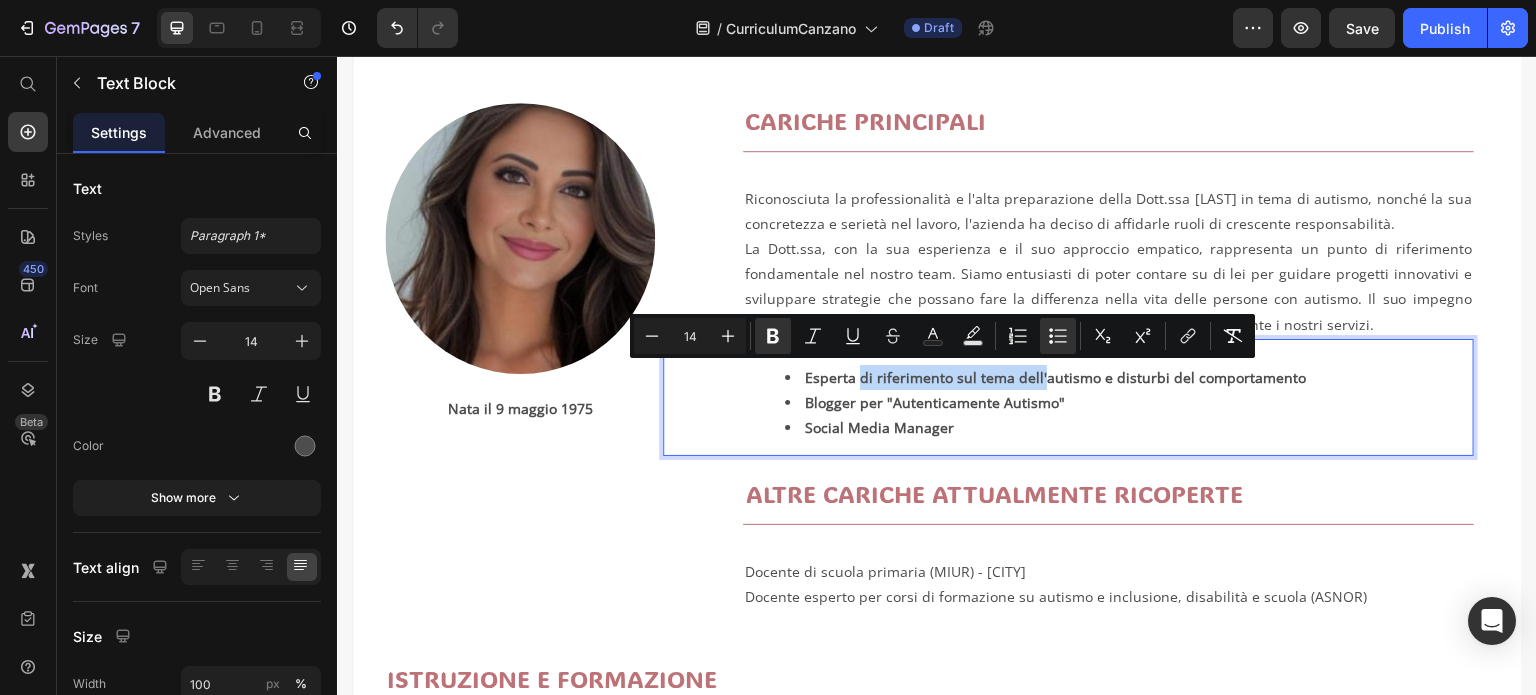 drag, startPoint x: 1032, startPoint y: 380, endPoint x: 857, endPoint y: 376, distance: 175.04572 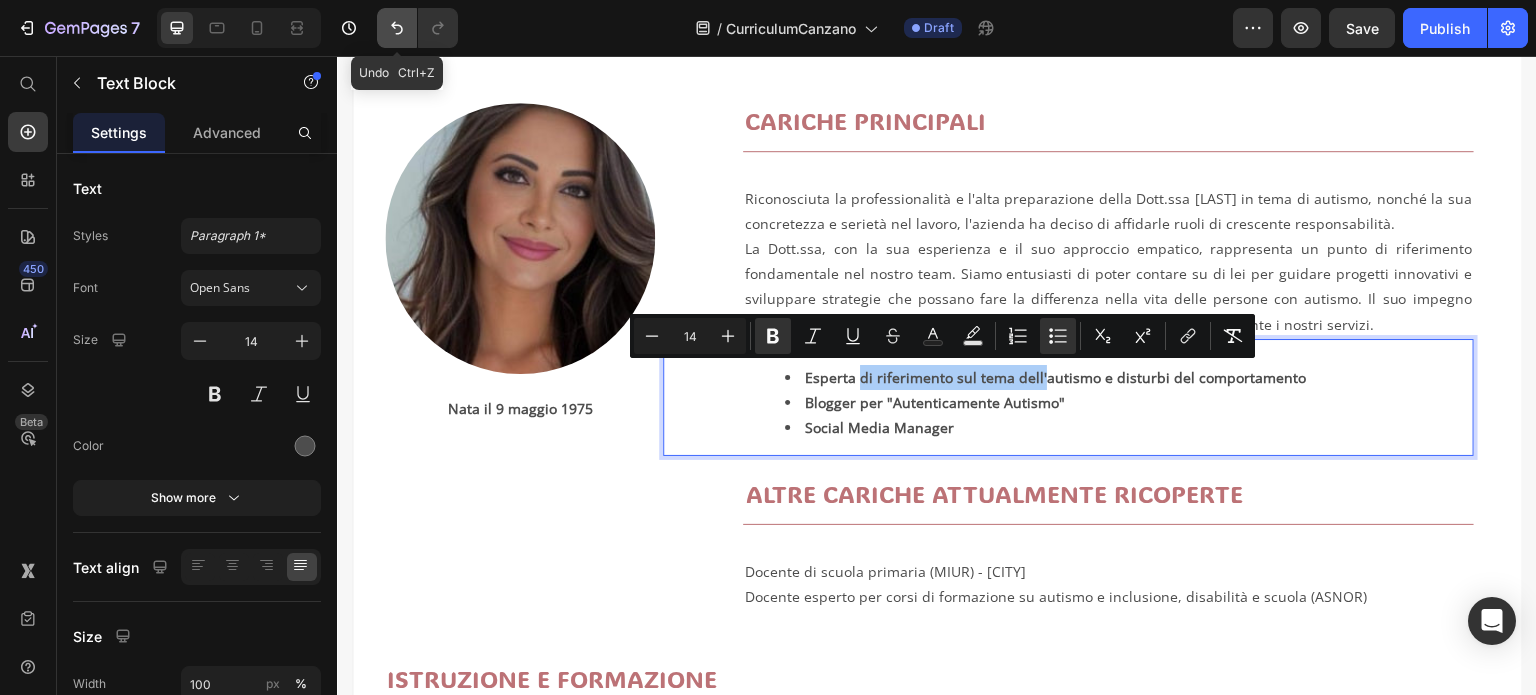 click 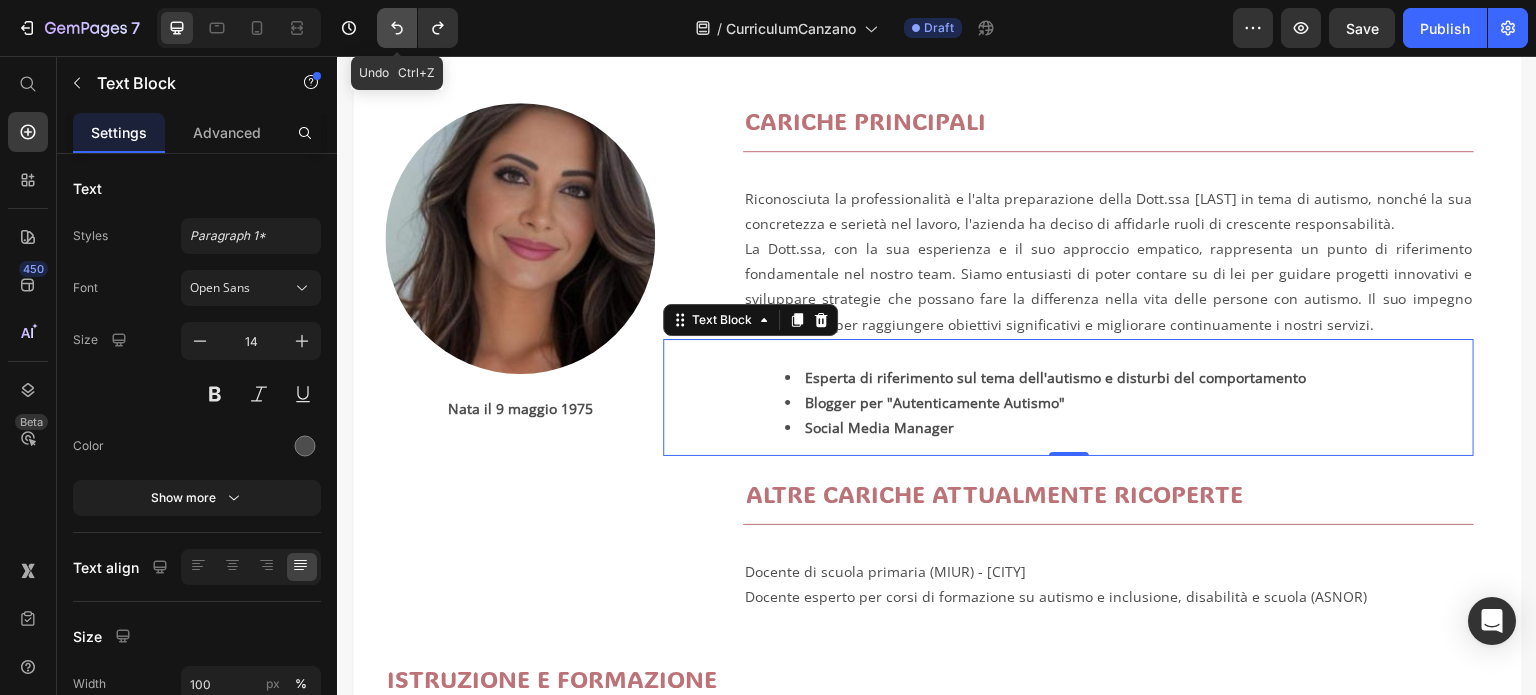 click 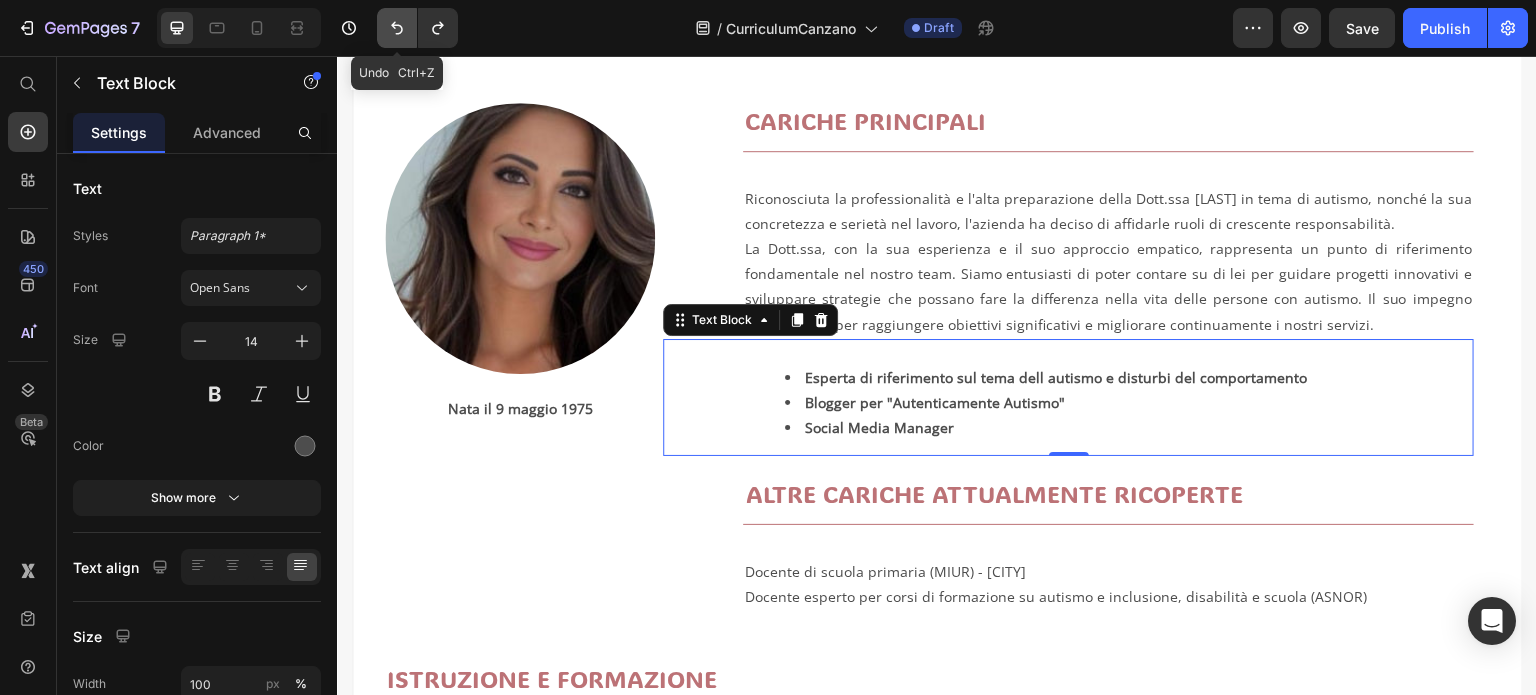 click 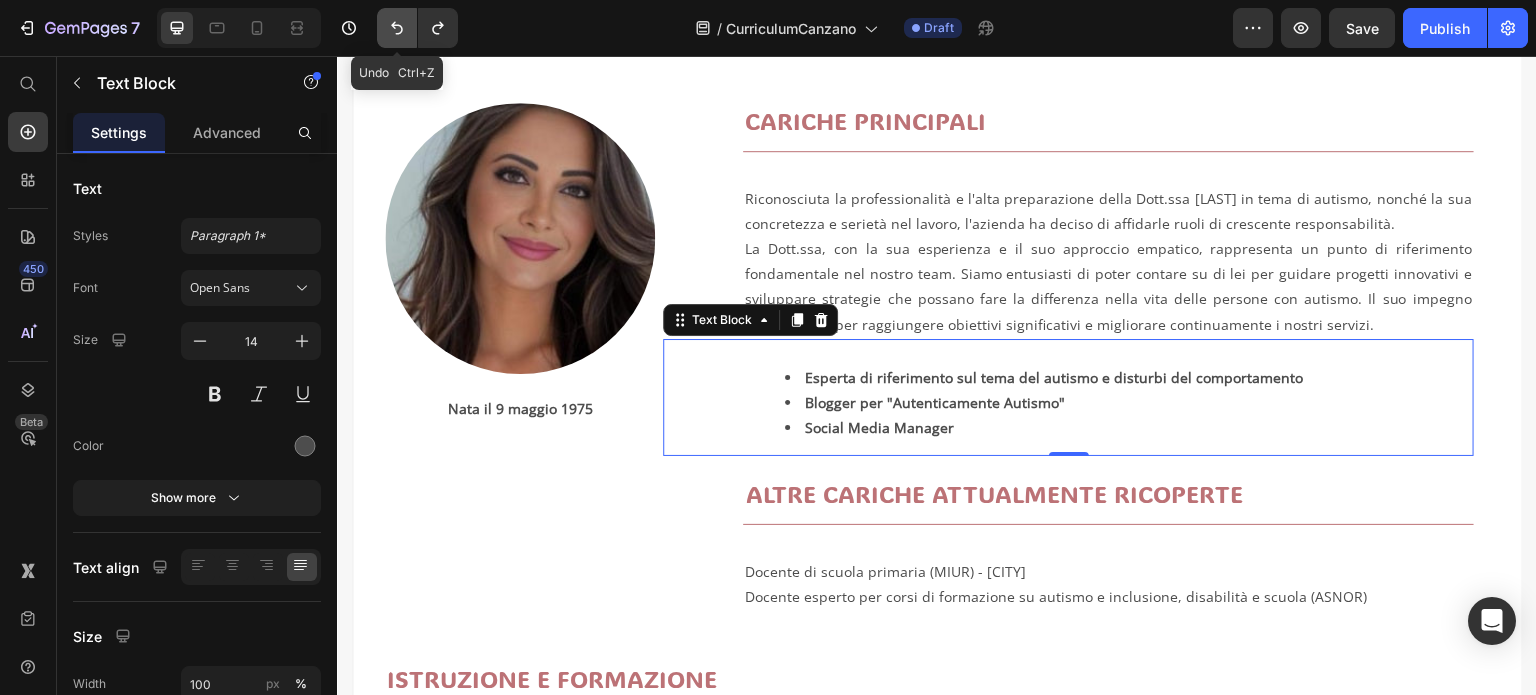 click 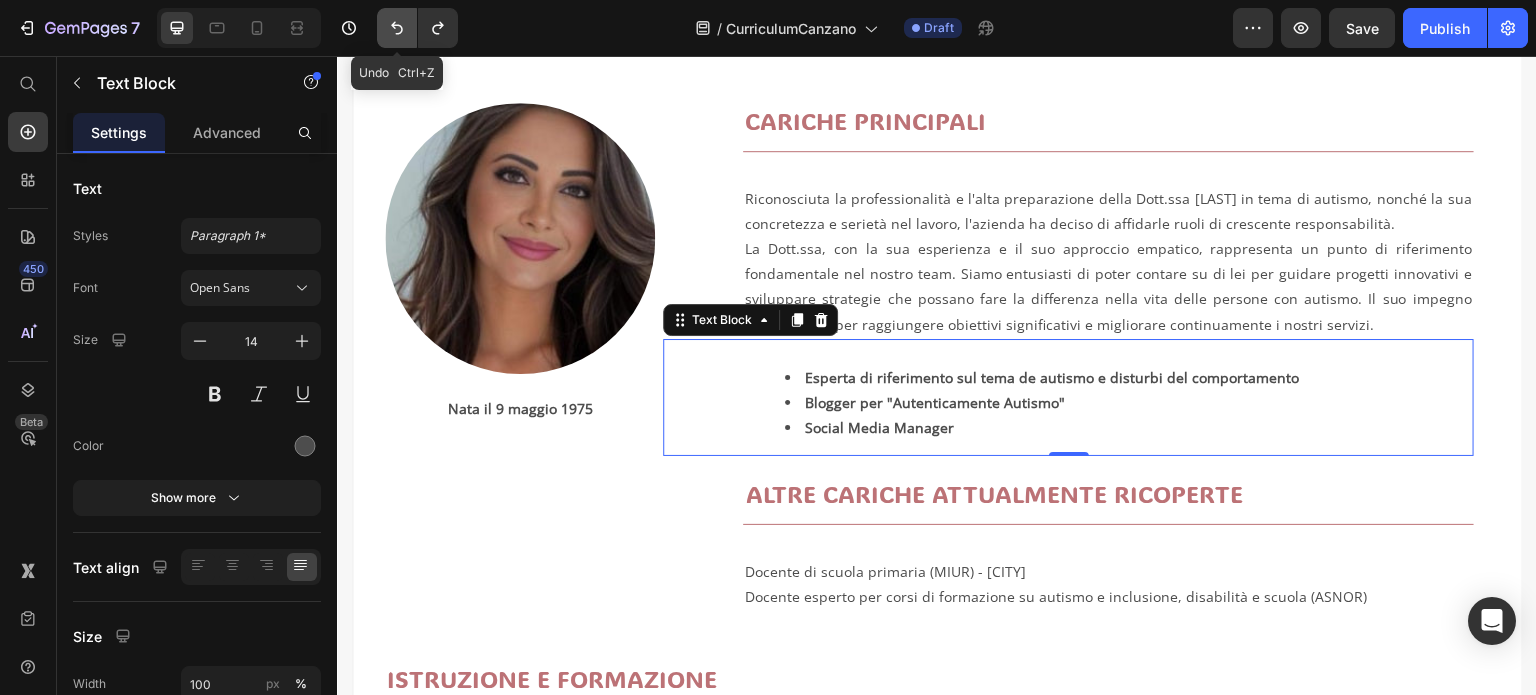 click 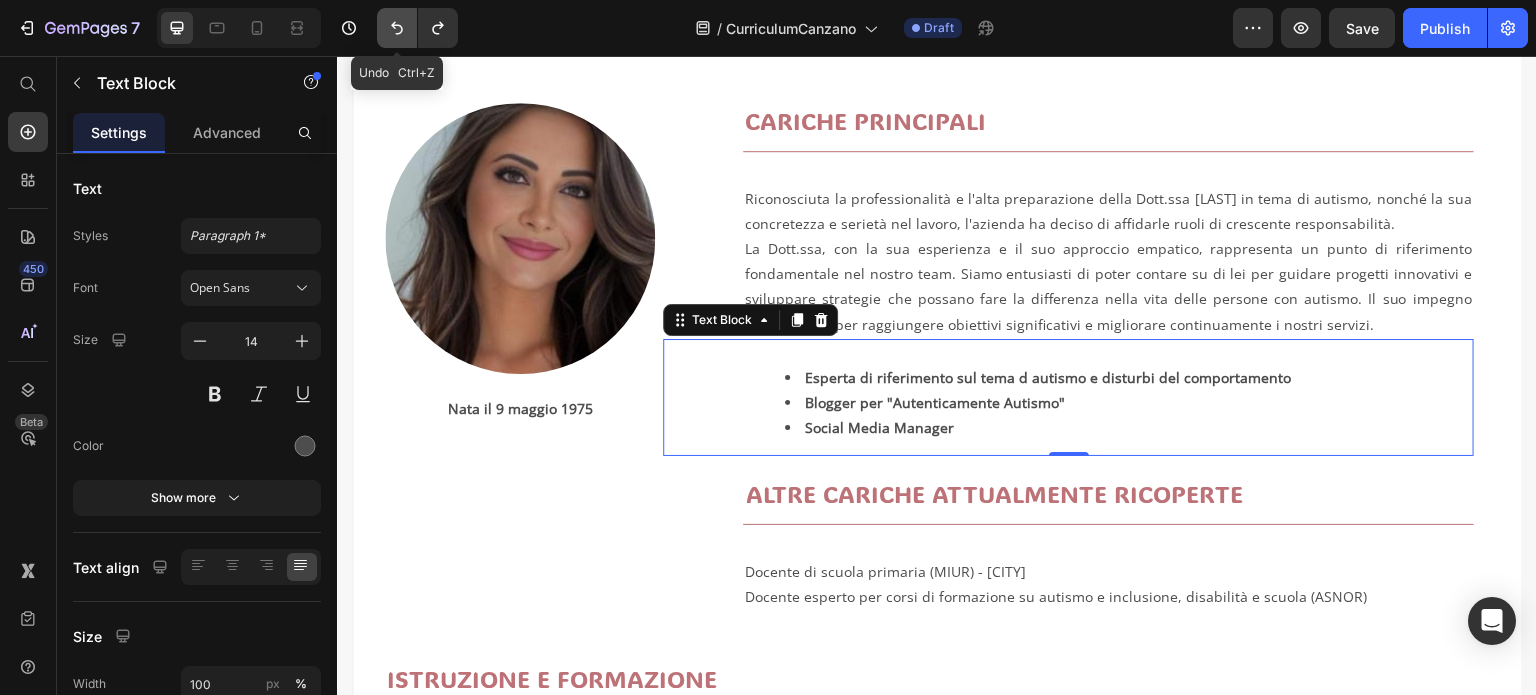 click 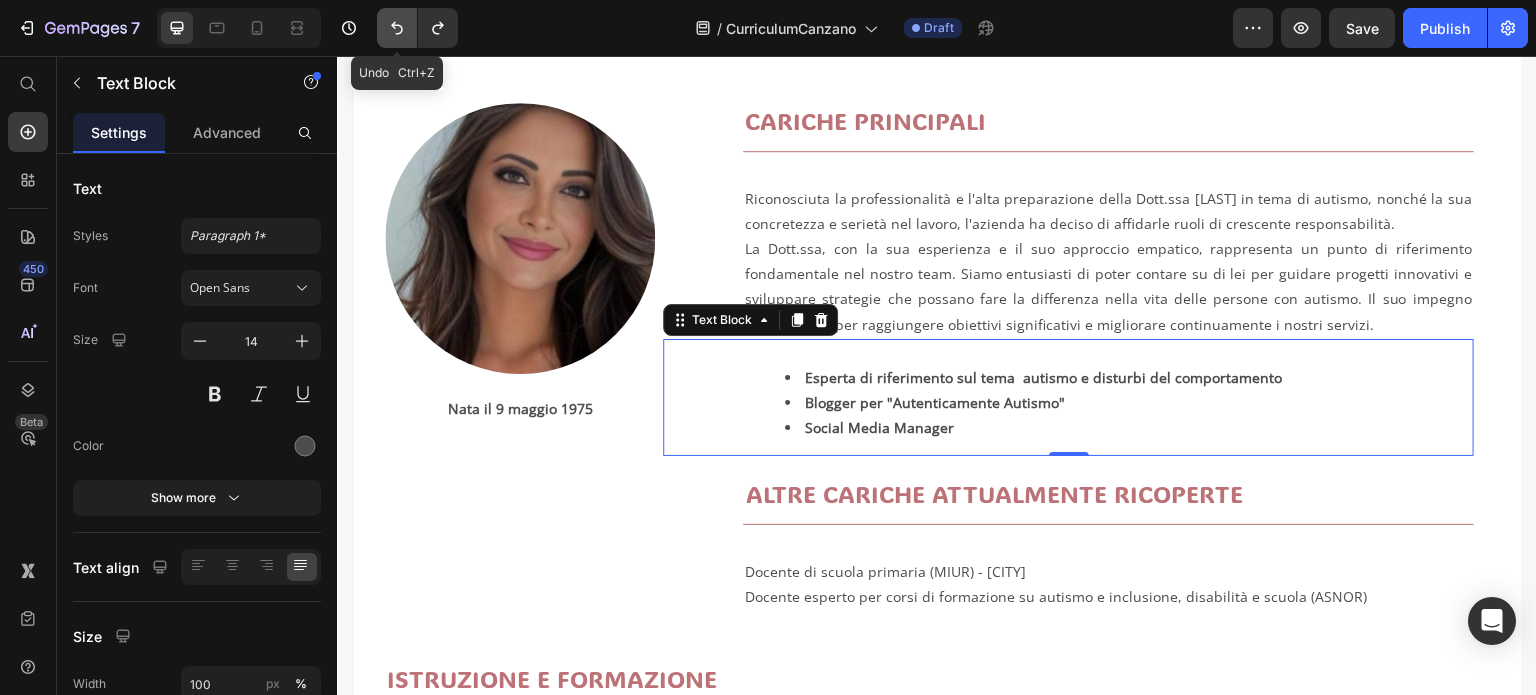 click 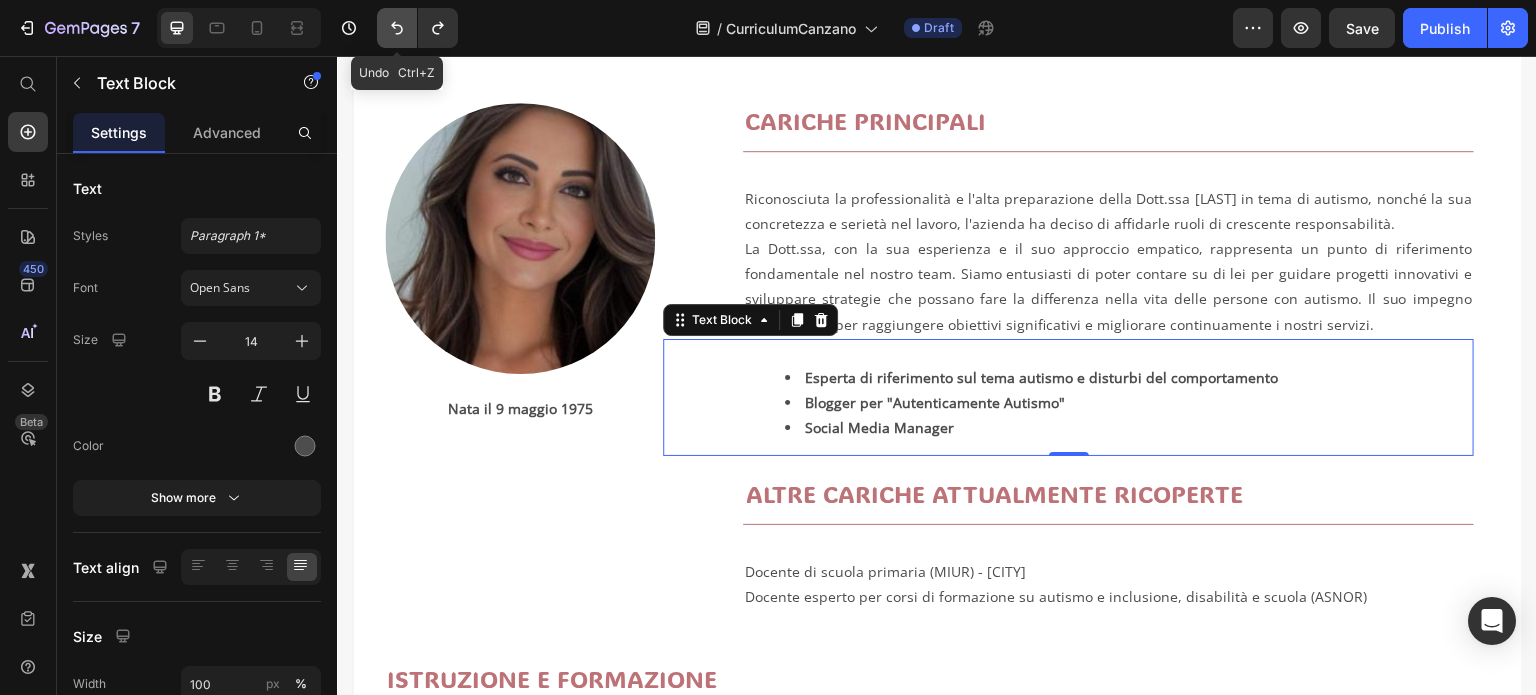 click 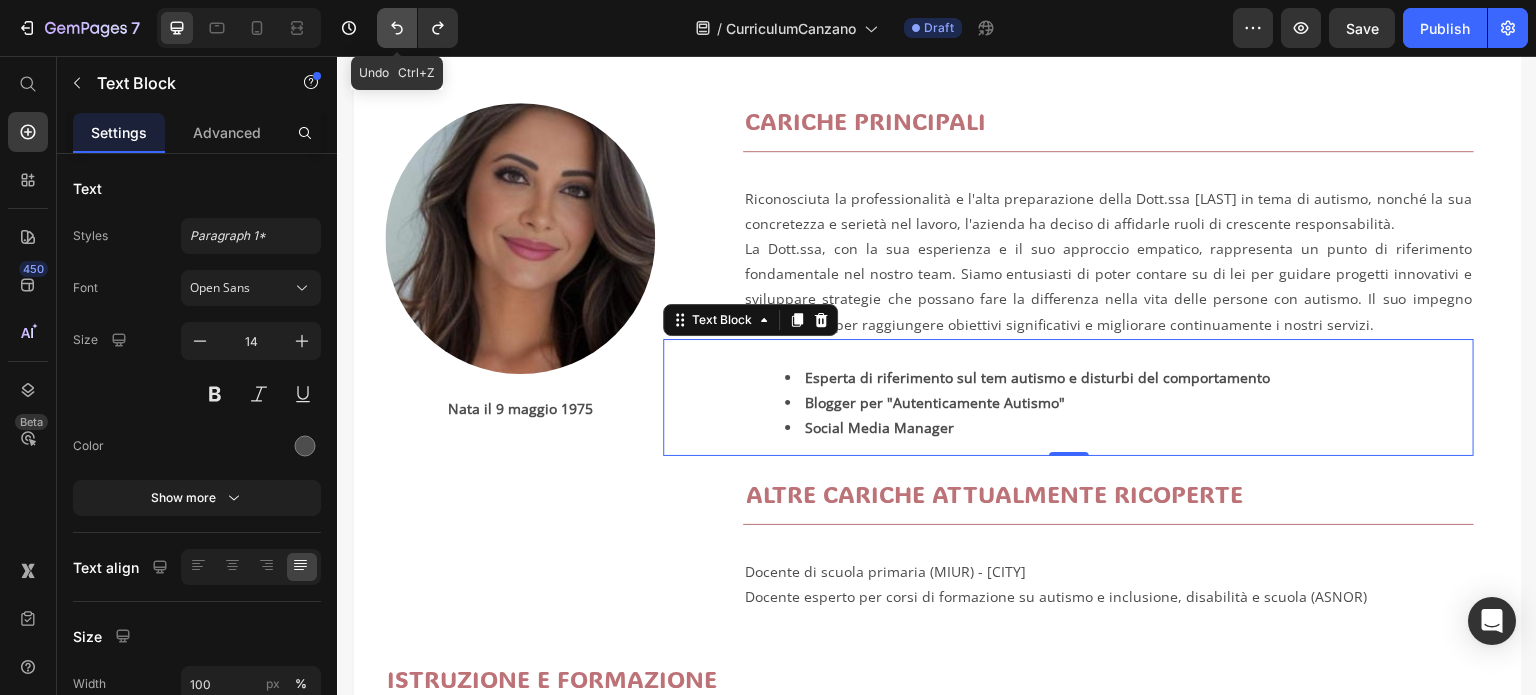 click 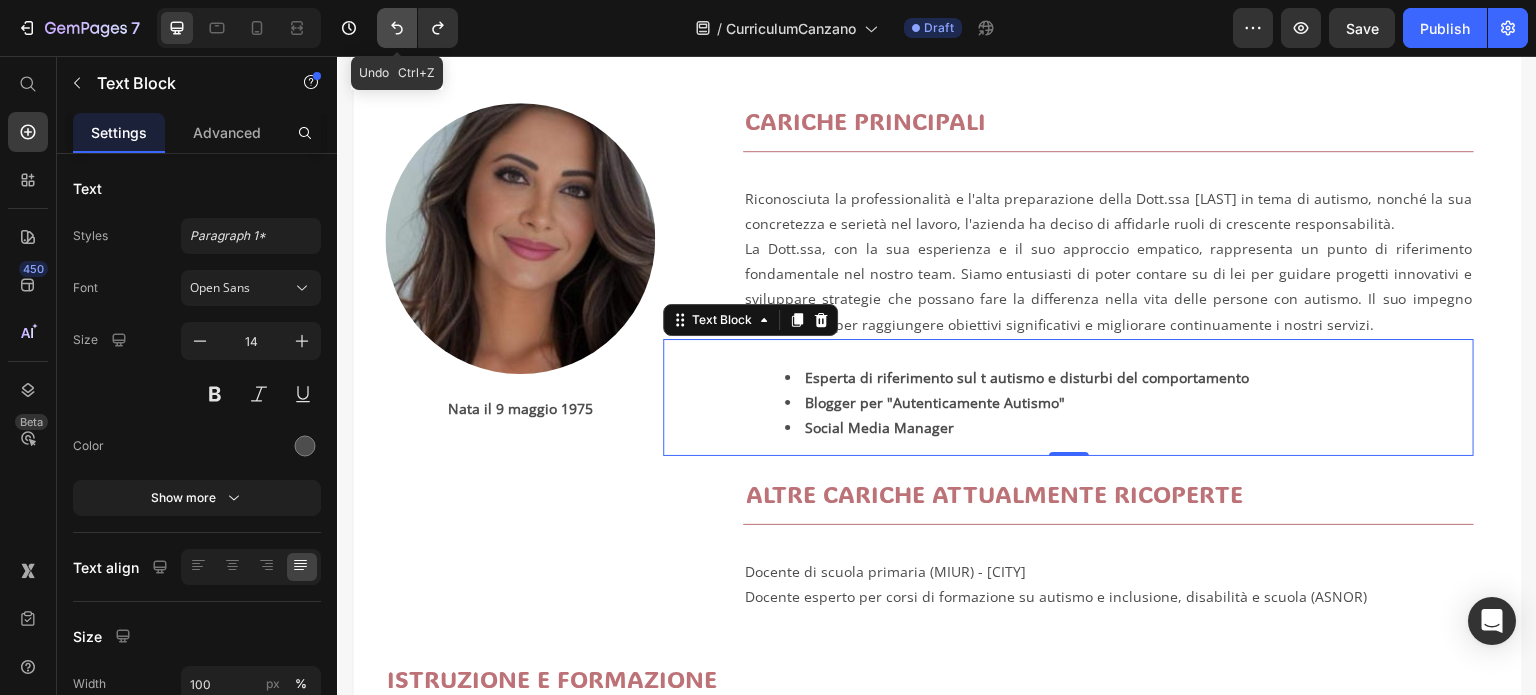 click 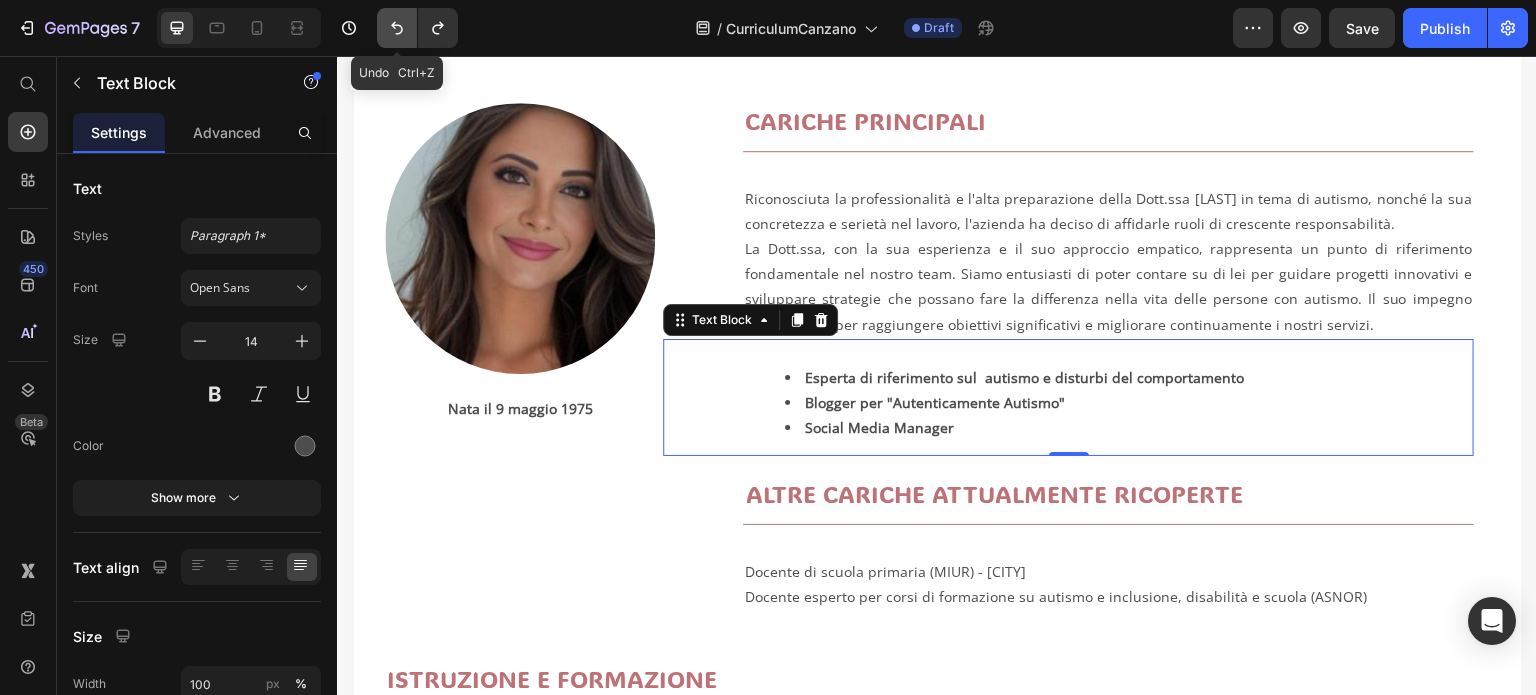 click 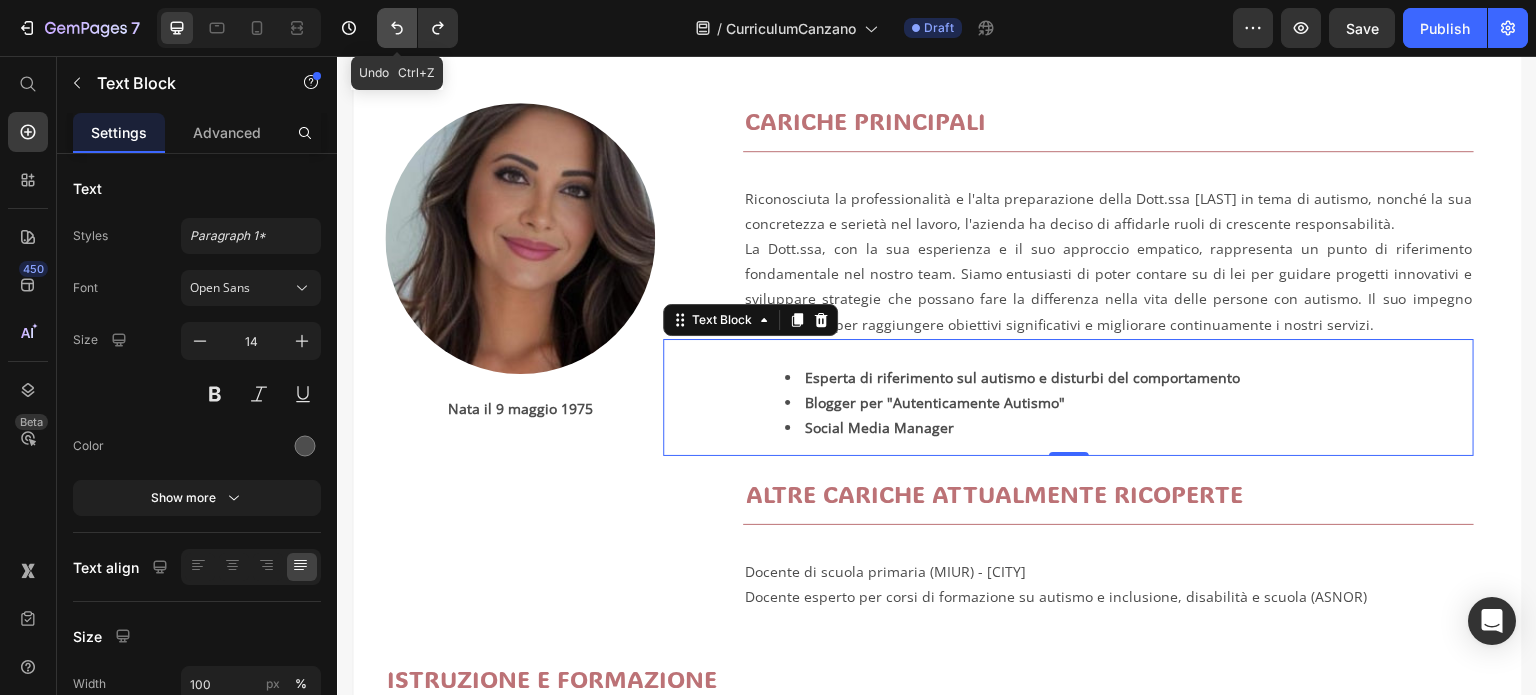 click 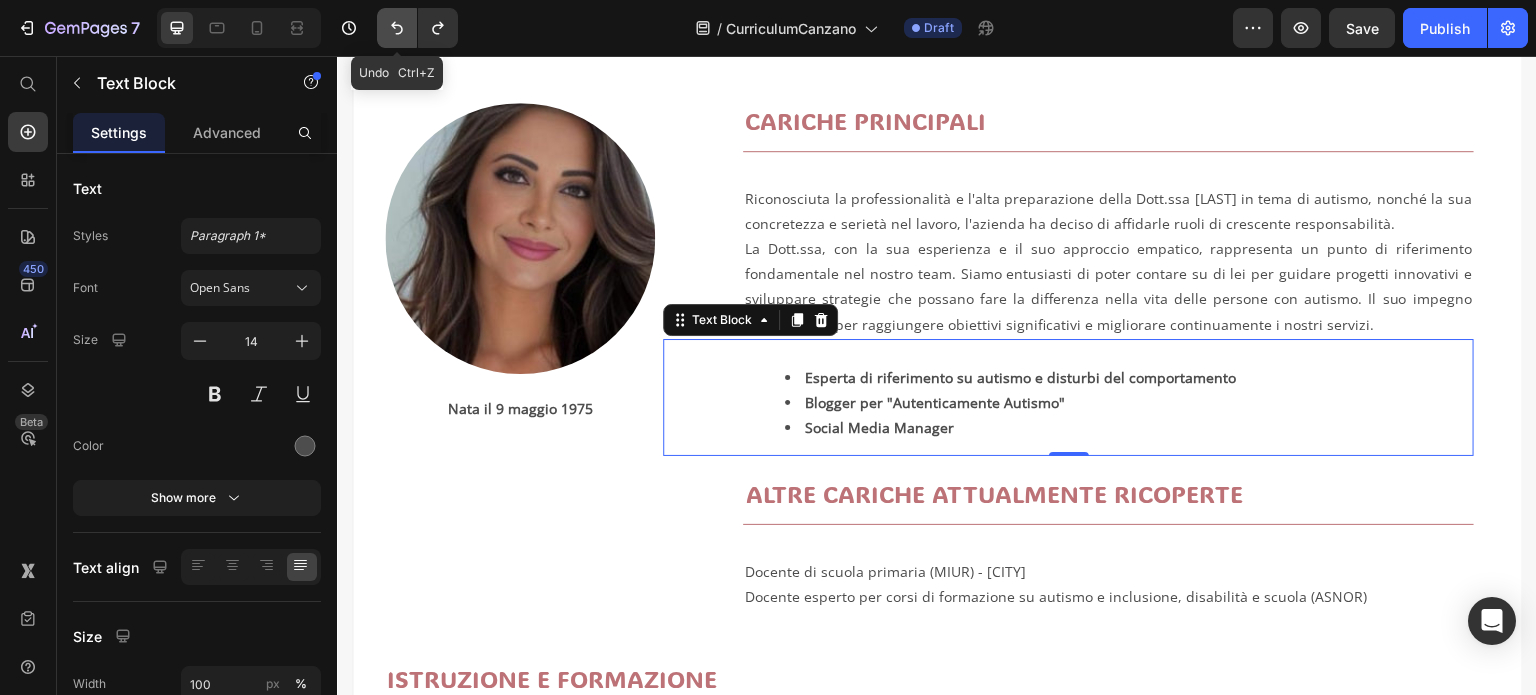 click 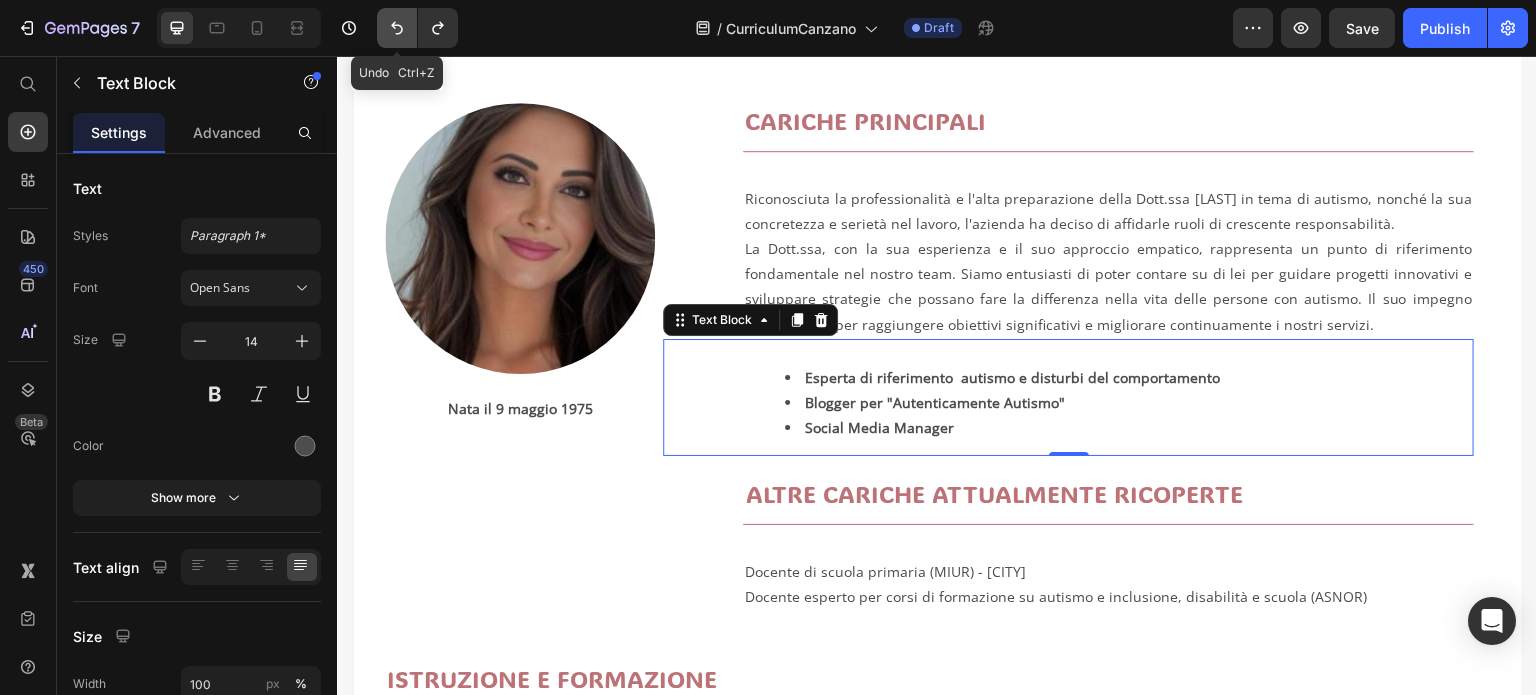 click 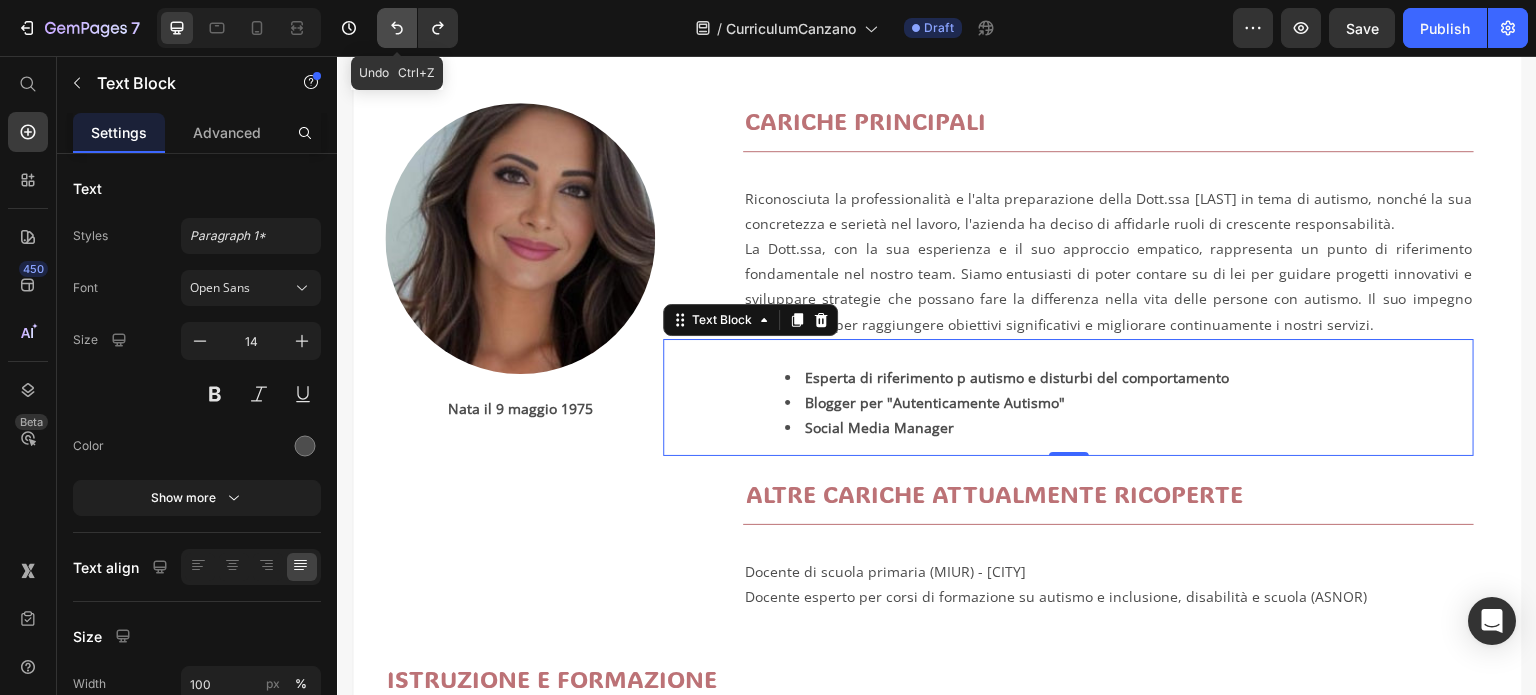 click 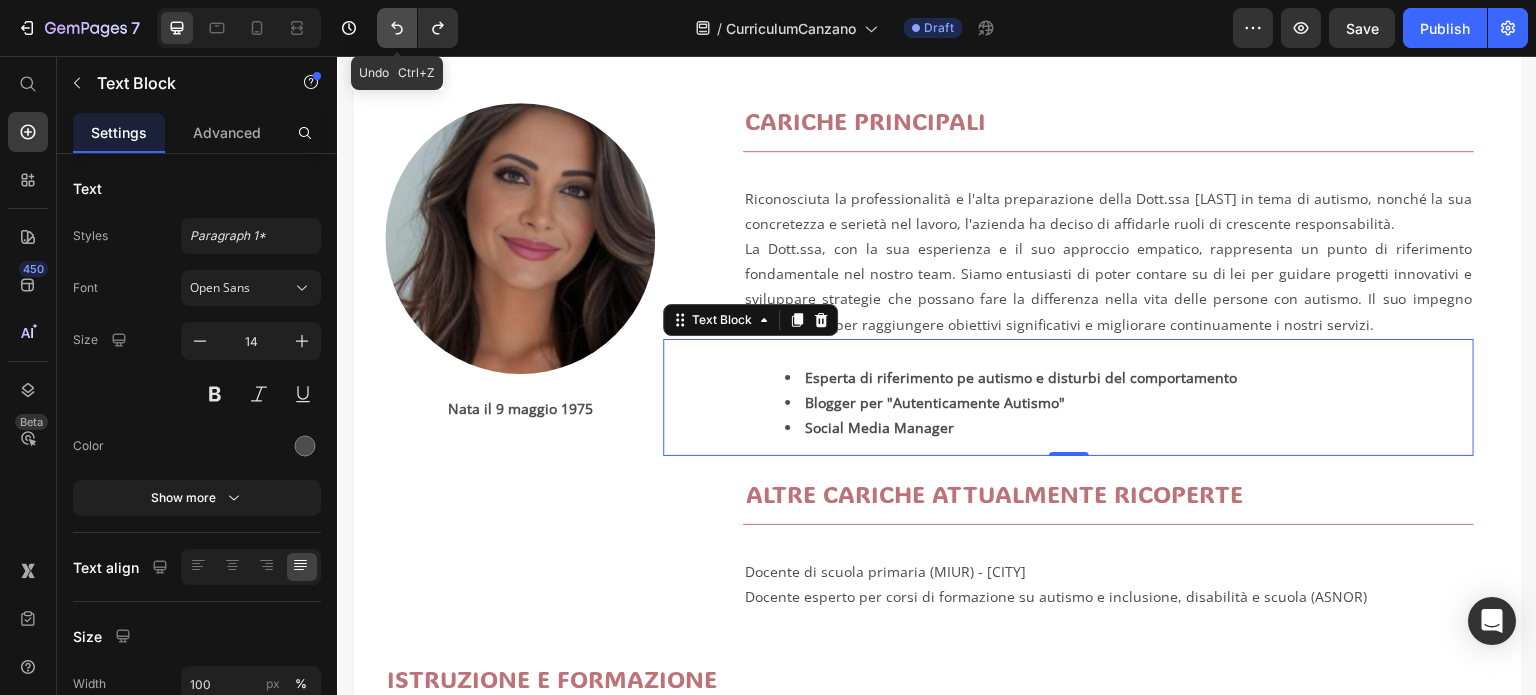 click 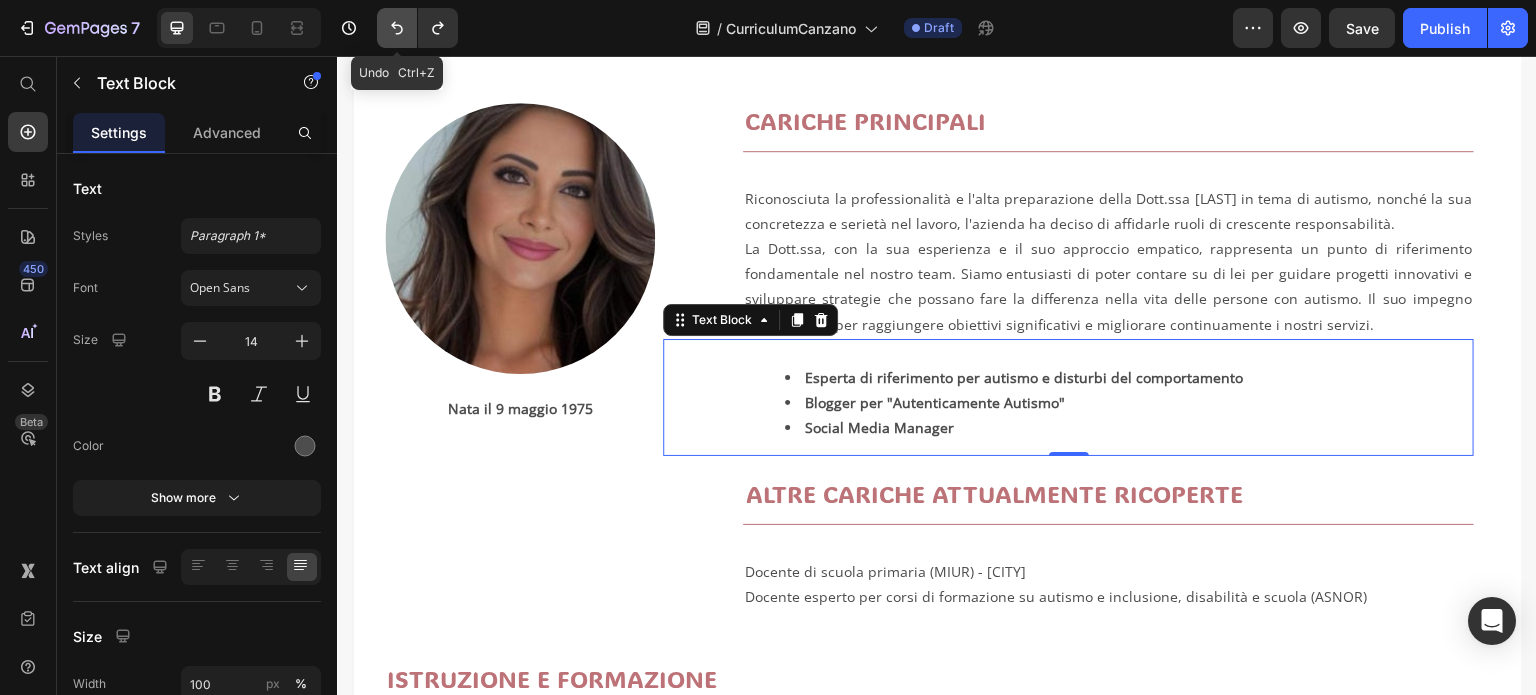 click 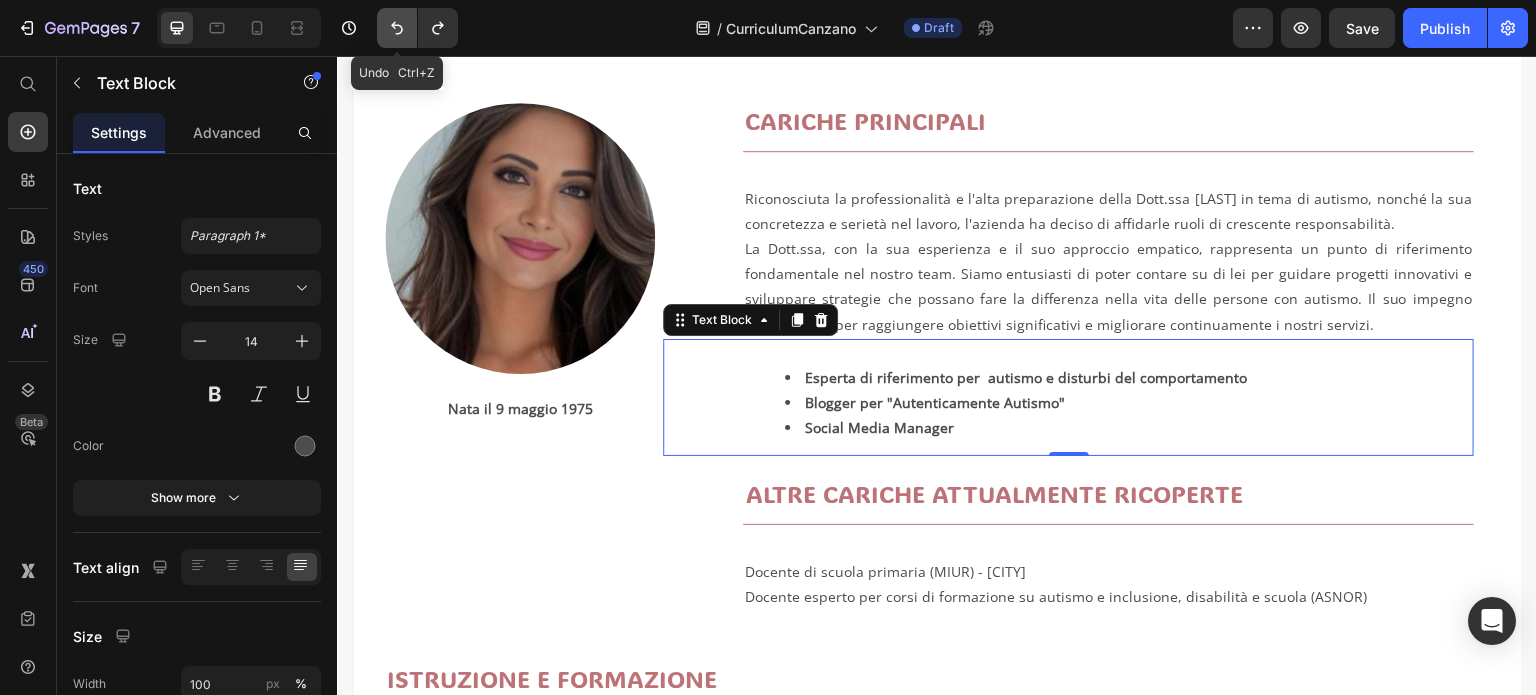 click 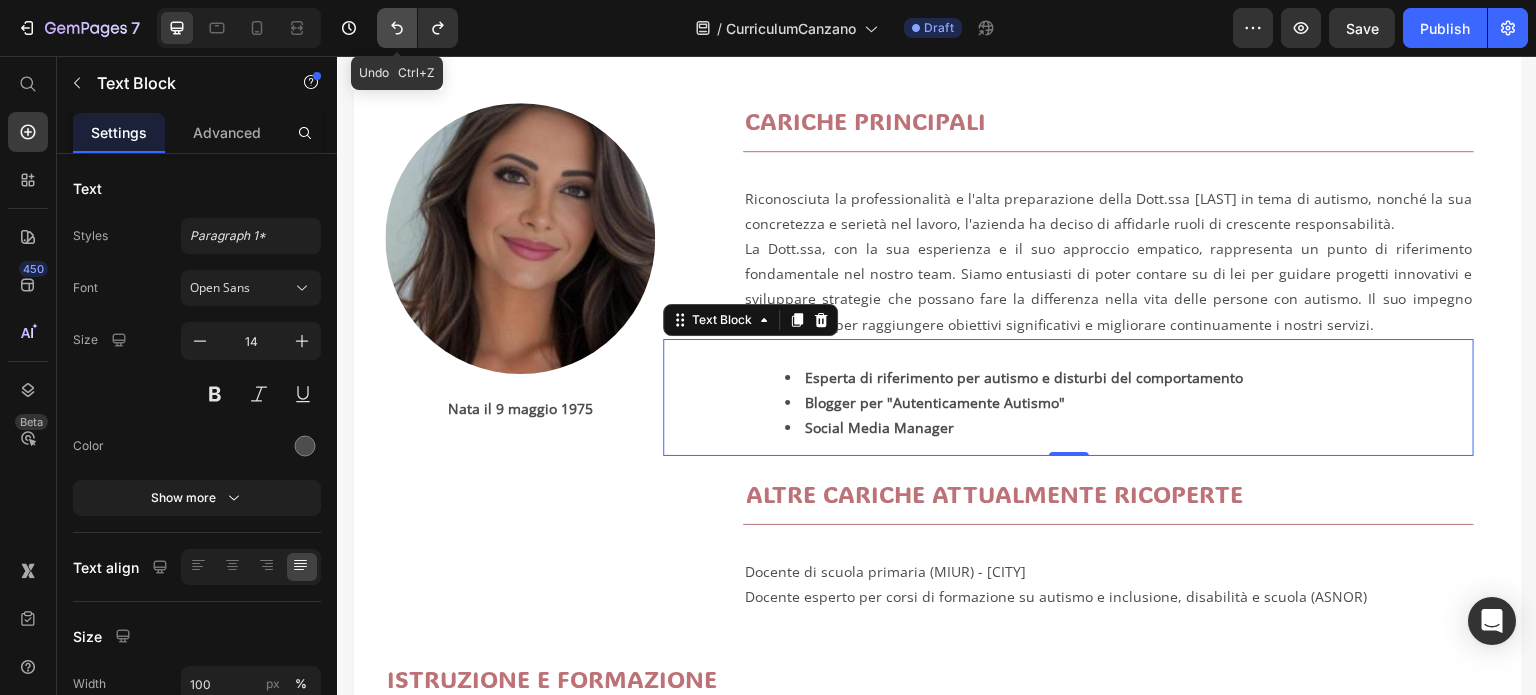 click 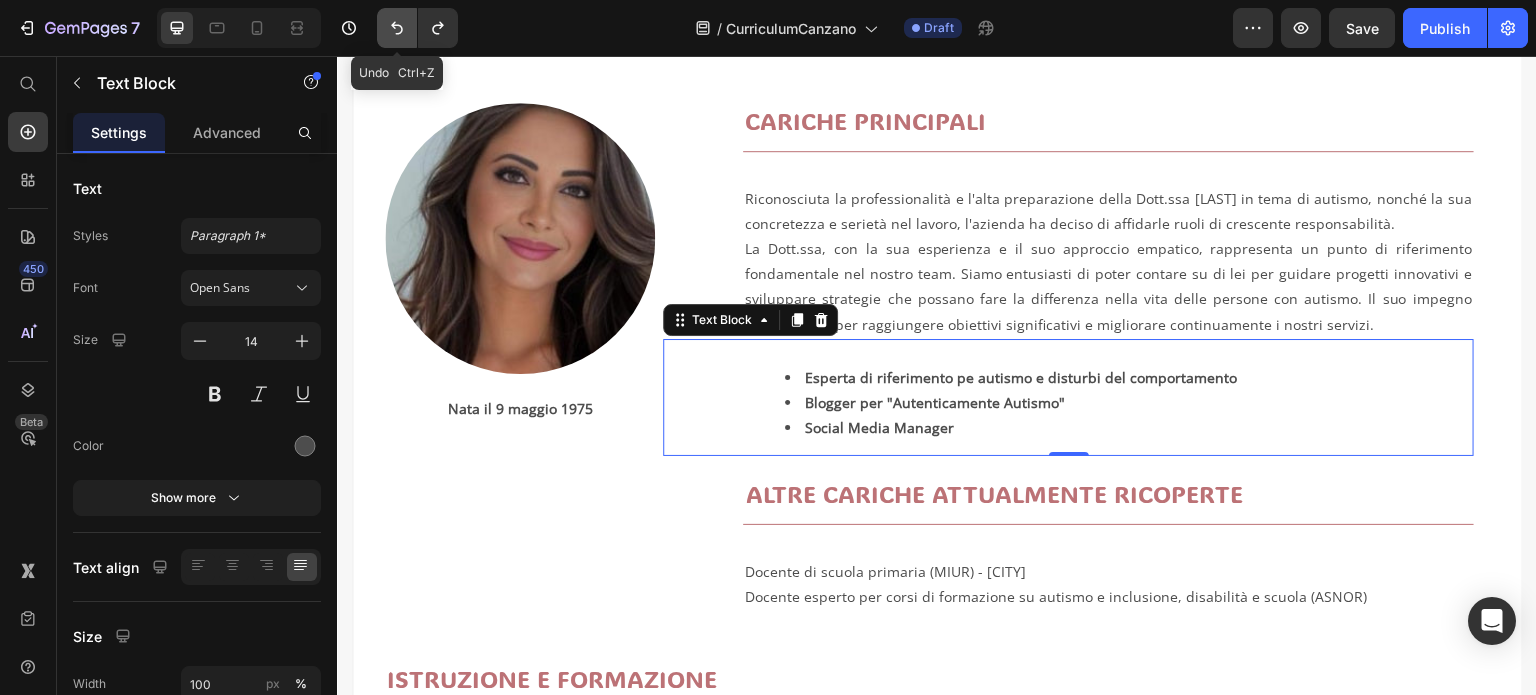 click 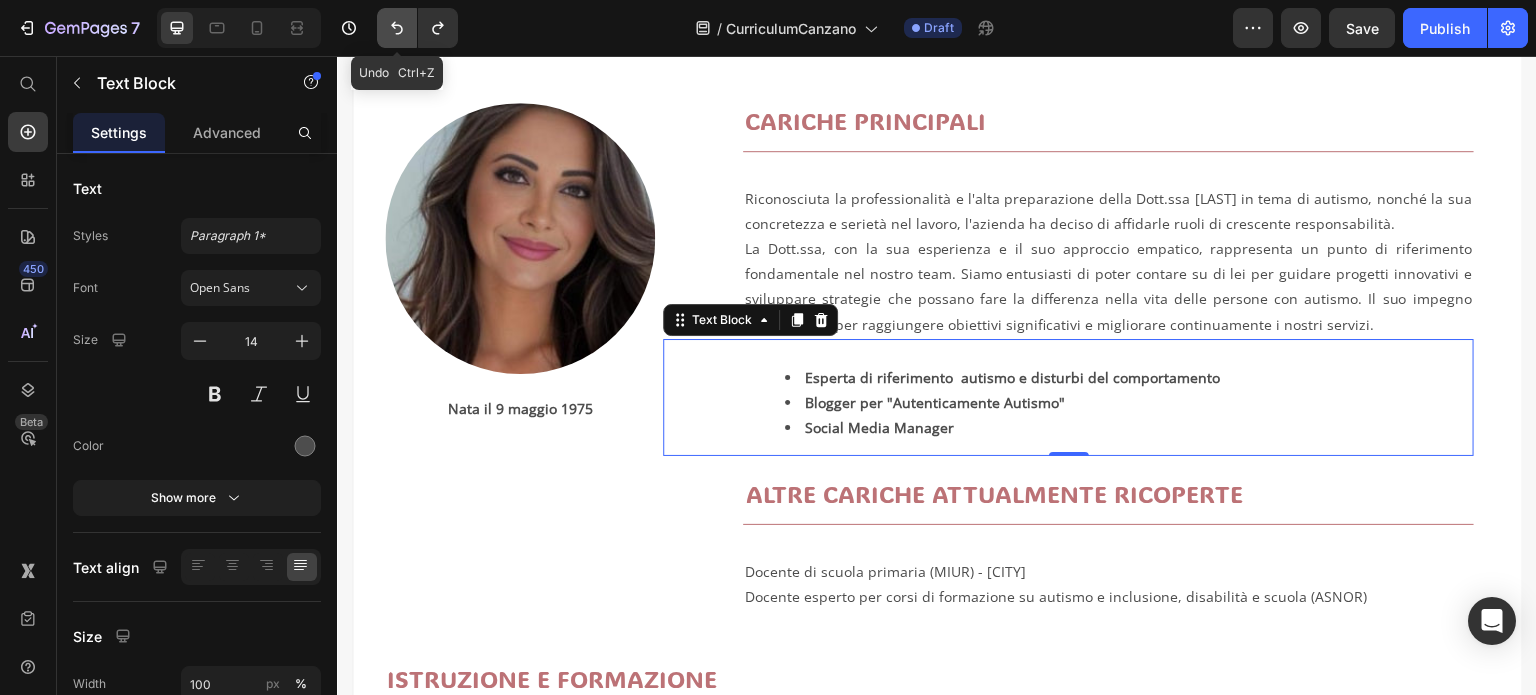 click 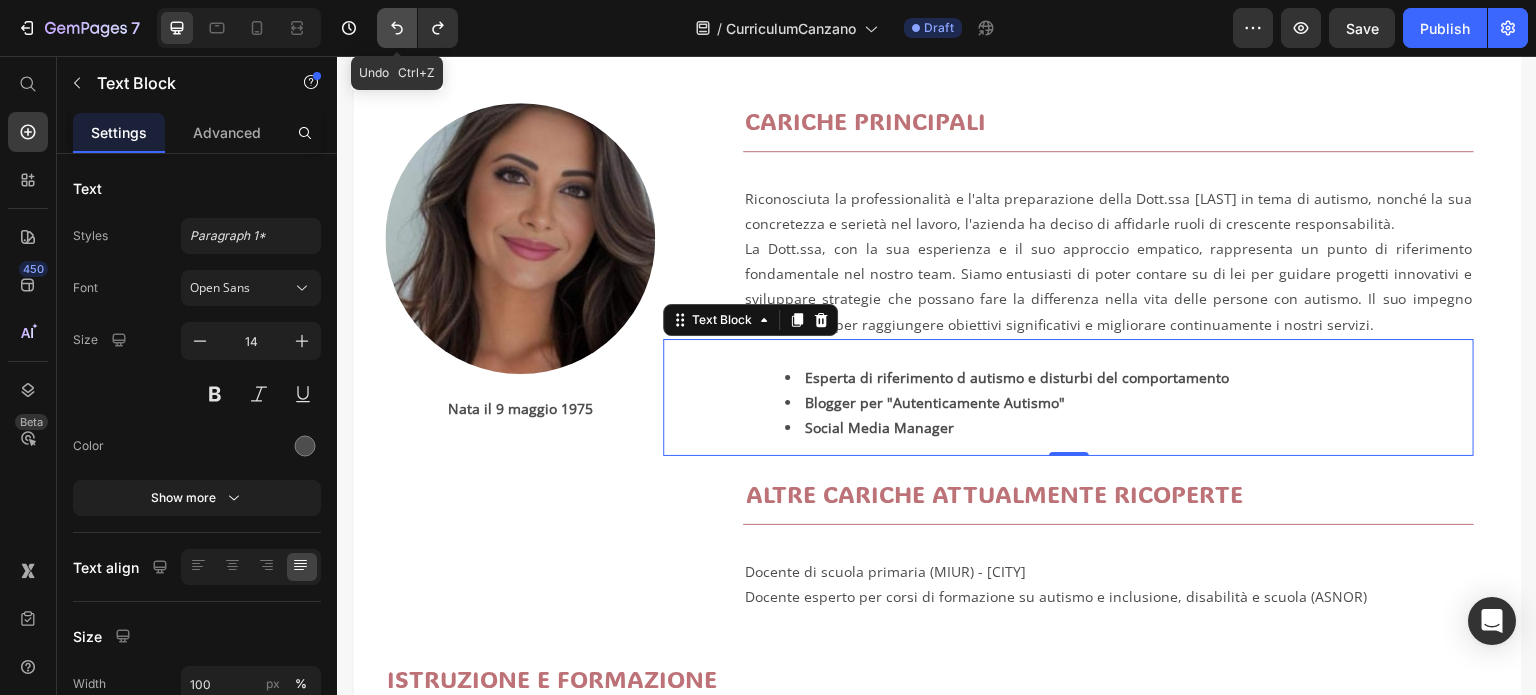 click 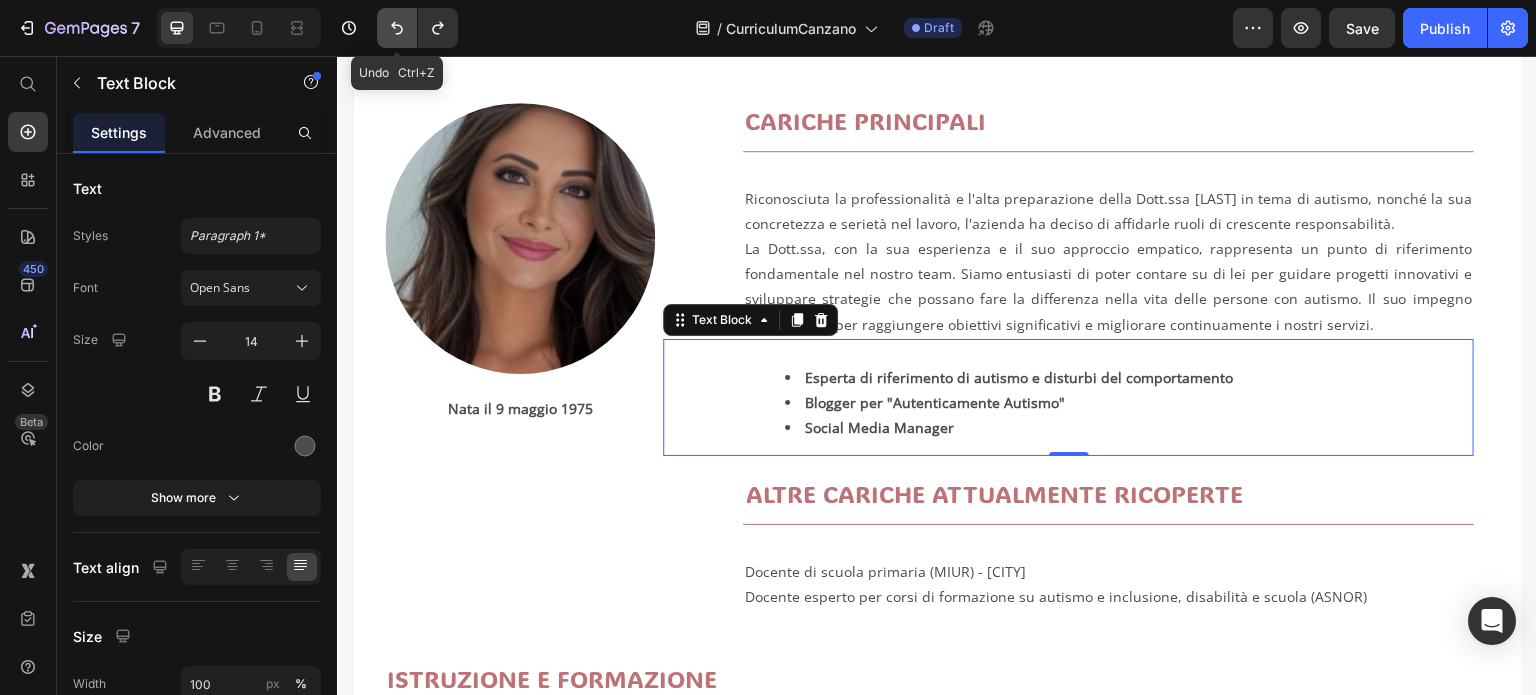 click 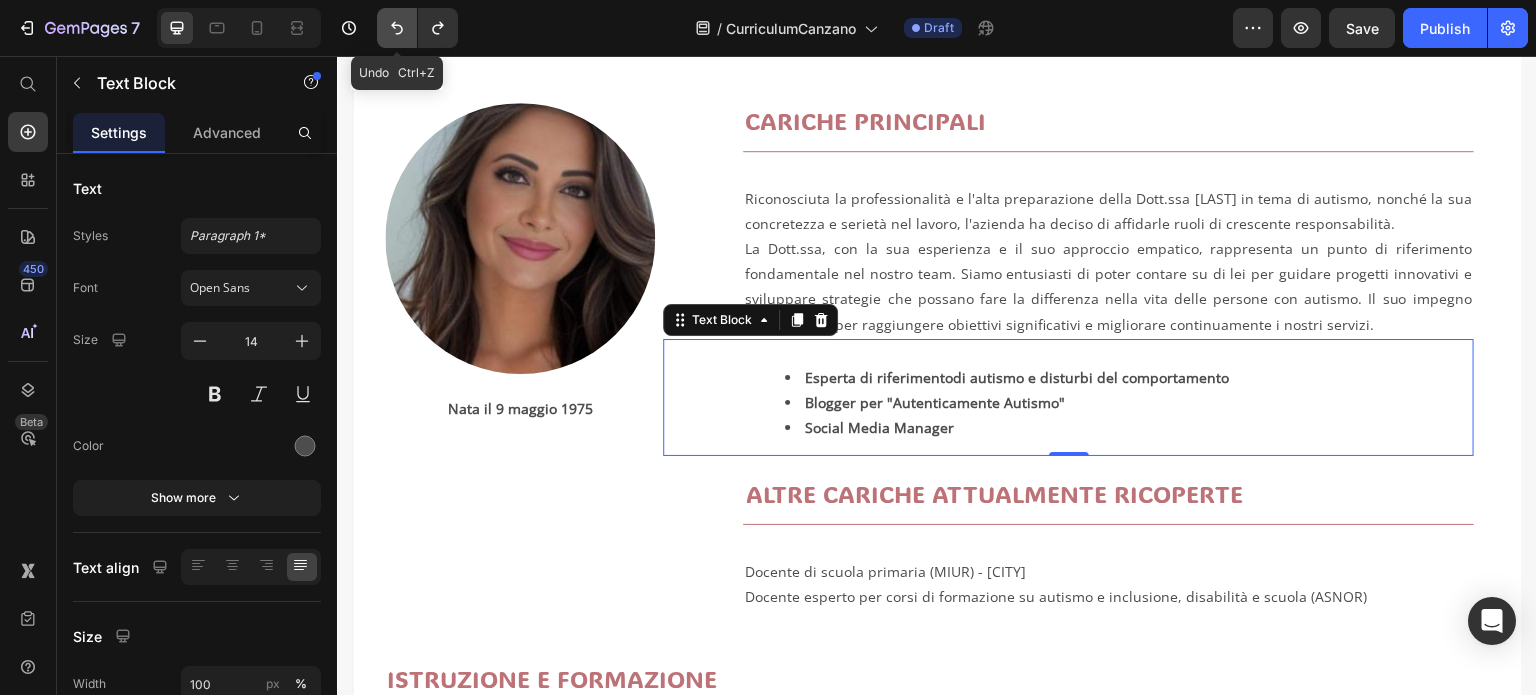 click 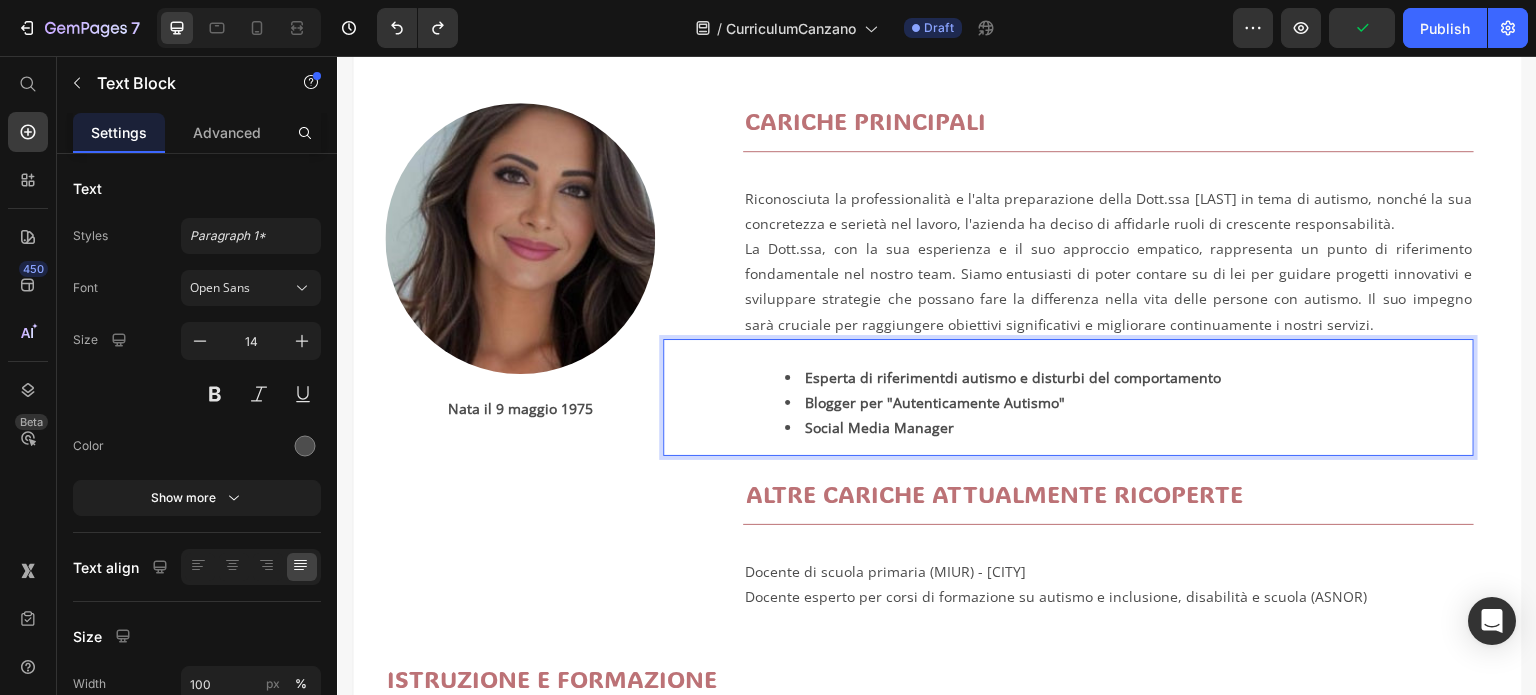 click on "Esperta di riferimentdi autismo e disturbi del comportamento" at bounding box center [1013, 377] 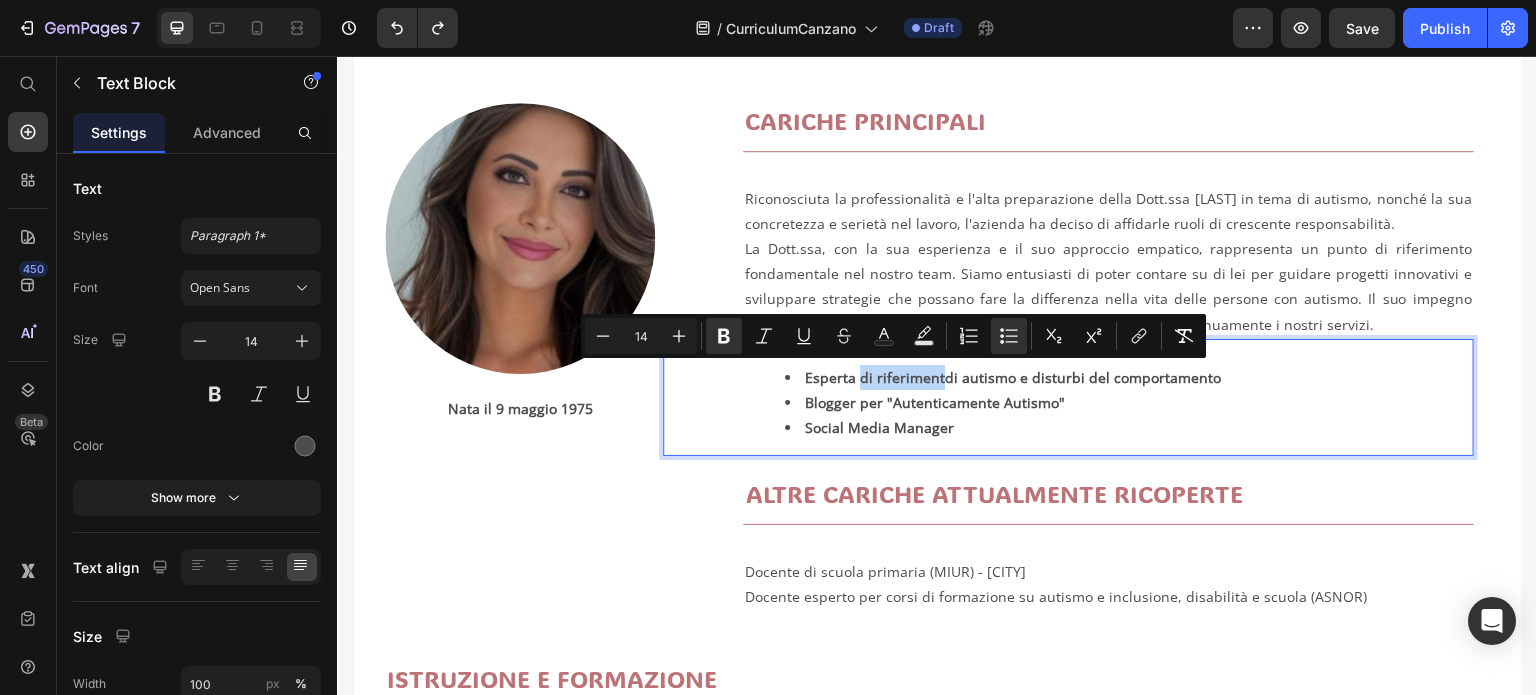 drag, startPoint x: 858, startPoint y: 380, endPoint x: 935, endPoint y: 386, distance: 77.23341 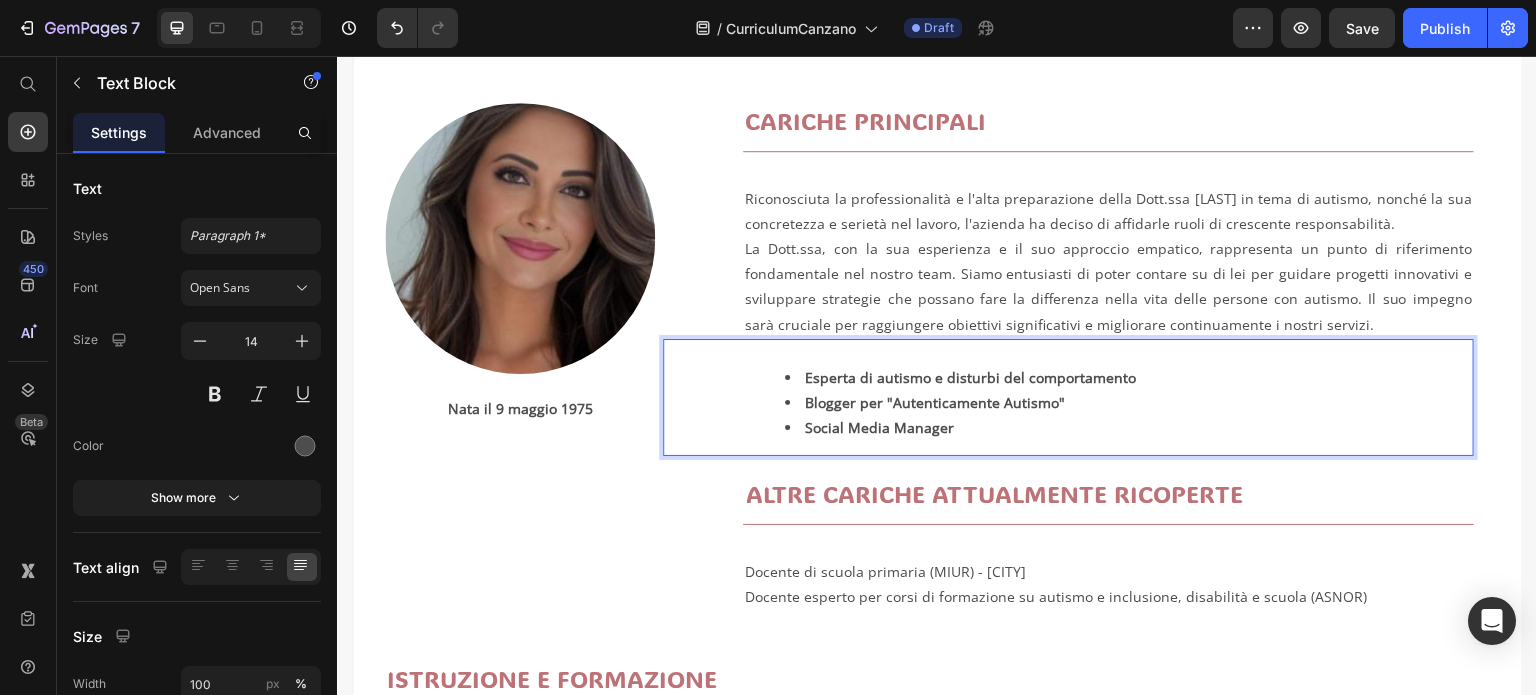 click on "Social Media Manager" at bounding box center [879, 427] 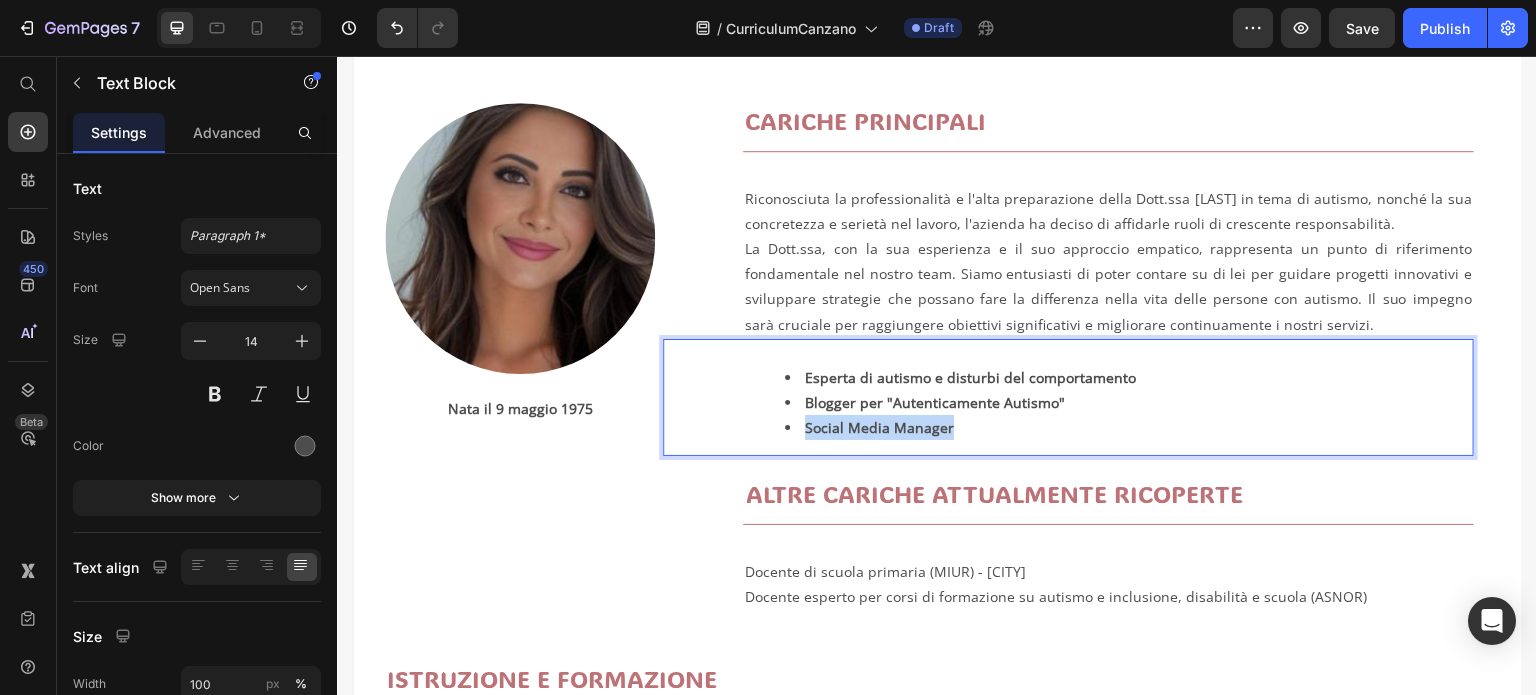 drag, startPoint x: 948, startPoint y: 430, endPoint x: 801, endPoint y: 429, distance: 147.0034 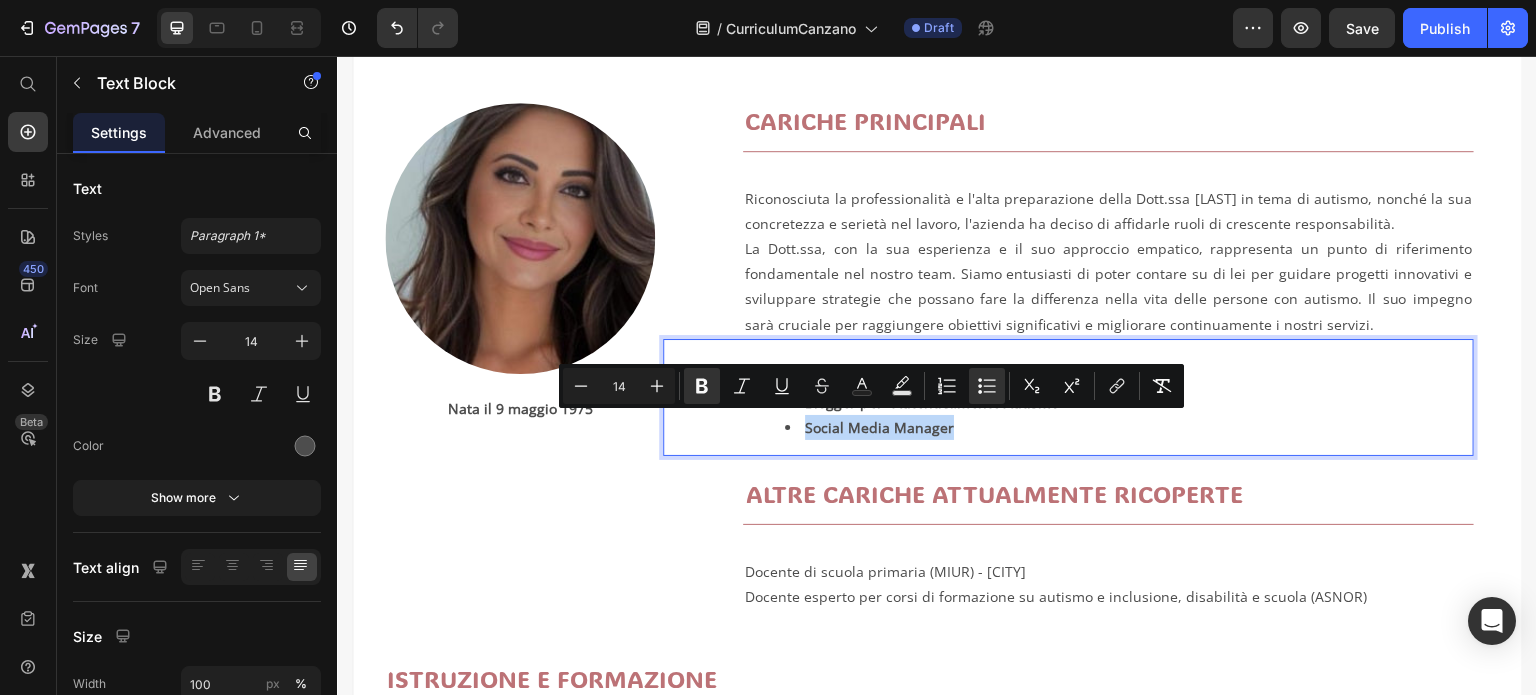 click on "Social Media Manager" at bounding box center (879, 427) 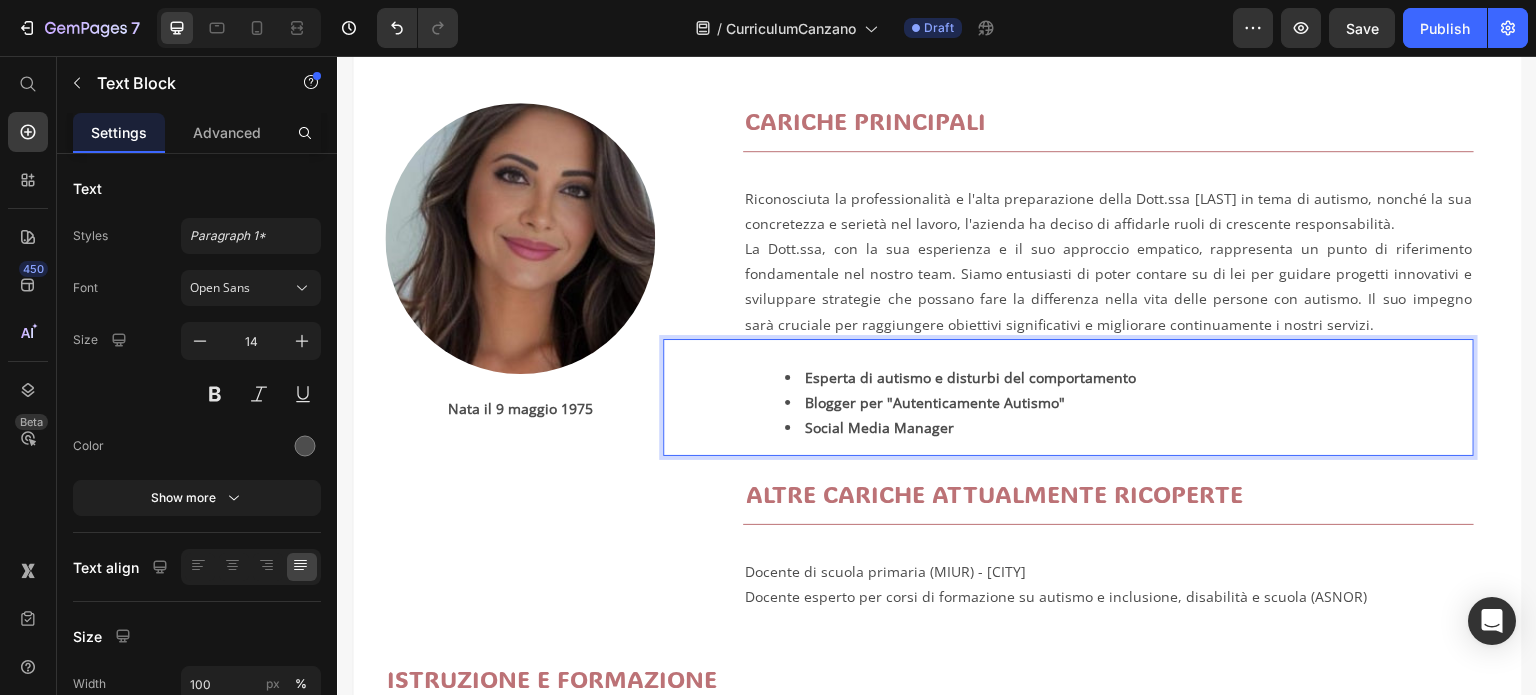 click on "Esperta di autismo e disturbi del comportamento" at bounding box center (970, 377) 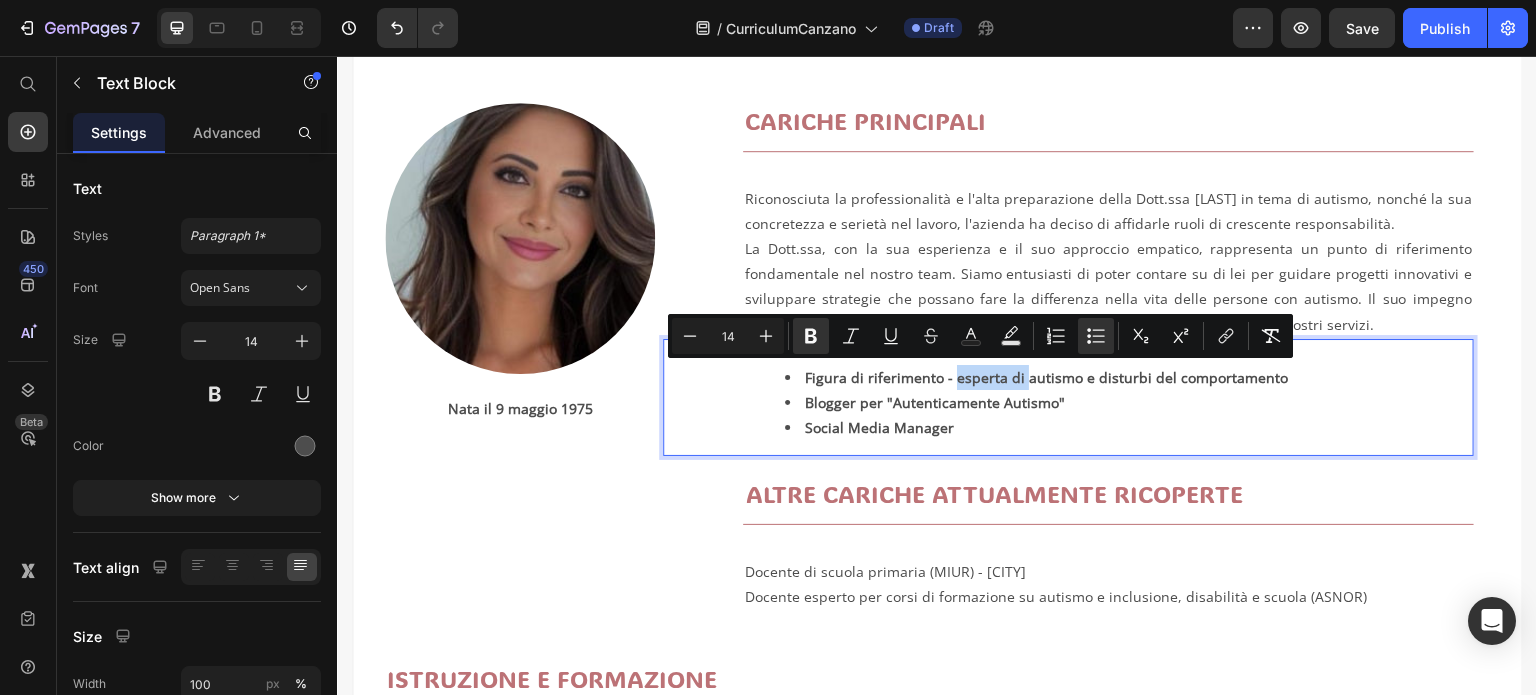 drag, startPoint x: 949, startPoint y: 379, endPoint x: 1014, endPoint y: 377, distance: 65.03076 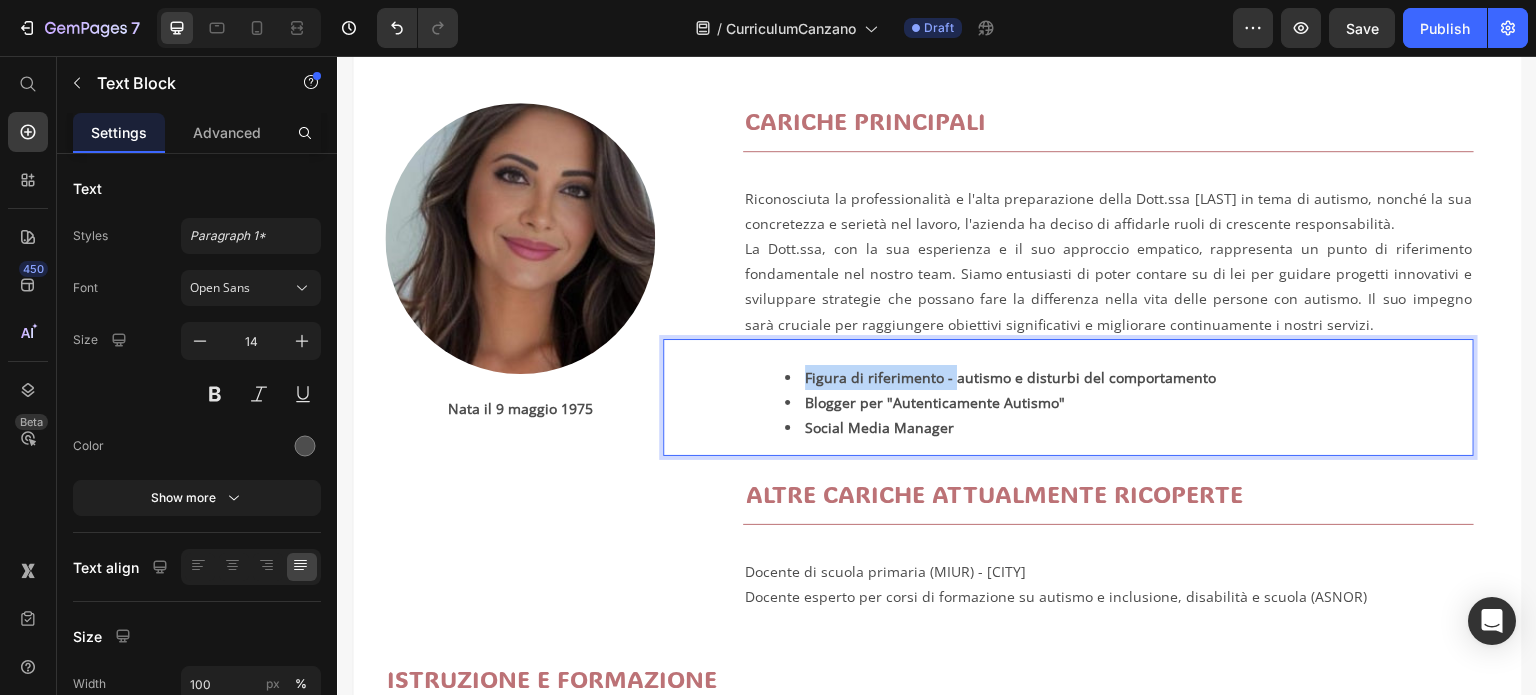 drag, startPoint x: 947, startPoint y: 378, endPoint x: 802, endPoint y: 378, distance: 145 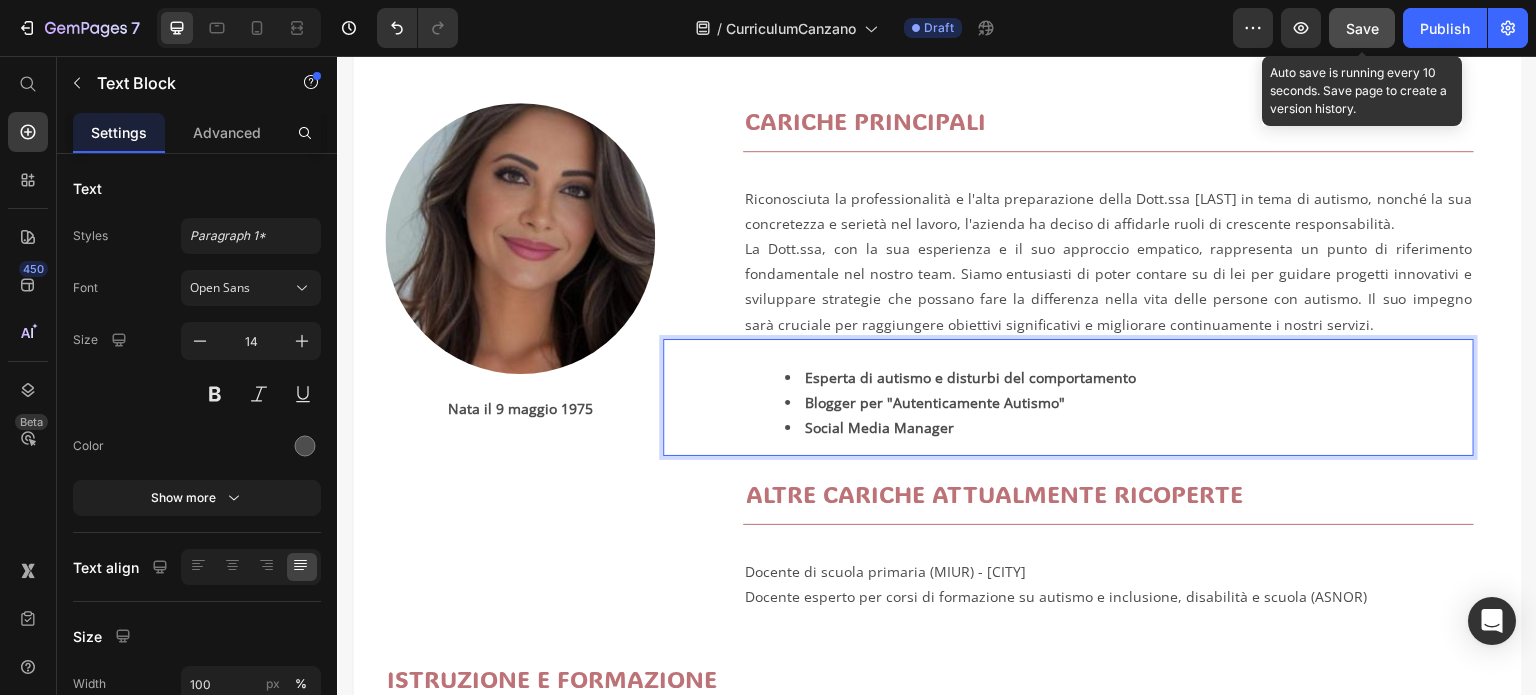 click on "Save" 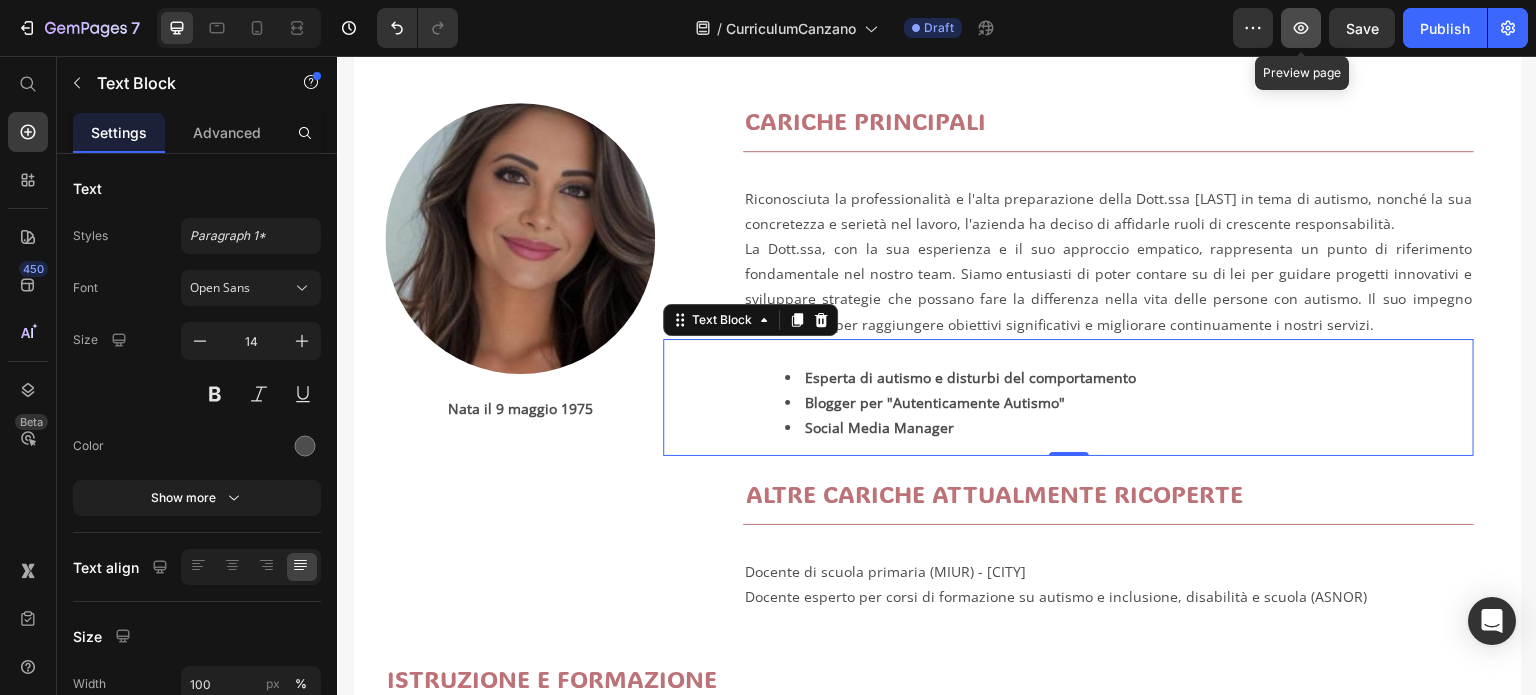 click 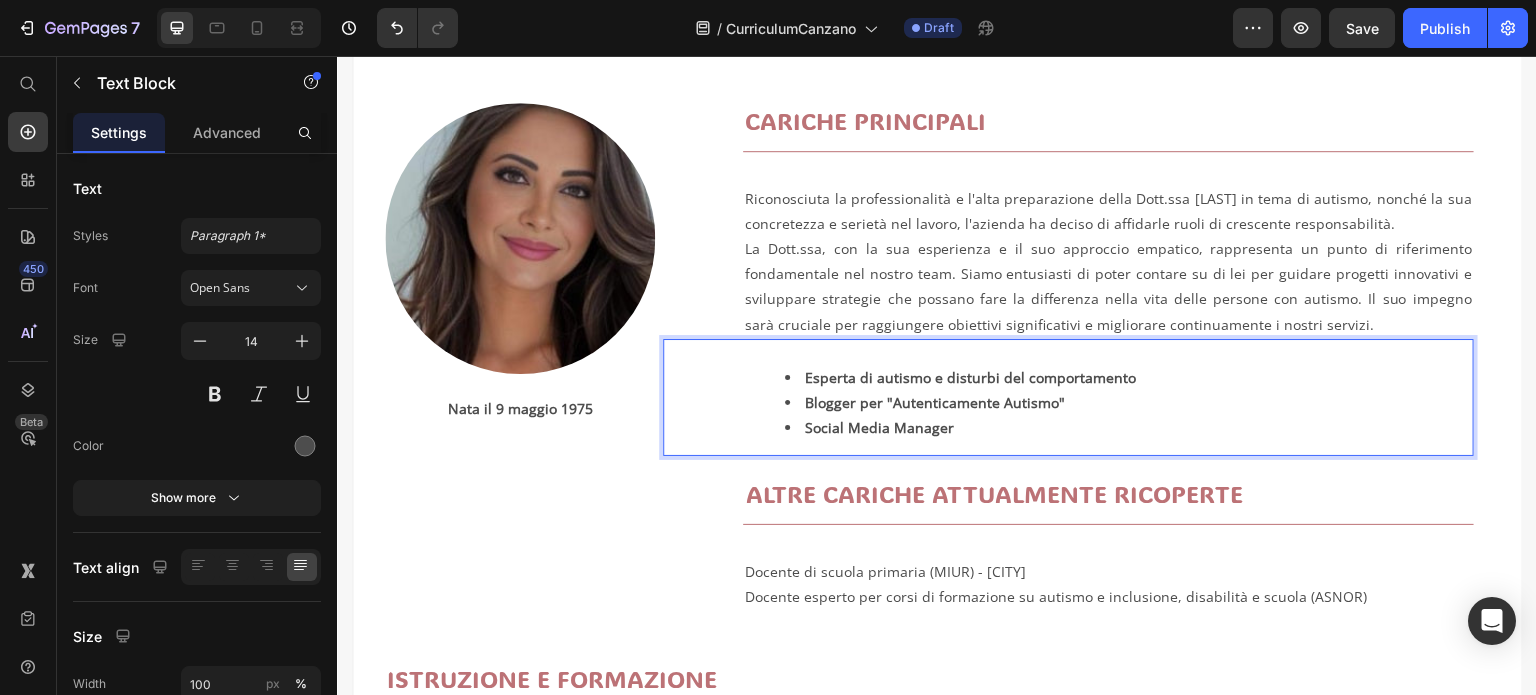 click on "Esperta di autismo e disturbi del comportamento" at bounding box center (970, 377) 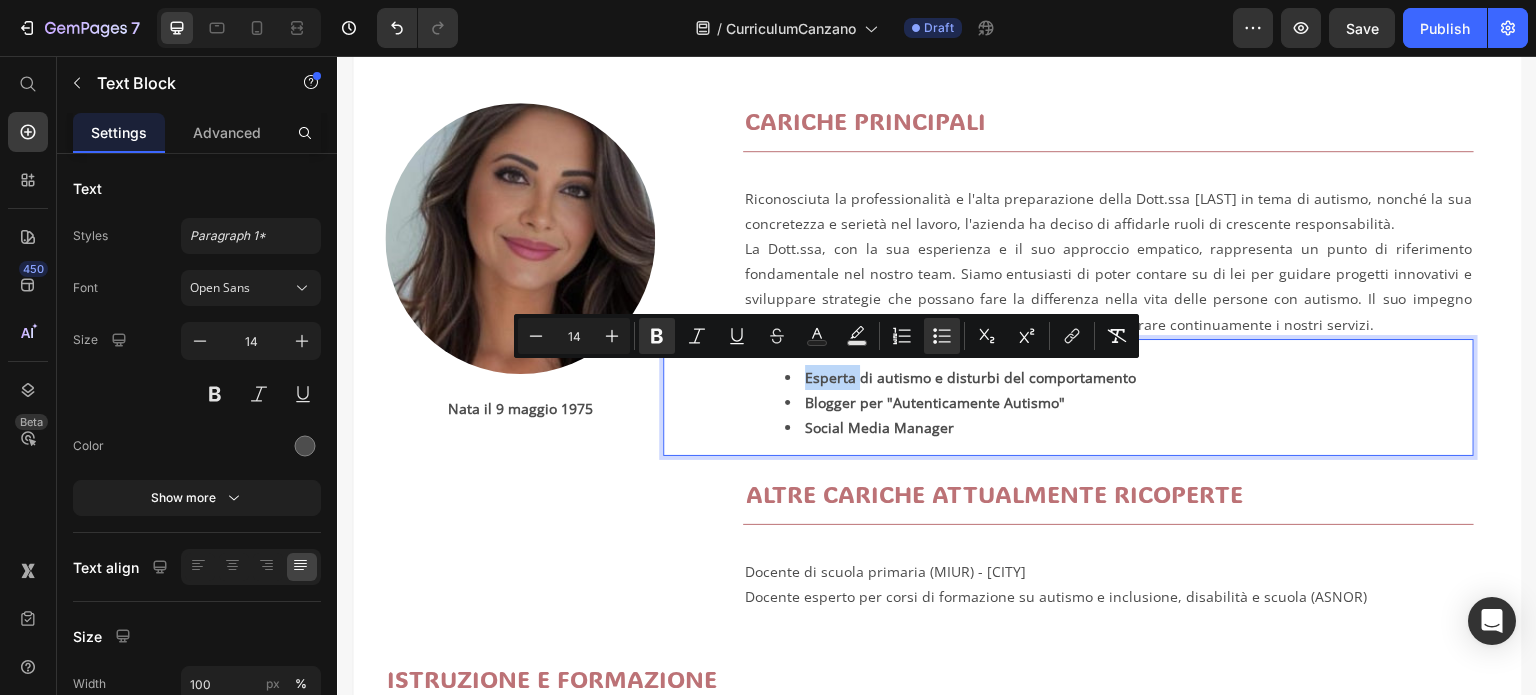 drag, startPoint x: 855, startPoint y: 379, endPoint x: 800, endPoint y: 380, distance: 55.00909 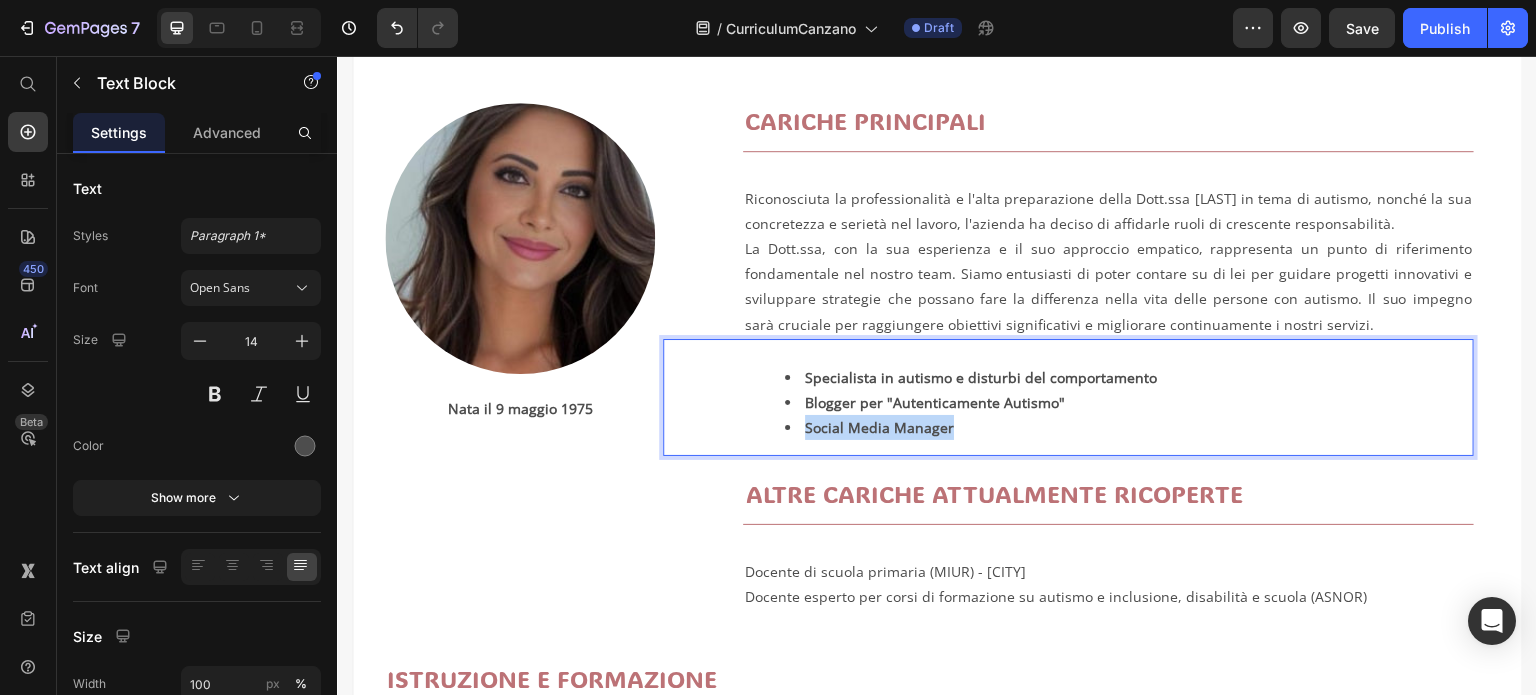 drag, startPoint x: 944, startPoint y: 428, endPoint x: 801, endPoint y: 429, distance: 143.0035 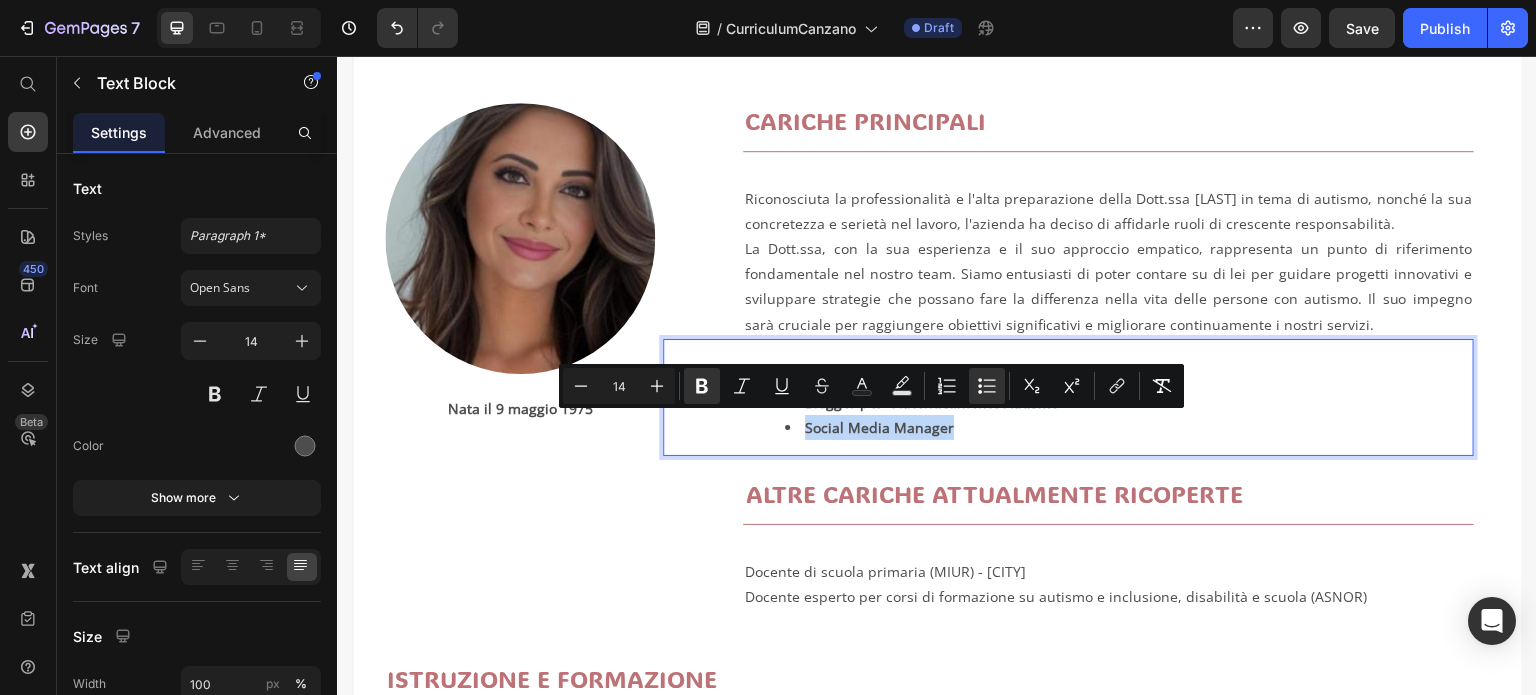 click on "Specialista in autismo e disturbi del comportamento Blogger per "Autenticamente Autismo" Social Media Manager" at bounding box center [1108, 403] 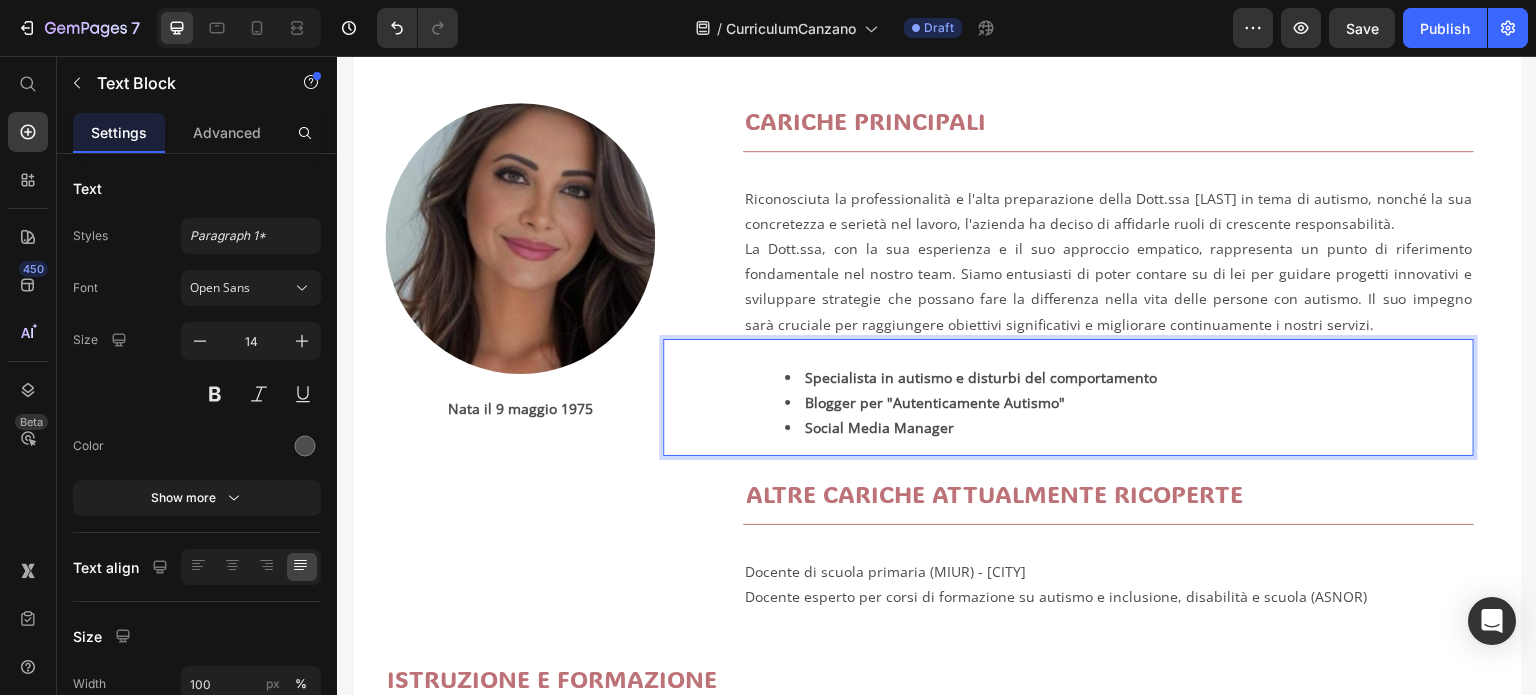 click on "Social Media Manager" at bounding box center [879, 427] 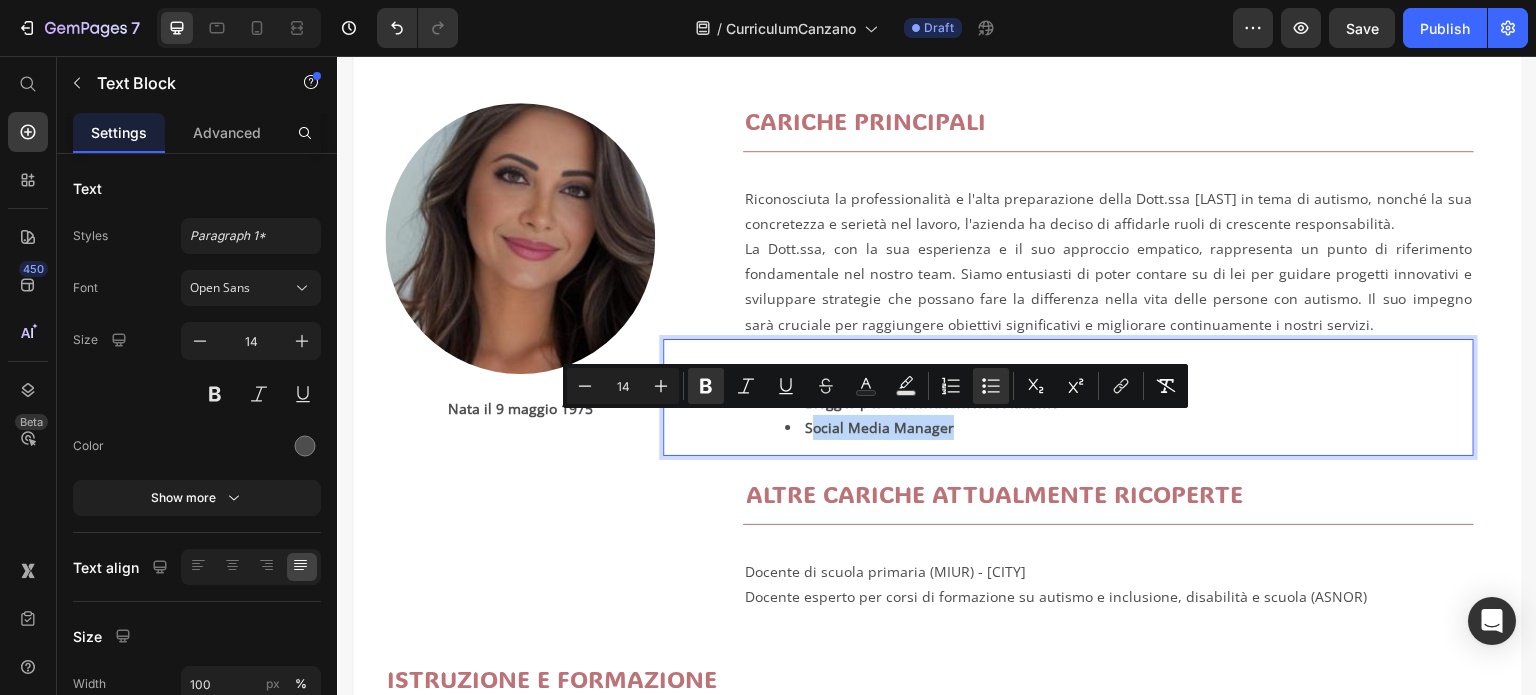 drag, startPoint x: 952, startPoint y: 421, endPoint x: 805, endPoint y: 423, distance: 147.01361 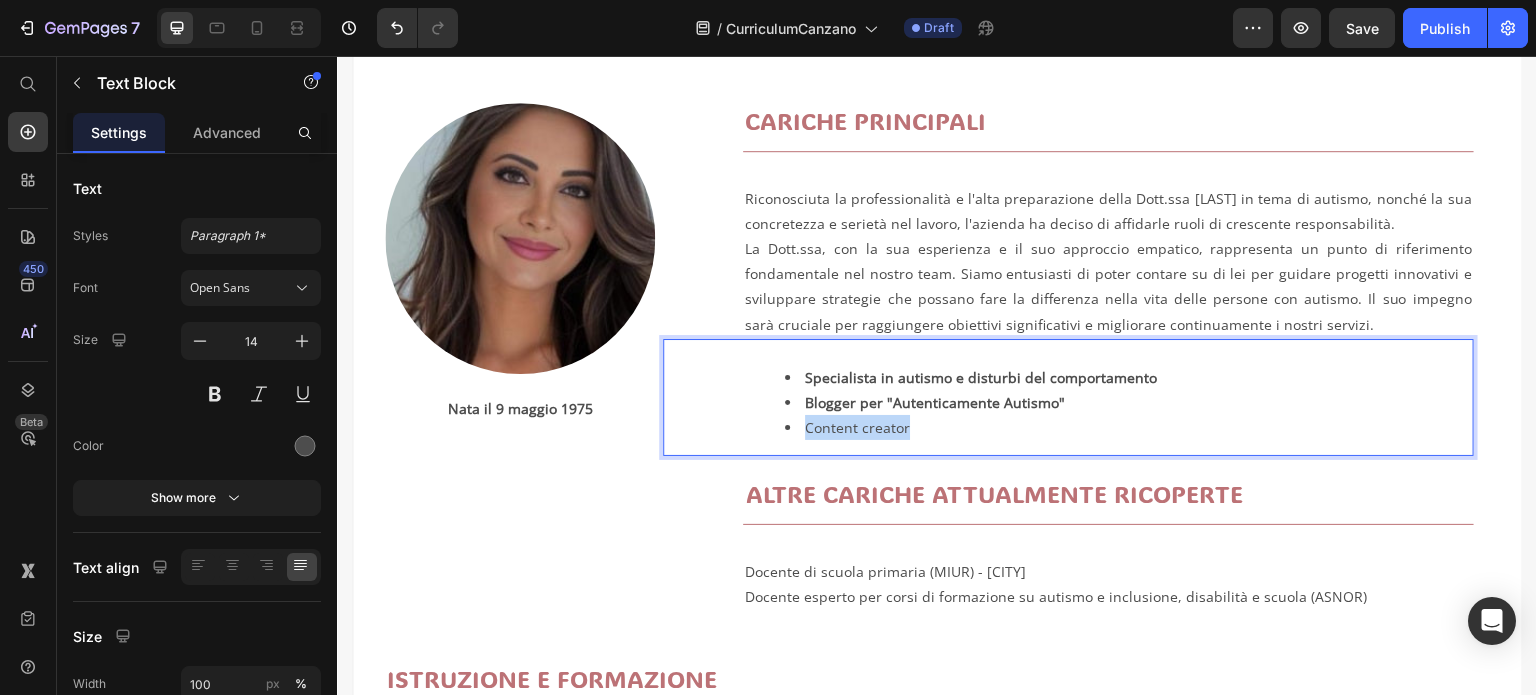 drag, startPoint x: 904, startPoint y: 427, endPoint x: 804, endPoint y: 431, distance: 100.07997 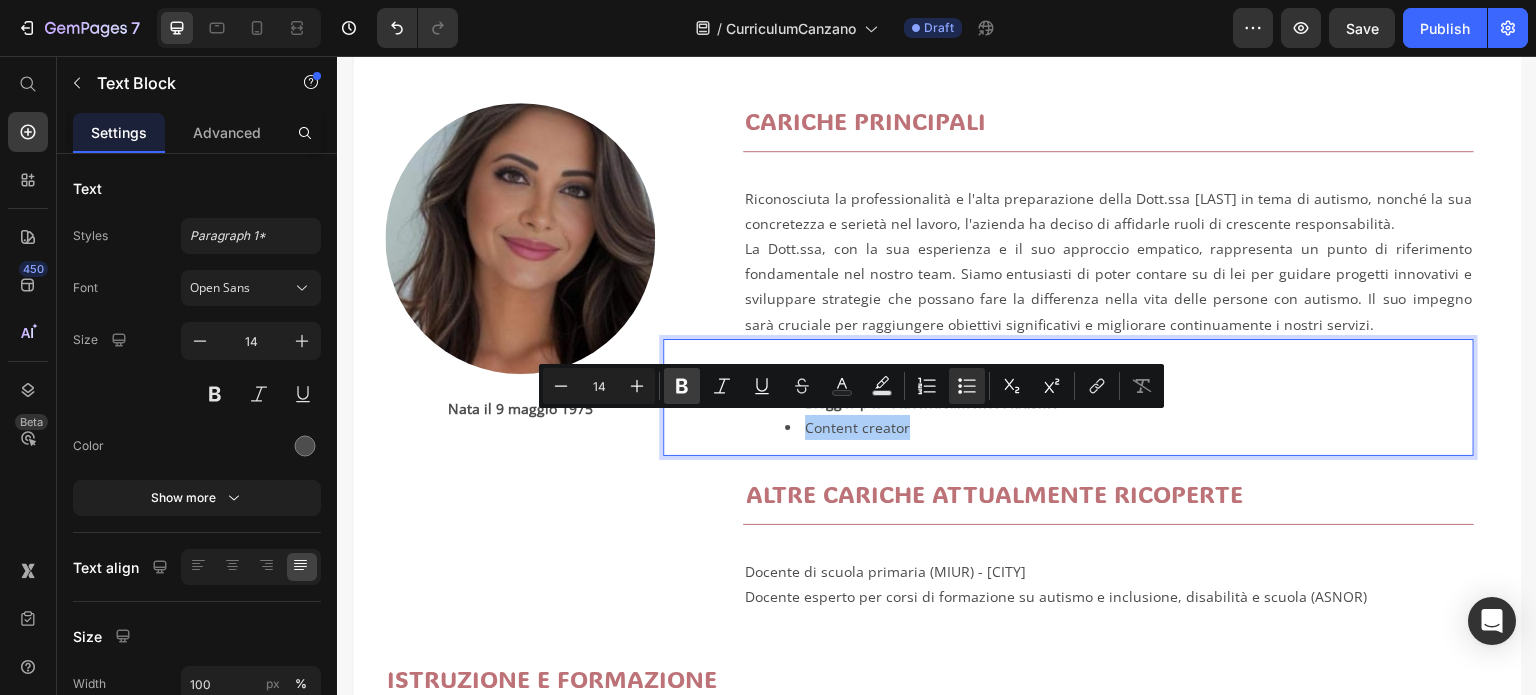 click on "Bold" at bounding box center [682, 386] 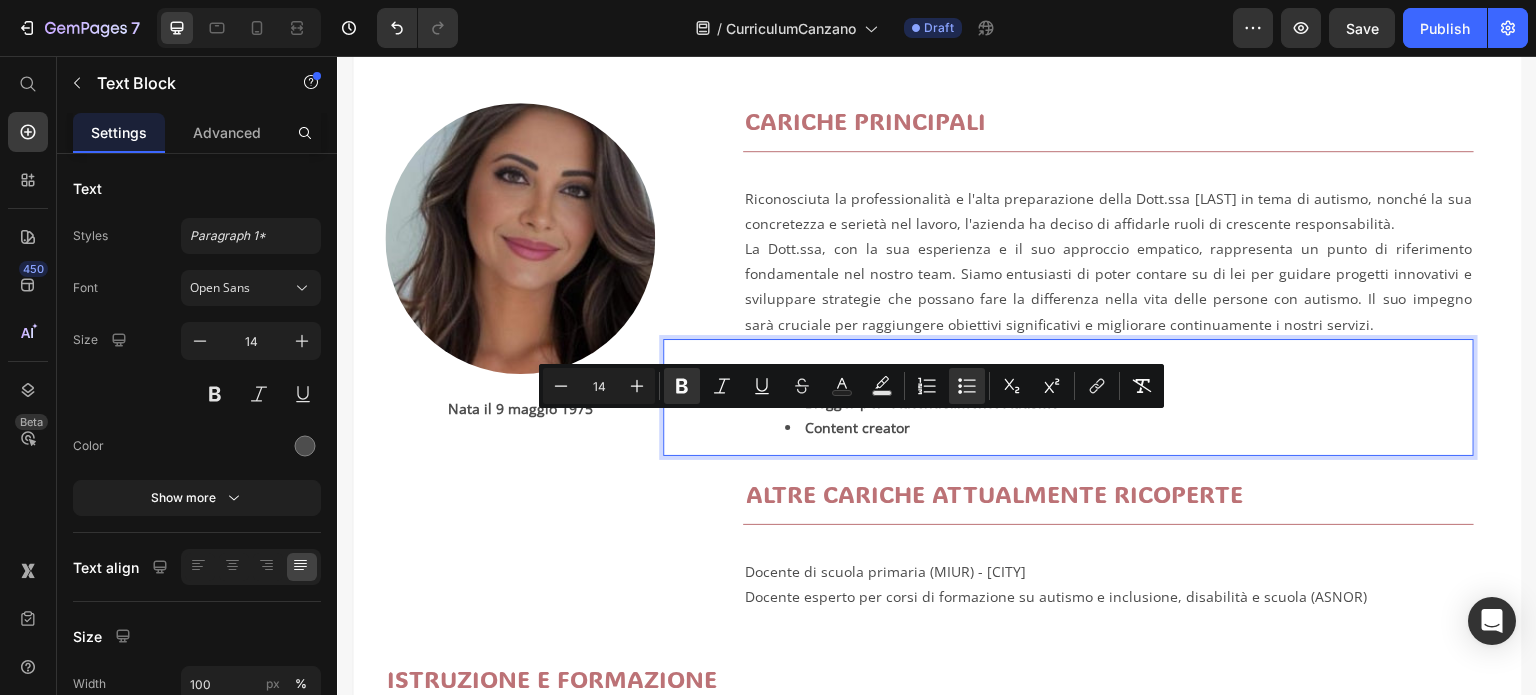 click on "Specialista in autismo e disturbi del comportamento Blogger per "Autenticamente Autismo" Content creator" at bounding box center (1108, 403) 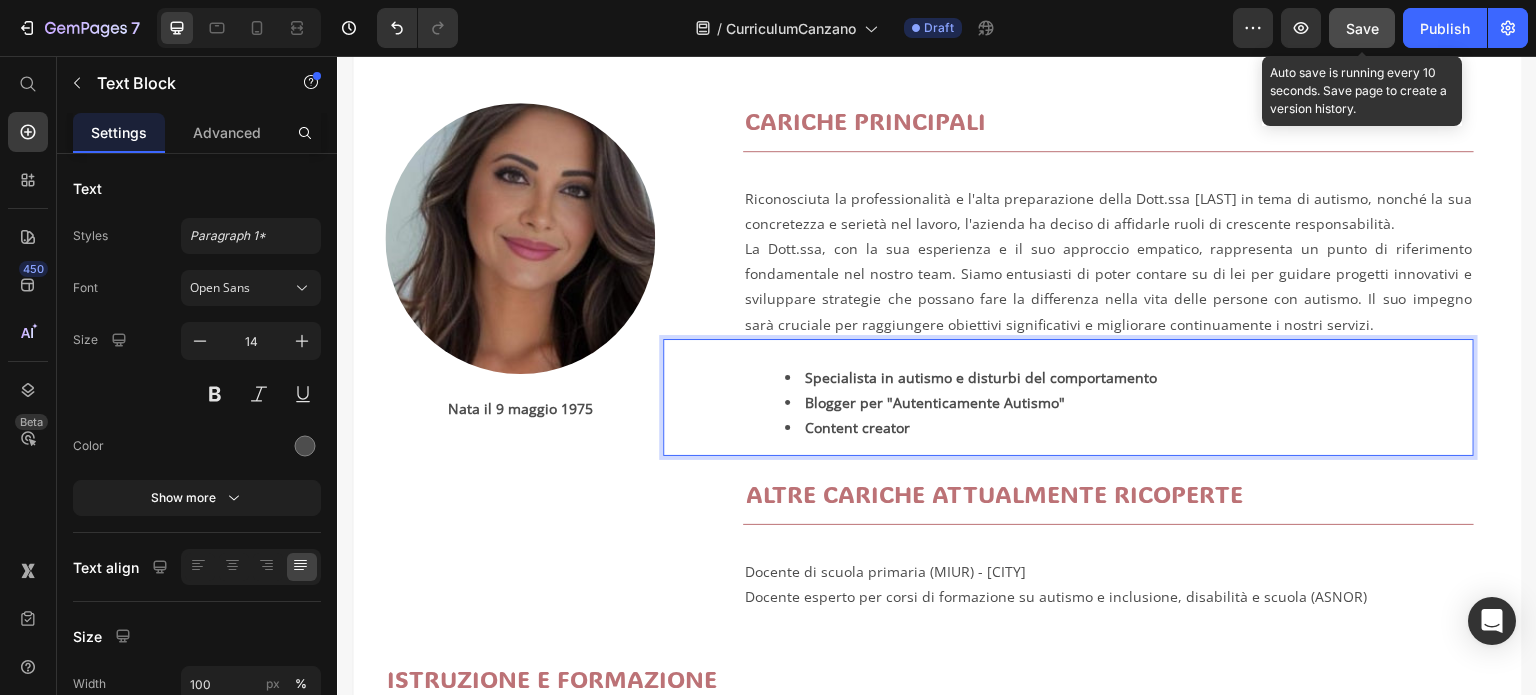 click on "Save" 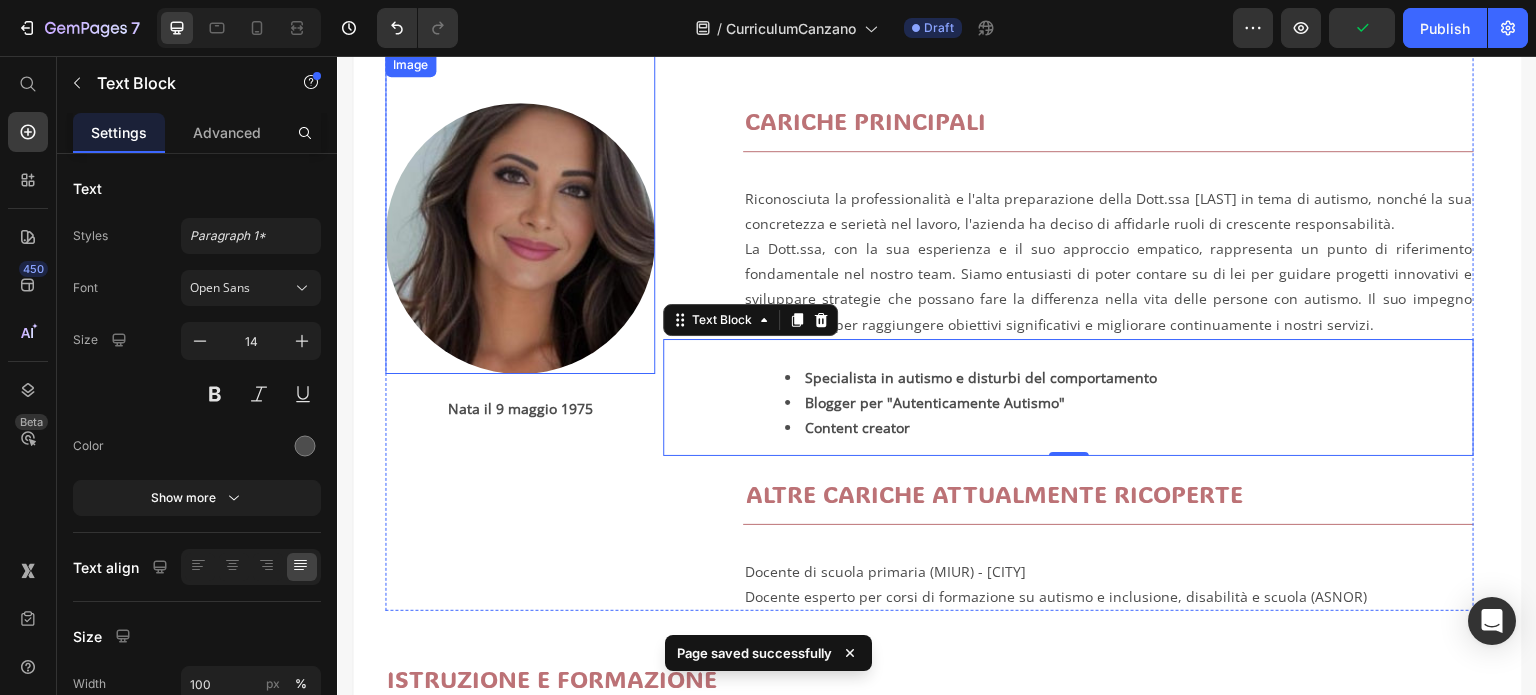 click at bounding box center [520, 213] 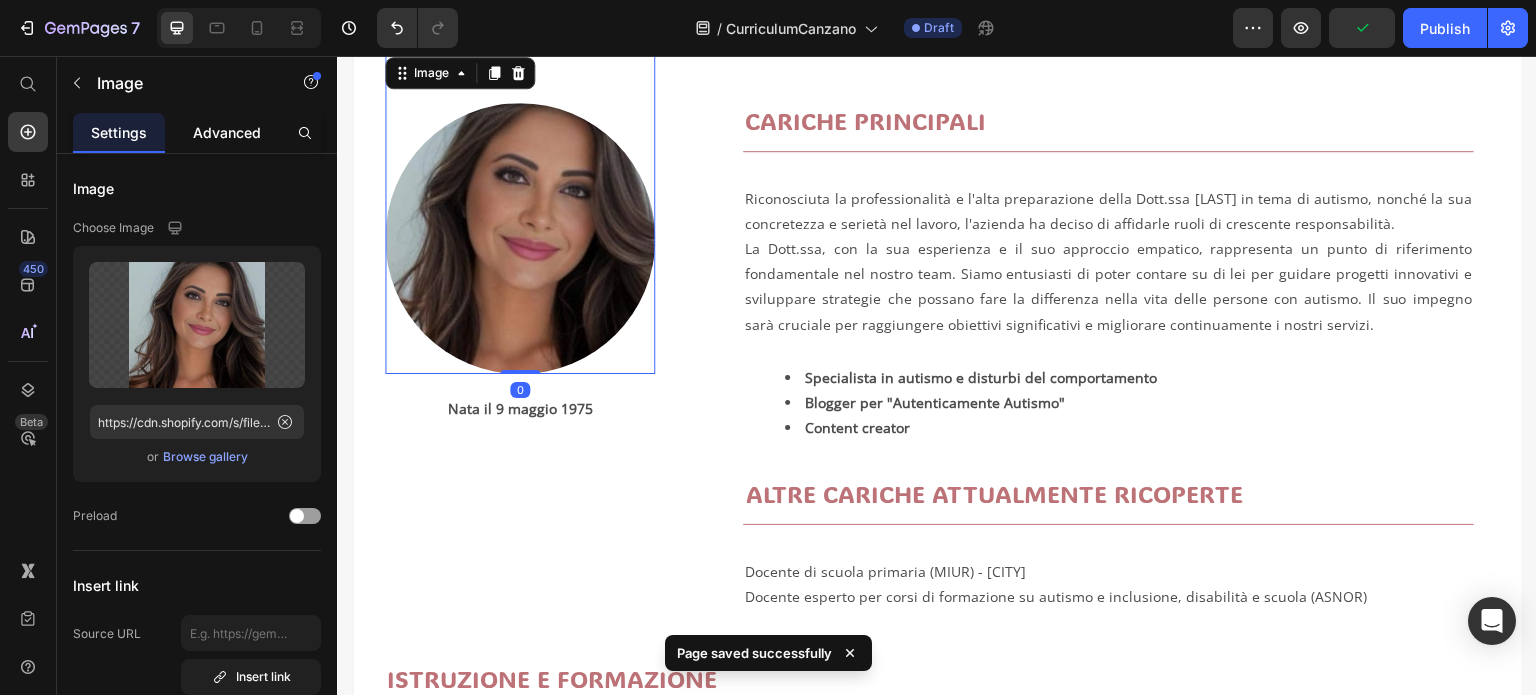 click on "Advanced" at bounding box center (227, 132) 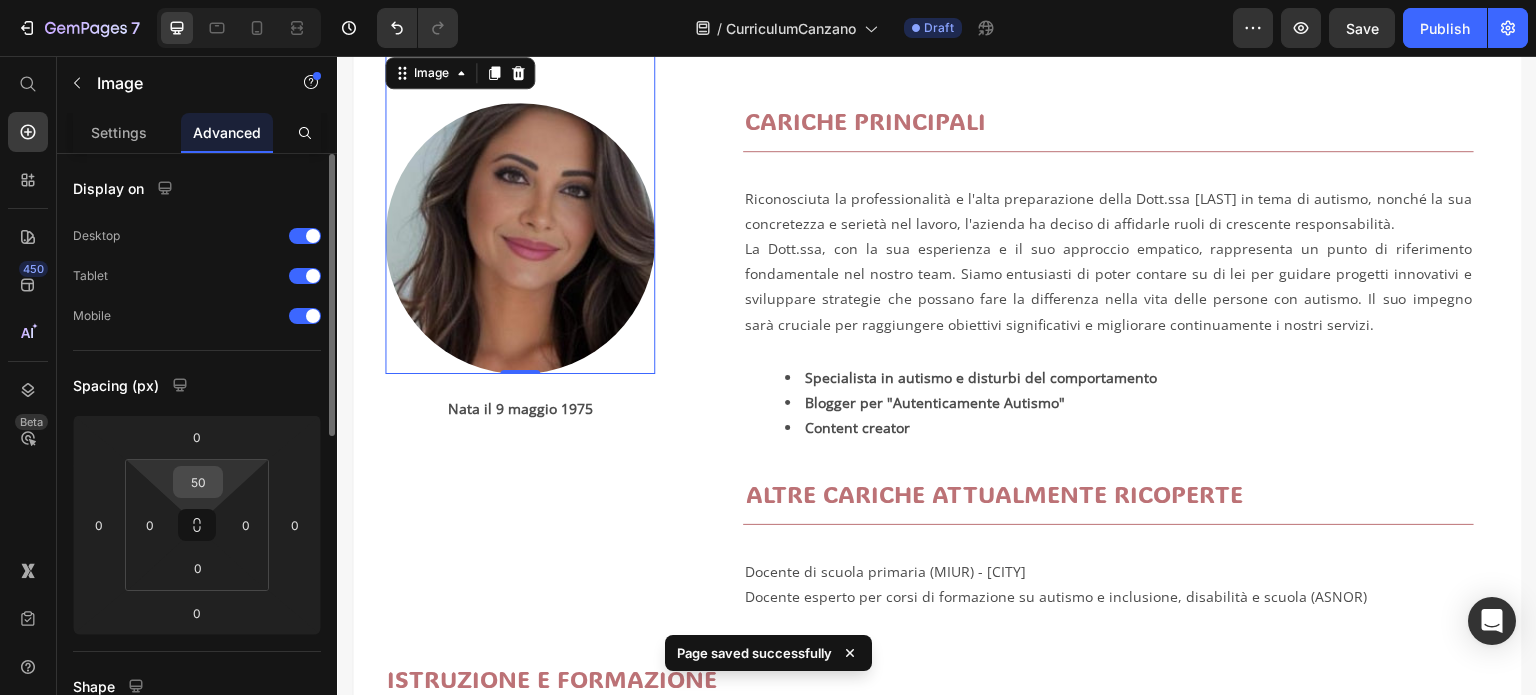 click on "50" at bounding box center [198, 482] 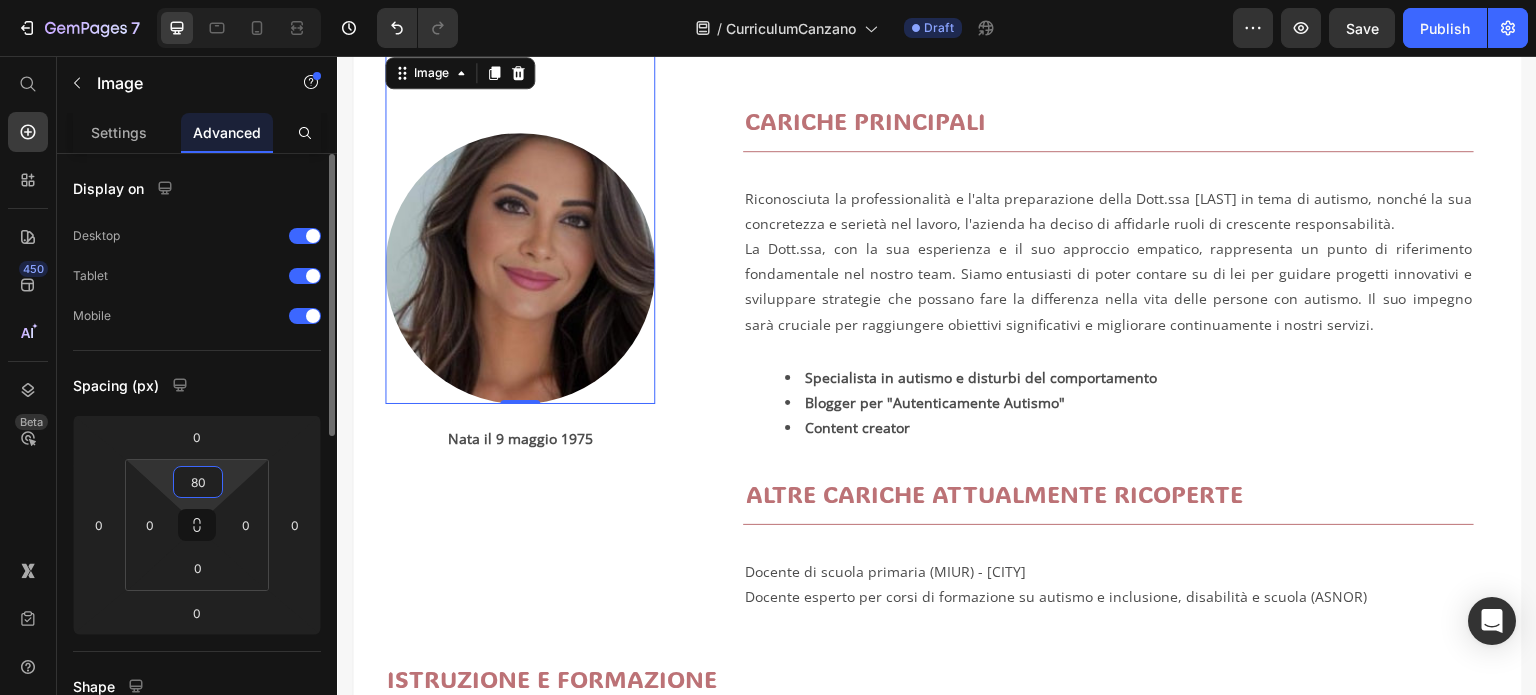 drag, startPoint x: 208, startPoint y: 480, endPoint x: 176, endPoint y: 485, distance: 32.38827 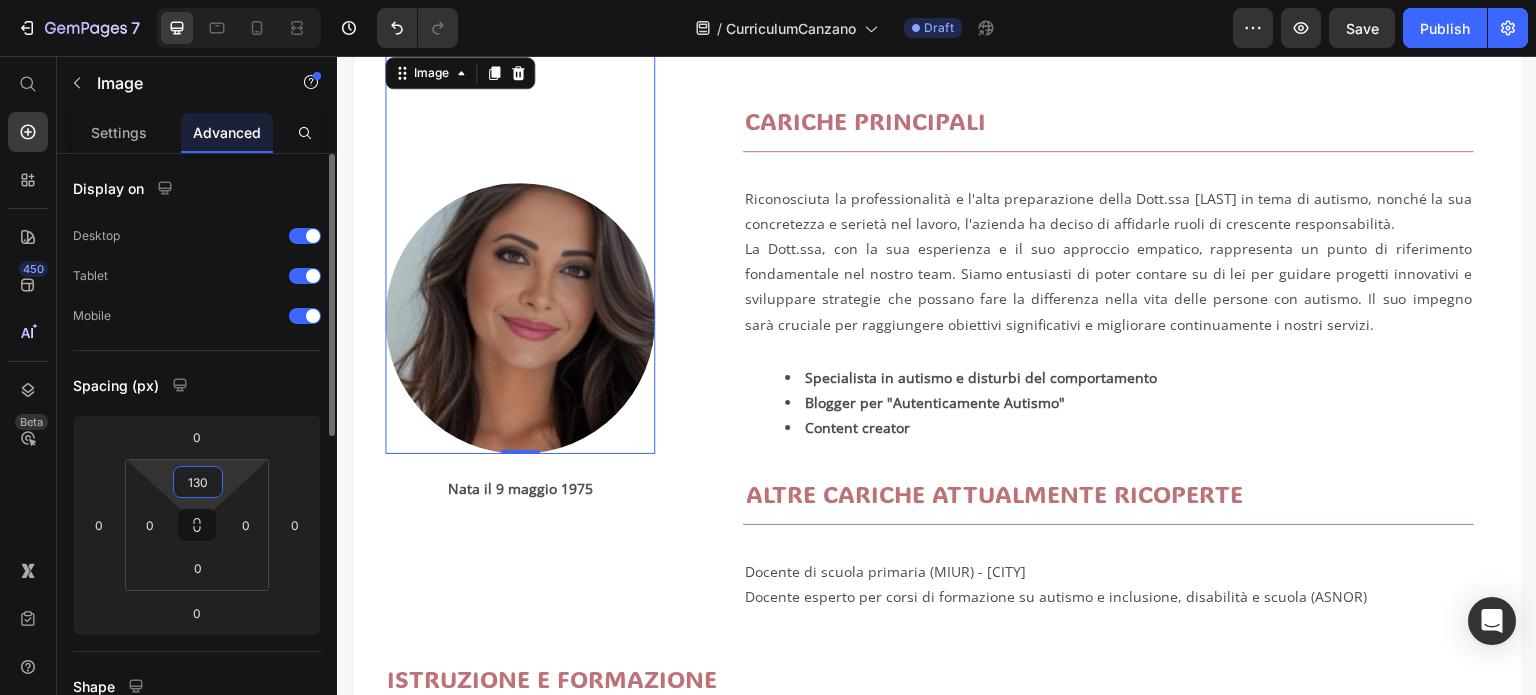scroll, scrollTop: 200, scrollLeft: 0, axis: vertical 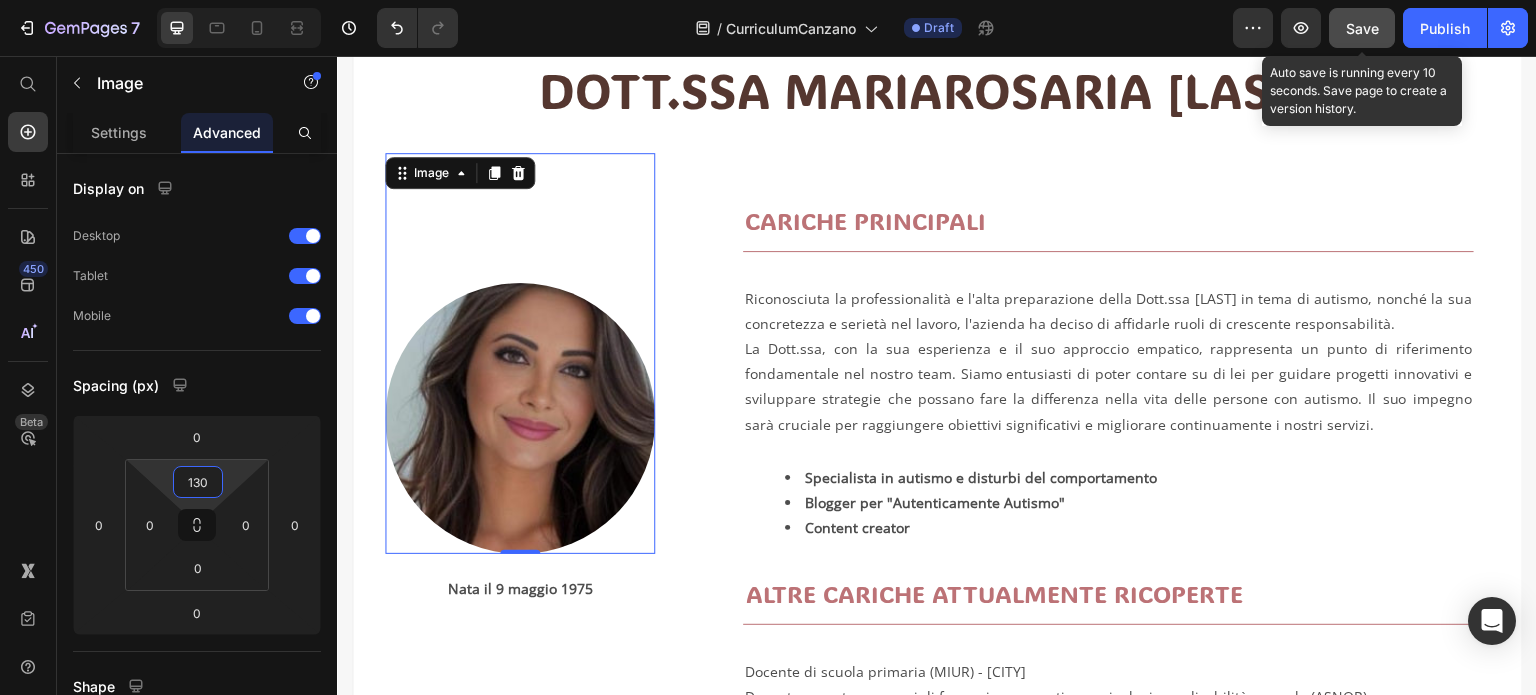 click on "Save" at bounding box center [1362, 28] 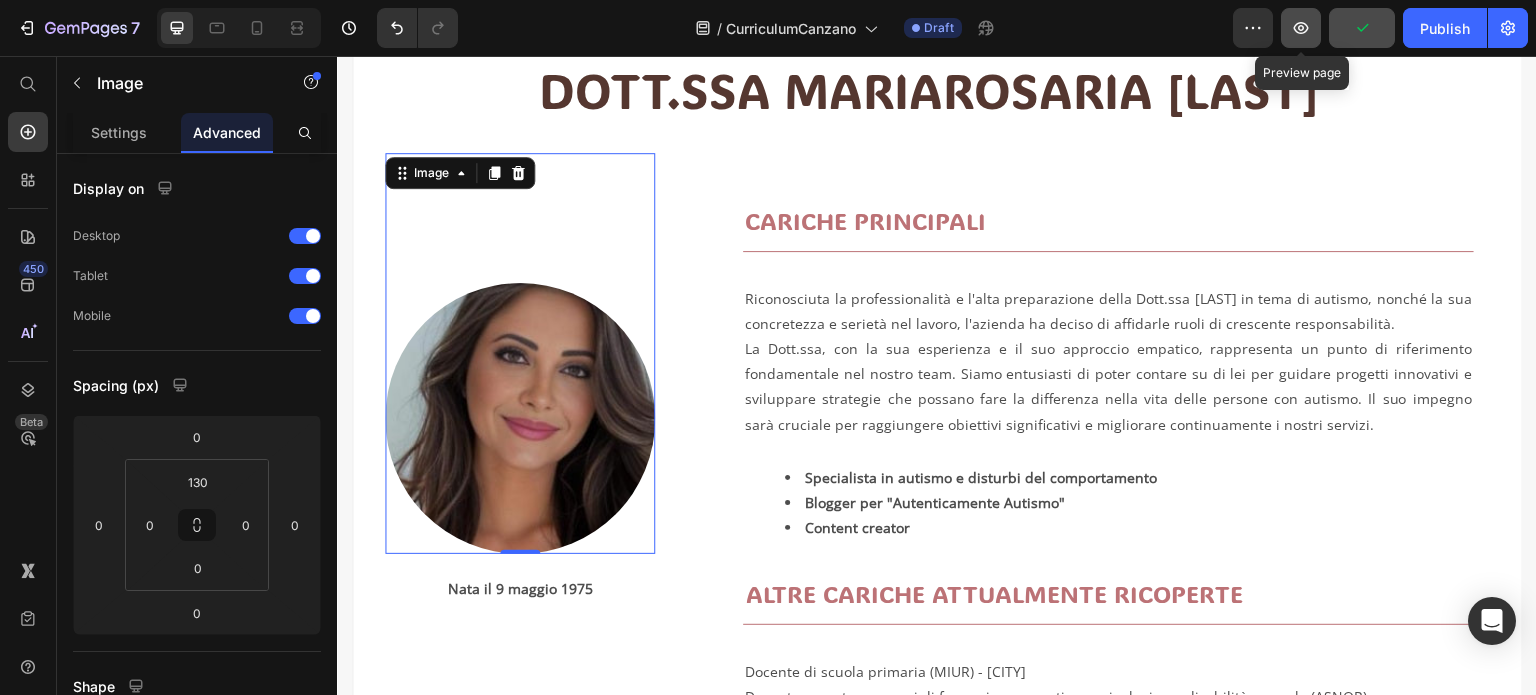 click 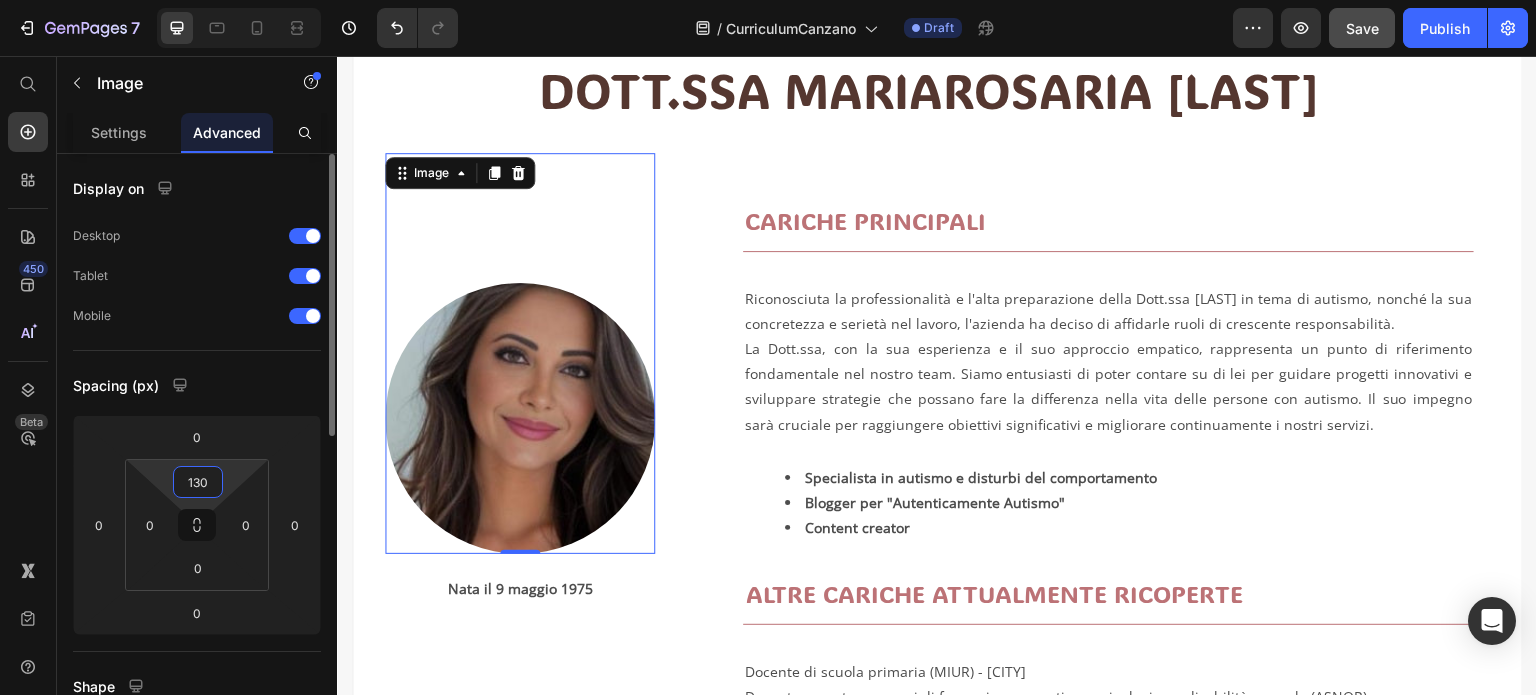 click on "130" at bounding box center (198, 482) 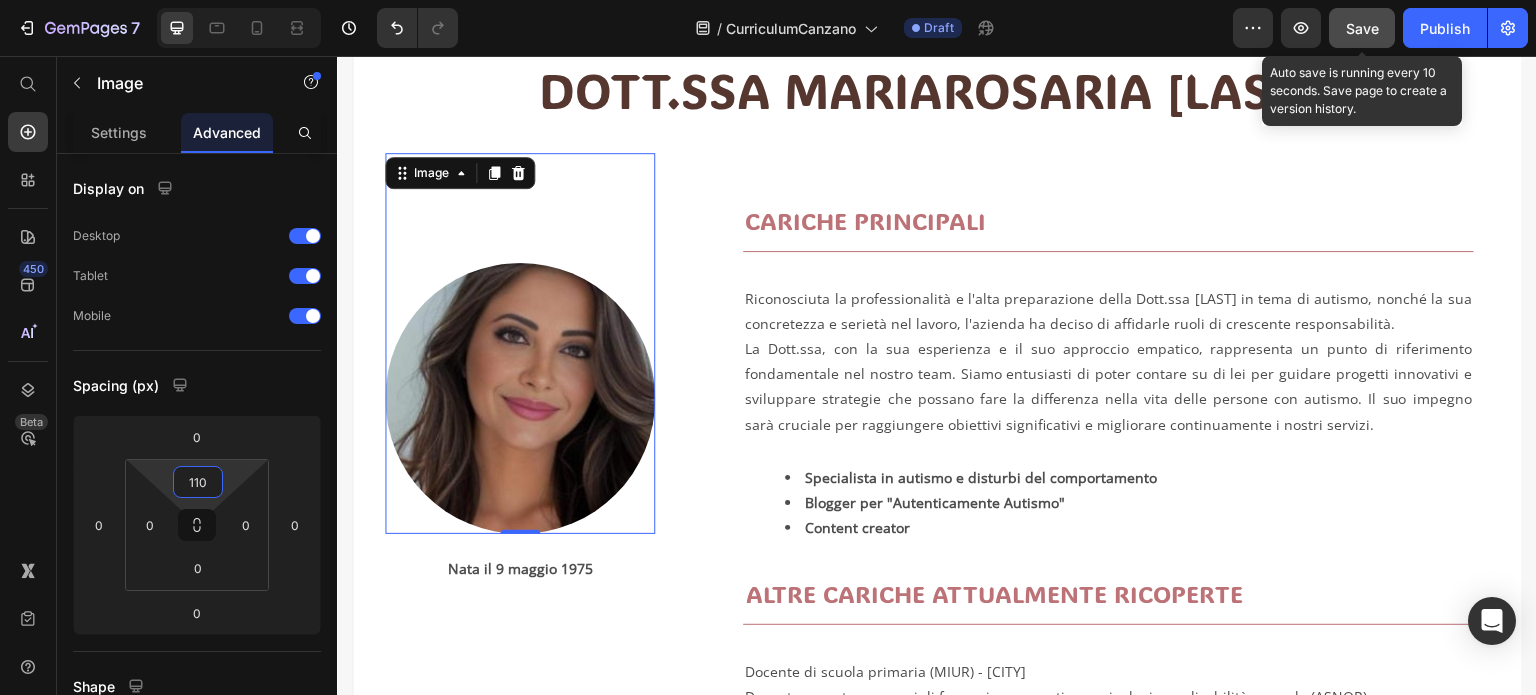 type on "110" 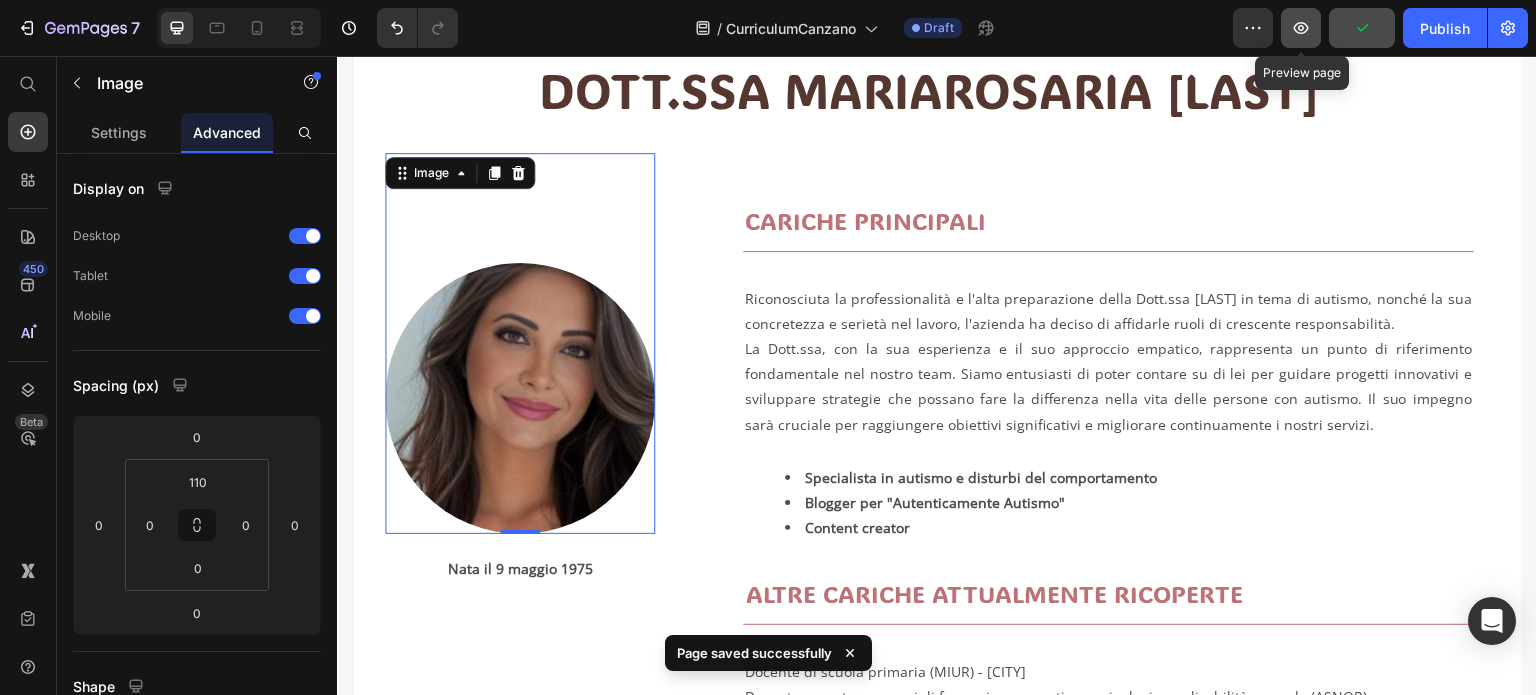 click 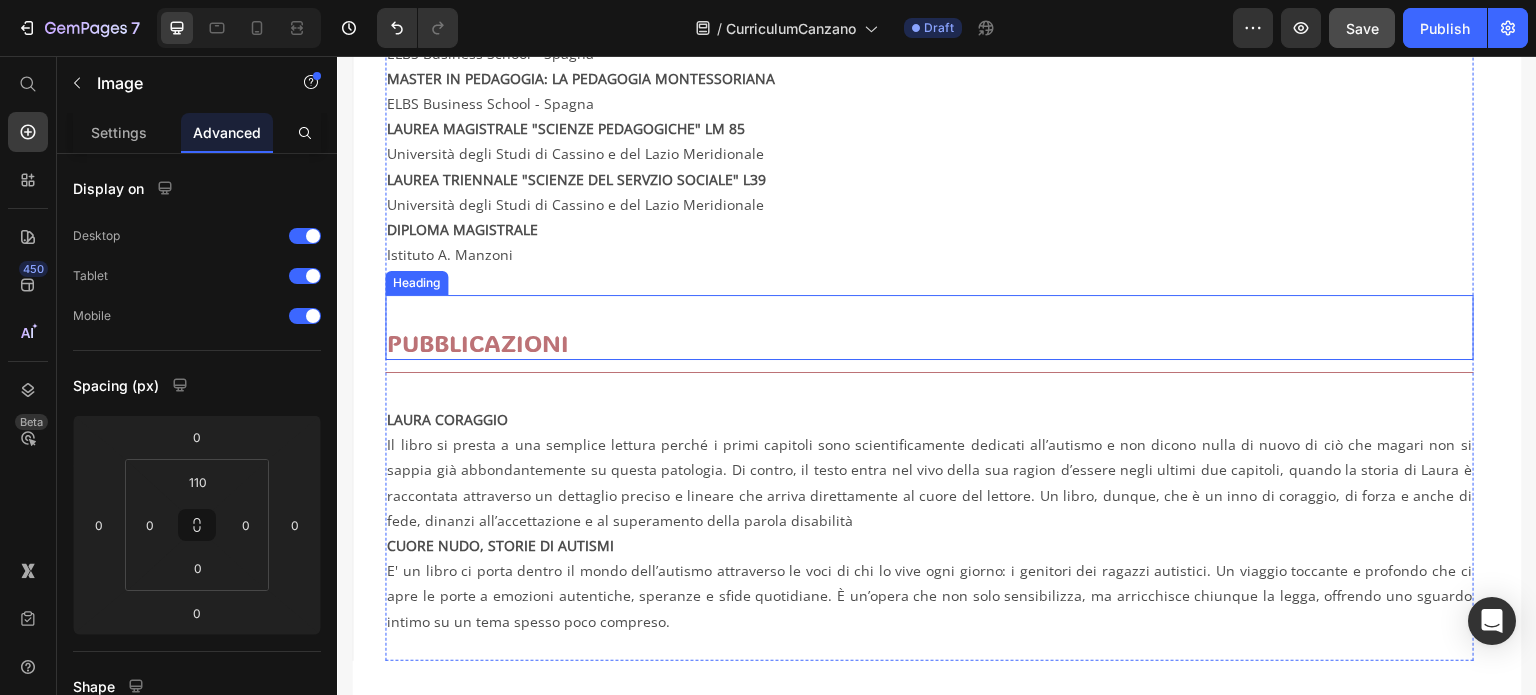 scroll, scrollTop: 1300, scrollLeft: 0, axis: vertical 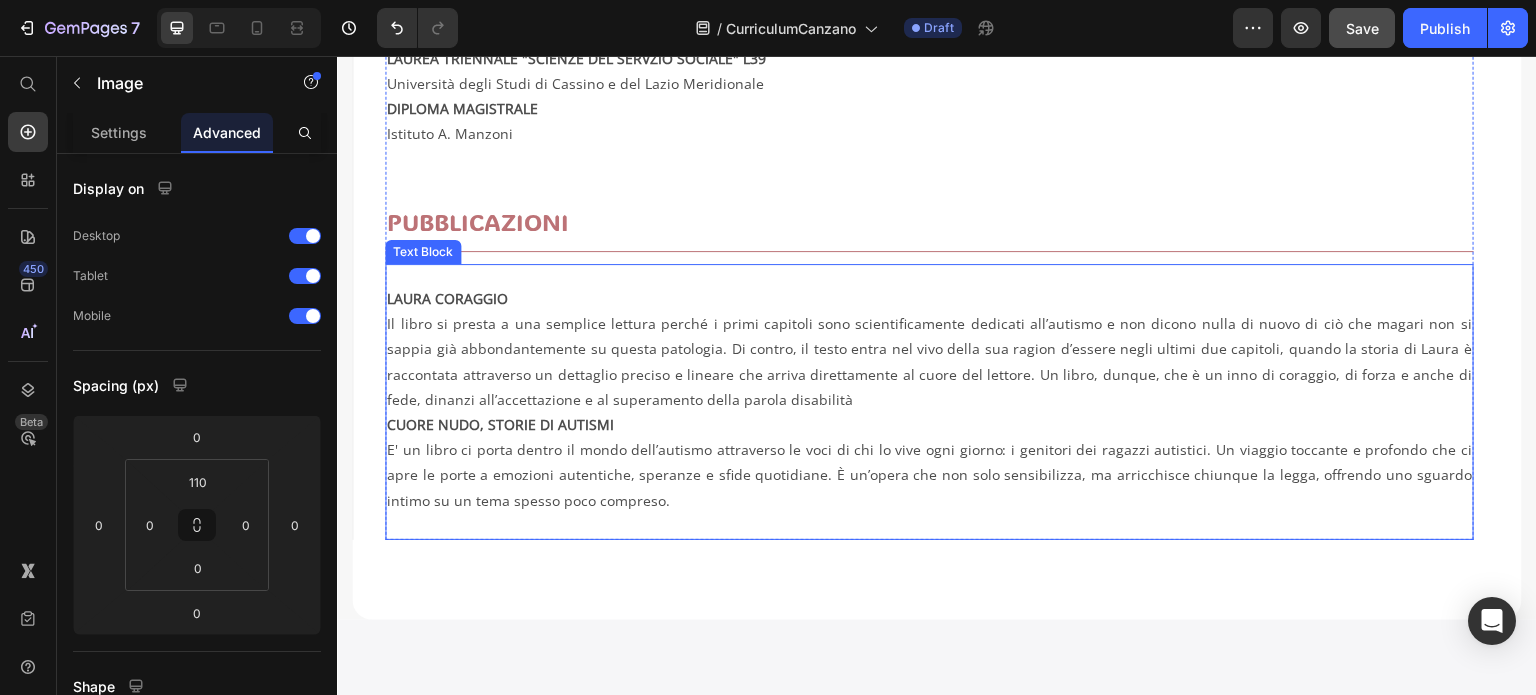 click on "Il libro si presta a una semplice lettura perché i primi capitoli sono scientificamente dedicati all’autismo e non dicono nulla di nuovo di ciò che magari non si sappia già abbondantemente su questa patologia. Di contro, il testo entra nel vivo della sua ragion d’essere negli ultimi due capitoli, quando la storia di Laura è raccontata attraverso un dettaglio preciso e lineare che arriva direttamente al cuore del lettore. Un libro, dunque, che è un inno di coraggio, di forza e anche di fede, dinanzi all’accettazione e al superamento della parola disabilità" at bounding box center (929, 361) 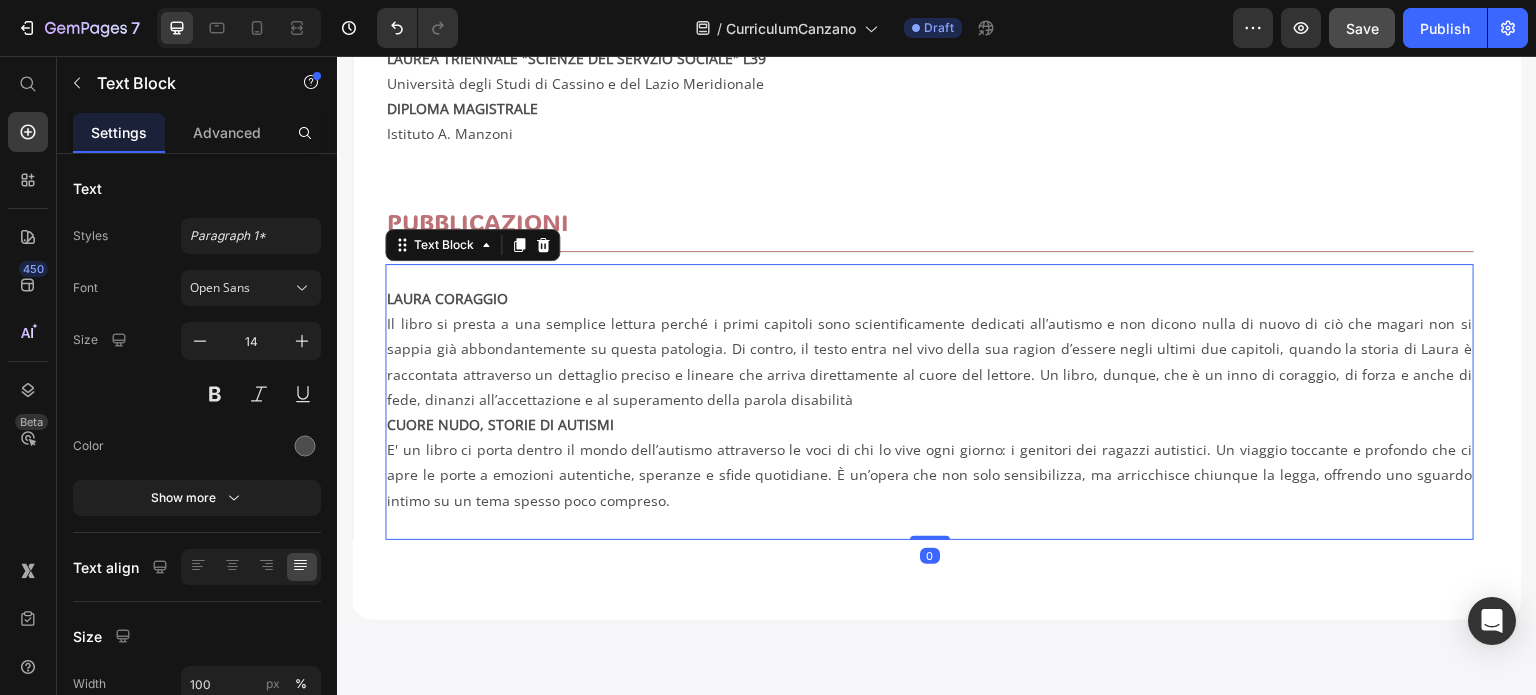 click on "Il libro si presta a una semplice lettura perché i primi capitoli sono scientificamente dedicati all’autismo e non dicono nulla di nuovo di ciò che magari non si sappia già abbondantemente su questa patologia. Di contro, il testo entra nel vivo della sua ragion d’essere negli ultimi due capitoli, quando la storia di Laura è raccontata attraverso un dettaglio preciso e lineare che arriva direttamente al cuore del lettore. Un libro, dunque, che è un inno di coraggio, di forza e anche di fede, dinanzi all’accettazione e al superamento della parola disabilità" at bounding box center (929, 361) 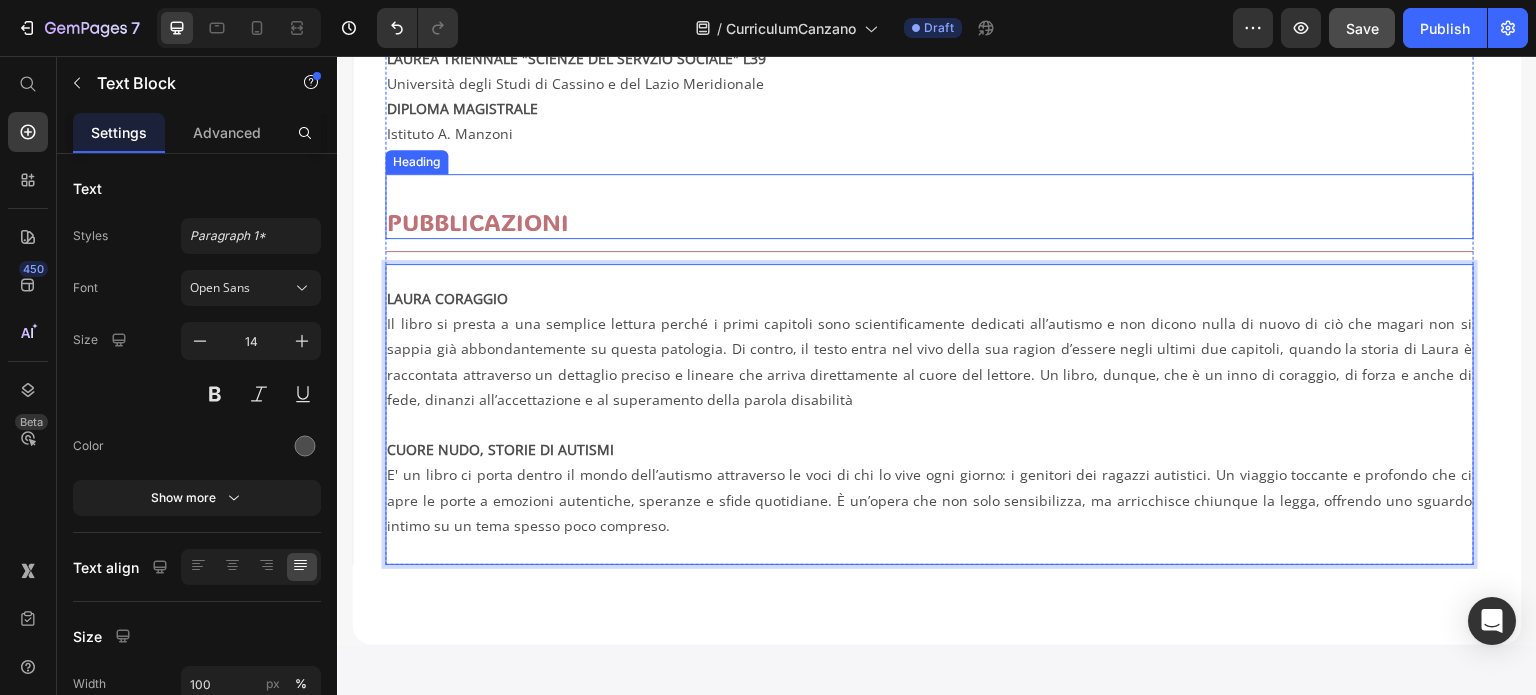 click on "PUBBLICAZIONI" at bounding box center [929, 221] 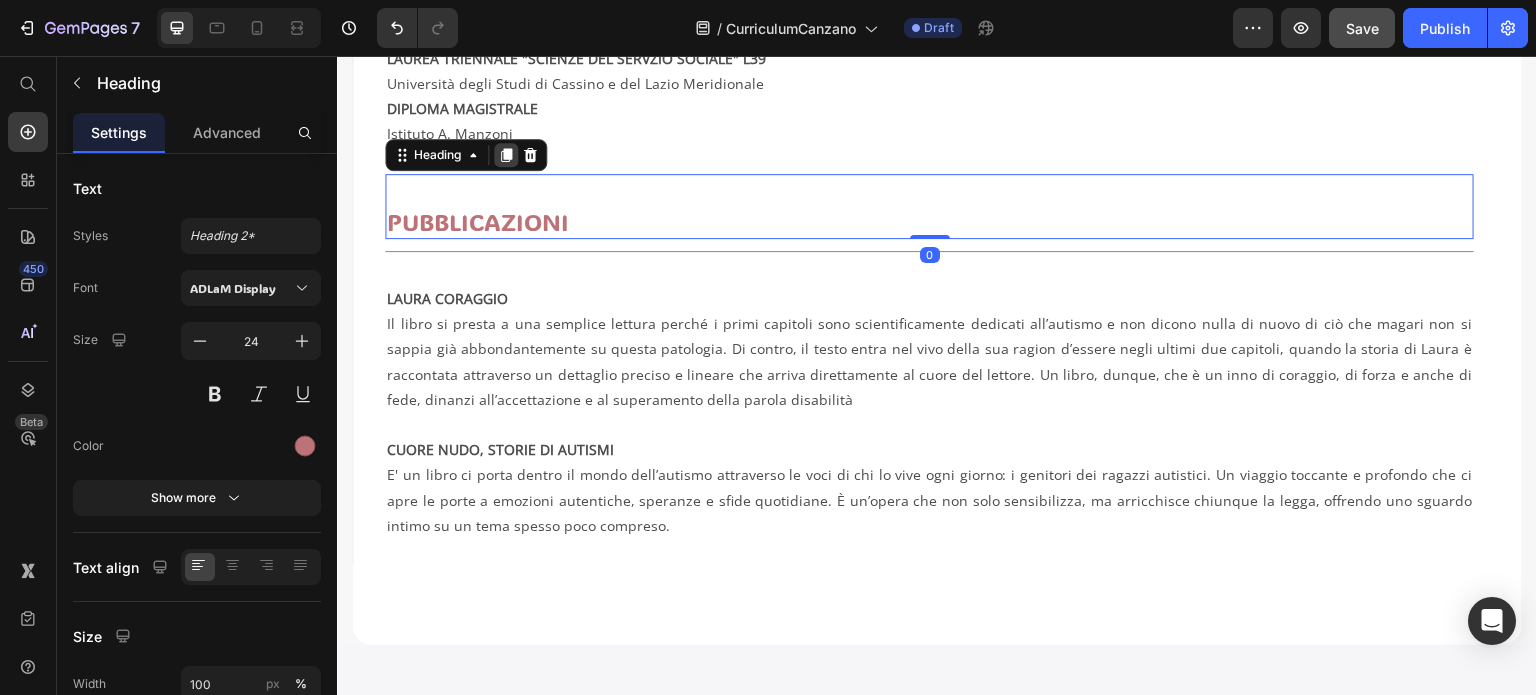 click 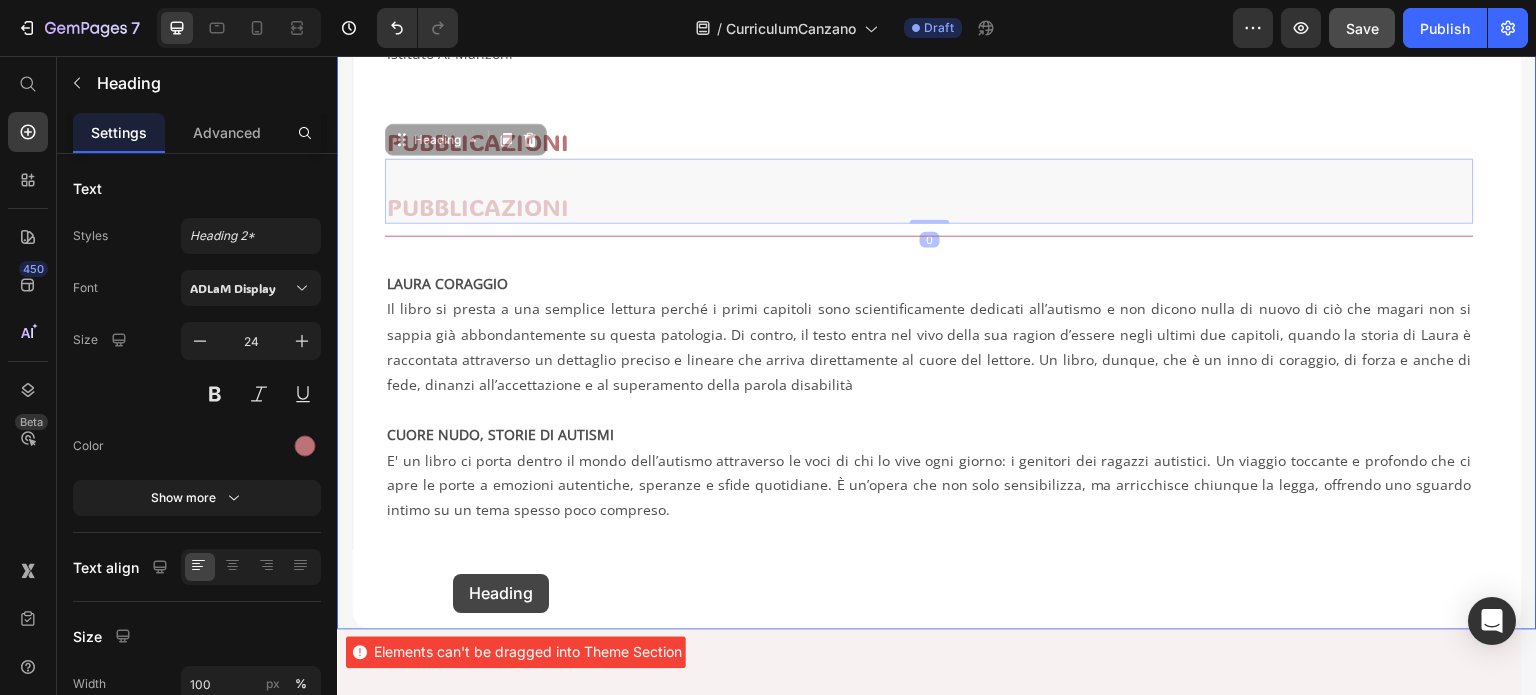 scroll, scrollTop: 1412, scrollLeft: 0, axis: vertical 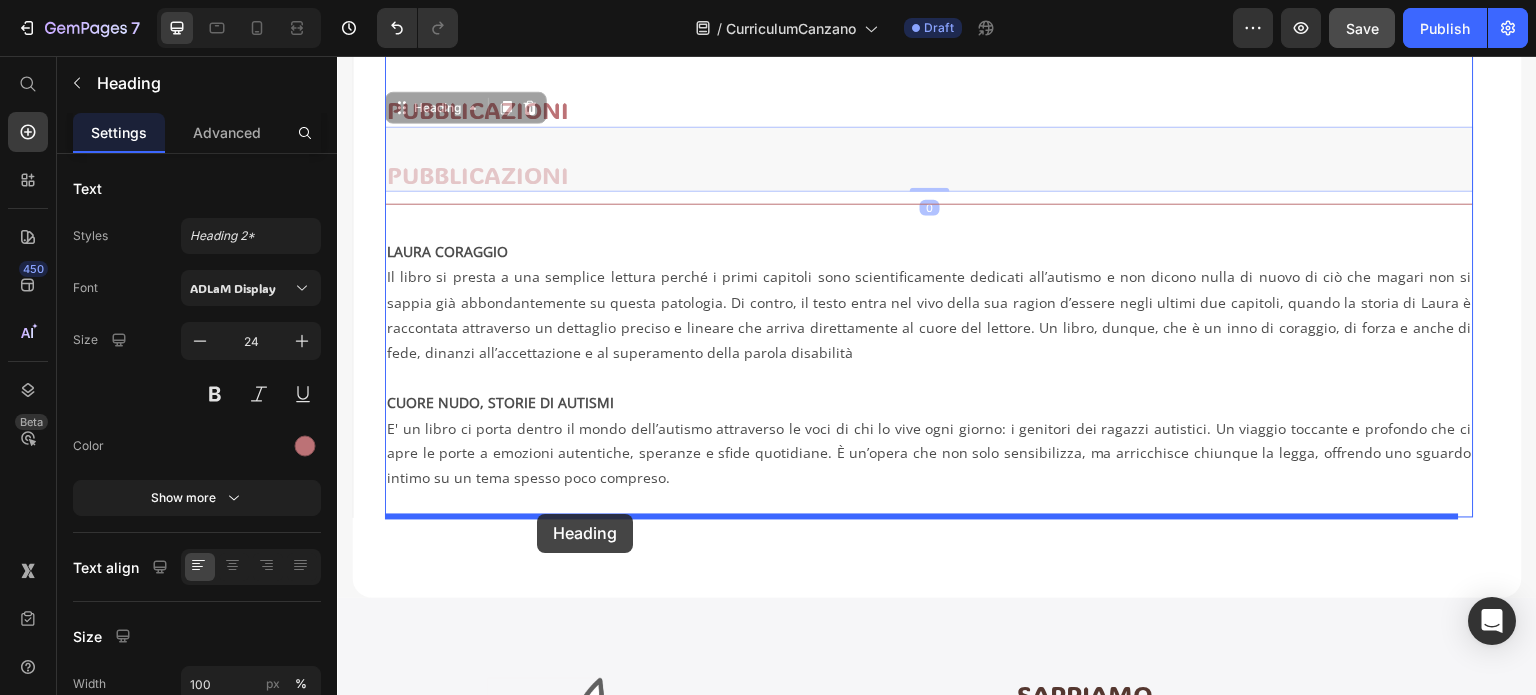 drag, startPoint x: 403, startPoint y: 223, endPoint x: 537, endPoint y: 514, distance: 320.3701 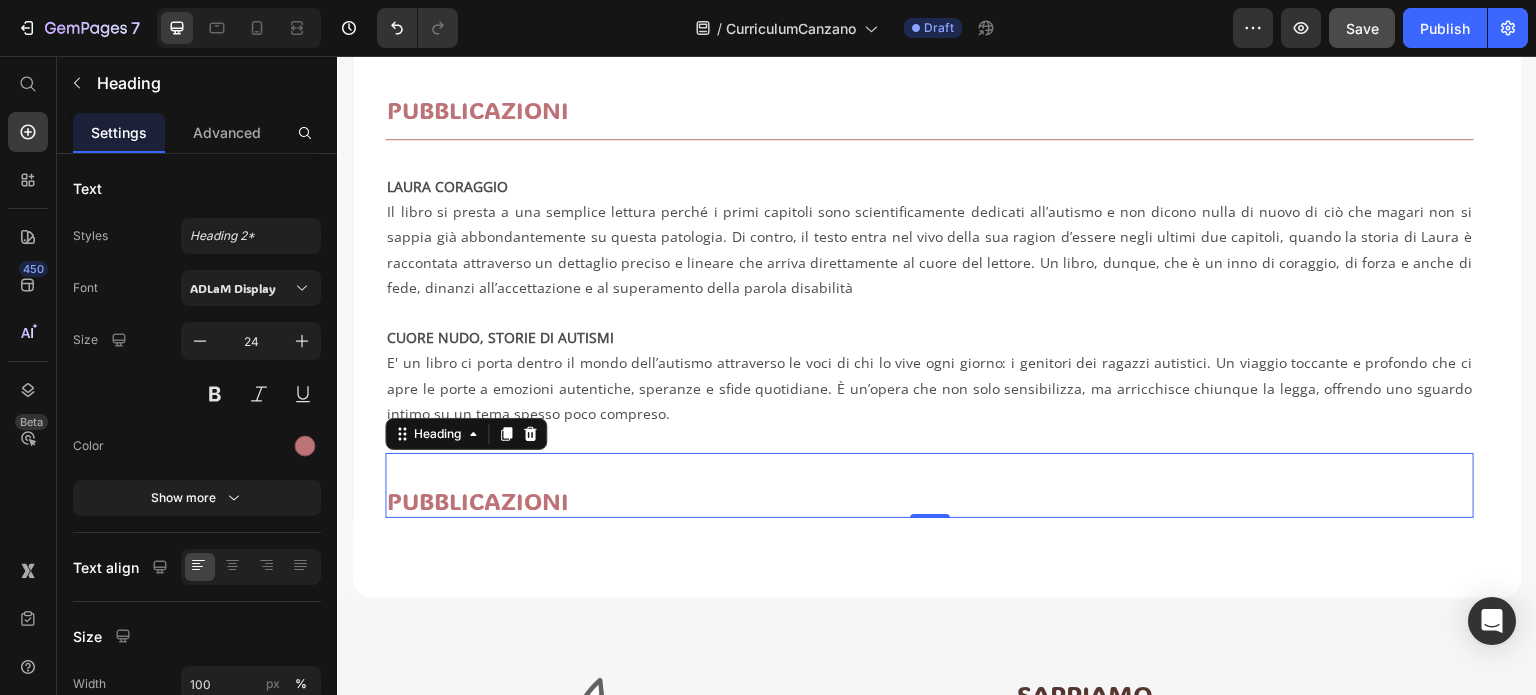 click on "PUBBLICAZIONI" at bounding box center [929, 500] 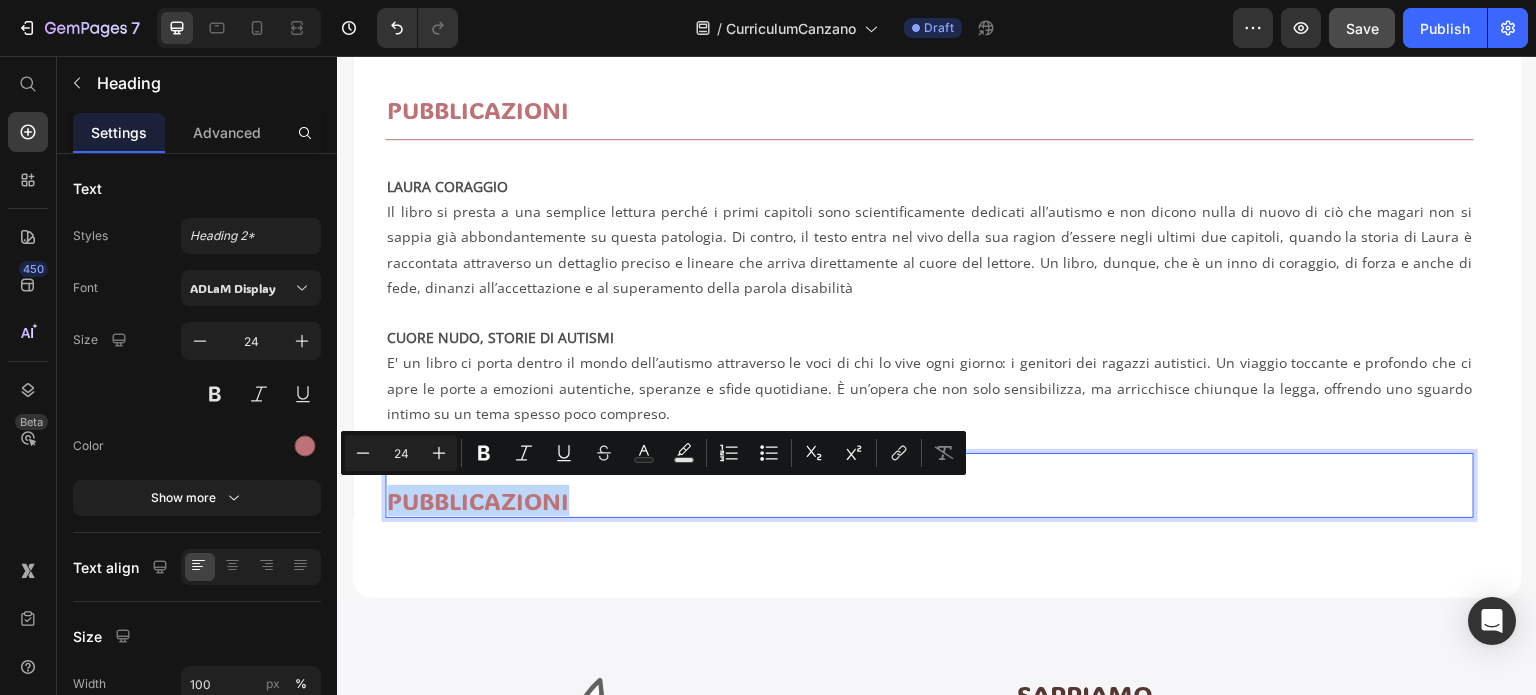 drag, startPoint x: 575, startPoint y: 497, endPoint x: 384, endPoint y: 496, distance: 191.00262 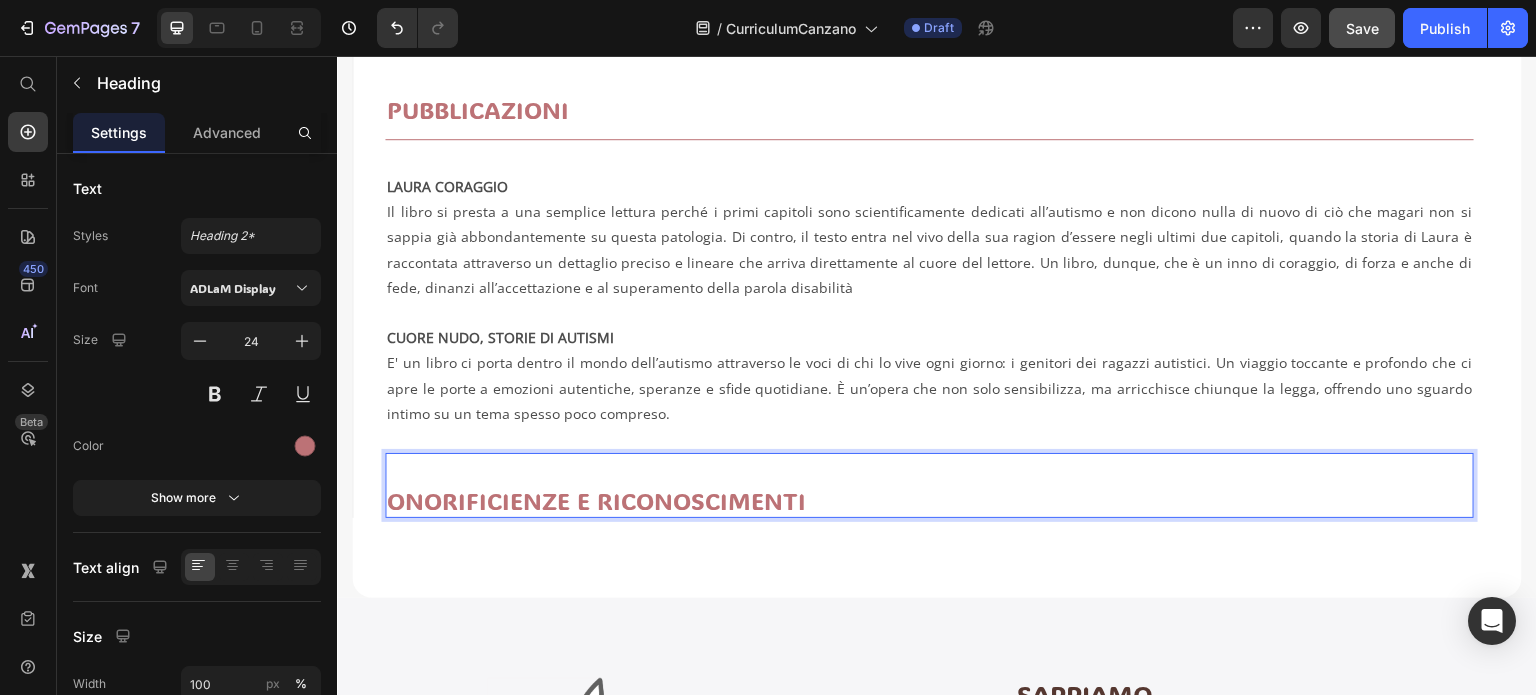 click on "ONORIFICIENZE E RICONOSCIMENTI" at bounding box center [929, 500] 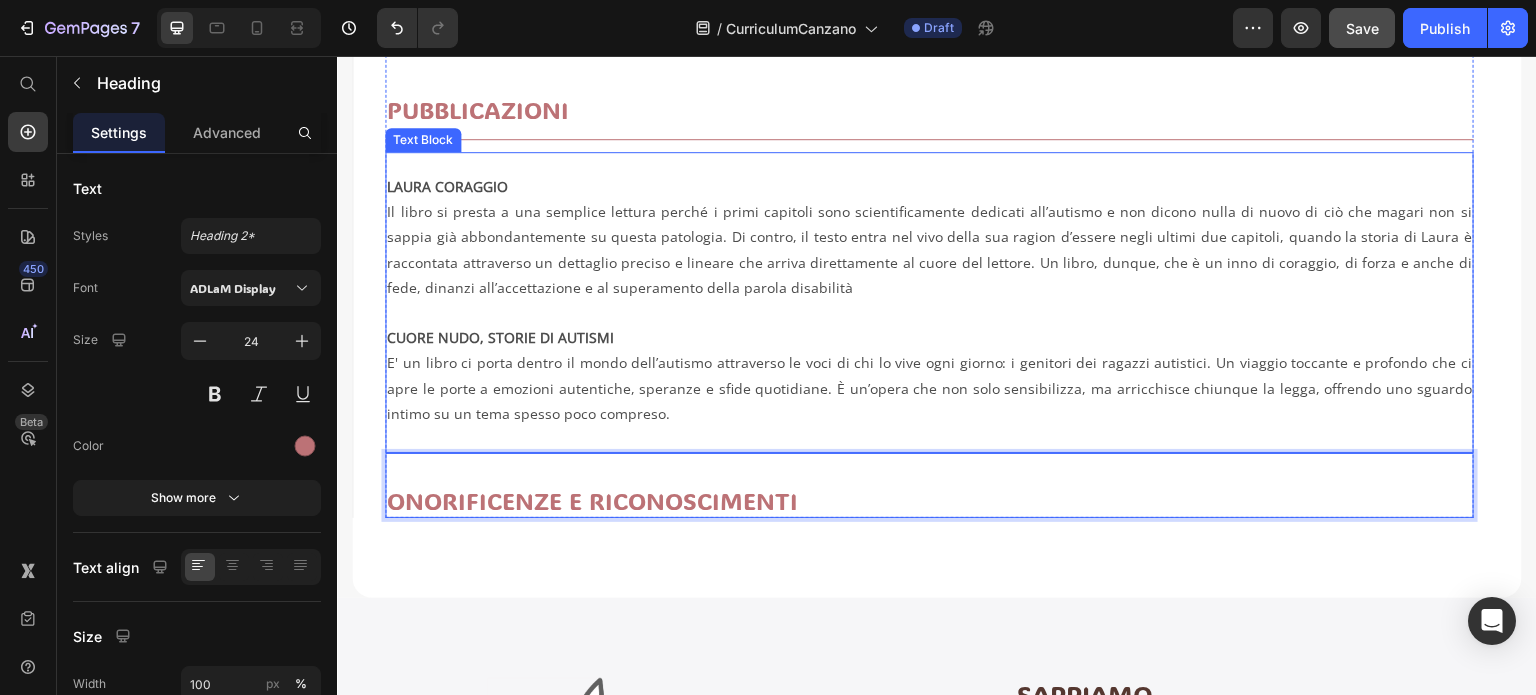 click on "Il libro si presta a una semplice lettura perché i primi capitoli sono scientificamente dedicati all’autismo e non dicono nulla di nuovo di ciò che magari non si sappia già abbondantemente su questa patologia. Di contro, il testo entra nel vivo della sua ragion d’essere negli ultimi due capitoli, quando la storia di Laura è raccontata attraverso un dettaglio preciso e lineare che arriva direttamente al cuore del lettore. Un libro, dunque, che è un inno di coraggio, di forza e anche di fede, dinanzi all’accettazione e al superamento della parola disabilità" at bounding box center [929, 249] 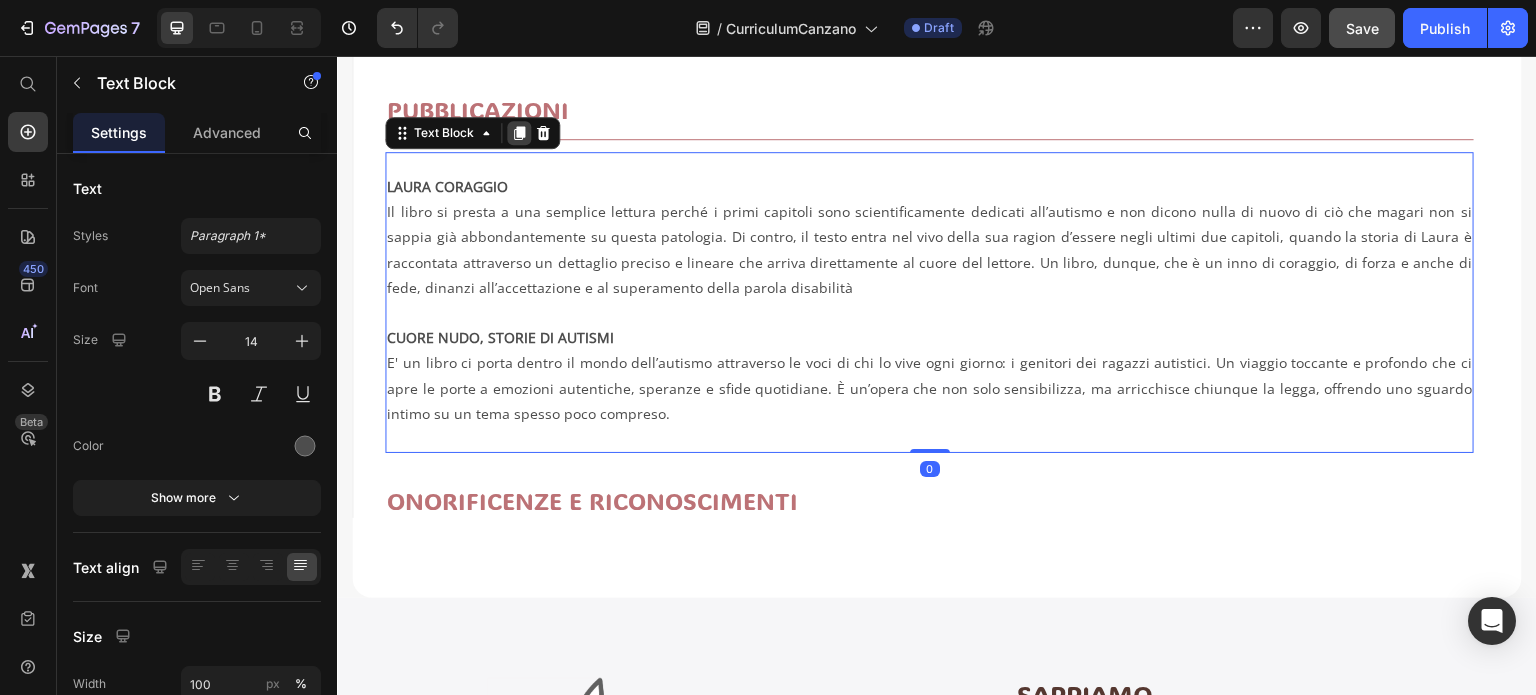 click 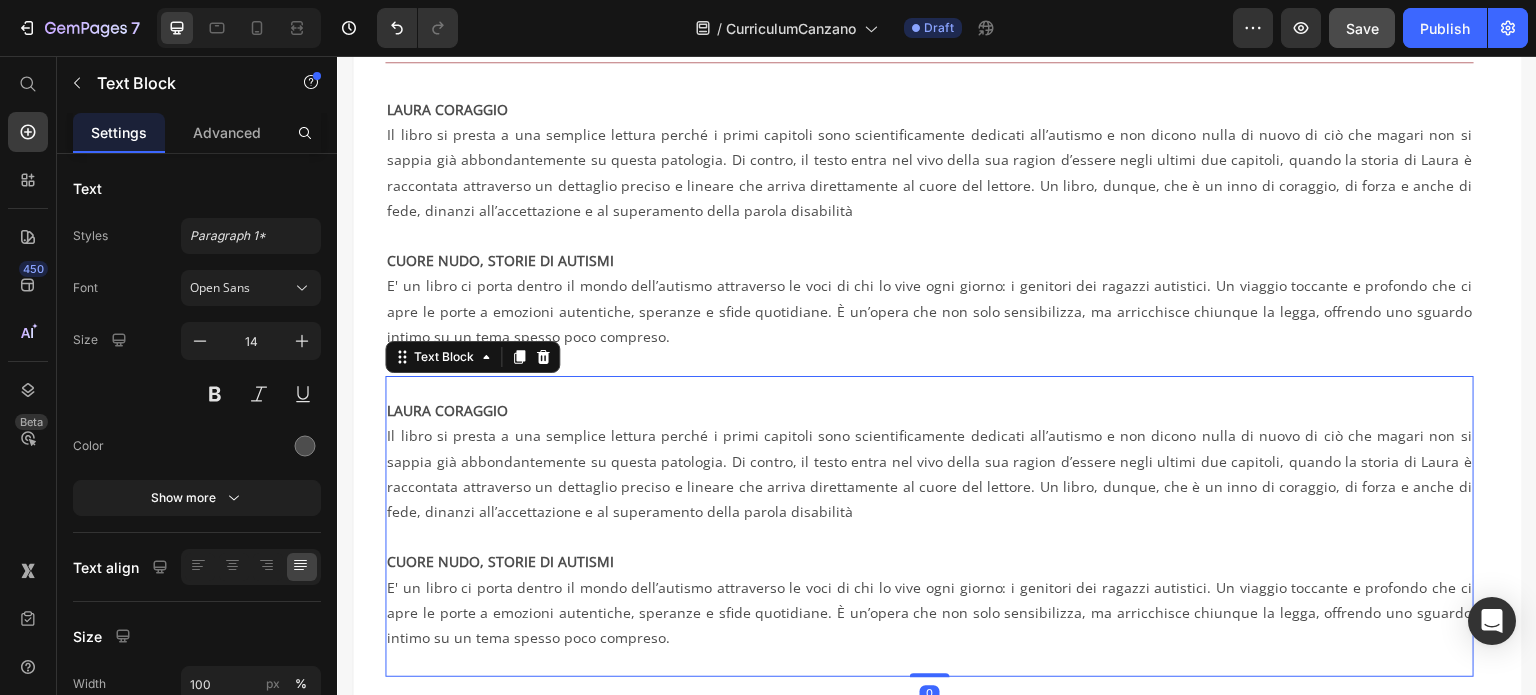scroll, scrollTop: 1612, scrollLeft: 0, axis: vertical 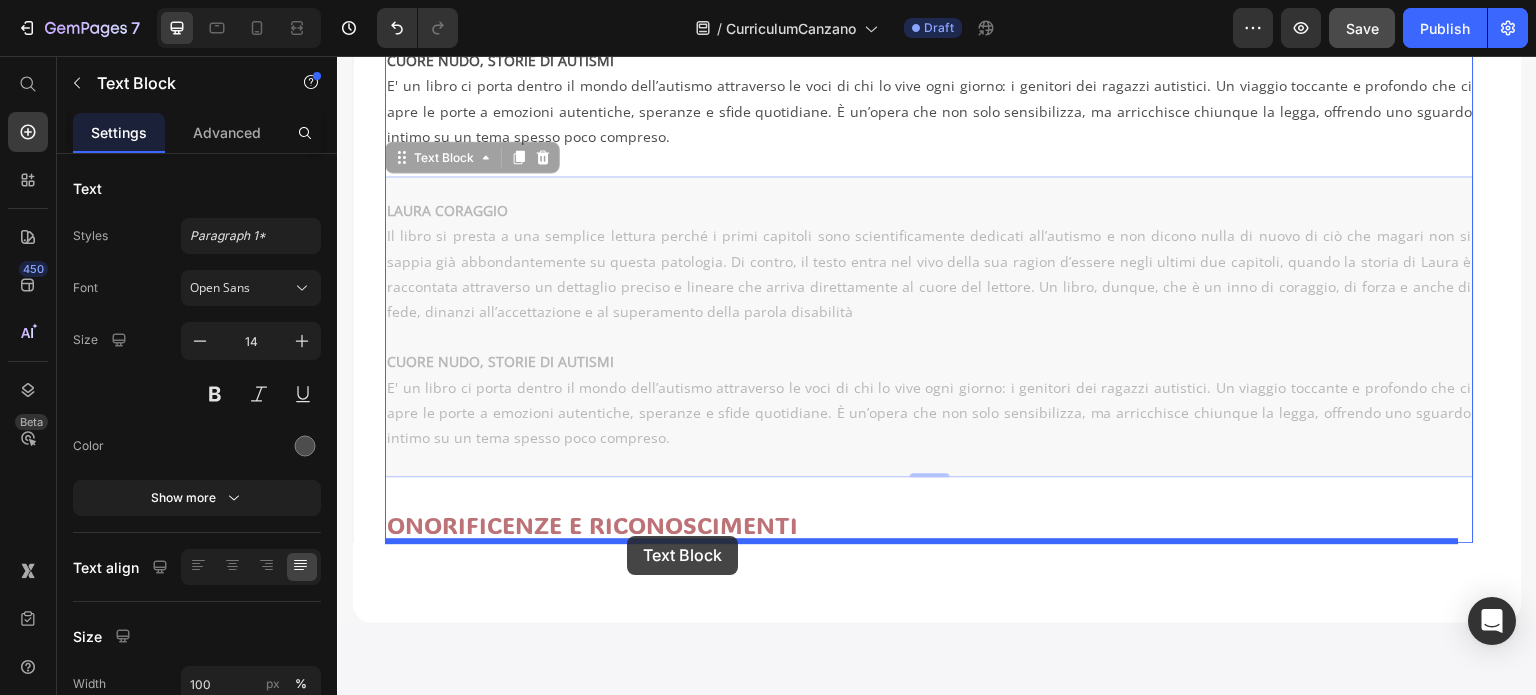 drag, startPoint x: 405, startPoint y: 242, endPoint x: 627, endPoint y: 536, distance: 368.40195 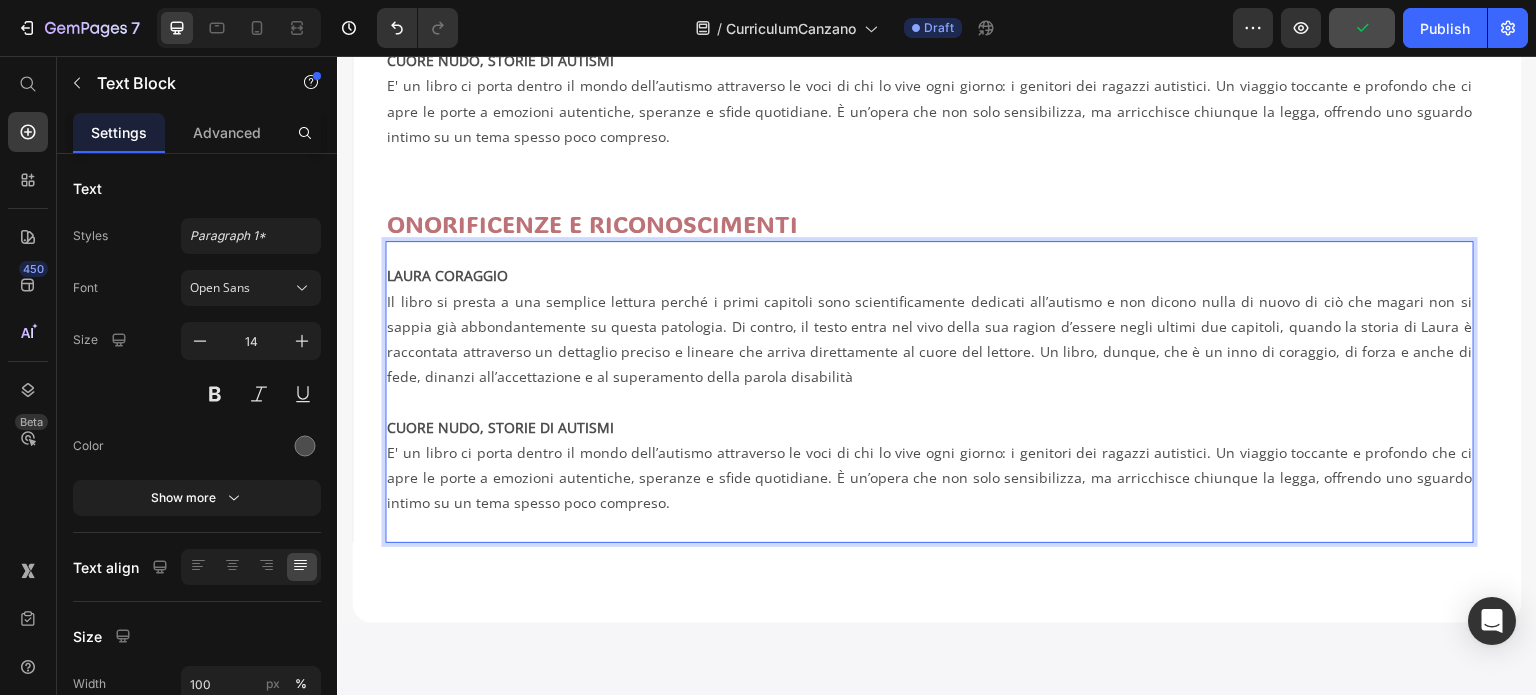 click on "E' un libro ci porta dentro il mondo dell’autismo attraverso le voci di chi lo vive ogni giorno: i genitori dei ragazzi autistici. Un viaggio toccante e profondo che ci apre le porte a emozioni autentiche, speranze e sfide quotidiane. È un’opera che non solo sensibilizza, ma arricchisce chiunque la legga, offrendo uno sguardo intimo su un tema spesso poco compreso." at bounding box center [929, 490] 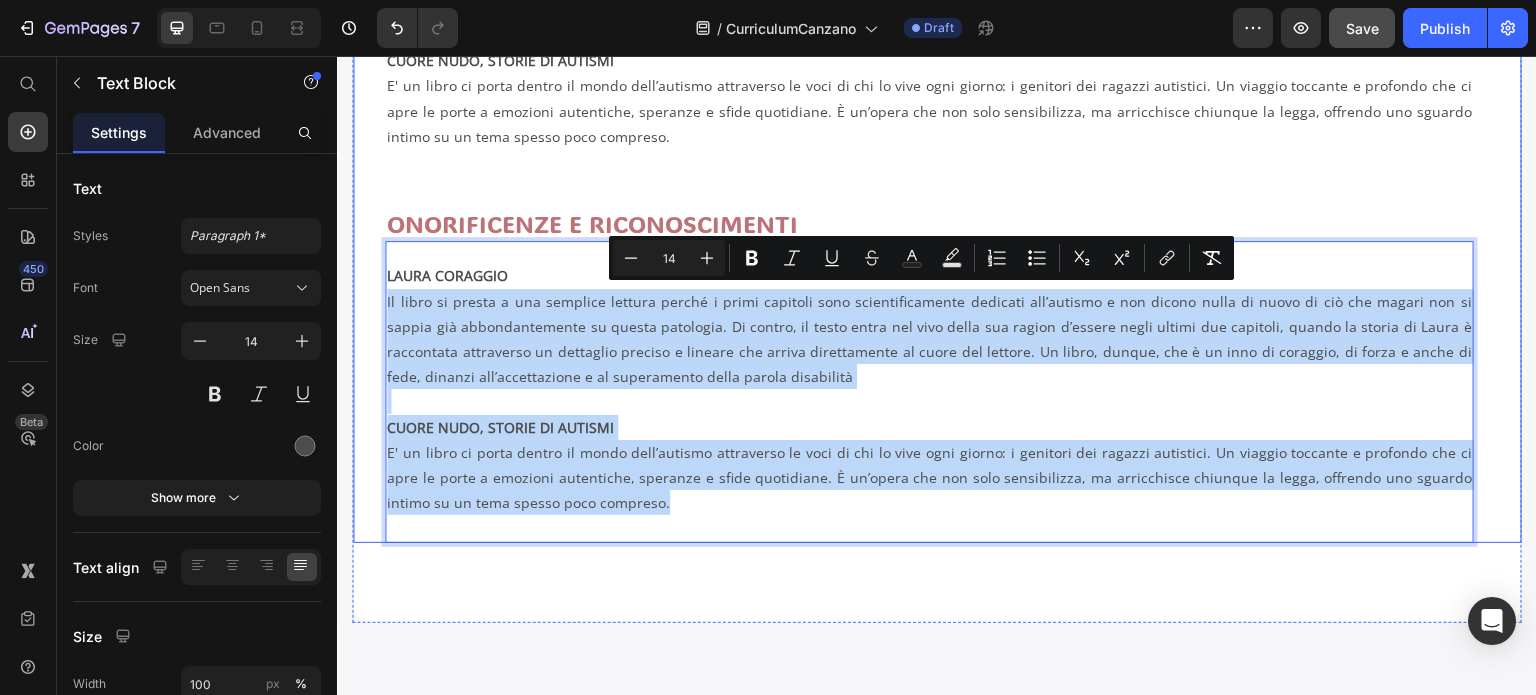 drag, startPoint x: 607, startPoint y: 510, endPoint x: 384, endPoint y: 300, distance: 306.3152 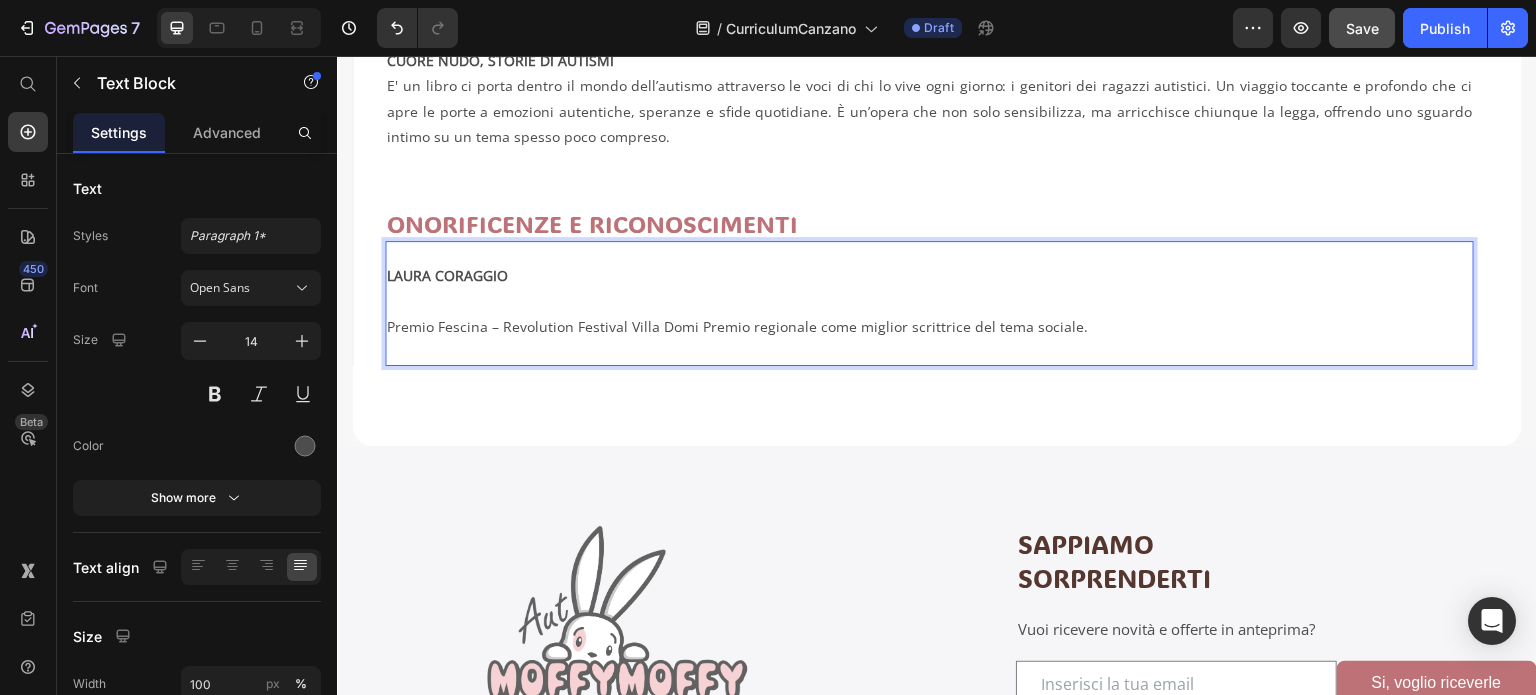 click on "Premio Fescina – Revolution Festival Villa Domi Premio regionale come miglior scrittrice del tema sociale." at bounding box center [929, 327] 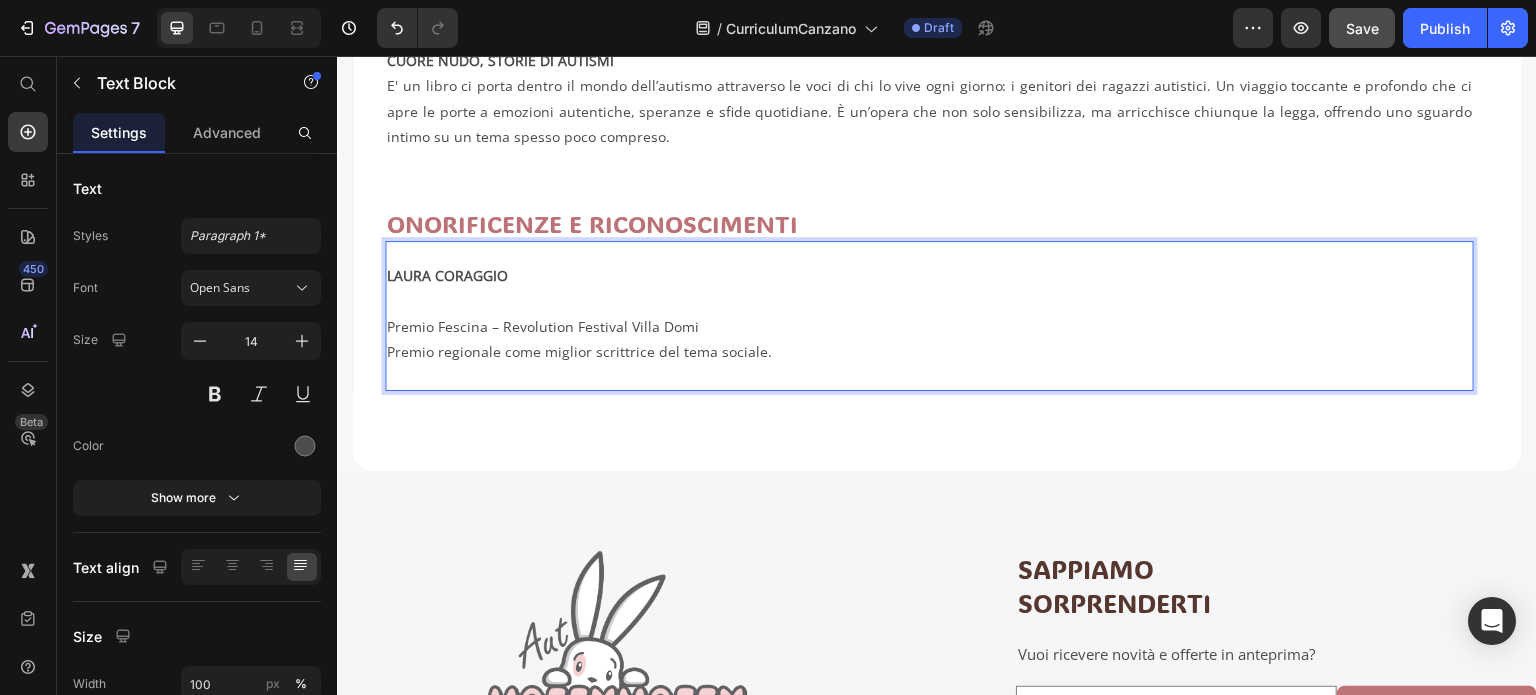 click on "Premio regionale come miglior scrittrice del tema sociale." at bounding box center (929, 364) 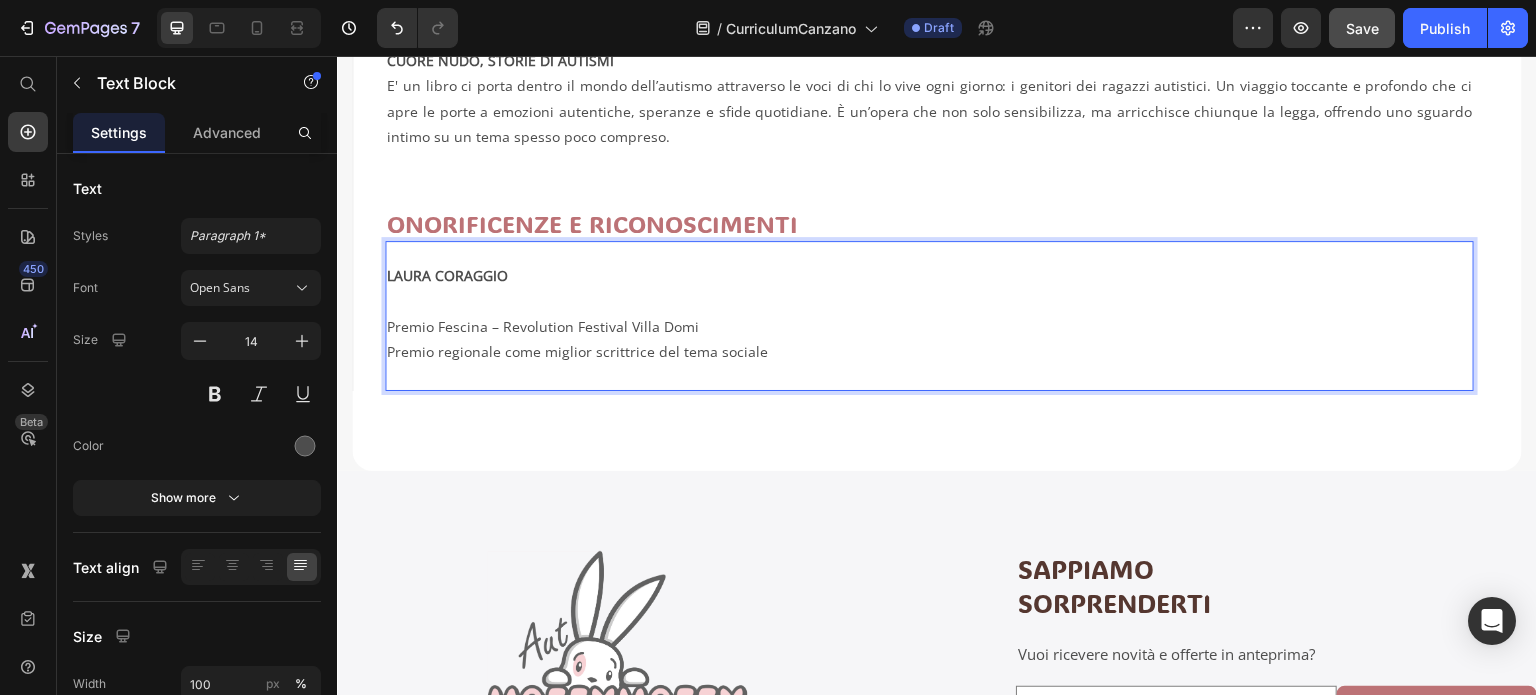 click on "Premio Fescina – Revolution Festival Villa Domi" at bounding box center (929, 314) 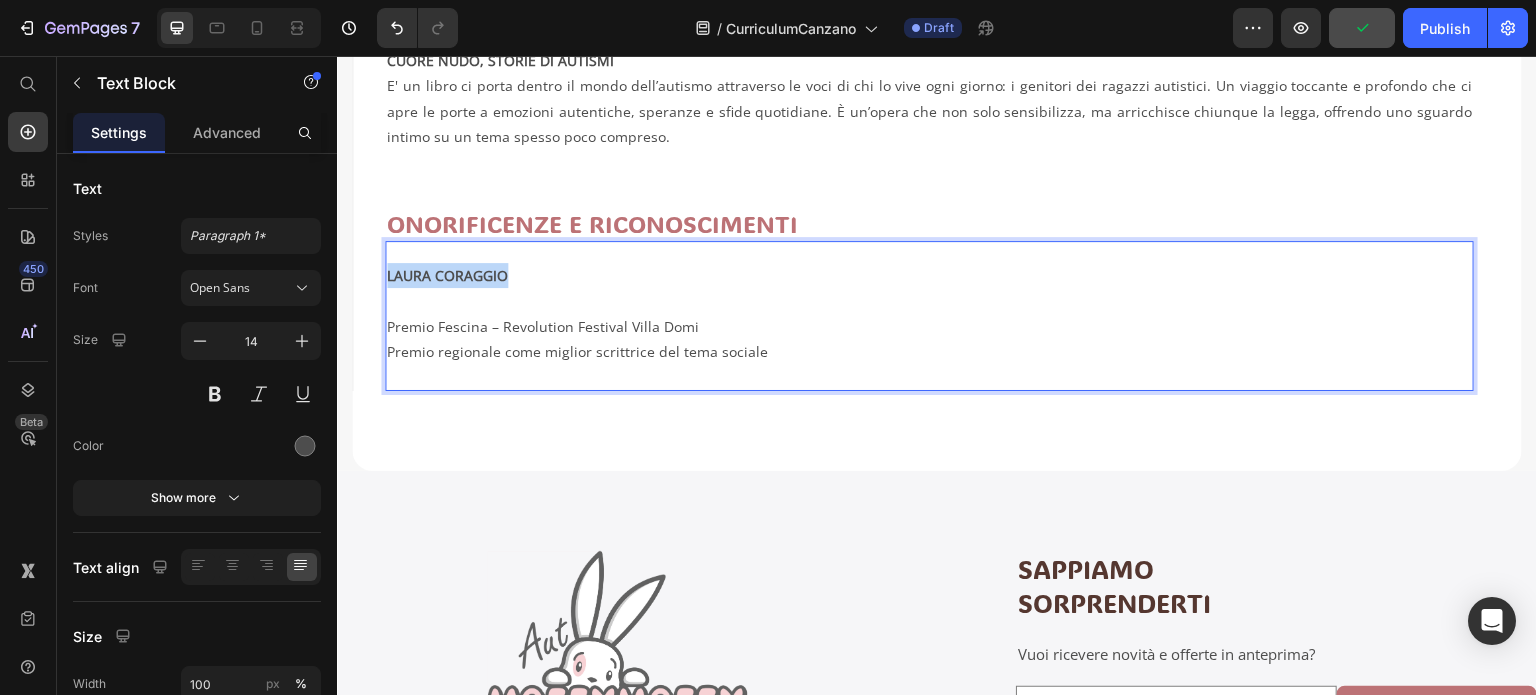 drag, startPoint x: 507, startPoint y: 271, endPoint x: 384, endPoint y: 279, distance: 123.25989 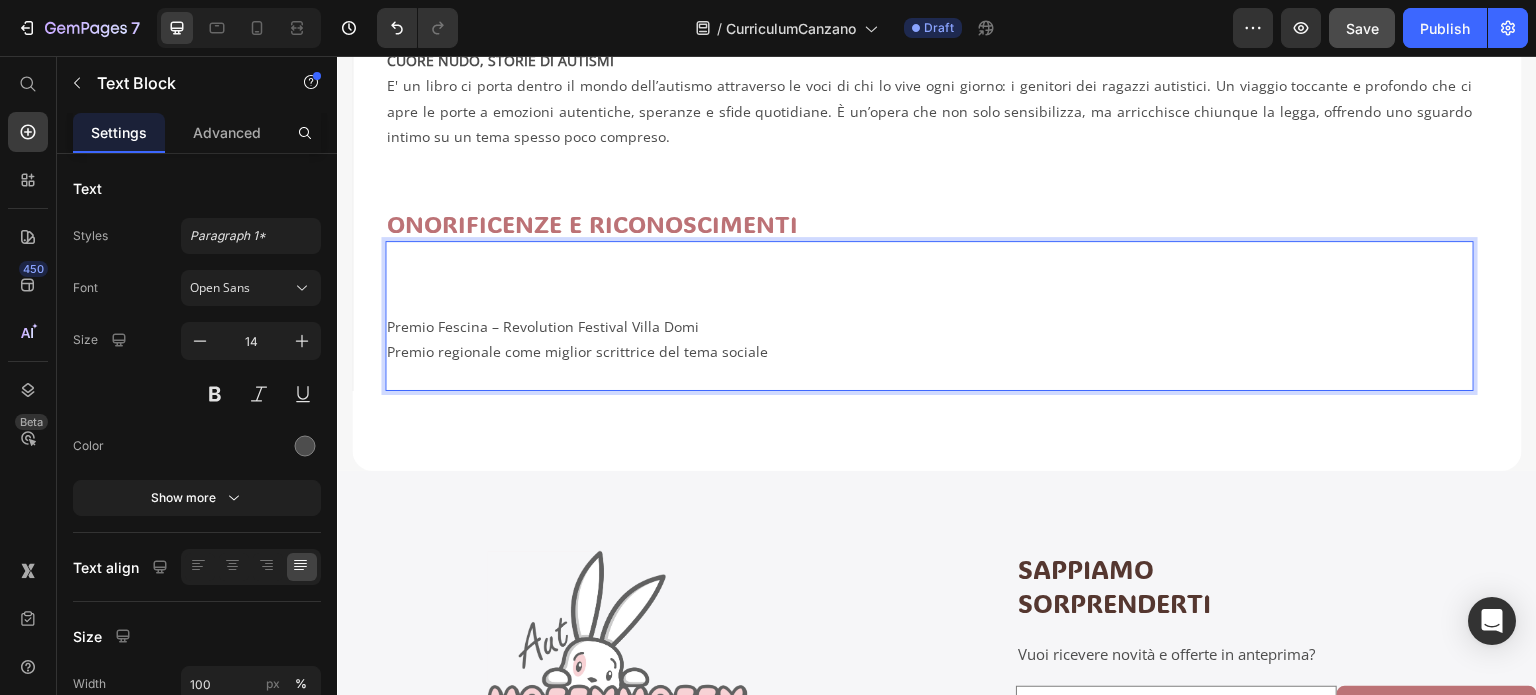 click on "Premio Fescina – Revolution Festival Villa Domi" at bounding box center (929, 314) 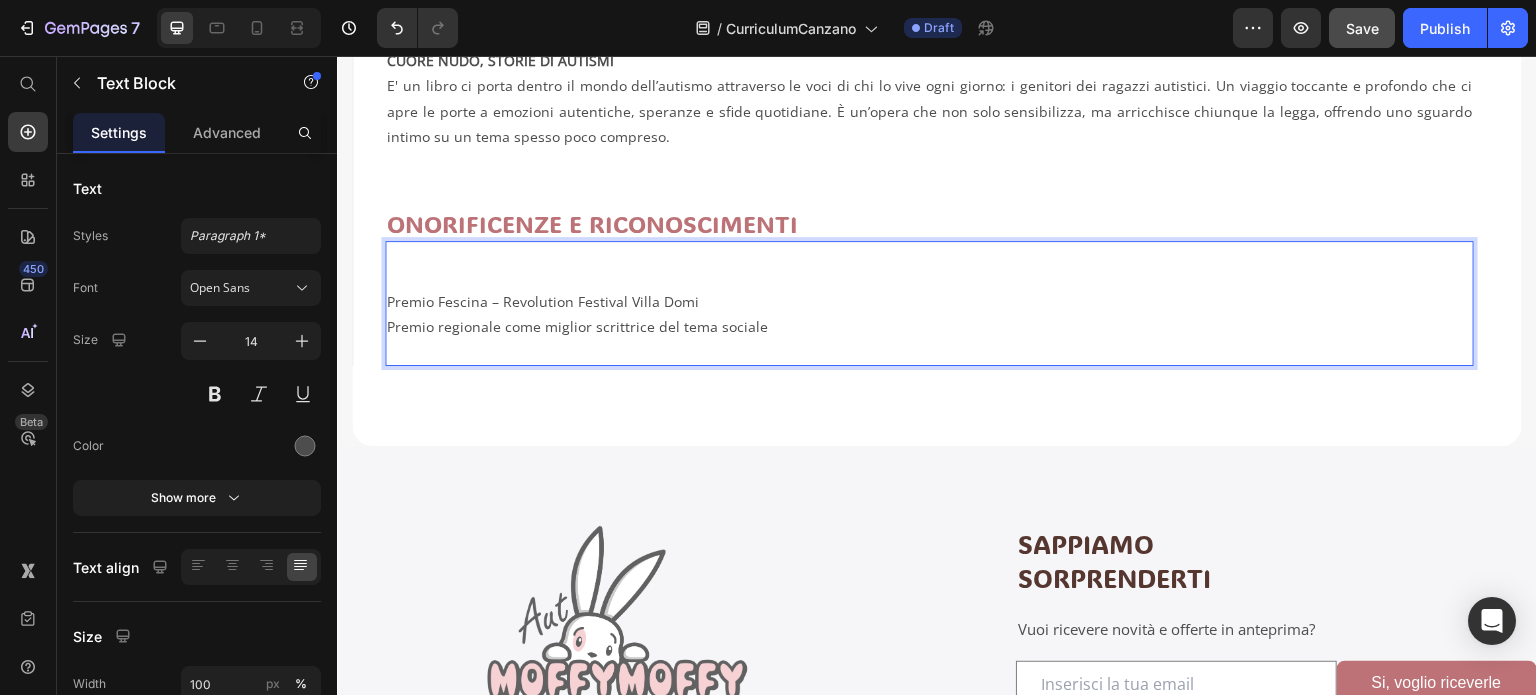 click at bounding box center (929, 275) 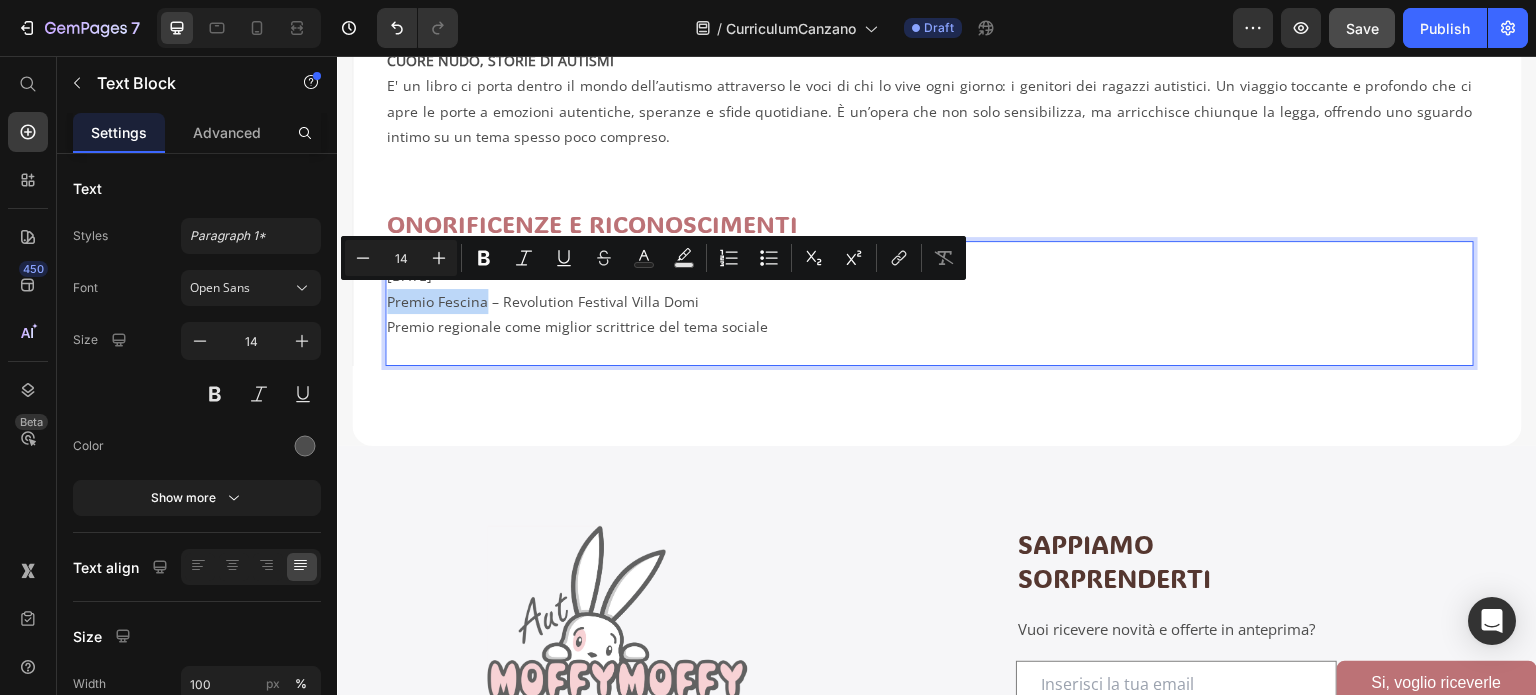 drag, startPoint x: 388, startPoint y: 293, endPoint x: 485, endPoint y: 293, distance: 97 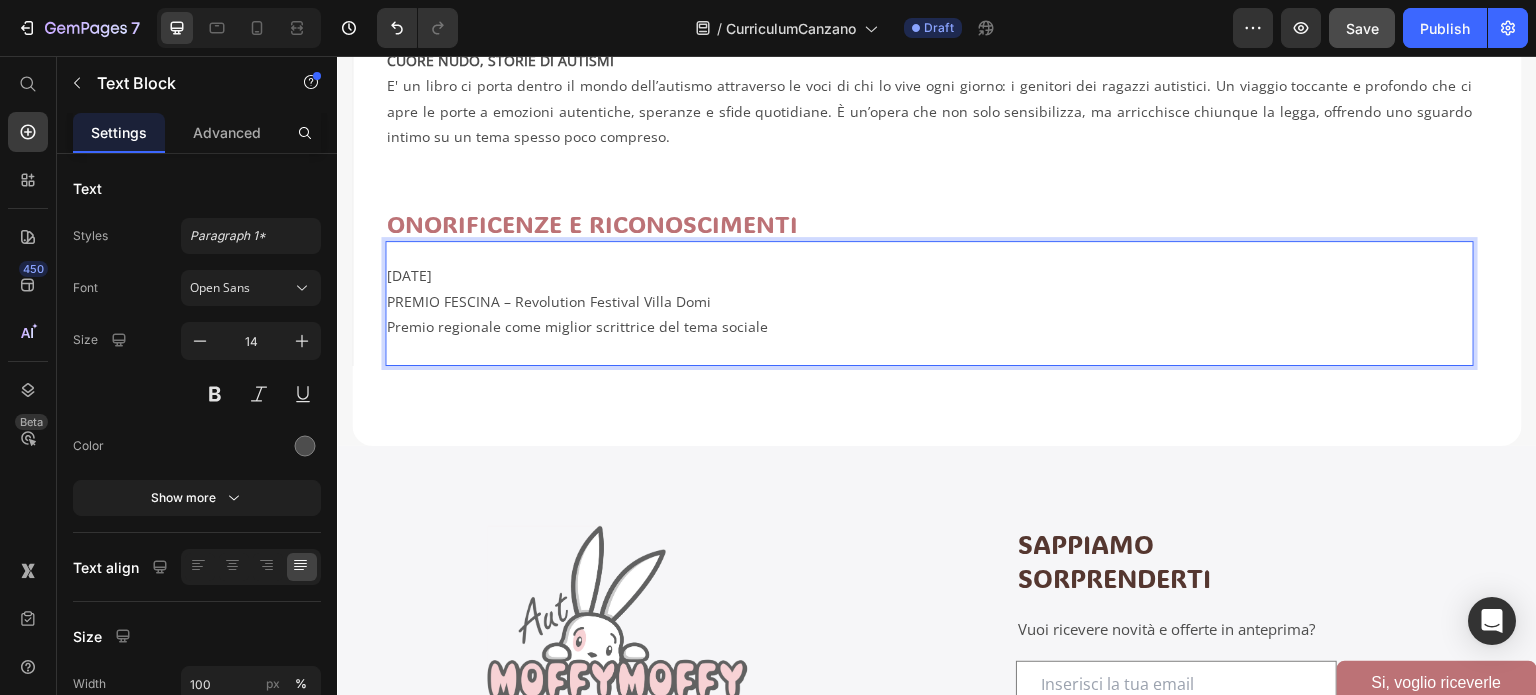 click on "PREMIO FESCINA – Revolution Festival Villa Domi" at bounding box center (929, 301) 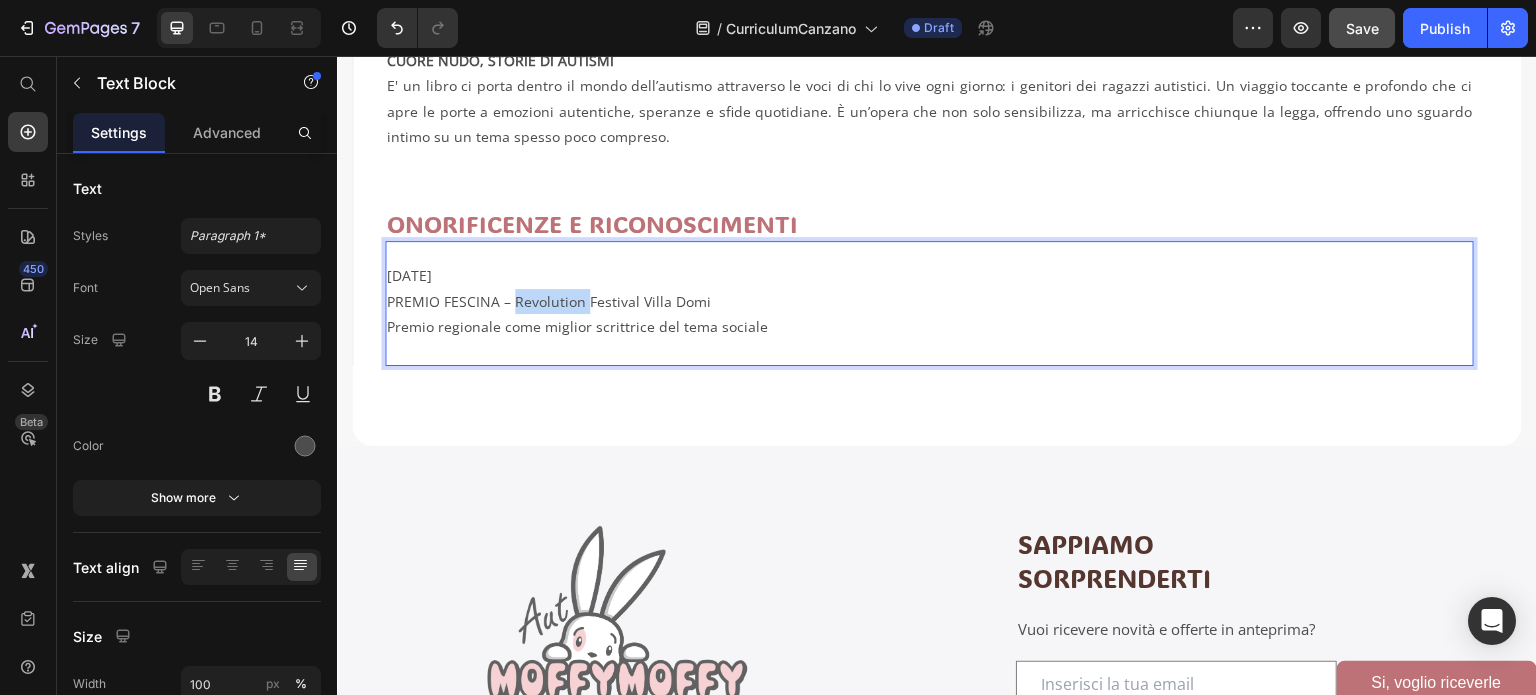 click on "PREMIO FESCINA – Revolution Festival Villa Domi" at bounding box center (929, 301) 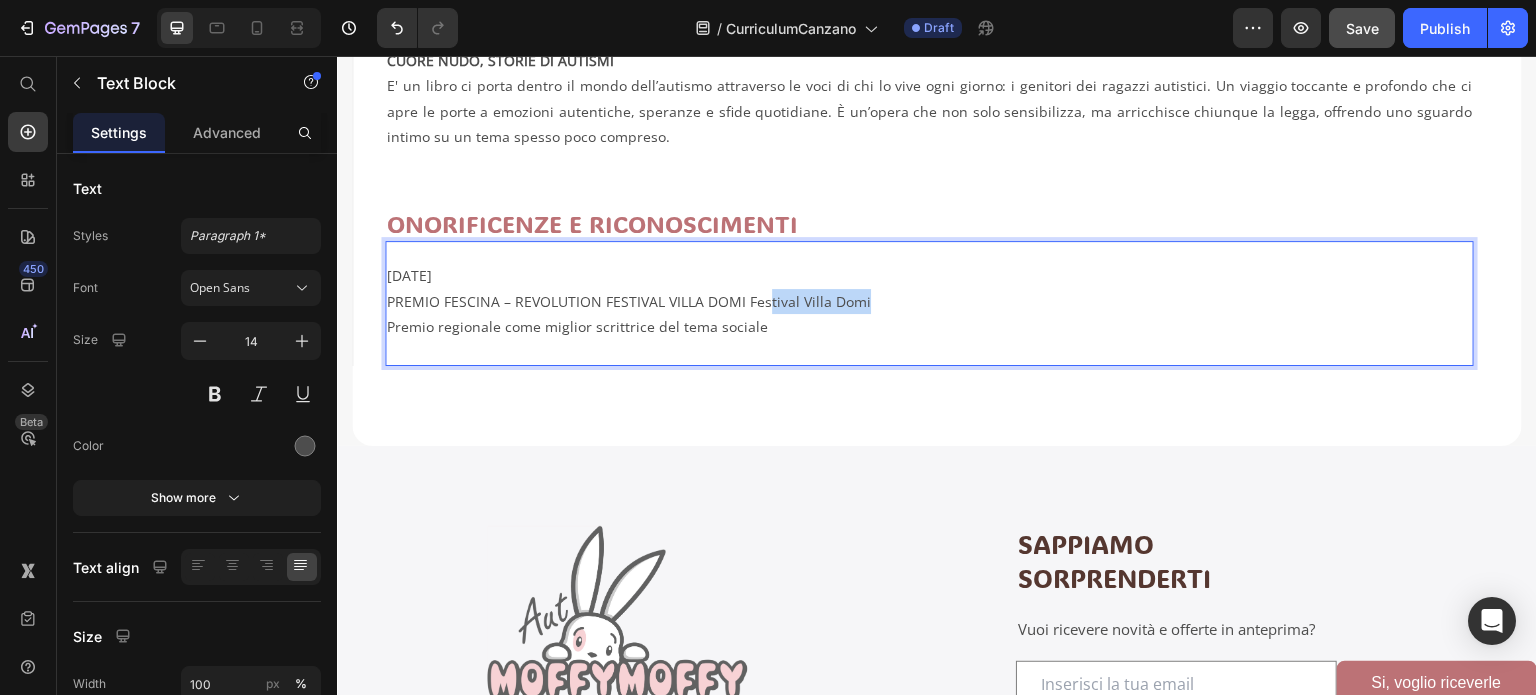 drag, startPoint x: 862, startPoint y: 294, endPoint x: 763, endPoint y: 294, distance: 99 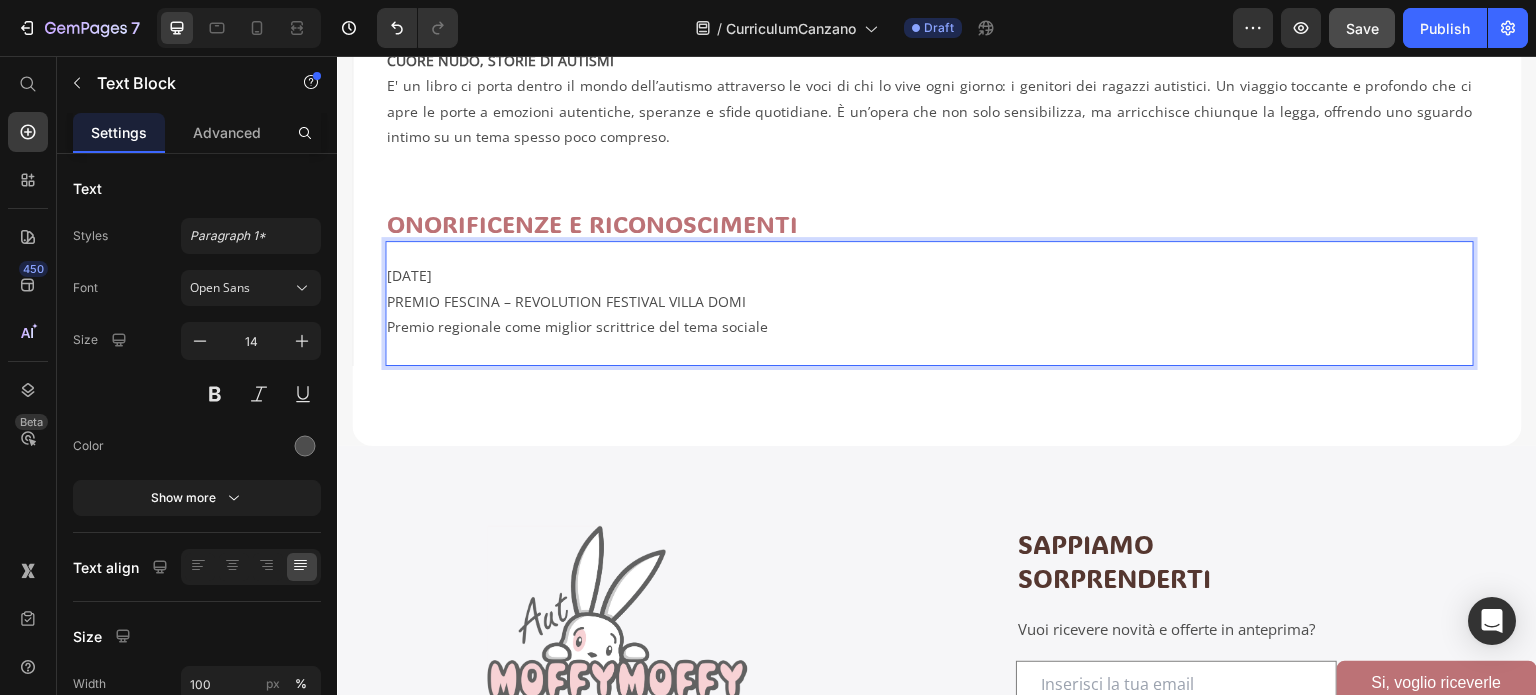 click on "PREMIO FESCINA – REVOLUTION FESTIVAL VILLA DOMI" at bounding box center [929, 301] 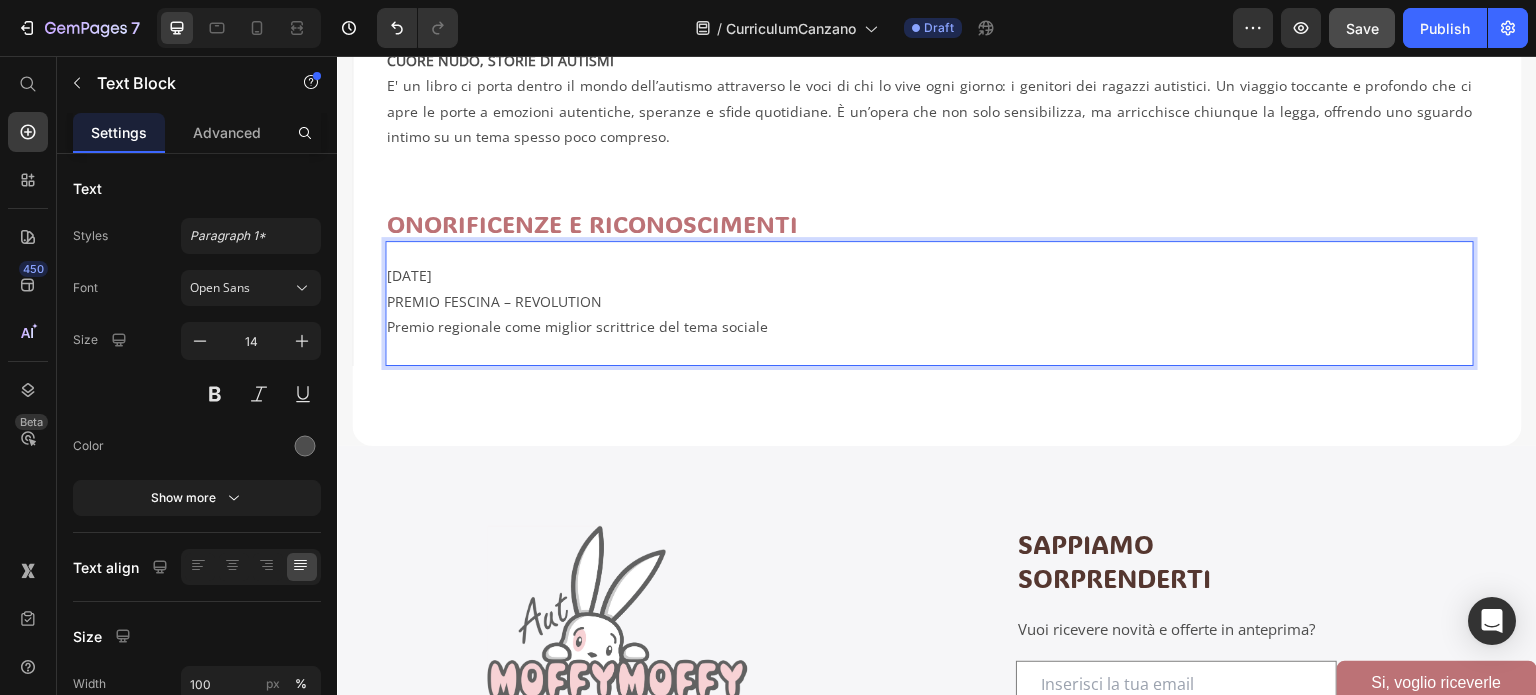 drag, startPoint x: 614, startPoint y: 295, endPoint x: 388, endPoint y: 304, distance: 226.17914 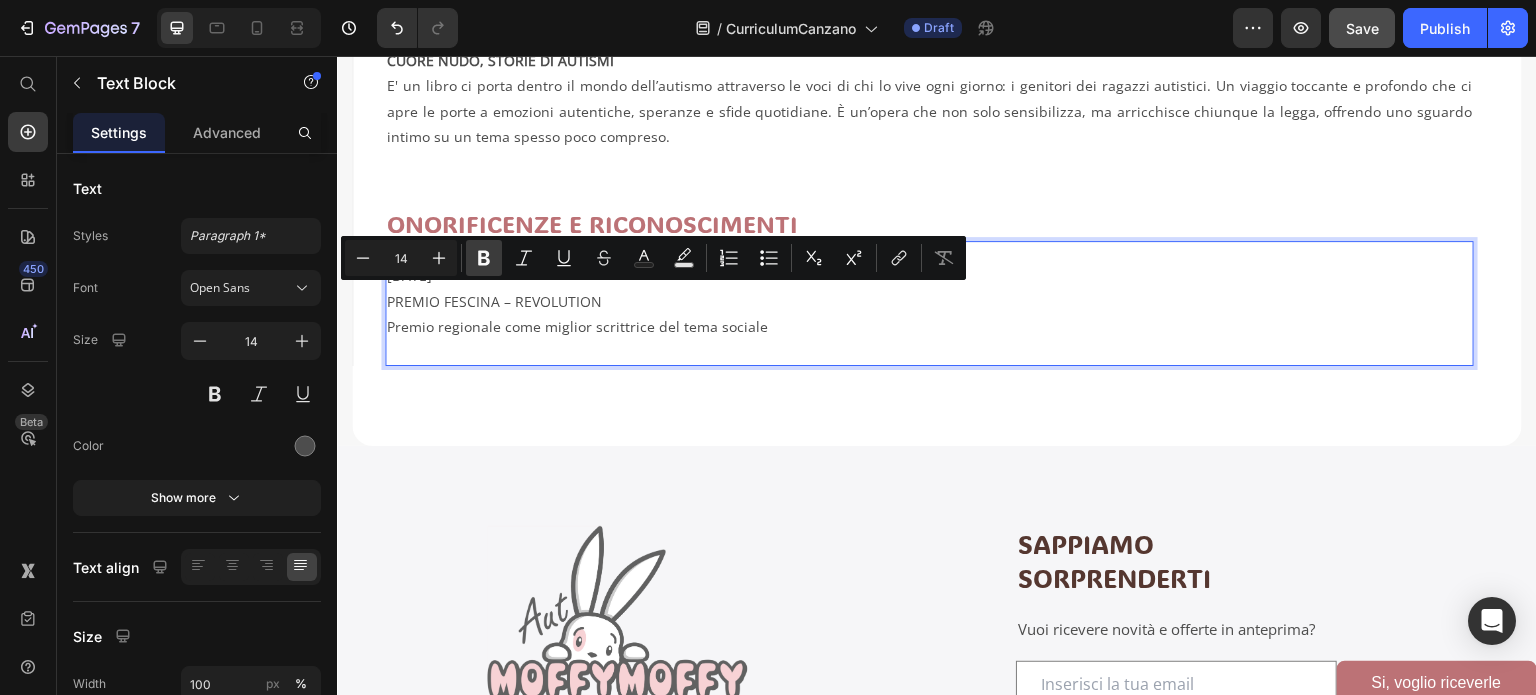 click 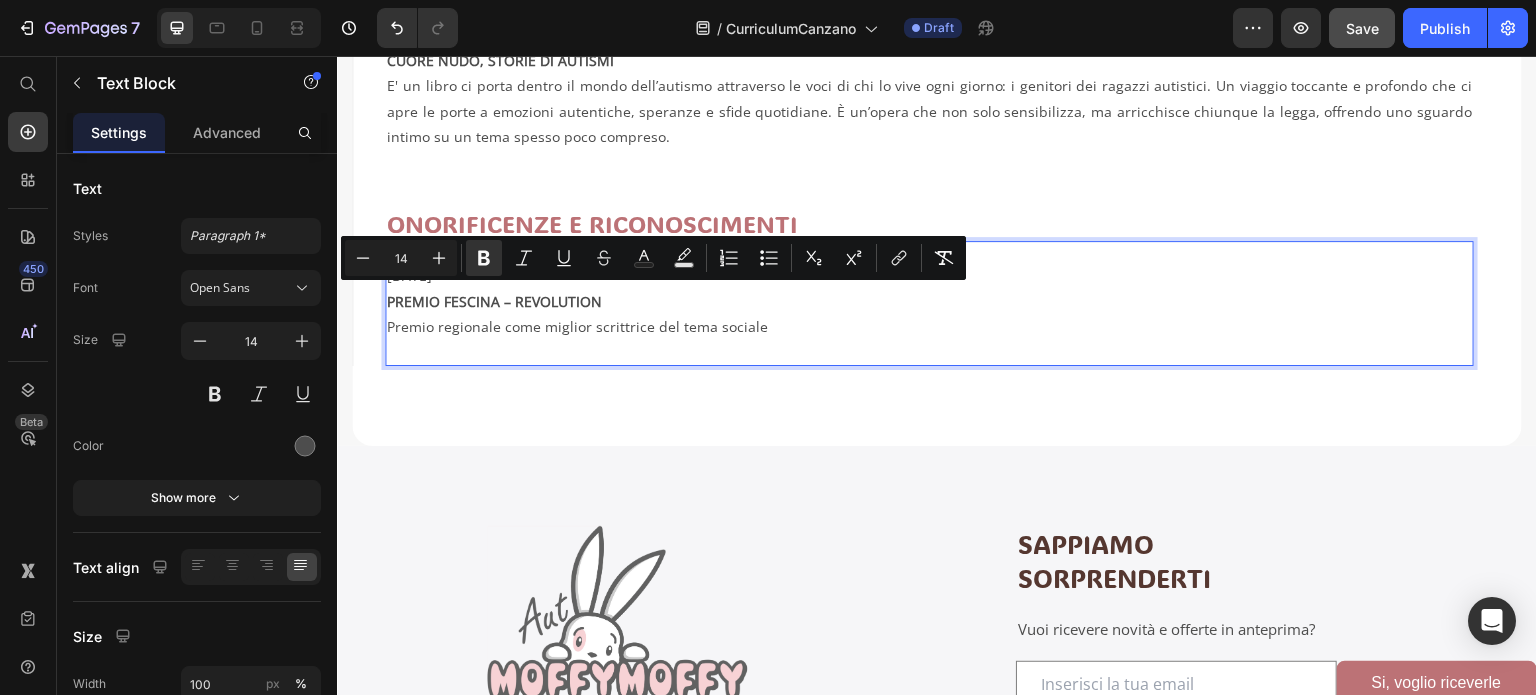 click on "PREMIO FESCINA – REVOLUTION" at bounding box center [929, 301] 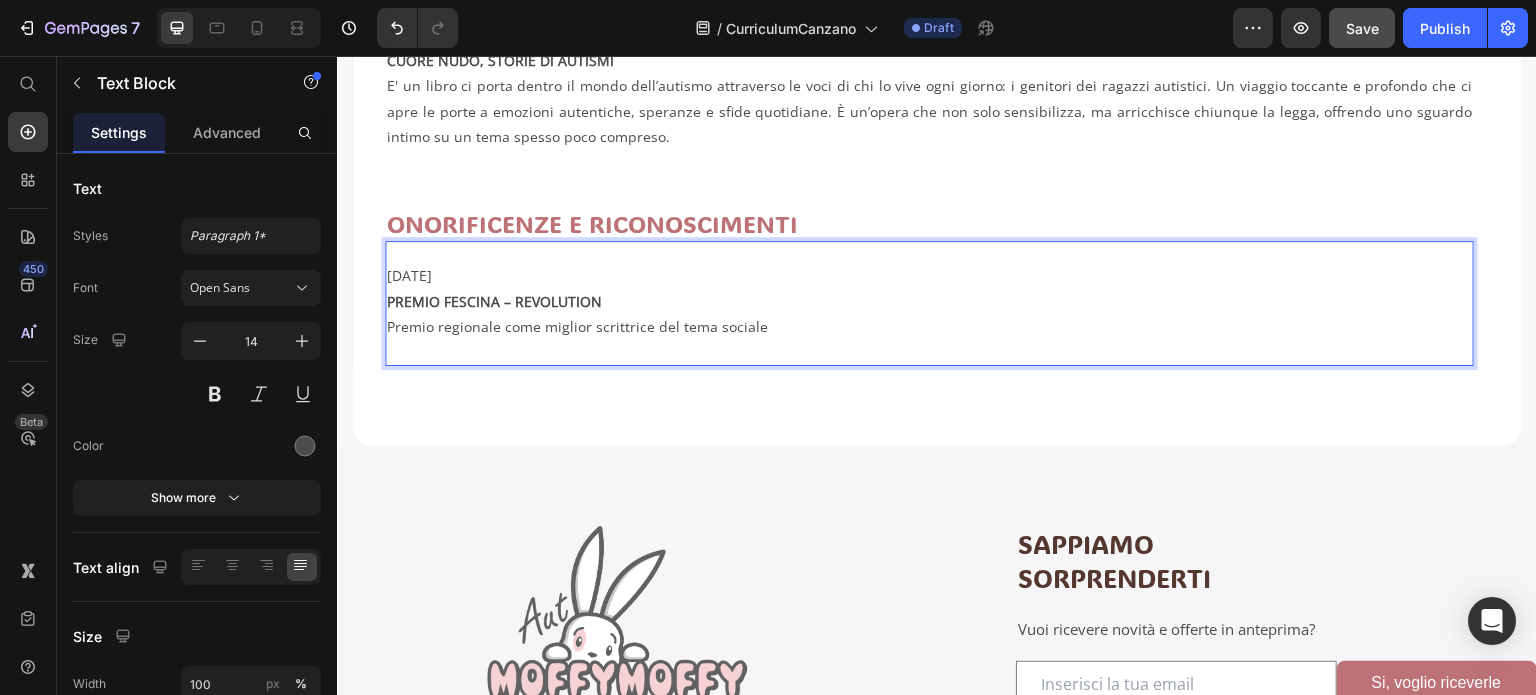 click on "Premio regionale come miglior scrittrice del tema sociale" at bounding box center [929, 339] 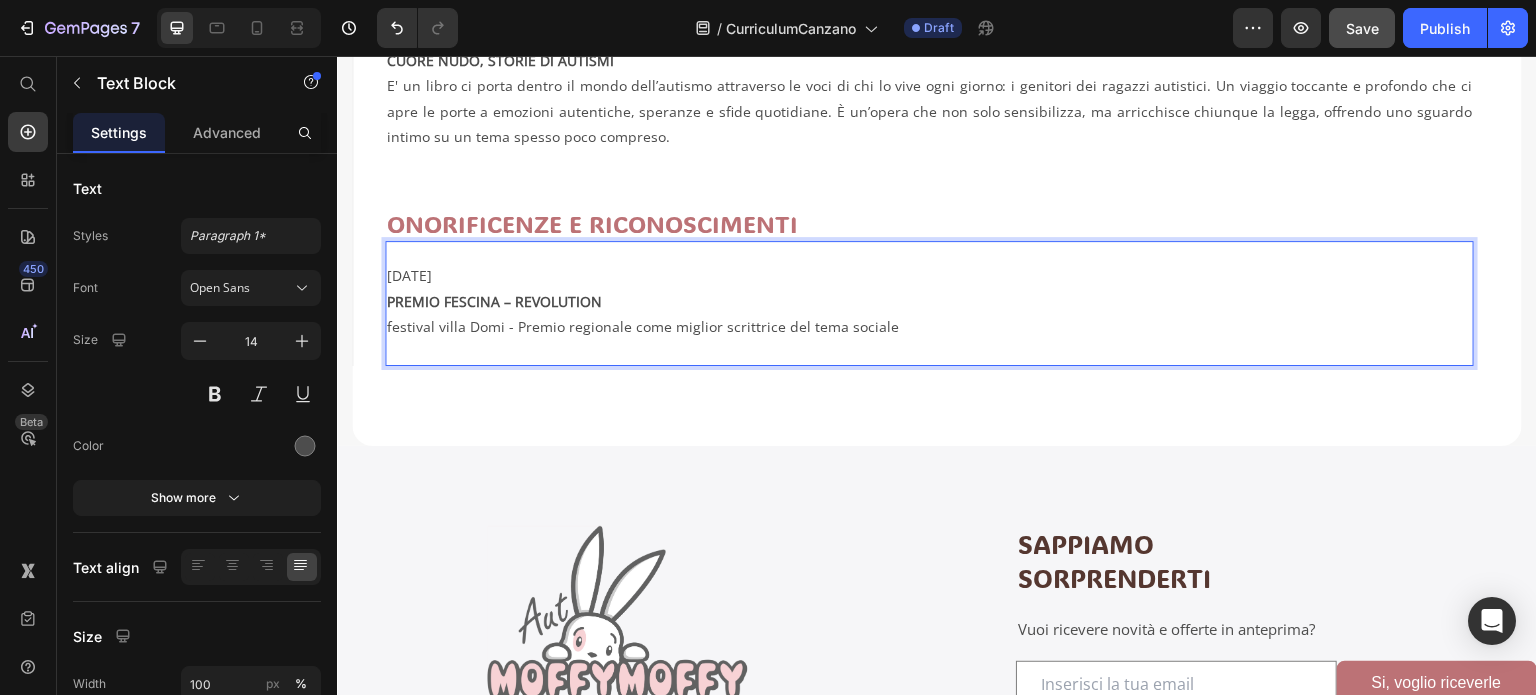 click on "festival villa Domi - Premio regionale come miglior scrittrice del tema sociale" at bounding box center (929, 339) 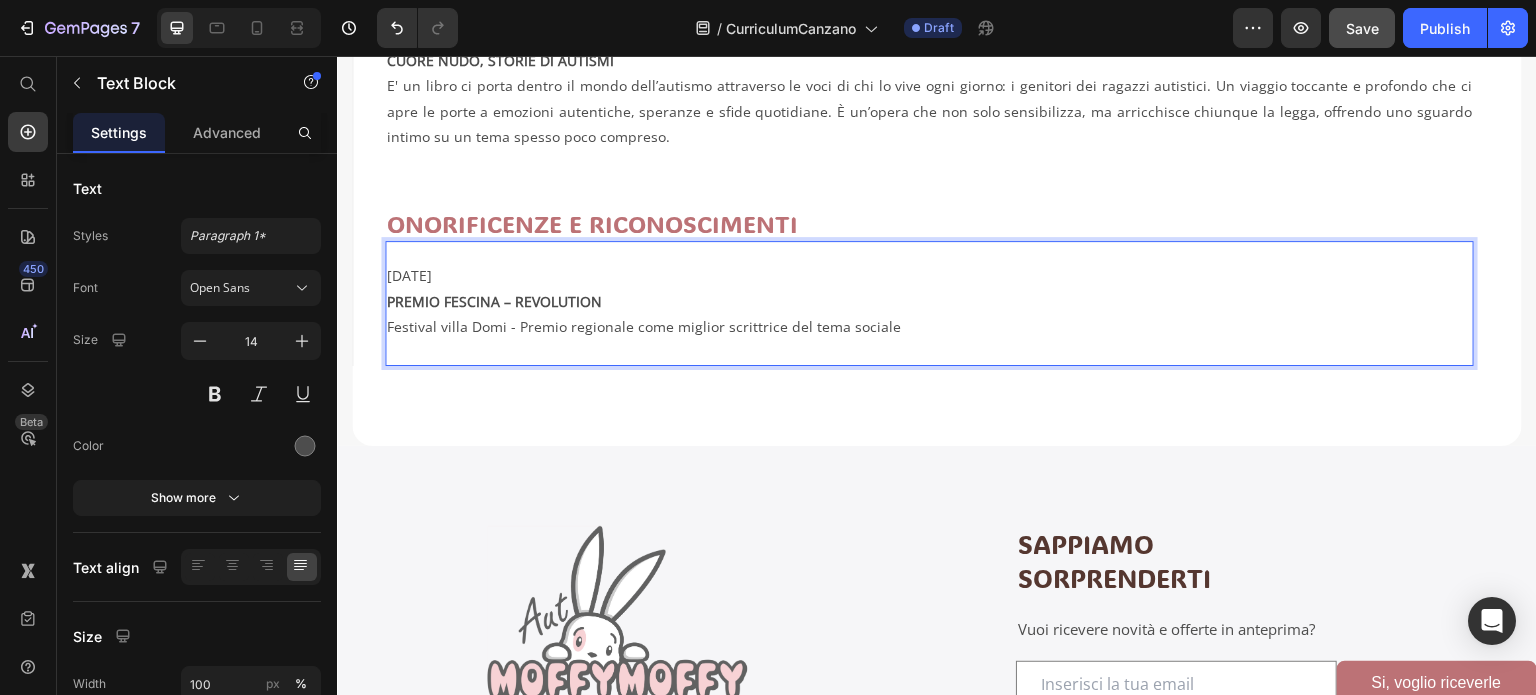drag, startPoint x: 477, startPoint y: 276, endPoint x: 386, endPoint y: 279, distance: 91.04944 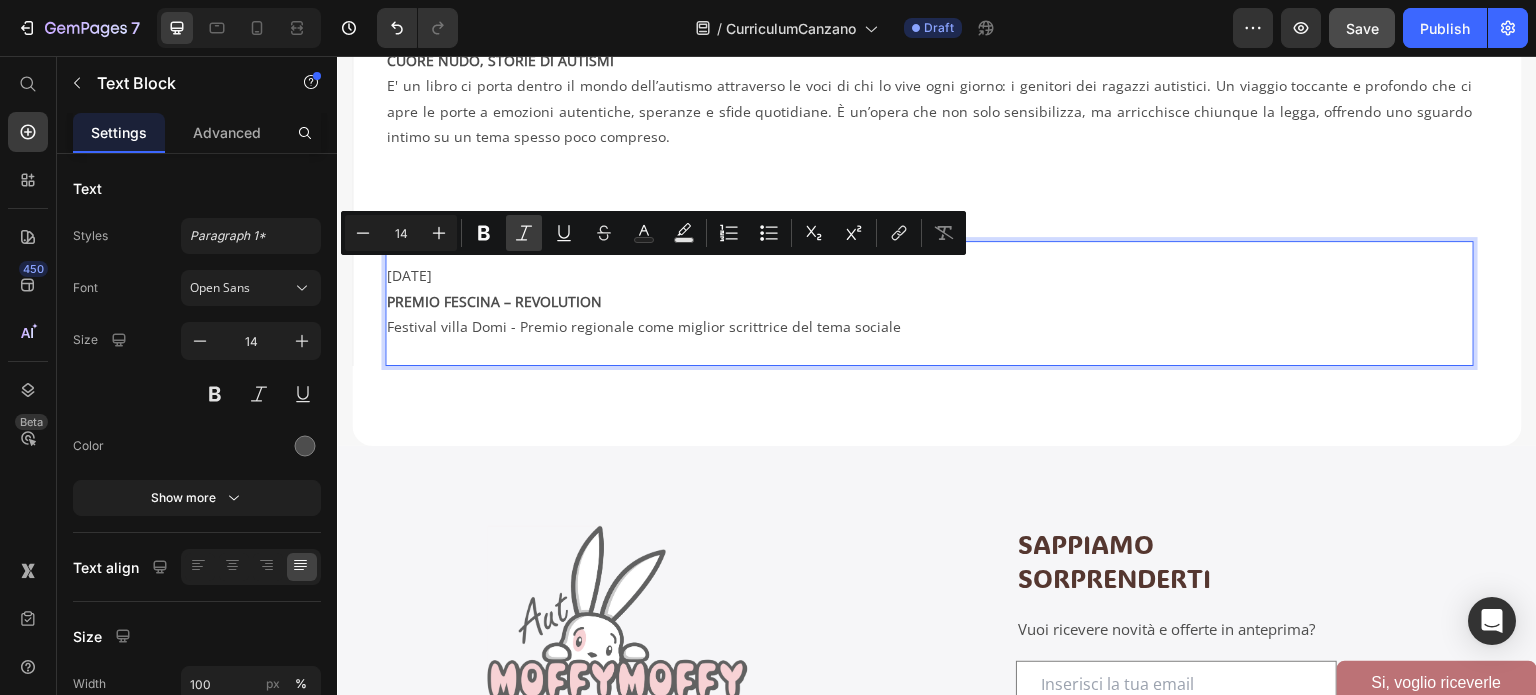 click 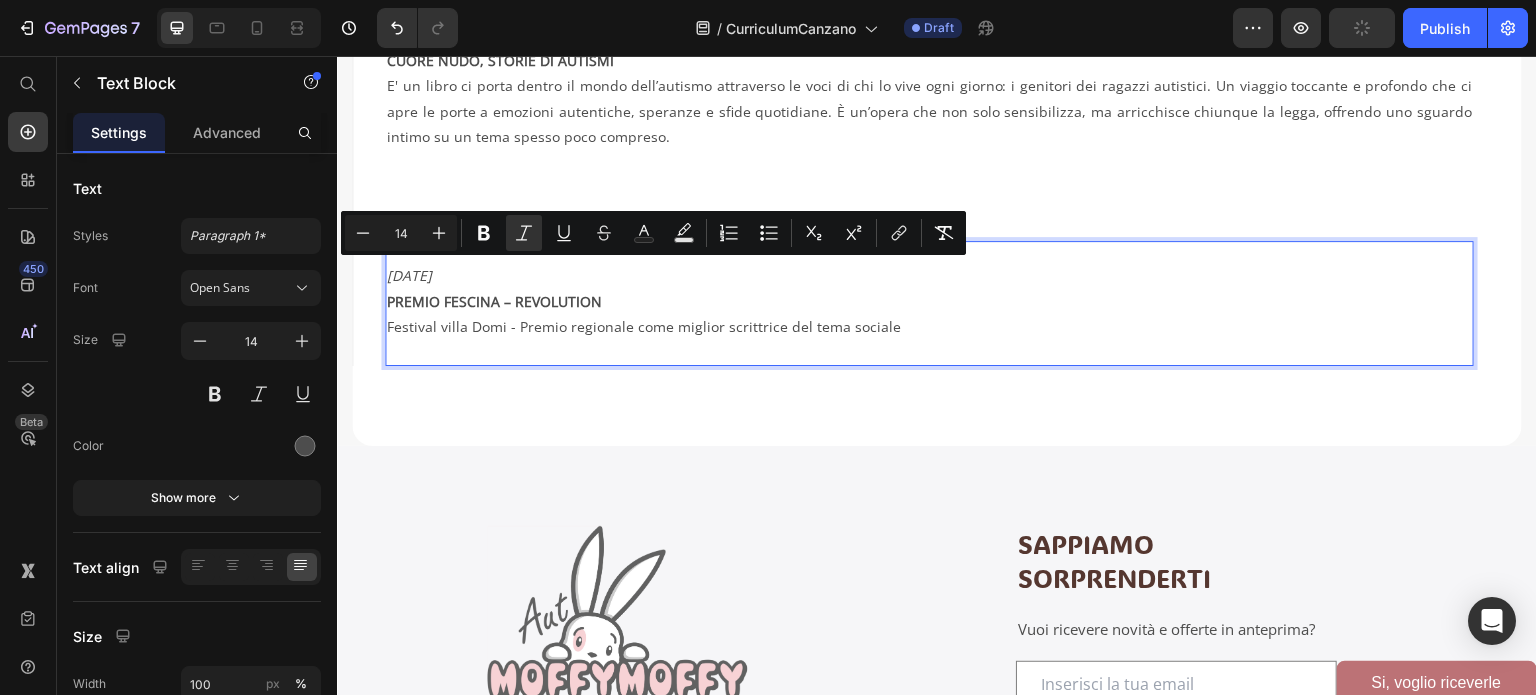 click on "[DATE]" at bounding box center [929, 275] 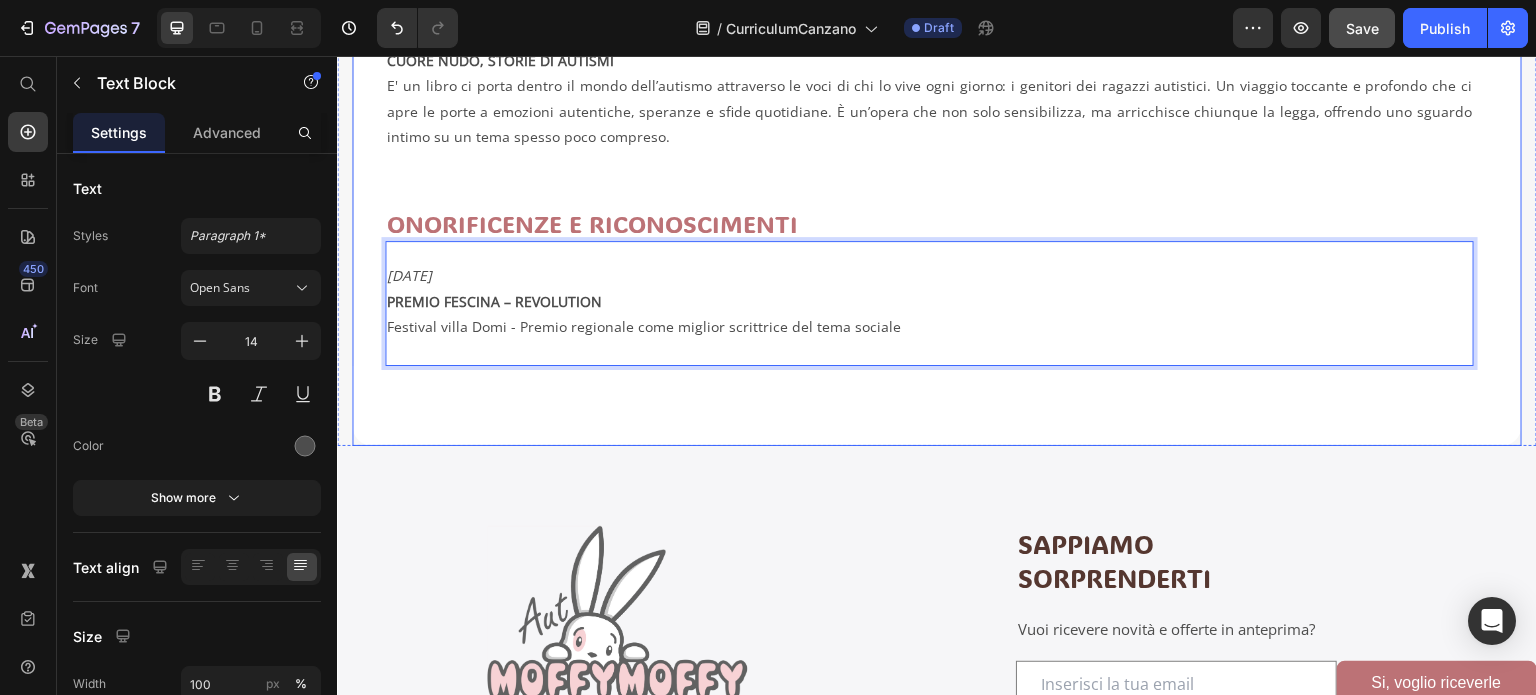 scroll, scrollTop: 1489, scrollLeft: 0, axis: vertical 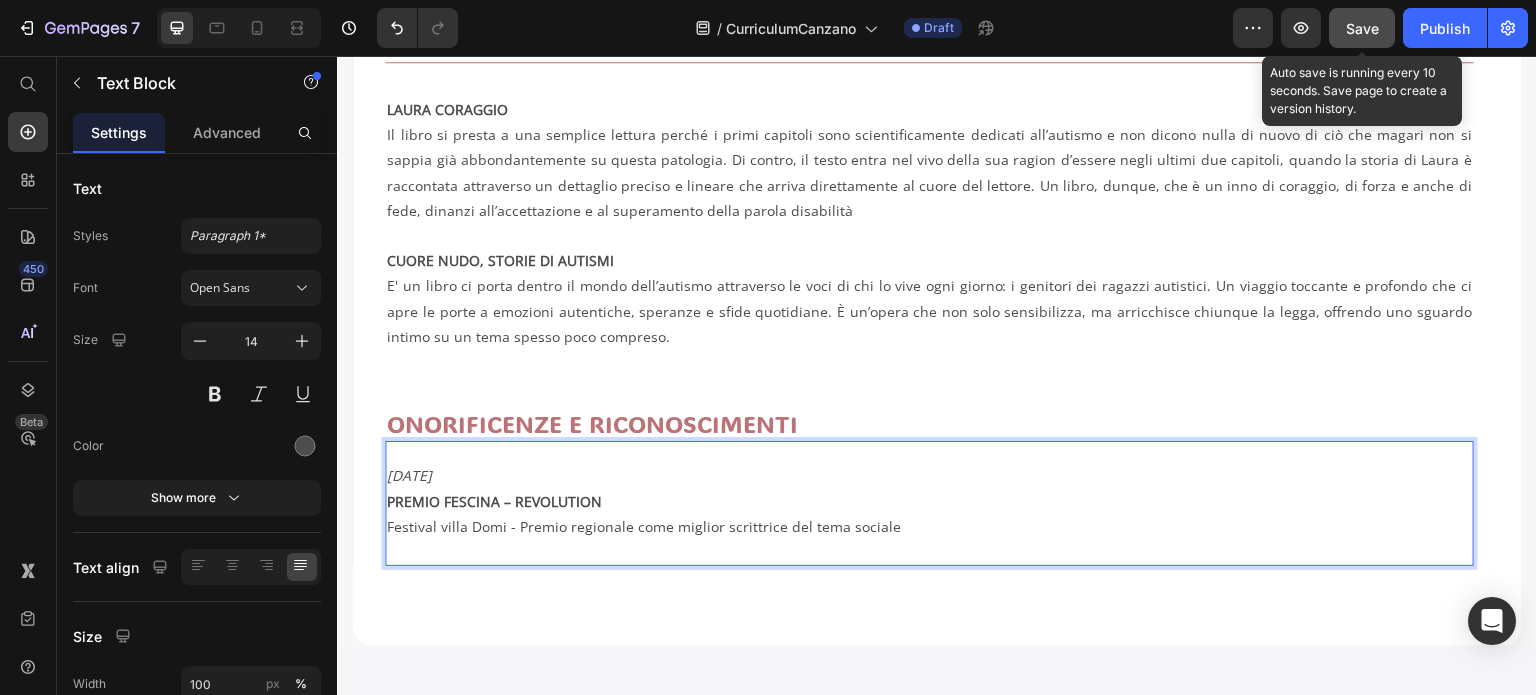 click on "Save" at bounding box center (1362, 28) 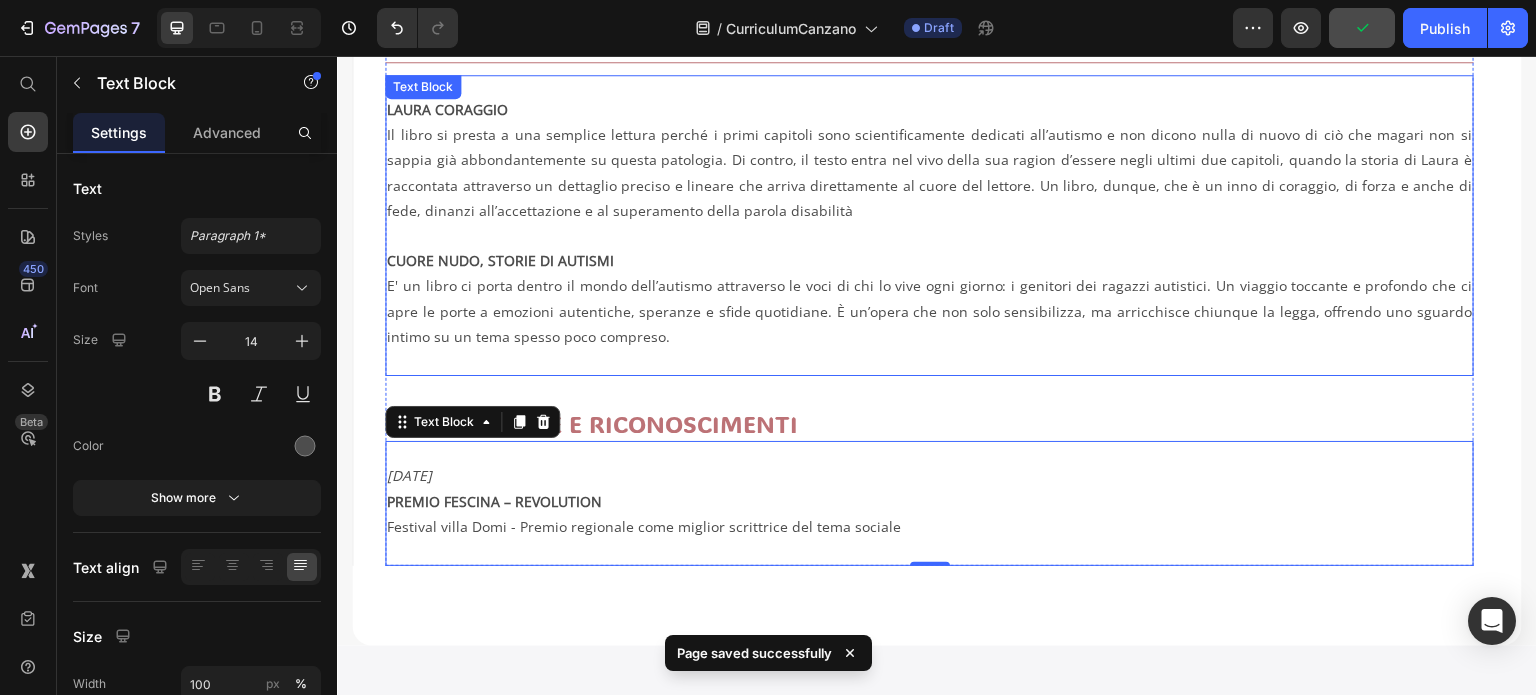 click on "E' un libro ci porta dentro il mondo dell’autismo attraverso le voci di chi lo vive ogni giorno: i genitori dei ragazzi autistici. Un viaggio toccante e profondo che ci apre le porte a emozioni autentiche, speranze e sfide quotidiane. È un’opera che non solo sensibilizza, ma arricchisce chiunque la legga, offrendo uno sguardo intimo su un tema spesso poco compreso." at bounding box center [929, 323] 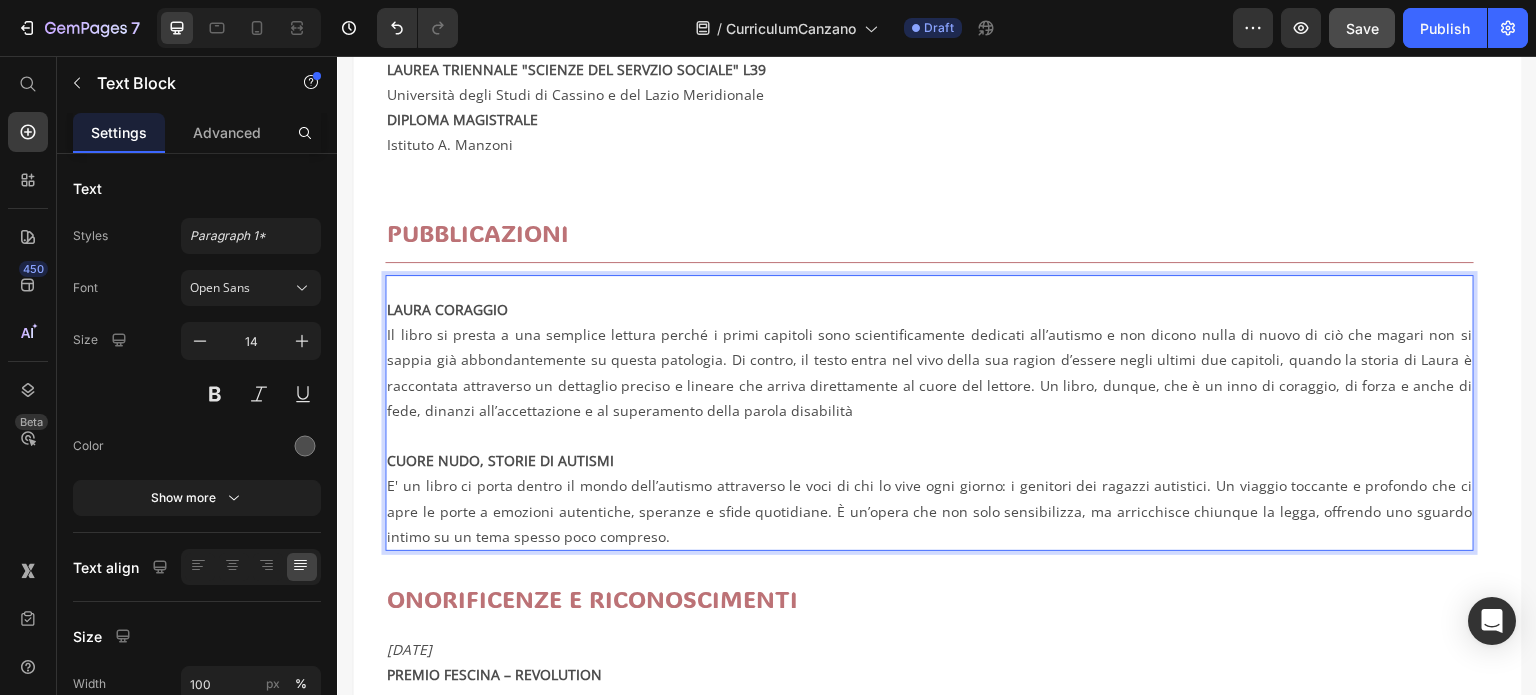 scroll, scrollTop: 889, scrollLeft: 0, axis: vertical 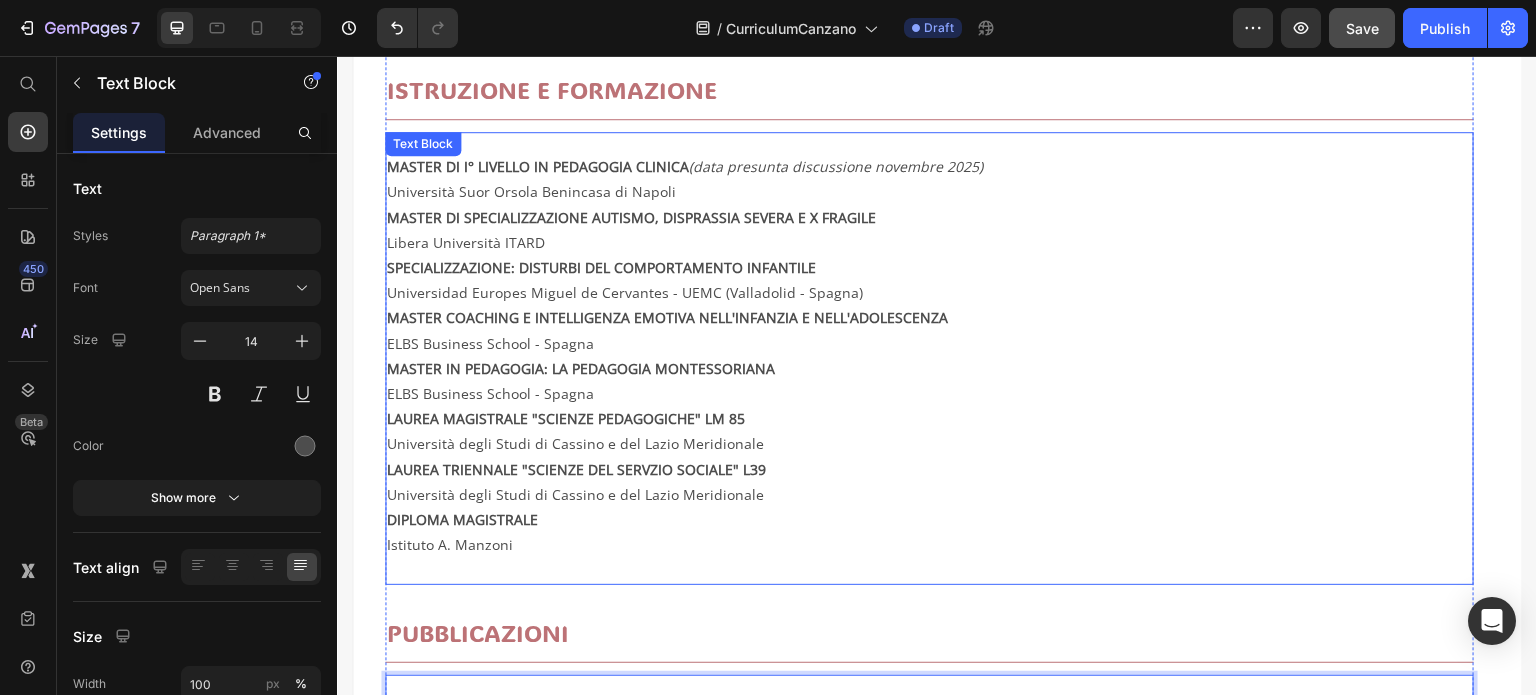 click on "Istituto A. Manzoni" at bounding box center (929, 557) 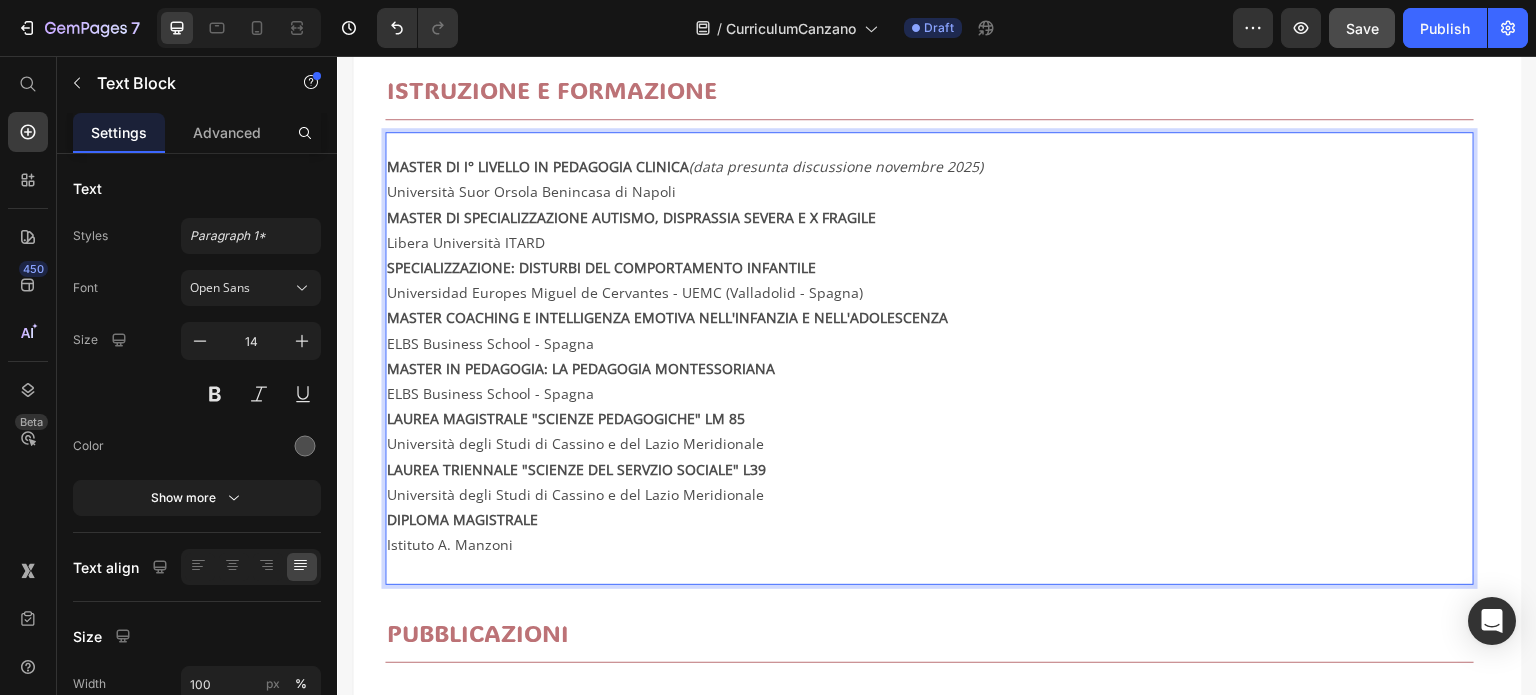 click on "Istituto A. Manzoni" at bounding box center (929, 557) 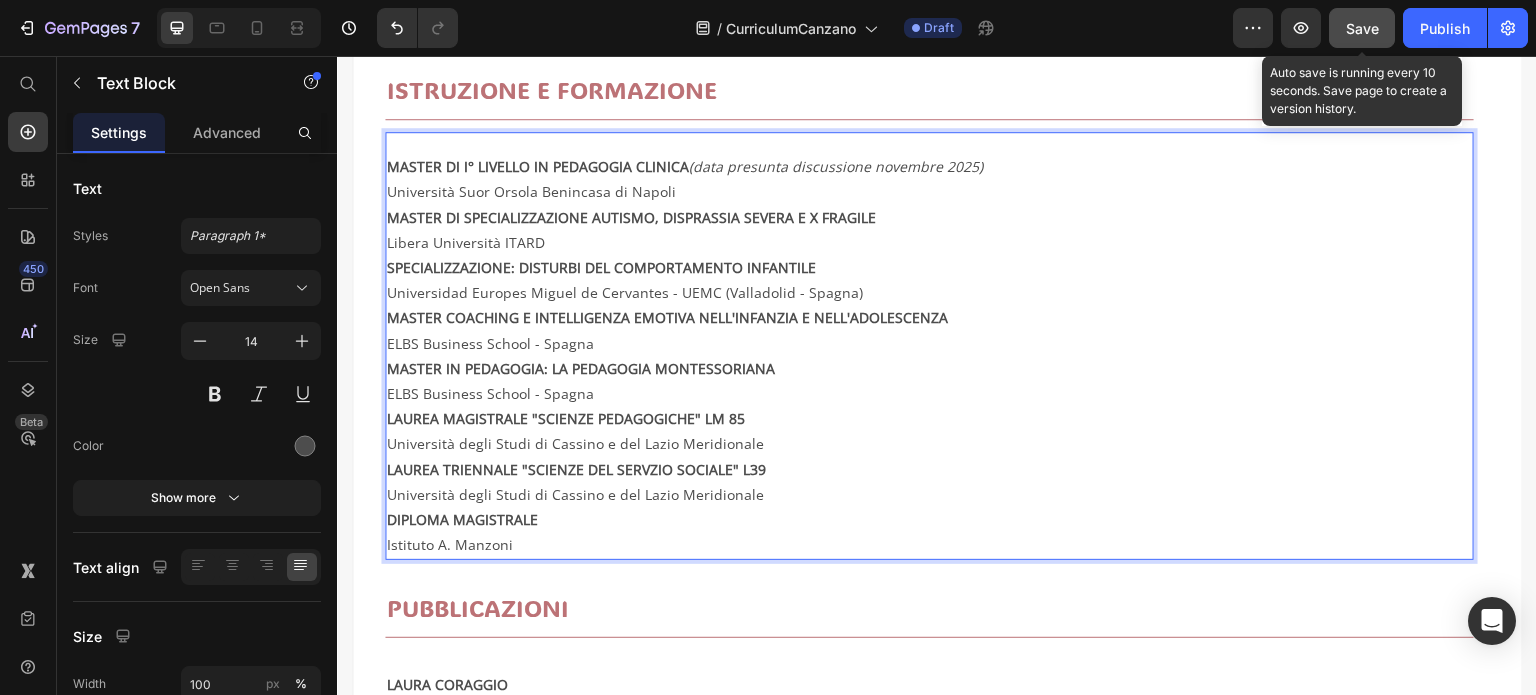 click on "Save" at bounding box center (1362, 28) 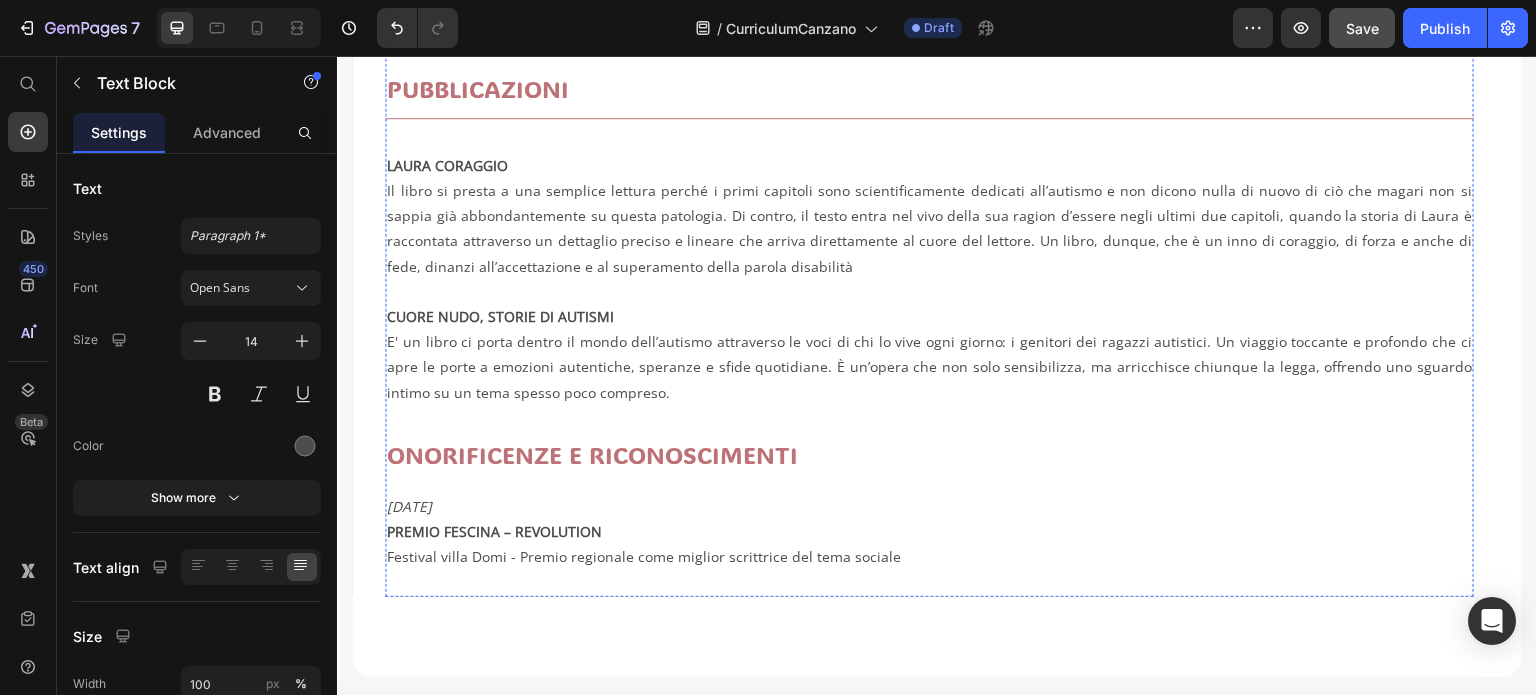 scroll, scrollTop: 1289, scrollLeft: 0, axis: vertical 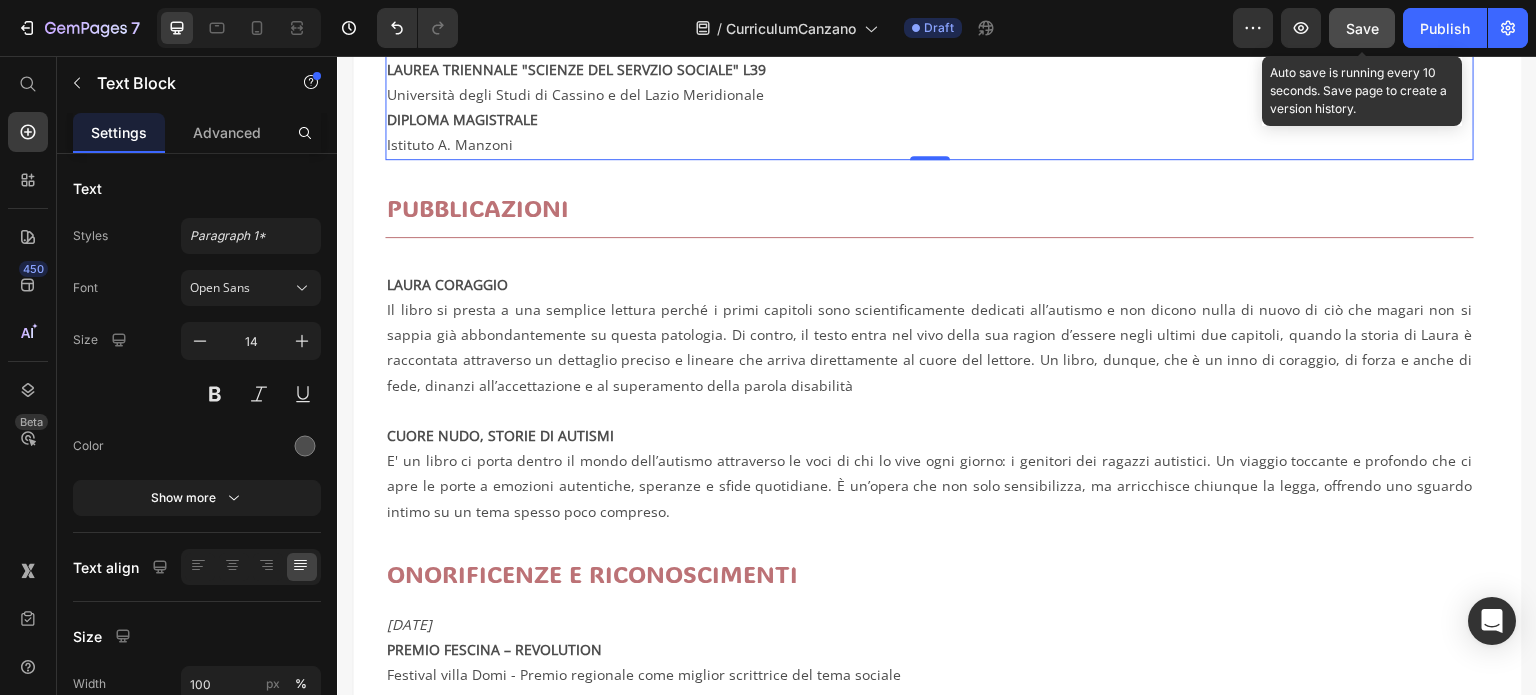 click on "Save" 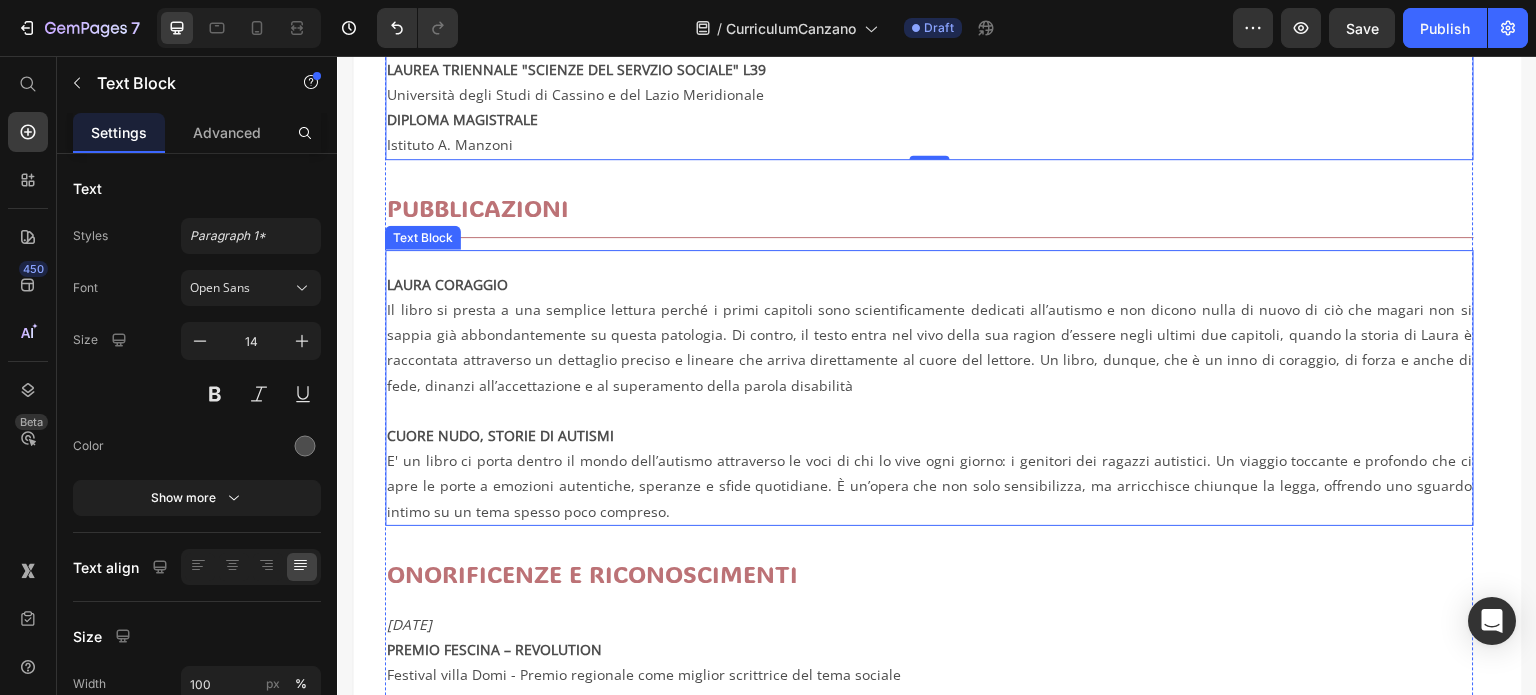 click on "E' un libro ci porta dentro il mondo dell’autismo attraverso le voci di chi lo vive ogni giorno: i genitori dei ragazzi autistici. Un viaggio toccante e profondo che ci apre le porte a emozioni autentiche, speranze e sfide quotidiane. È un’opera che non solo sensibilizza, ma arricchisce chiunque la legga, offrendo uno sguardo intimo su un tema spesso poco compreso." at bounding box center [929, 486] 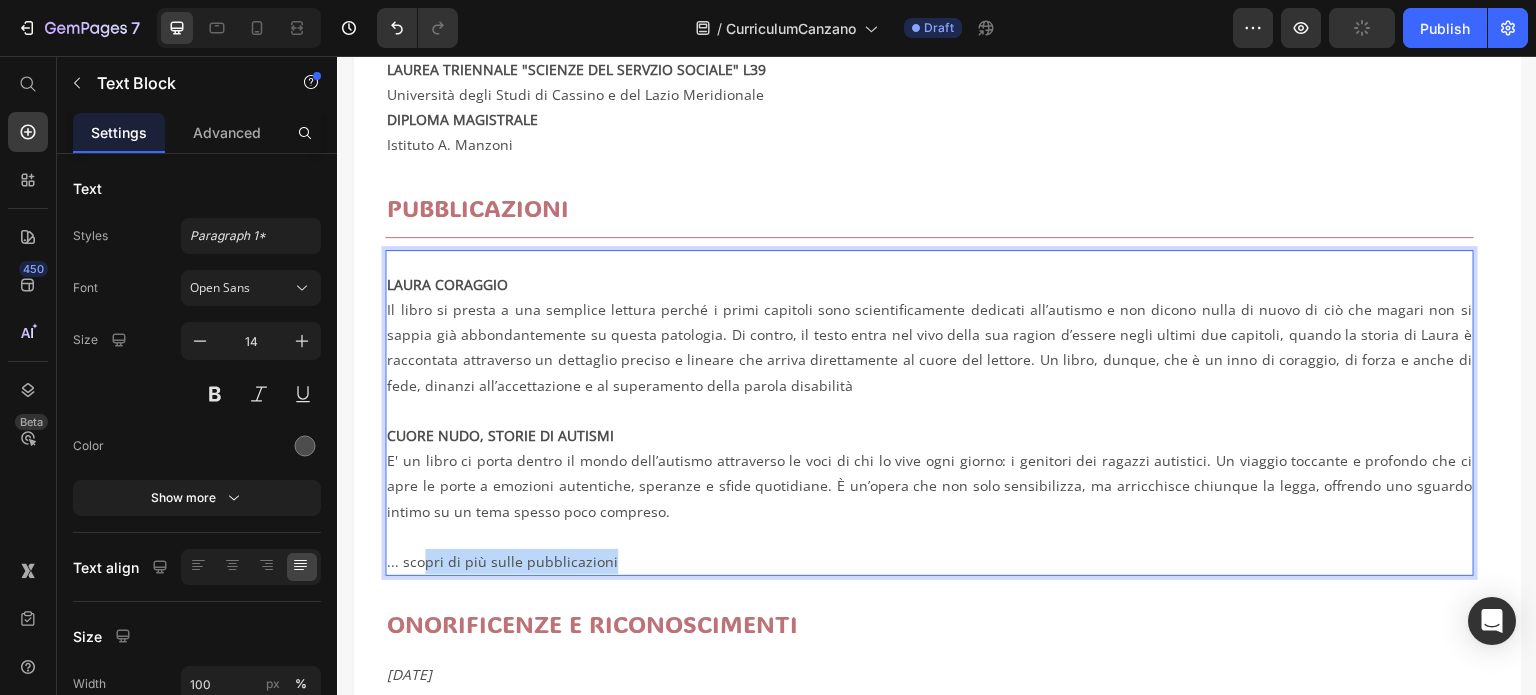 drag, startPoint x: 622, startPoint y: 559, endPoint x: 408, endPoint y: 565, distance: 214.08409 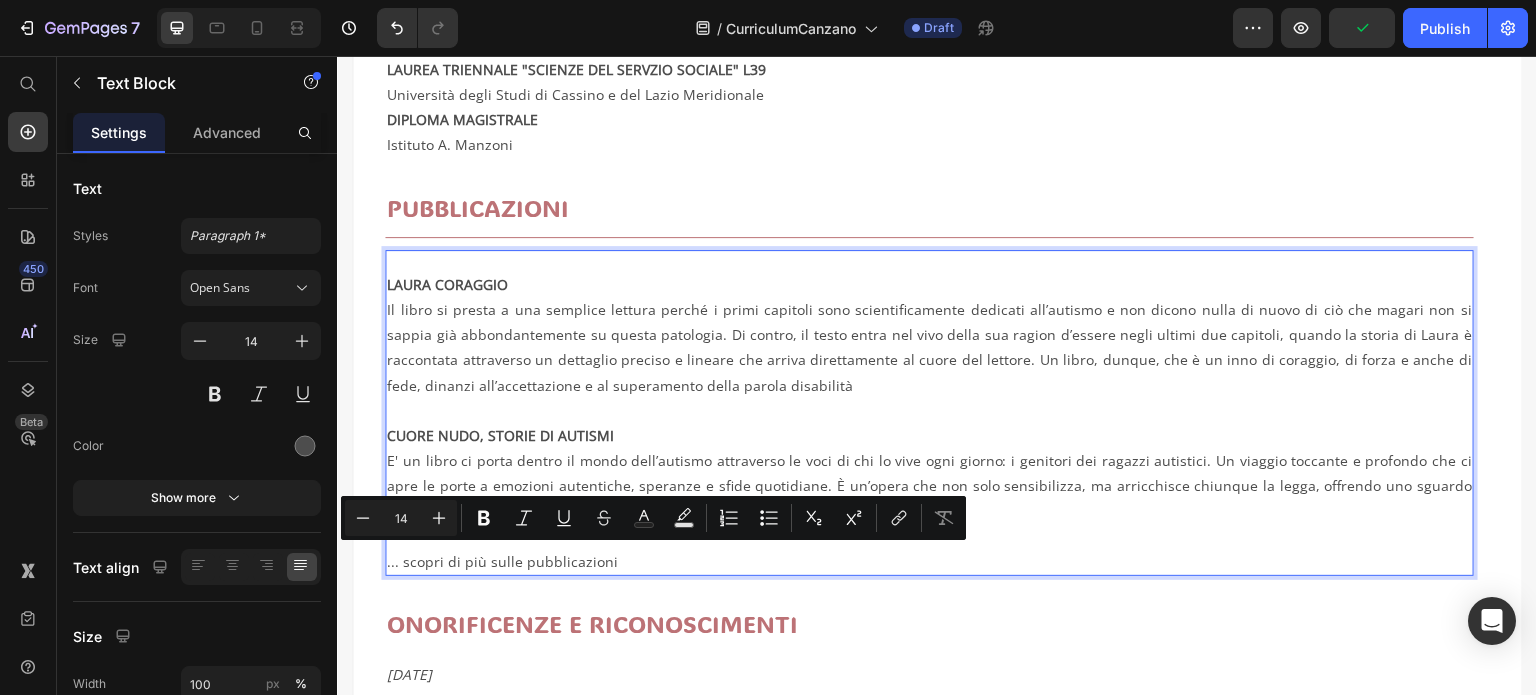 click on "... scopri di più sulle pubblicazioni" at bounding box center (929, 561) 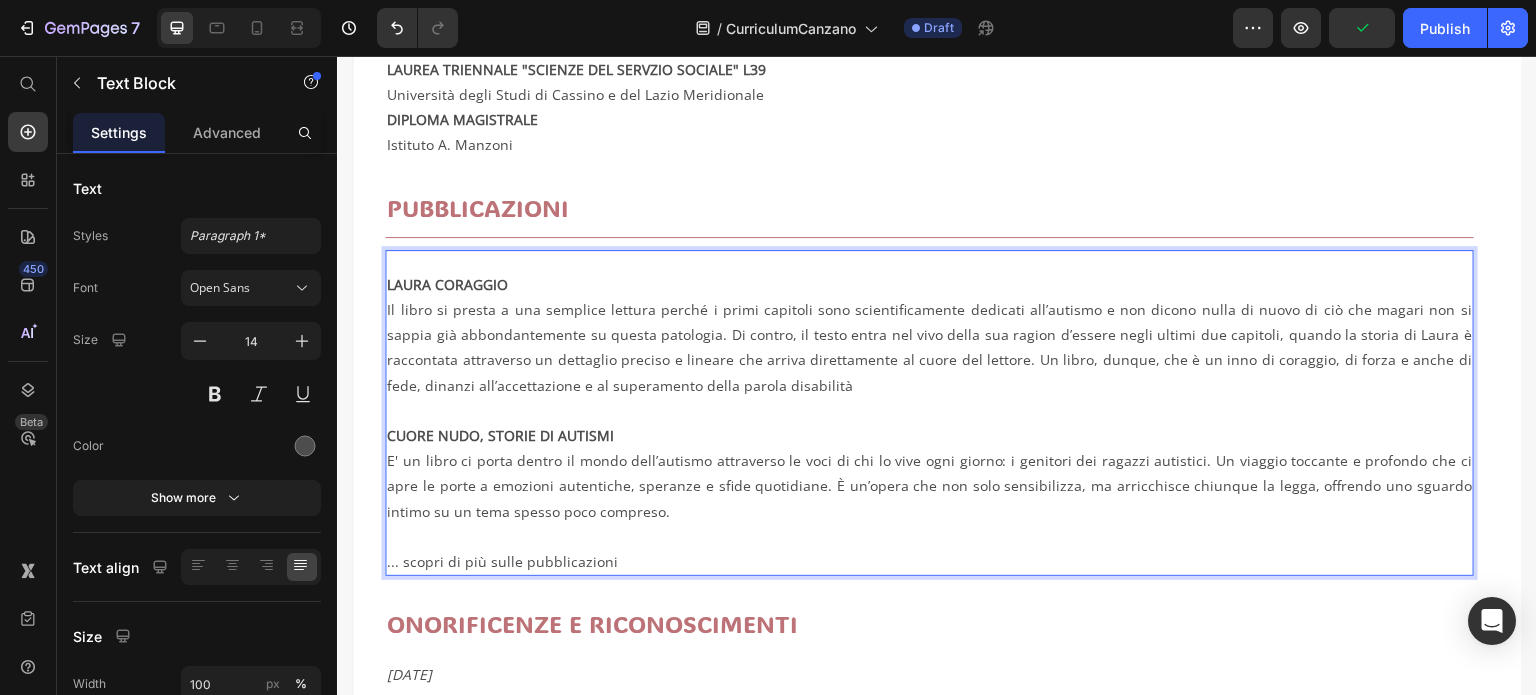 click on "... scopri di più sulle pubblicazioni" at bounding box center [929, 561] 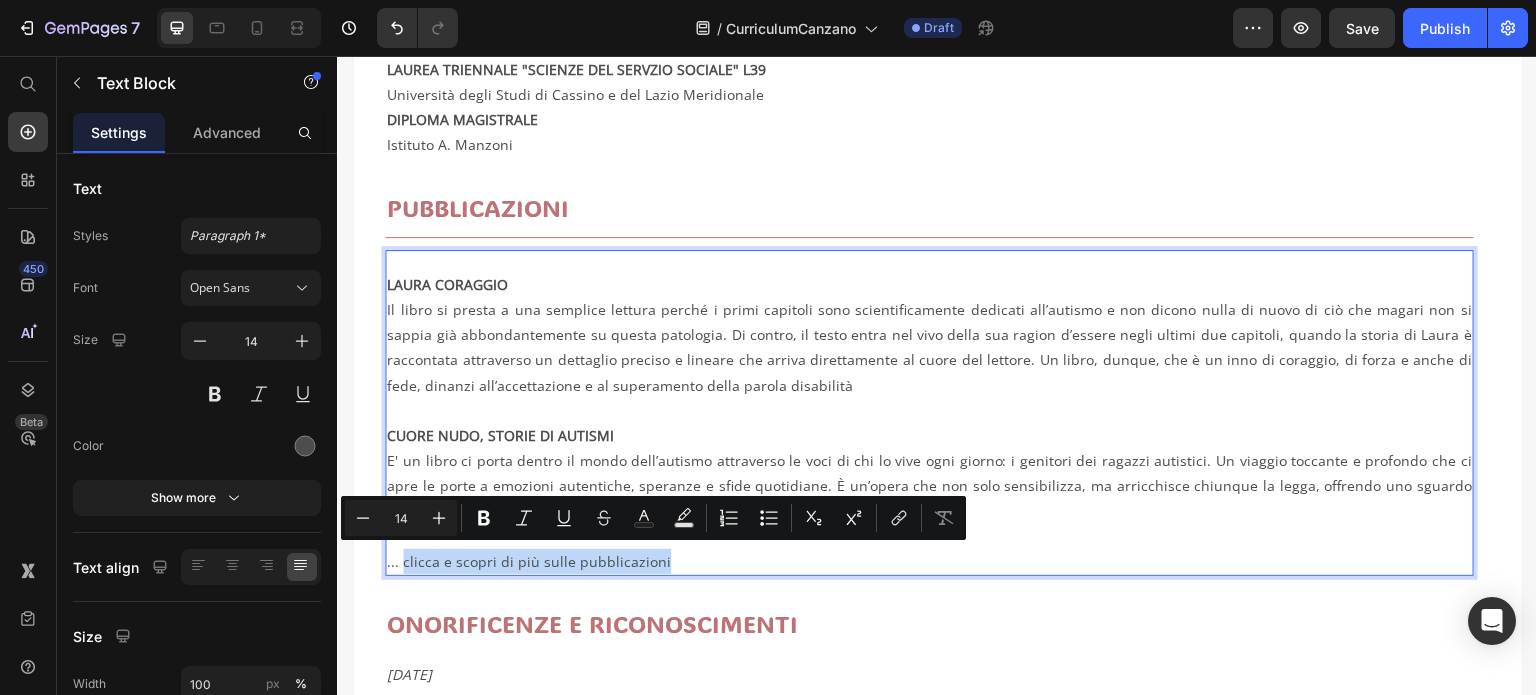 drag, startPoint x: 673, startPoint y: 554, endPoint x: 402, endPoint y: 563, distance: 271.1494 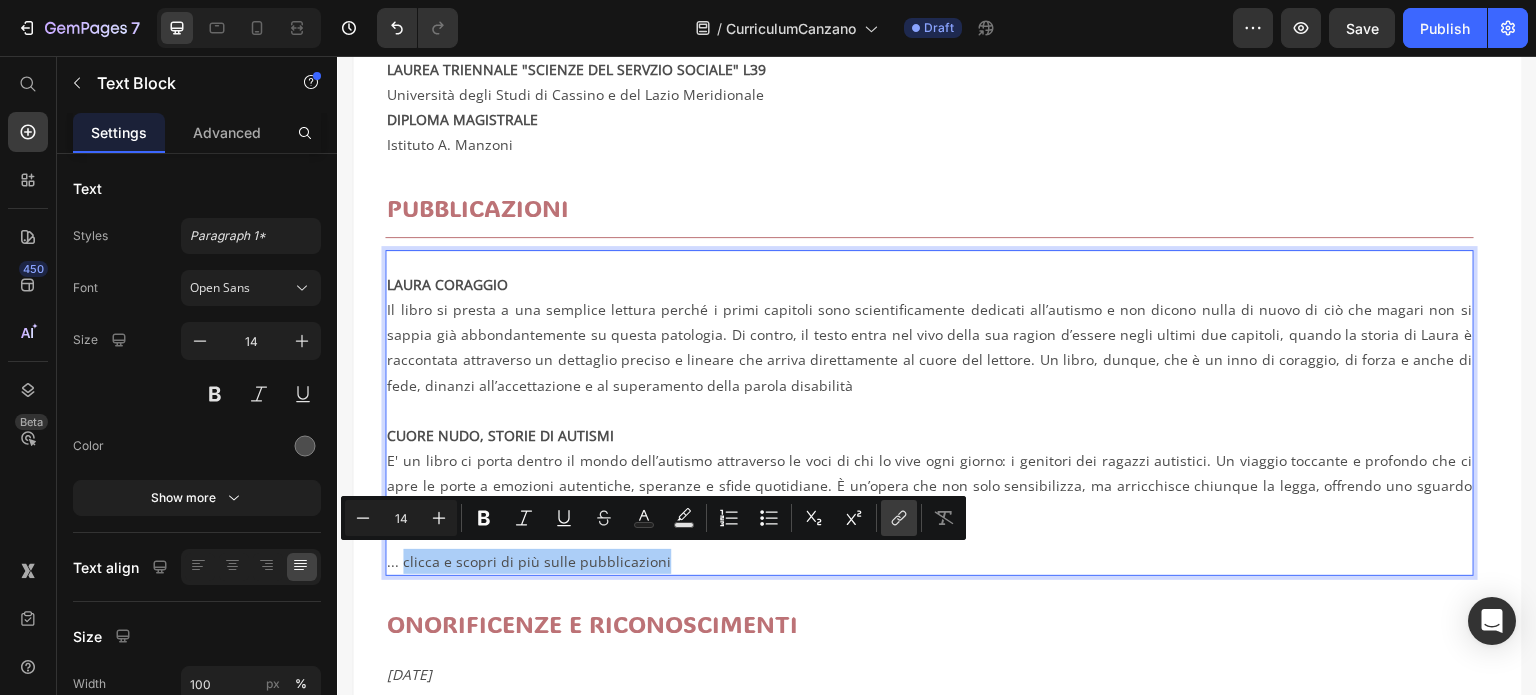 click 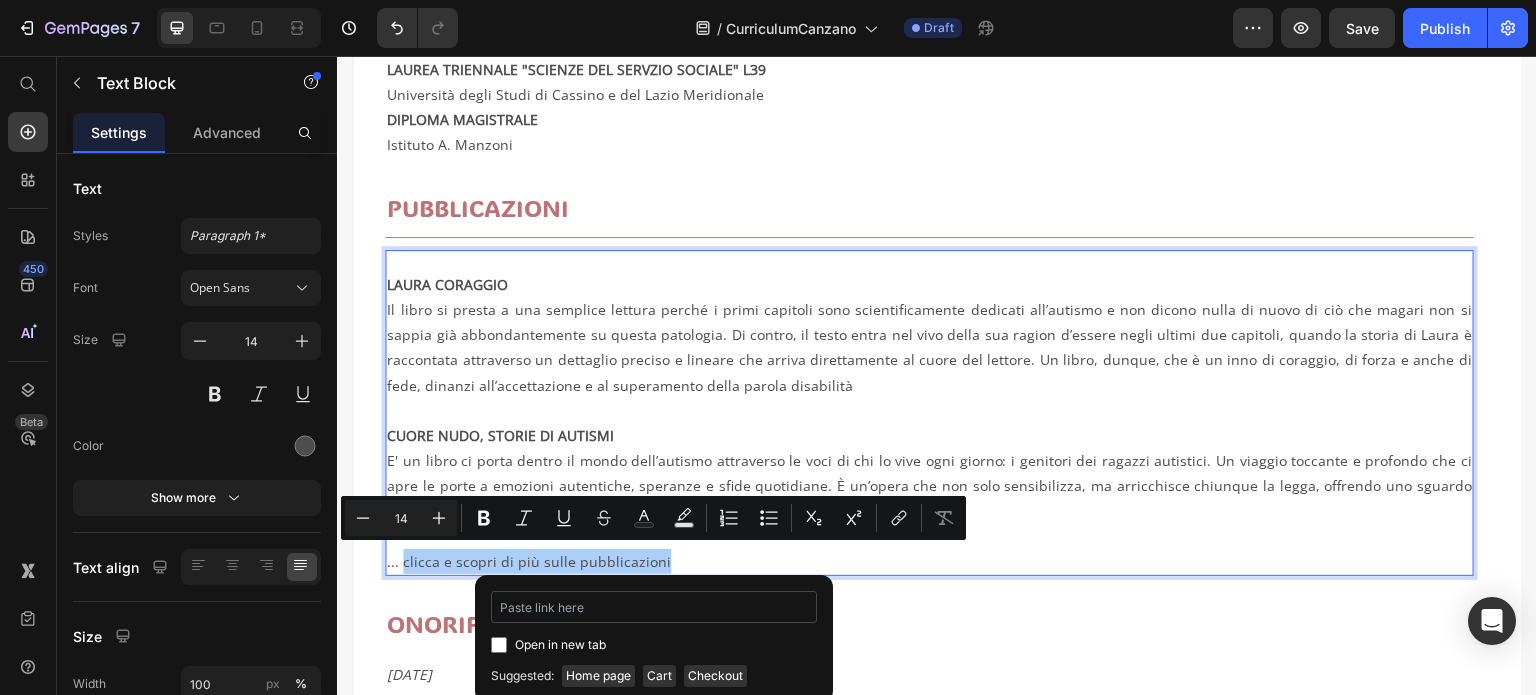 click at bounding box center [654, 607] 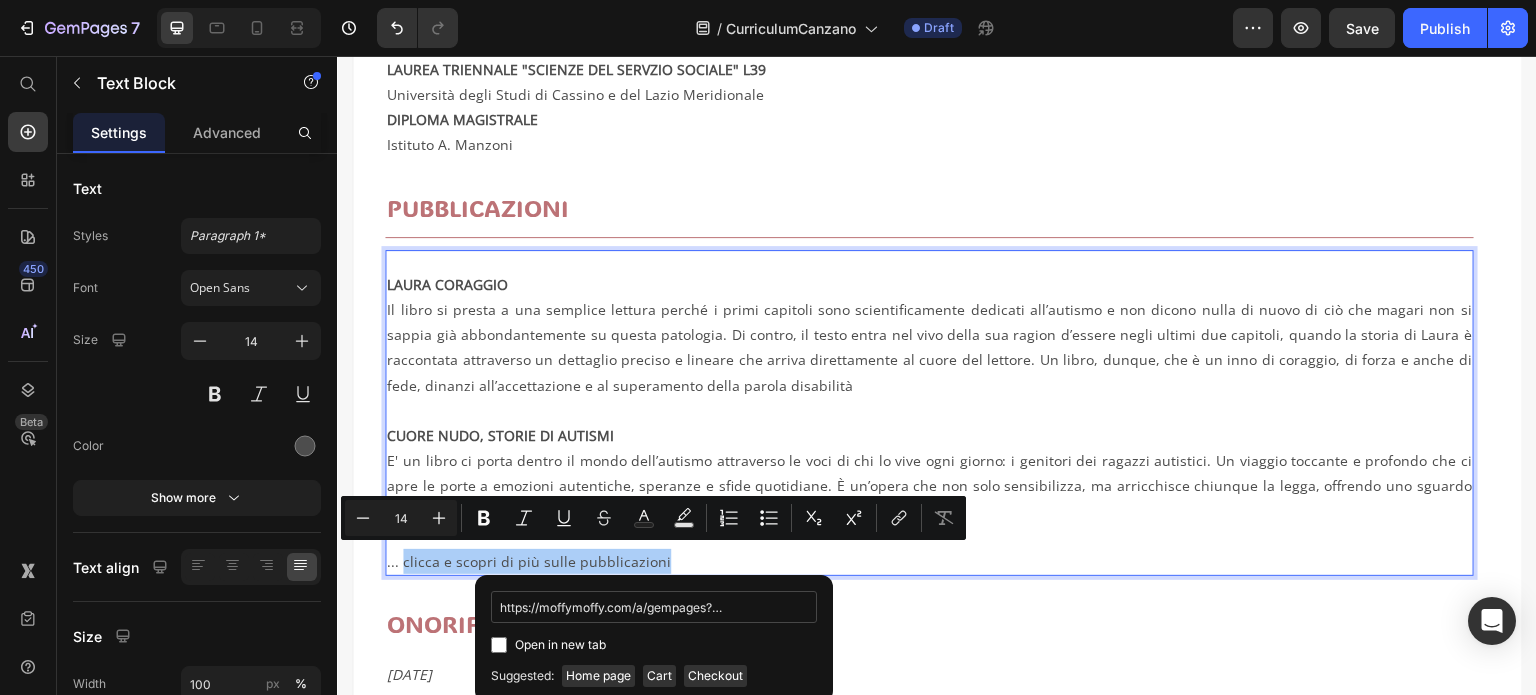 scroll, scrollTop: 0, scrollLeft: 610, axis: horizontal 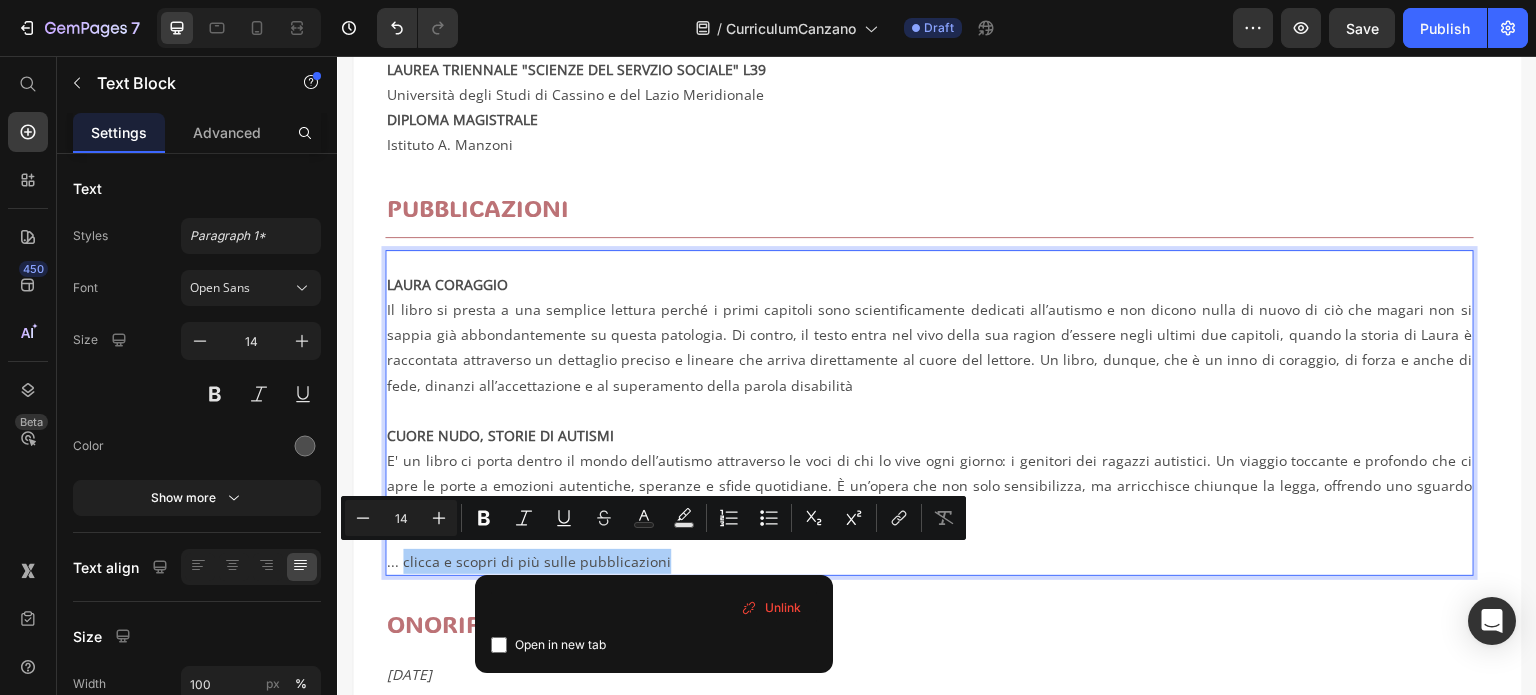 type on "https://moffymoffy.com/a/gempages?version=v7&shop_id=566131130235880255&theme_page_id=574437480737015013&page_type=GP_ARTICLE" 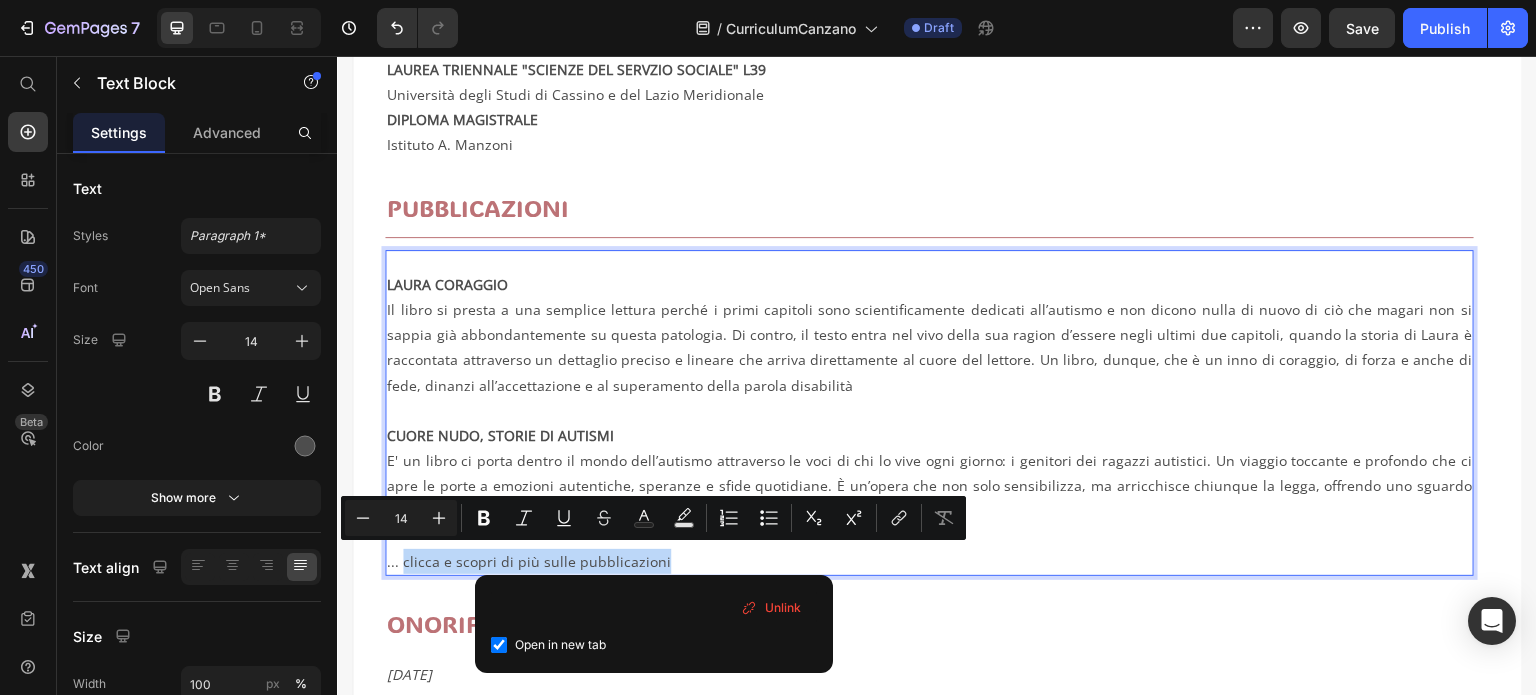 checkbox on "true" 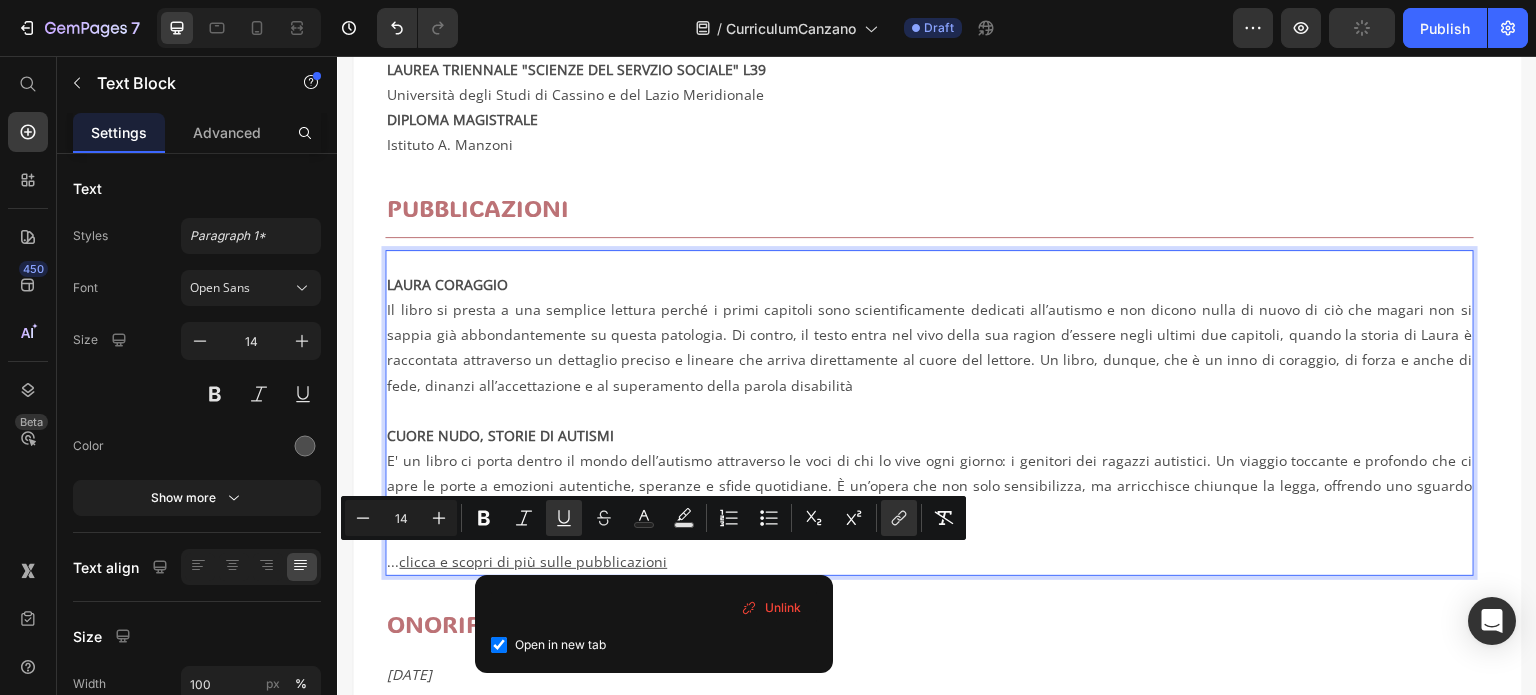 scroll, scrollTop: 0, scrollLeft: 0, axis: both 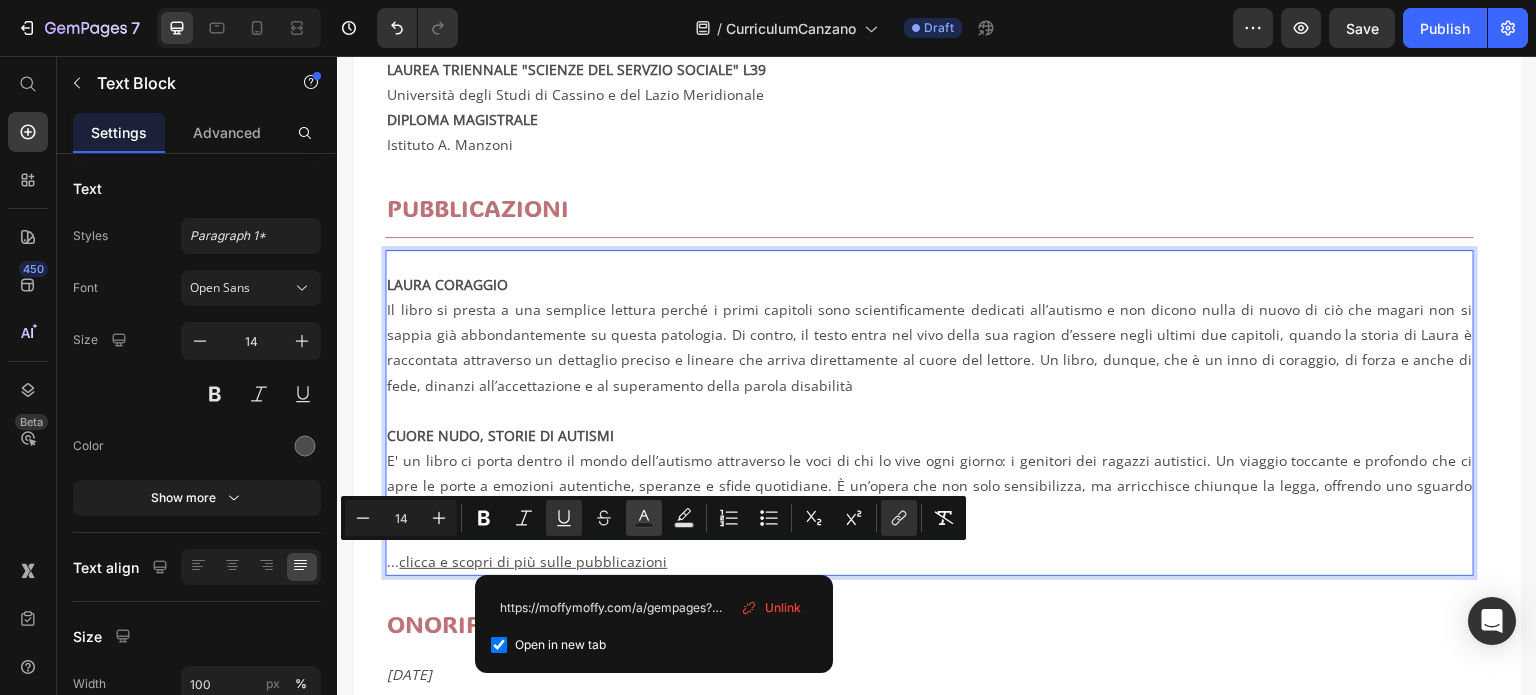 click 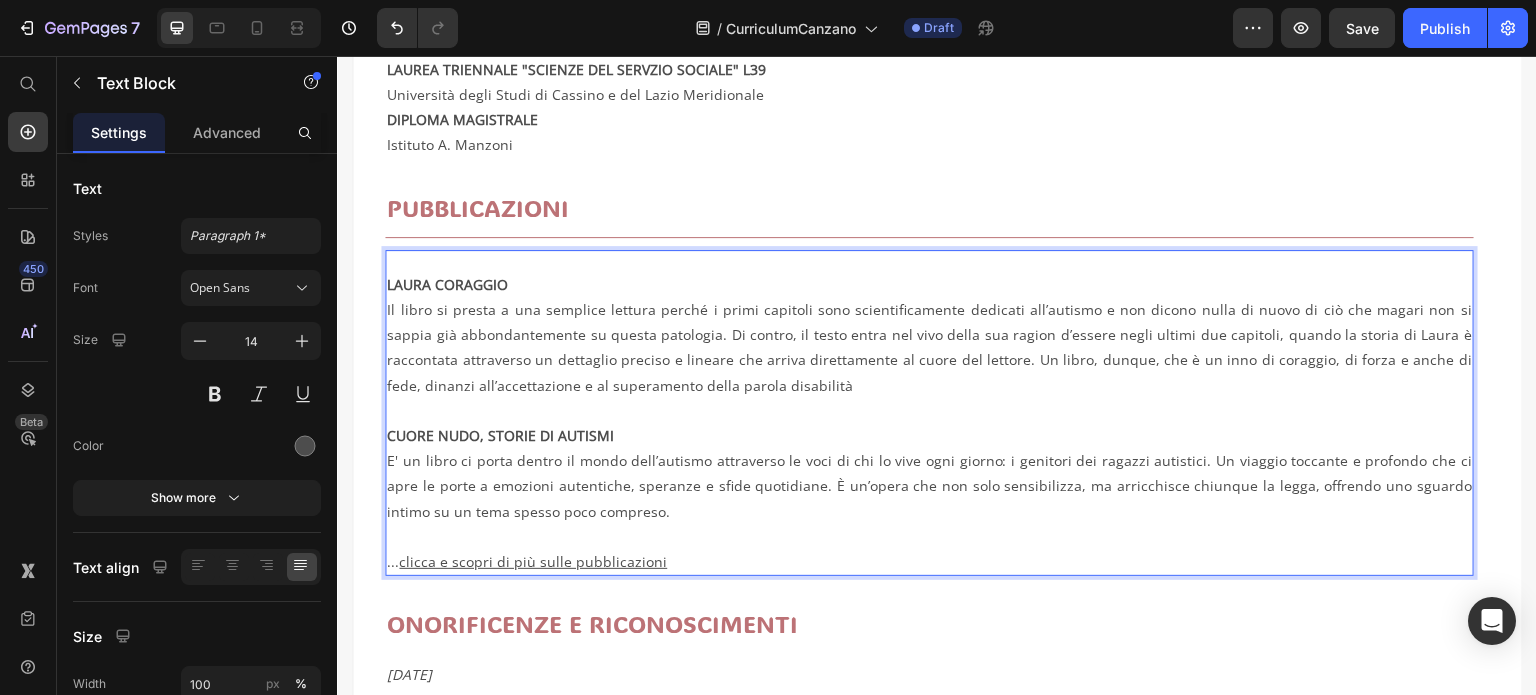click on "...  clicca e scopri di più sulle pubblicazioni" at bounding box center (929, 561) 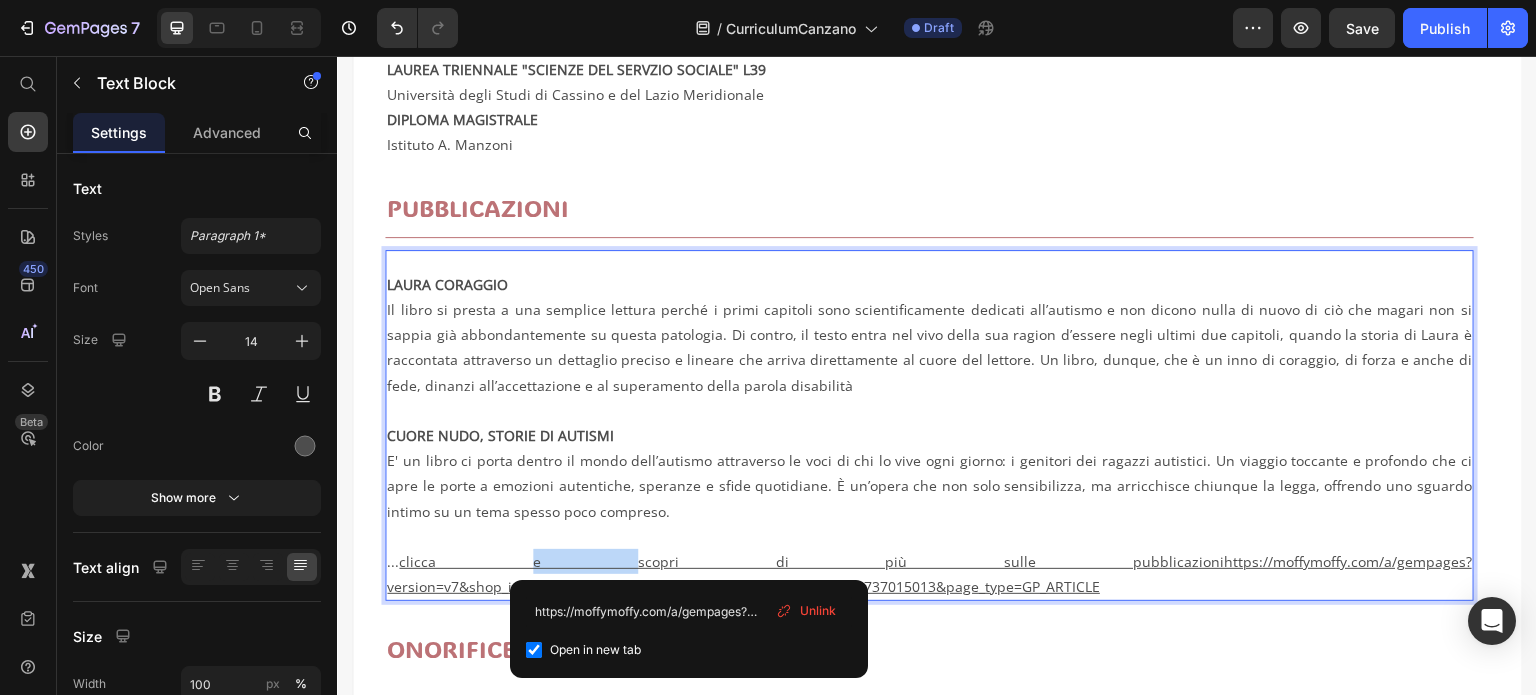 drag, startPoint x: 670, startPoint y: 558, endPoint x: 571, endPoint y: 556, distance: 99.0202 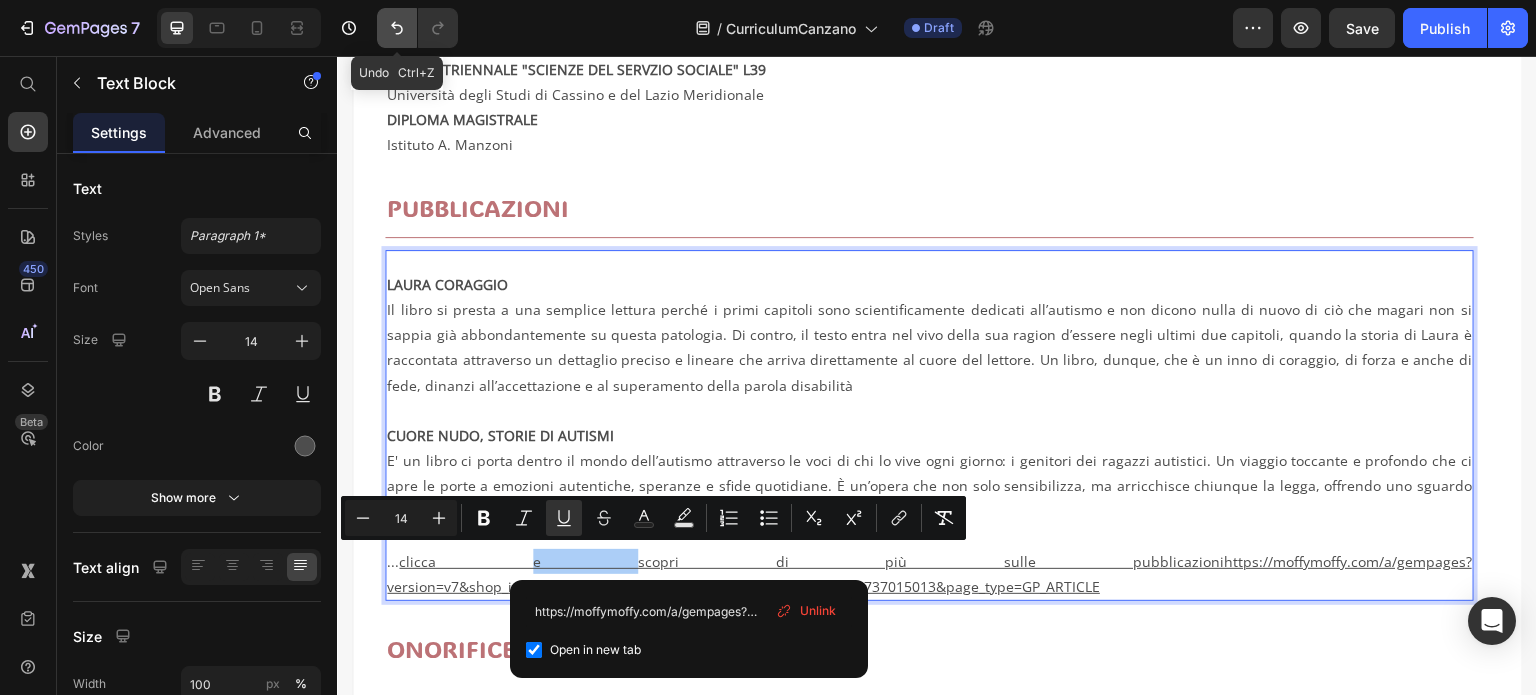 click 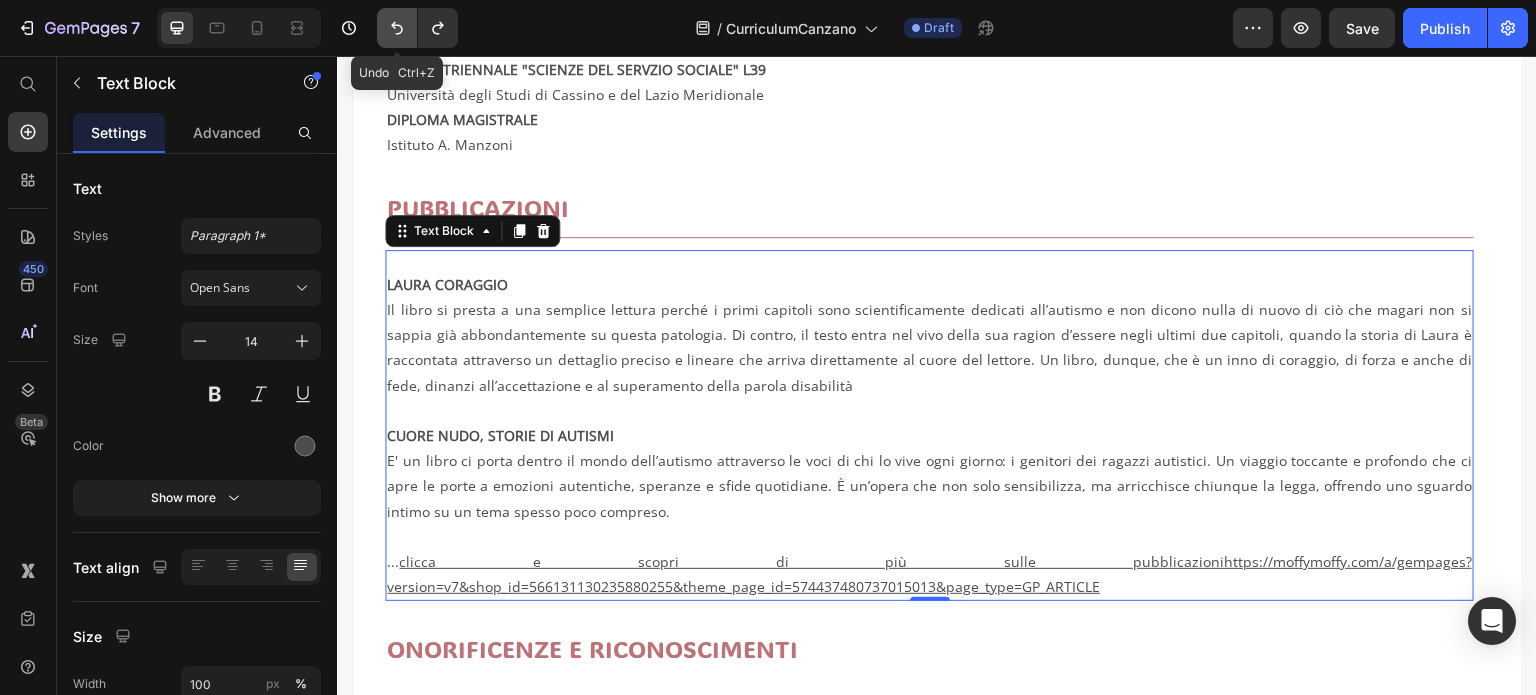 click 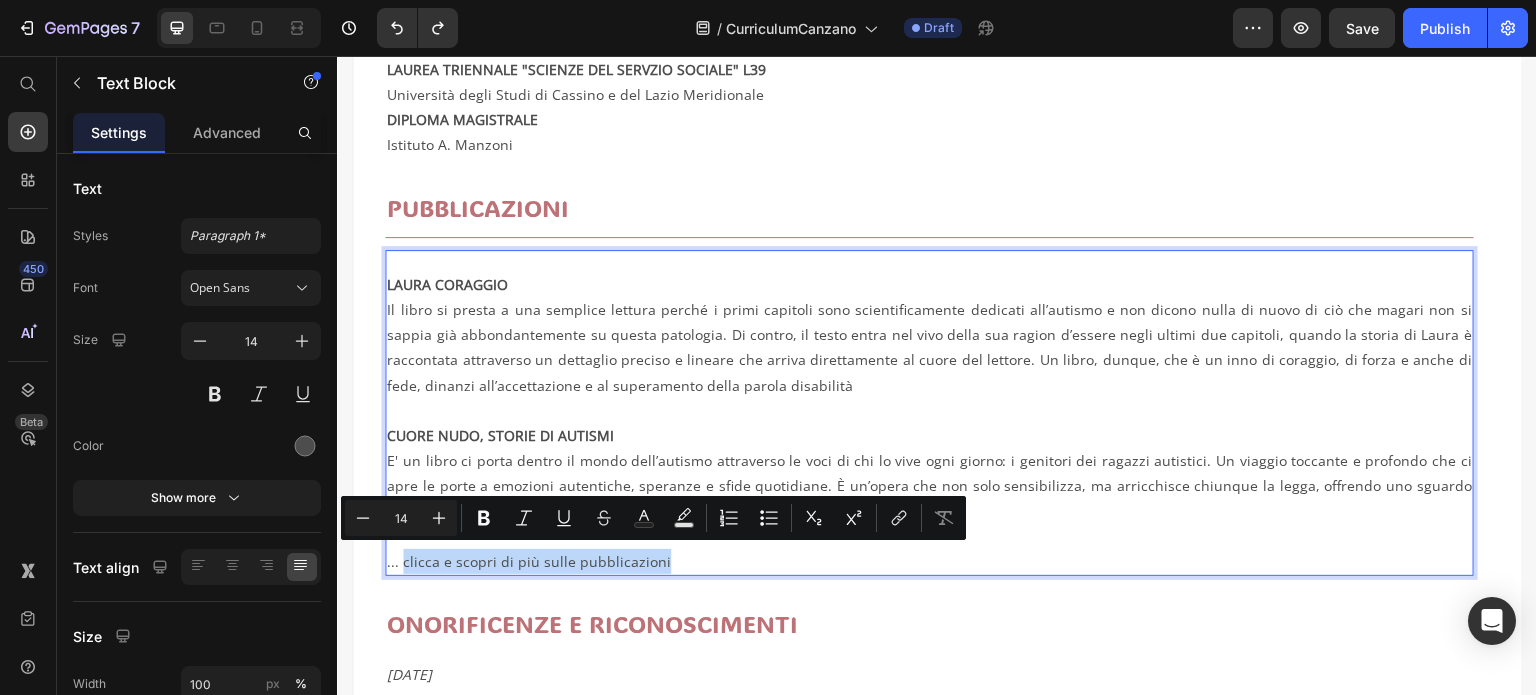 drag, startPoint x: 668, startPoint y: 553, endPoint x: 403, endPoint y: 554, distance: 265.0019 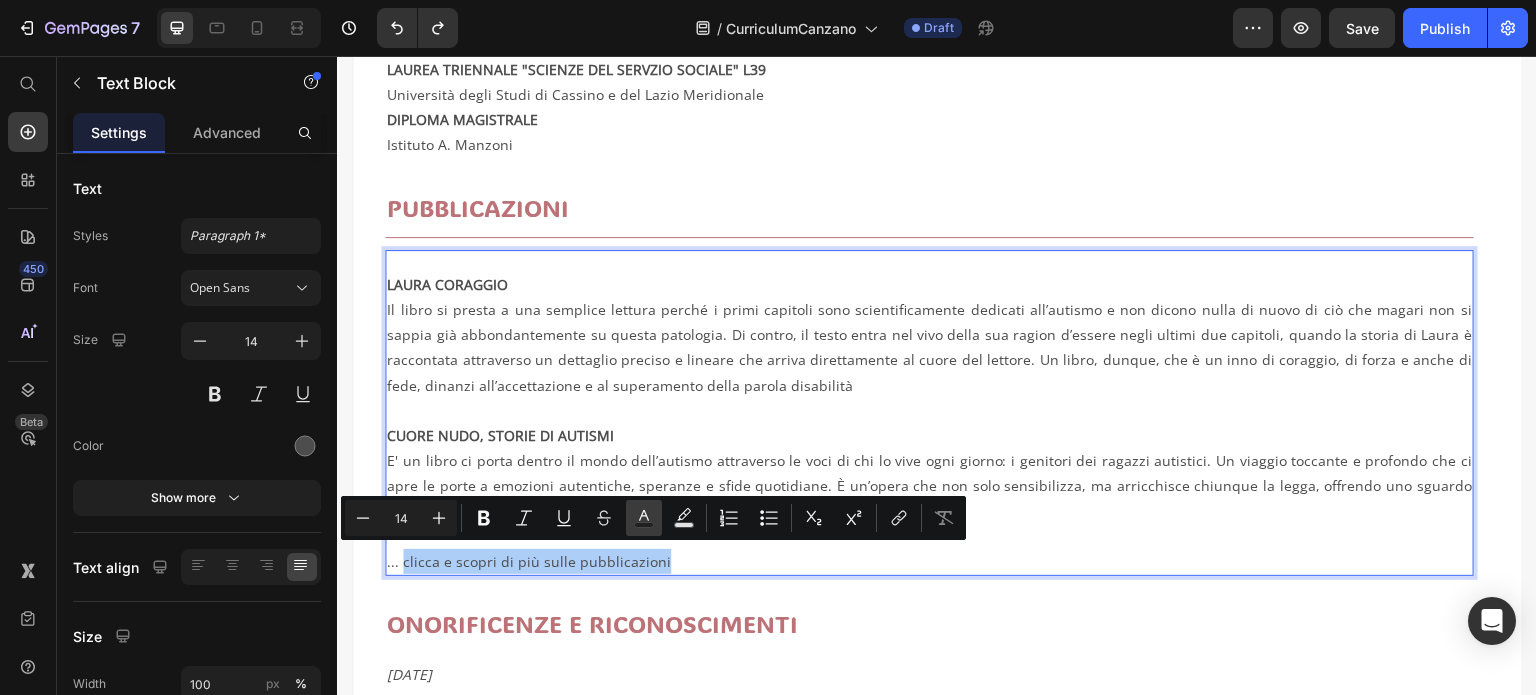 click 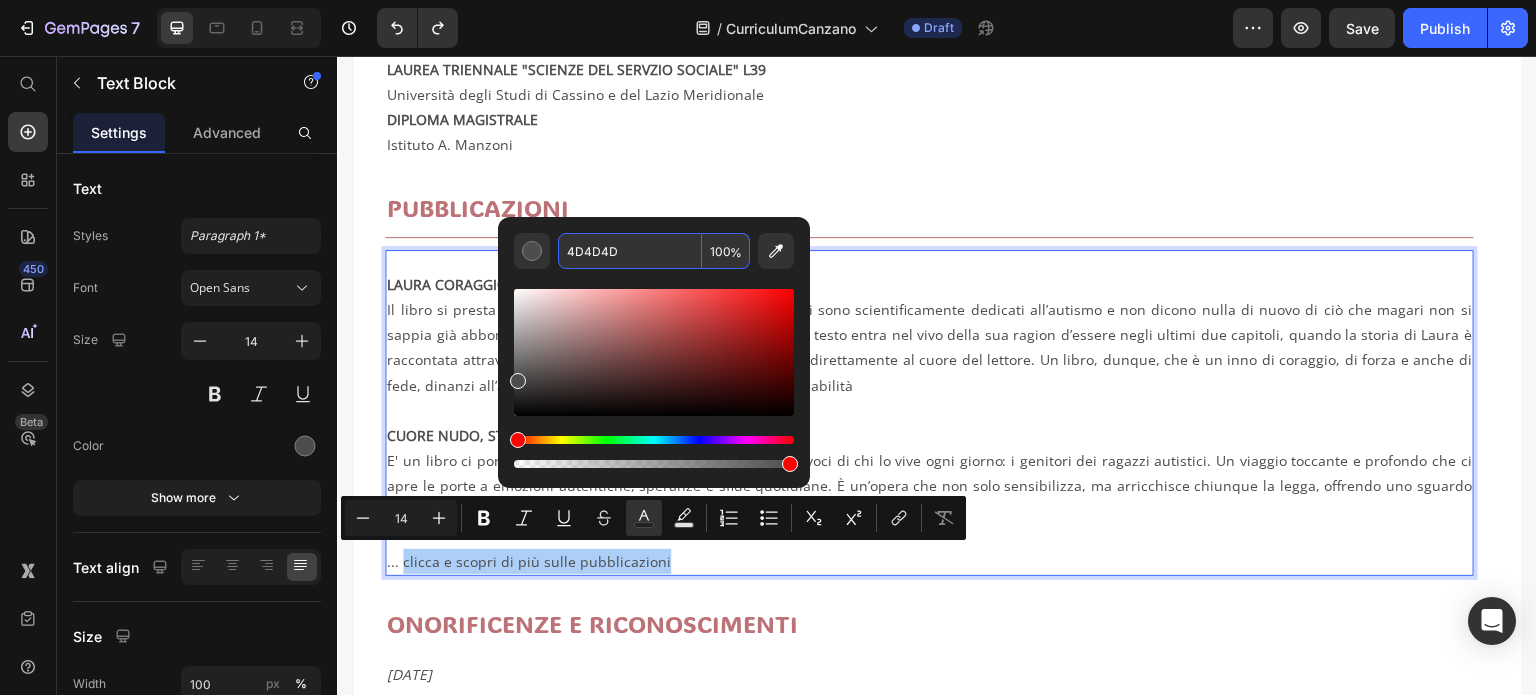 click on "4D4D4D" at bounding box center (630, 251) 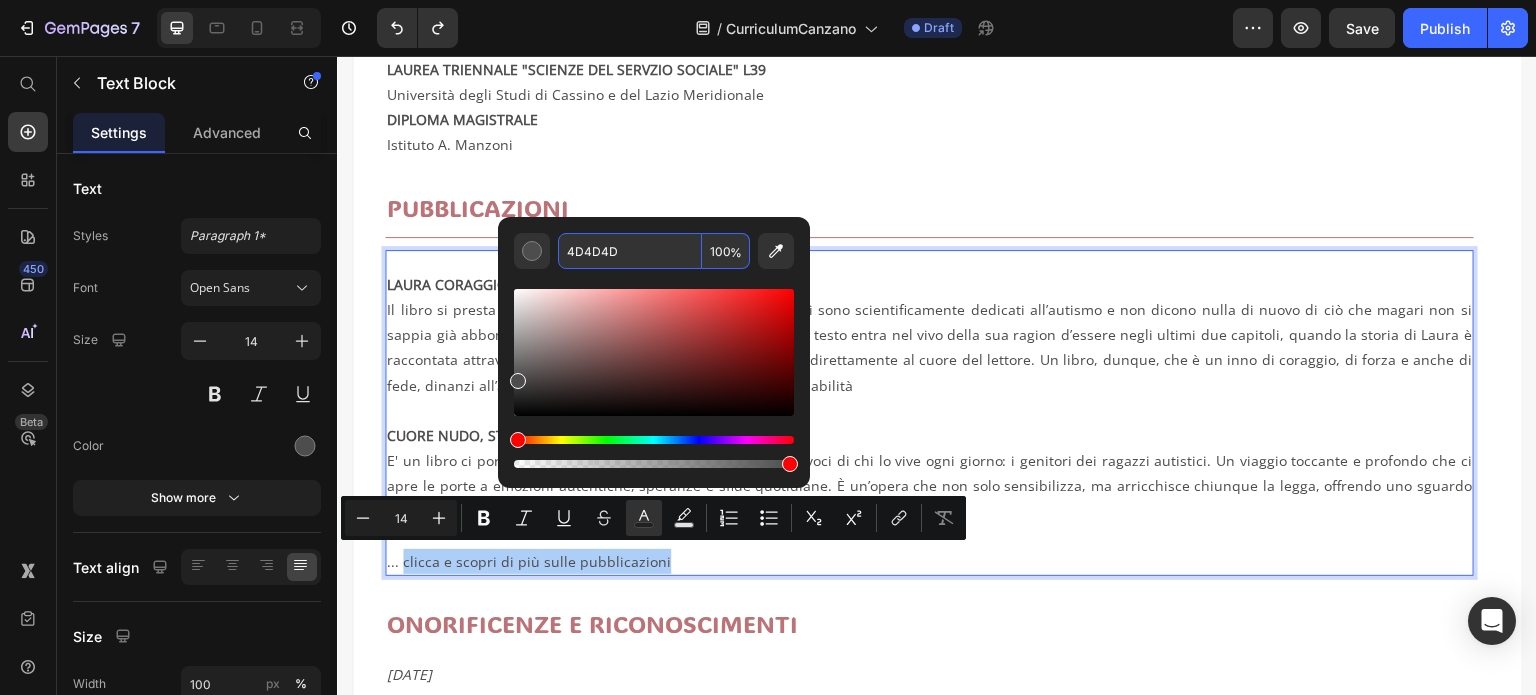 paste on "BC7276" 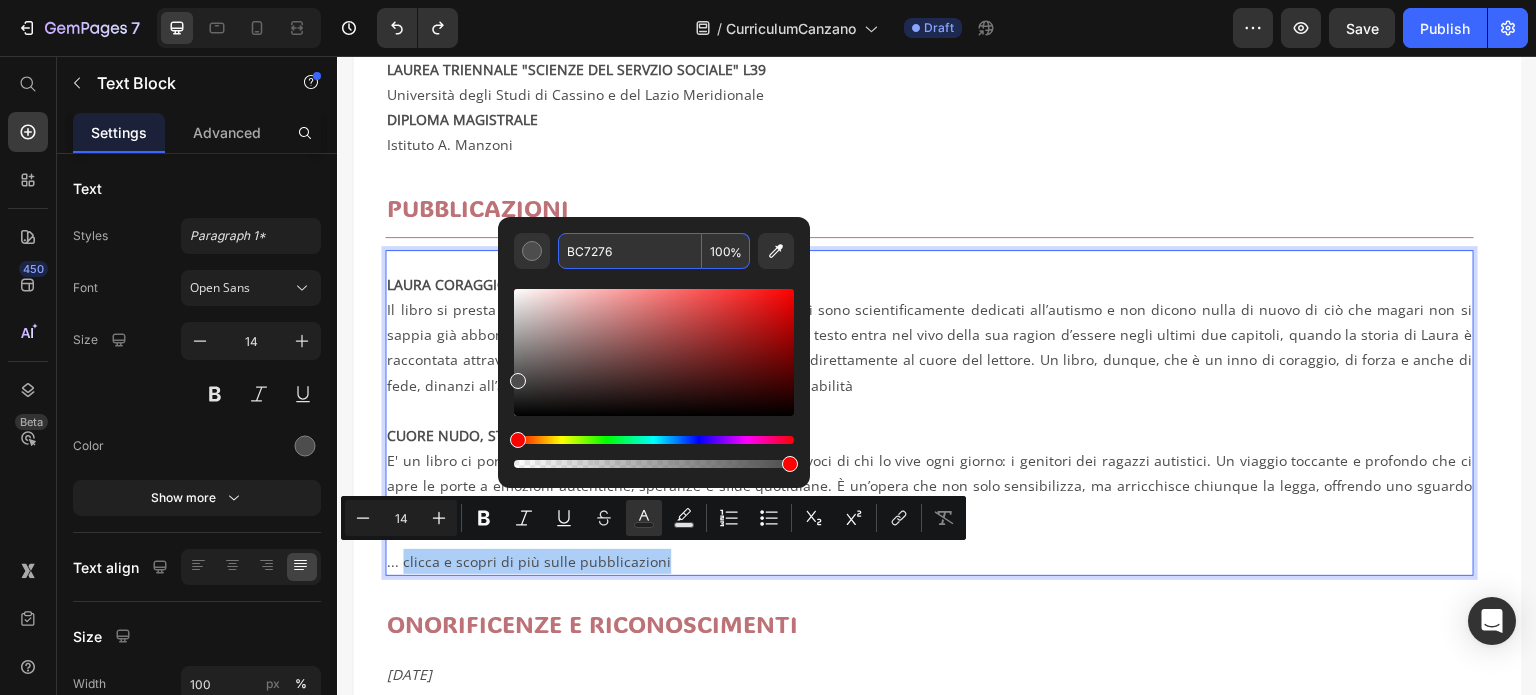 type on "BC7276" 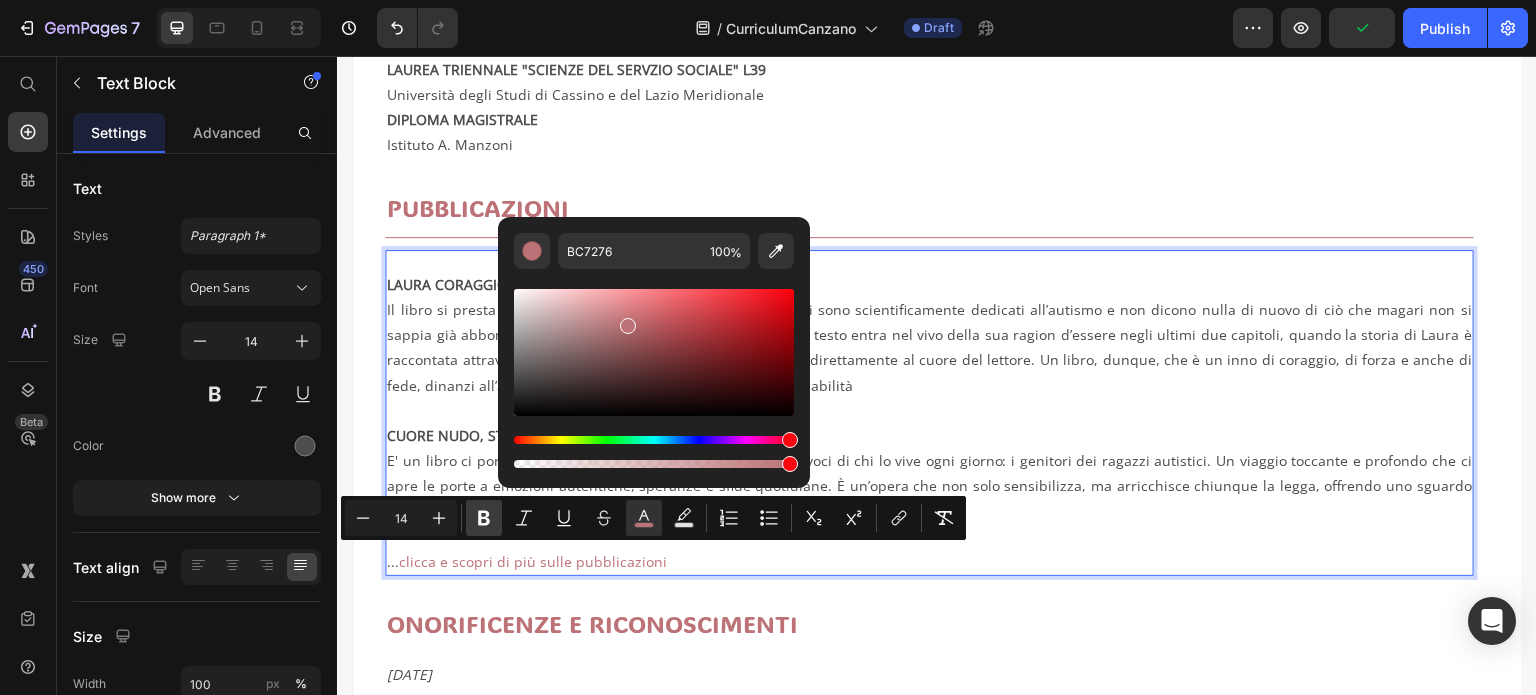 click 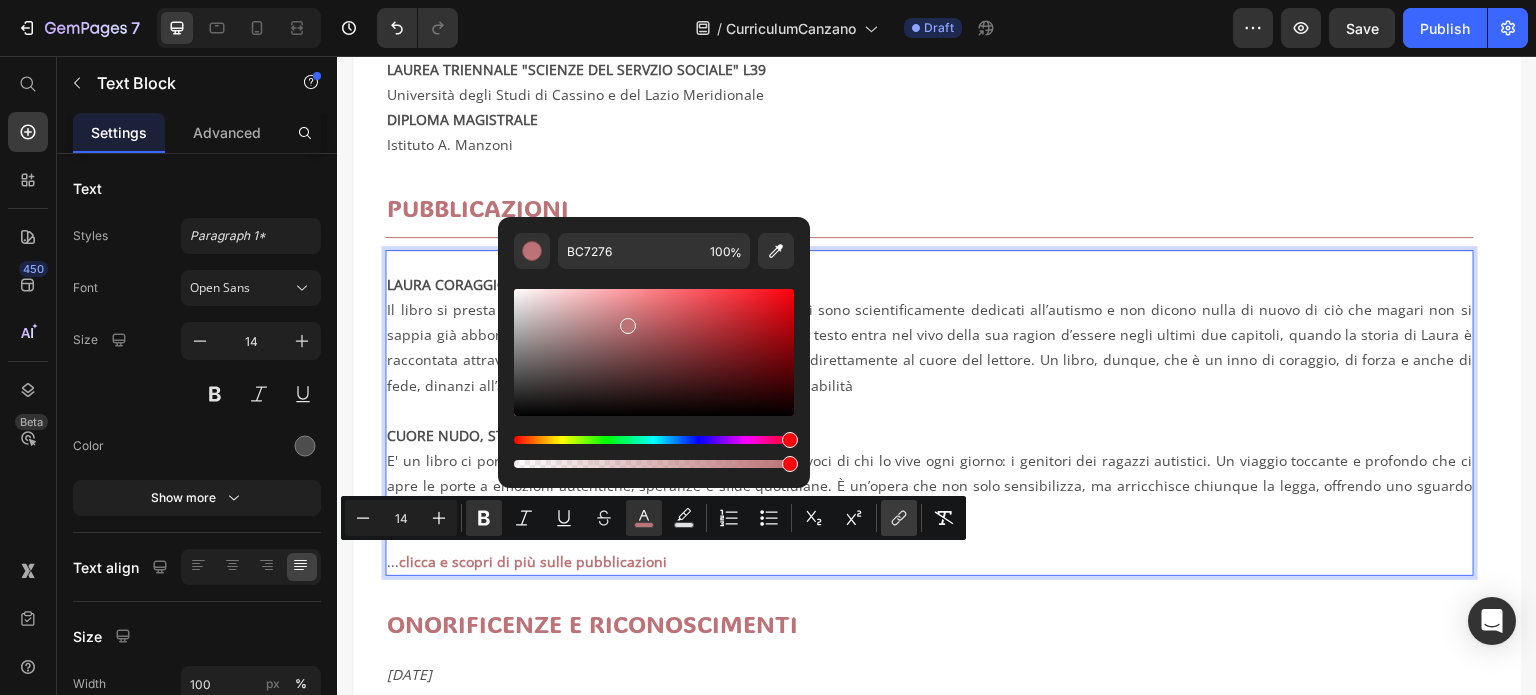 click on "link" at bounding box center (899, 518) 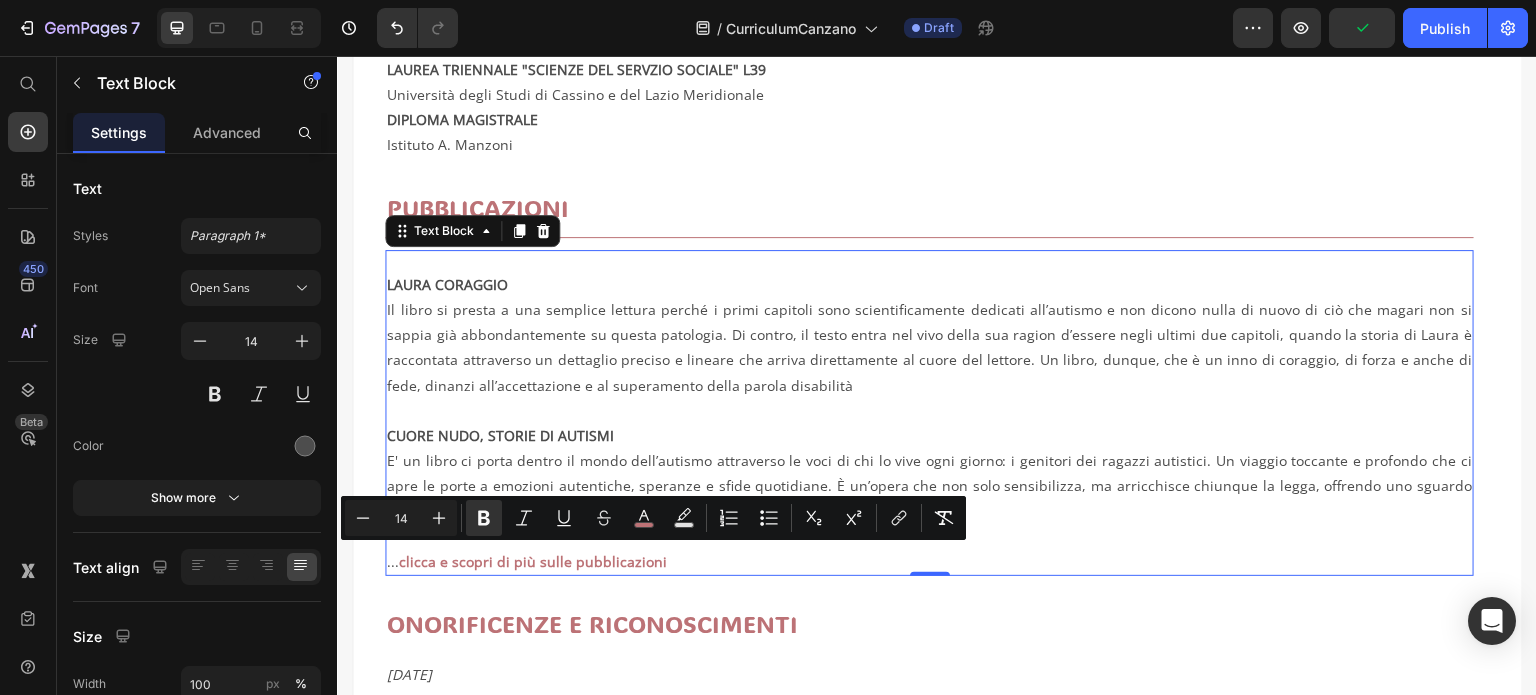 click on "clicca e scopri di più sulle pubblicazioni" at bounding box center [533, 561] 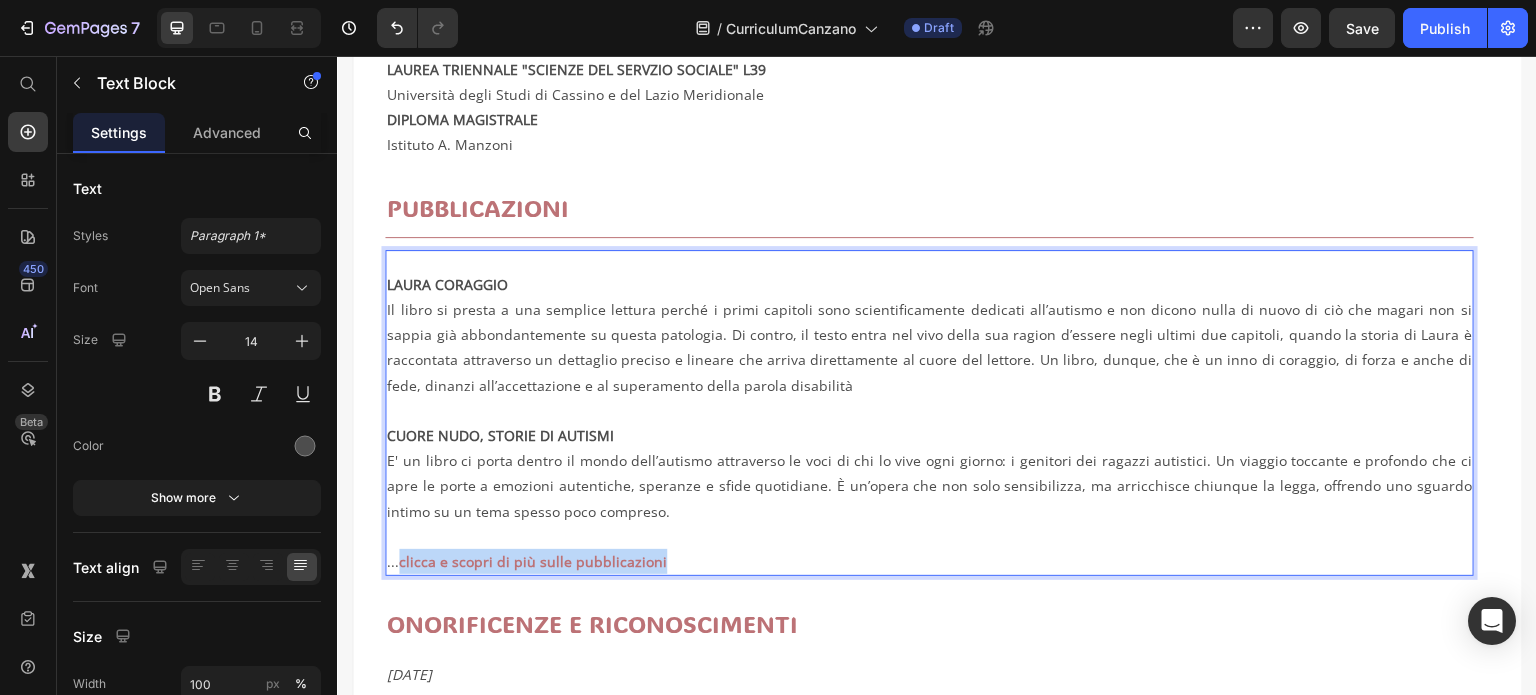 drag, startPoint x: 660, startPoint y: 557, endPoint x: 406, endPoint y: 561, distance: 254.0315 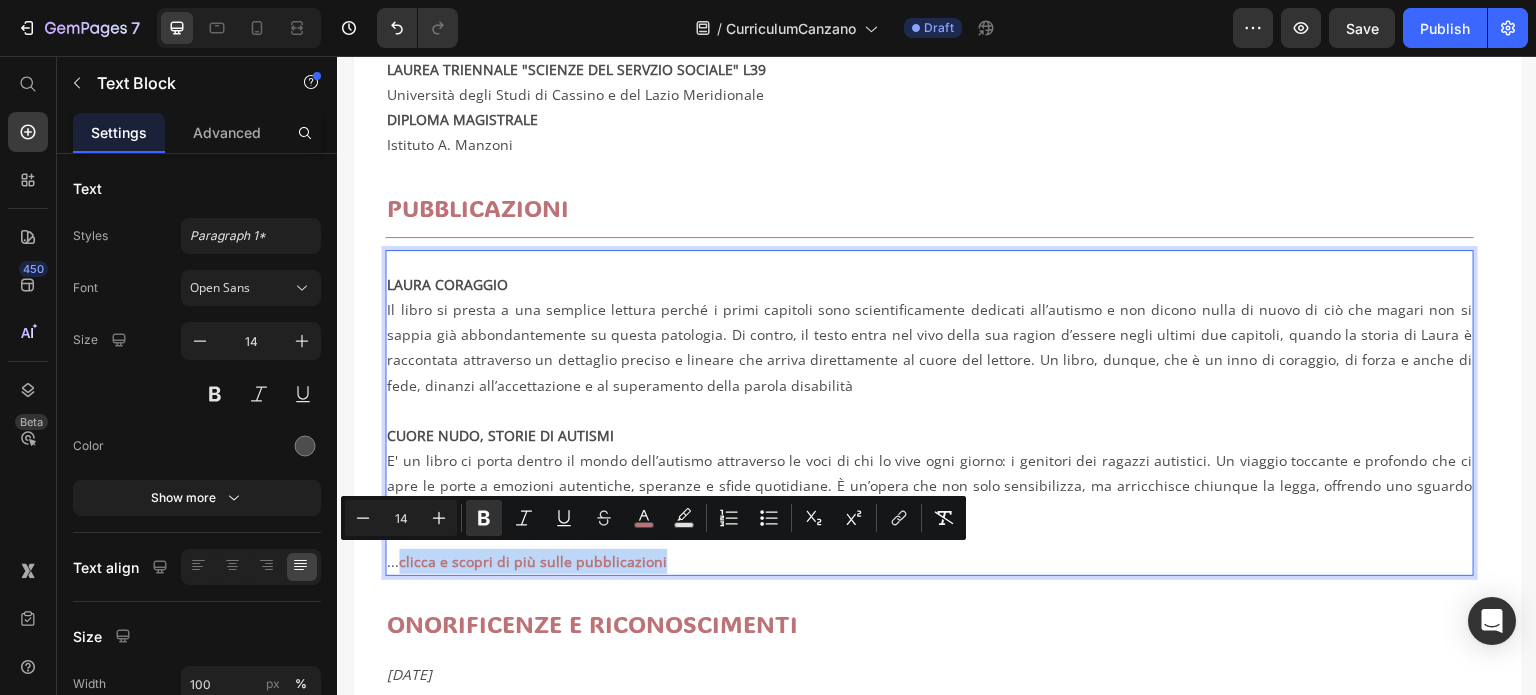 click on "clicca e scopri di più sulle pubblicazioni" at bounding box center [533, 561] 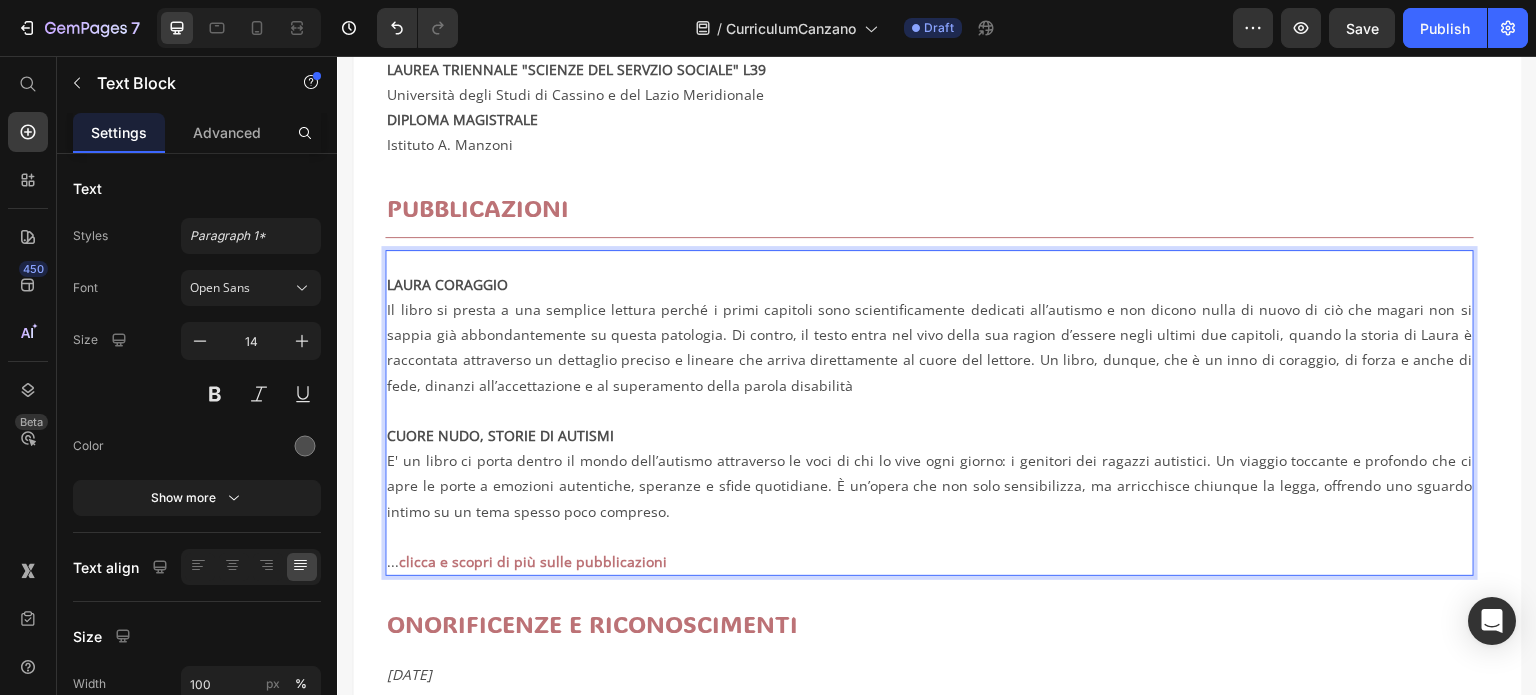 drag, startPoint x: 400, startPoint y: 562, endPoint x: 387, endPoint y: 563, distance: 13.038404 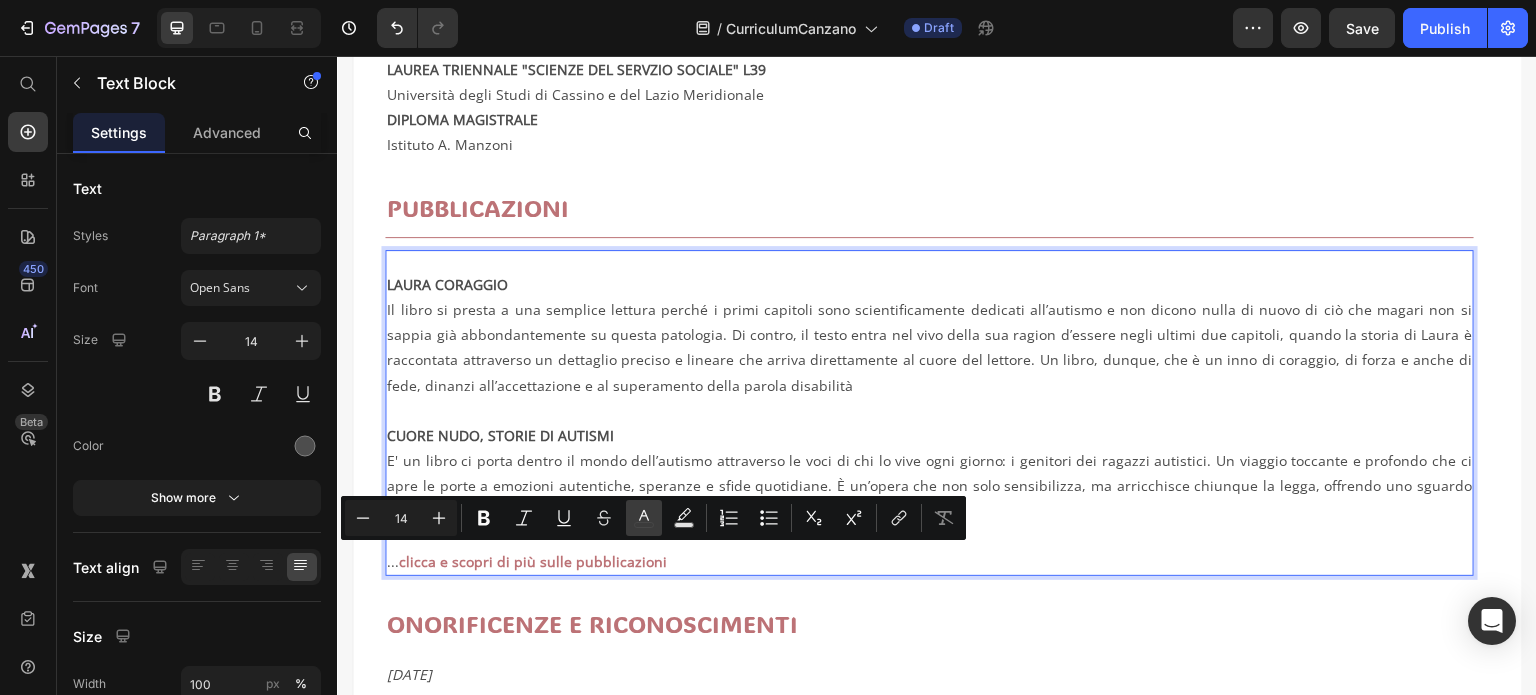 click on "color" at bounding box center [644, 518] 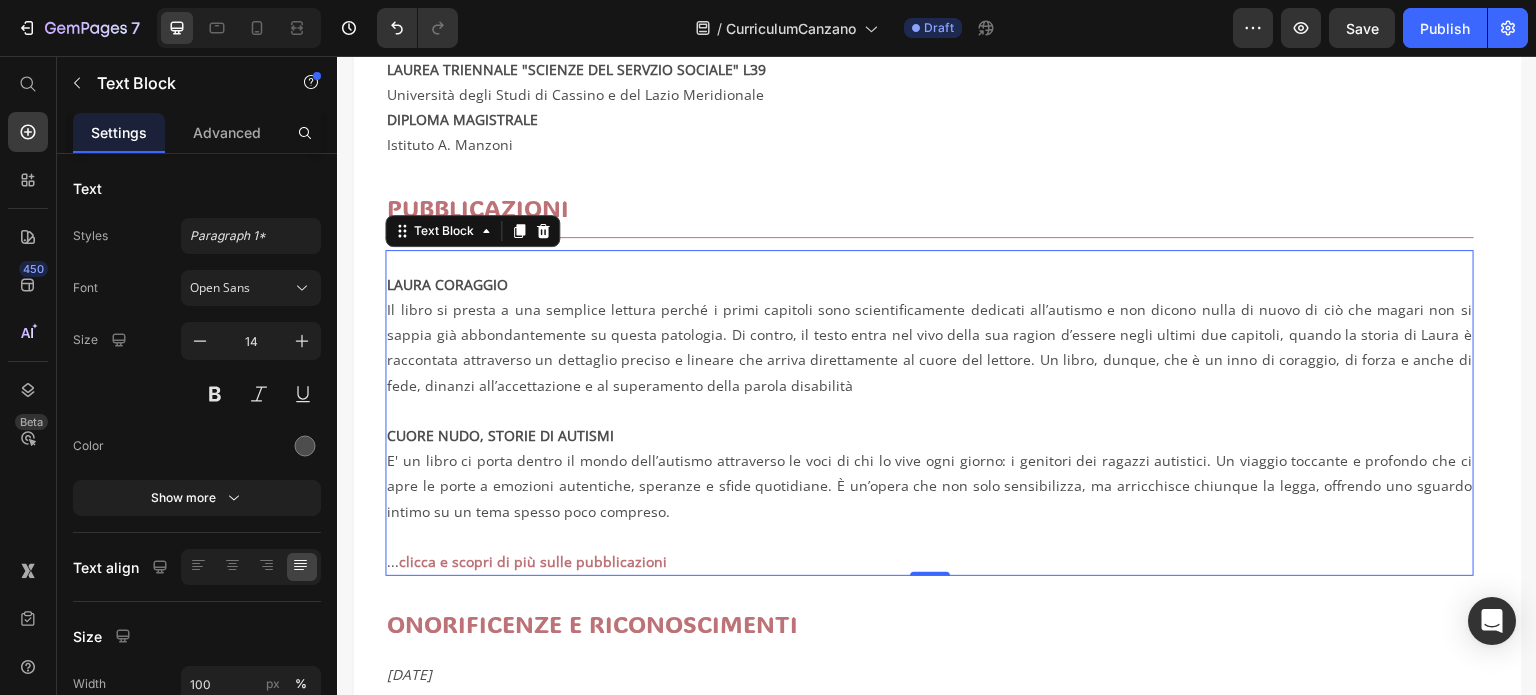 click on "clicca e scopri di più sulle pubblicazioni" at bounding box center (533, 561) 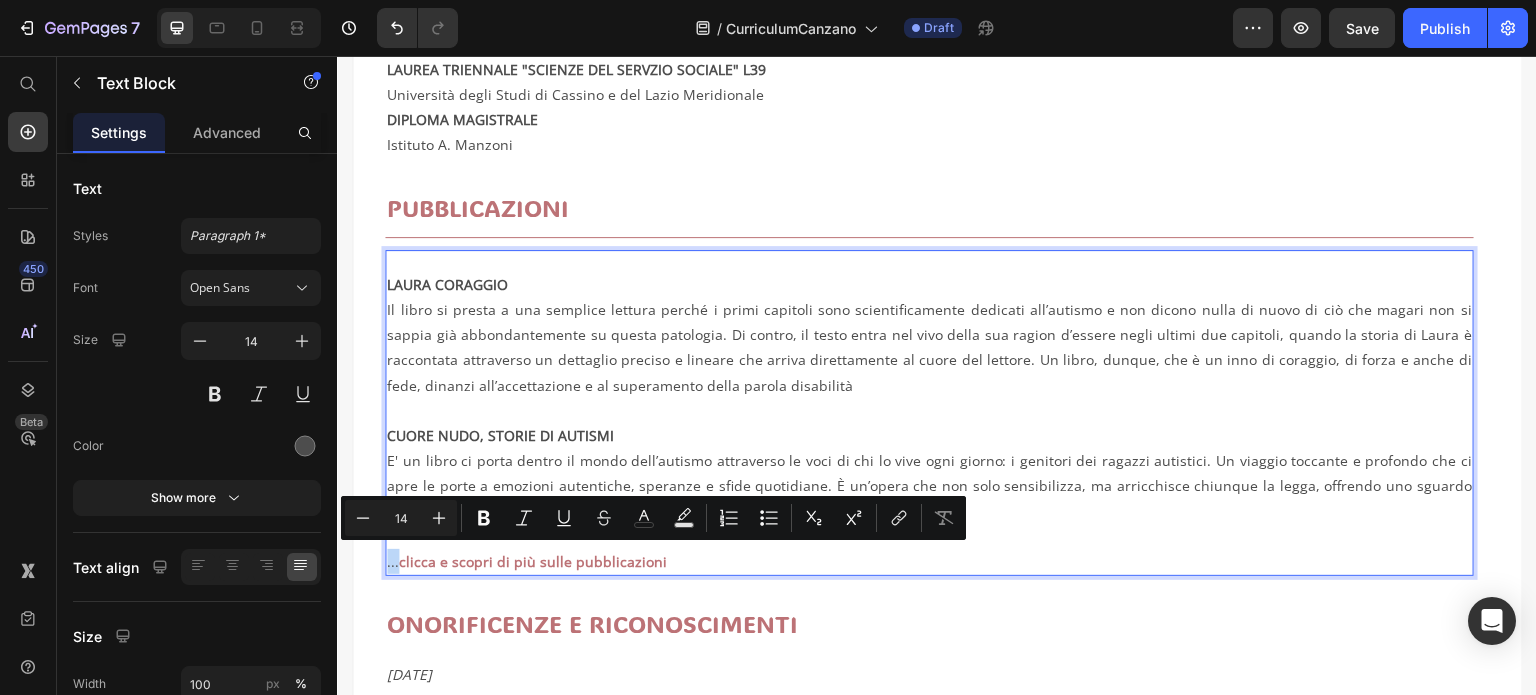 click on "...  clicca e scopri di più sulle pubblicazioni" at bounding box center [929, 561] 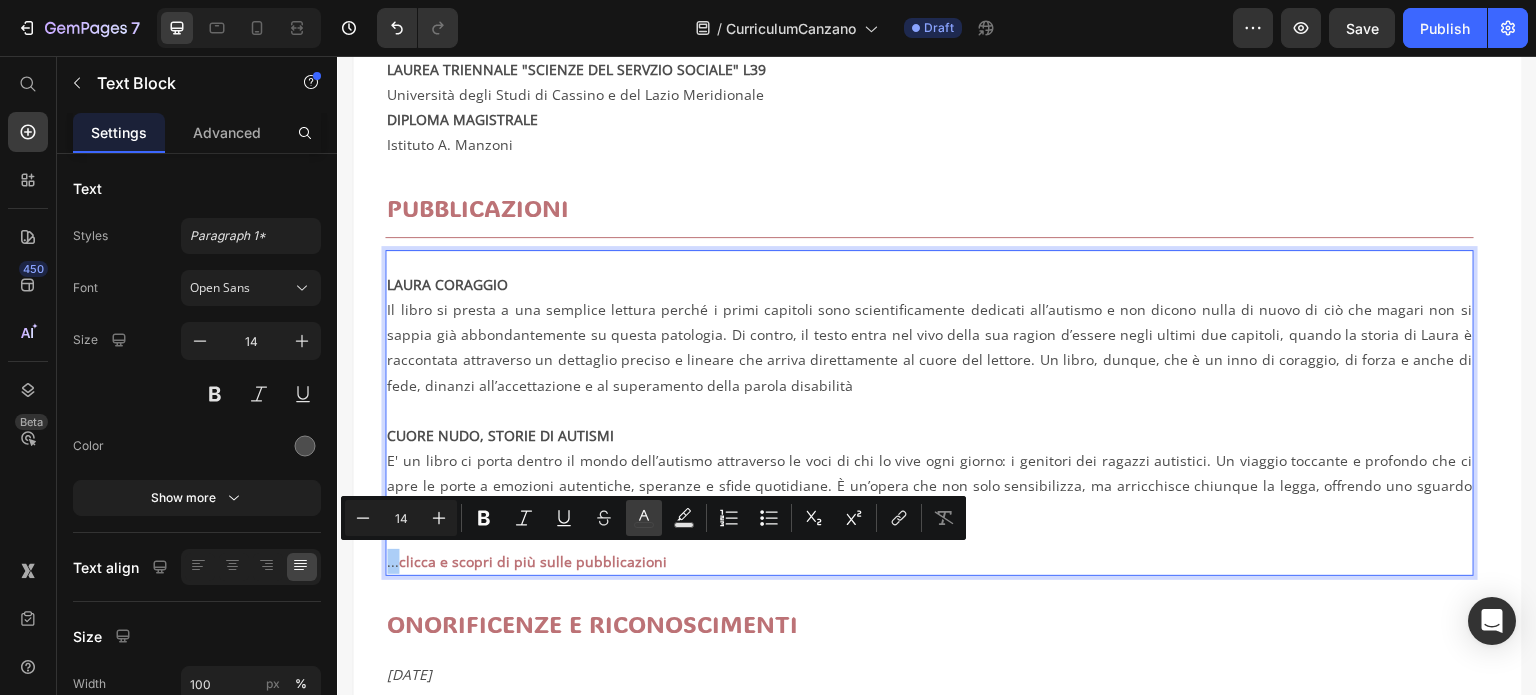 click 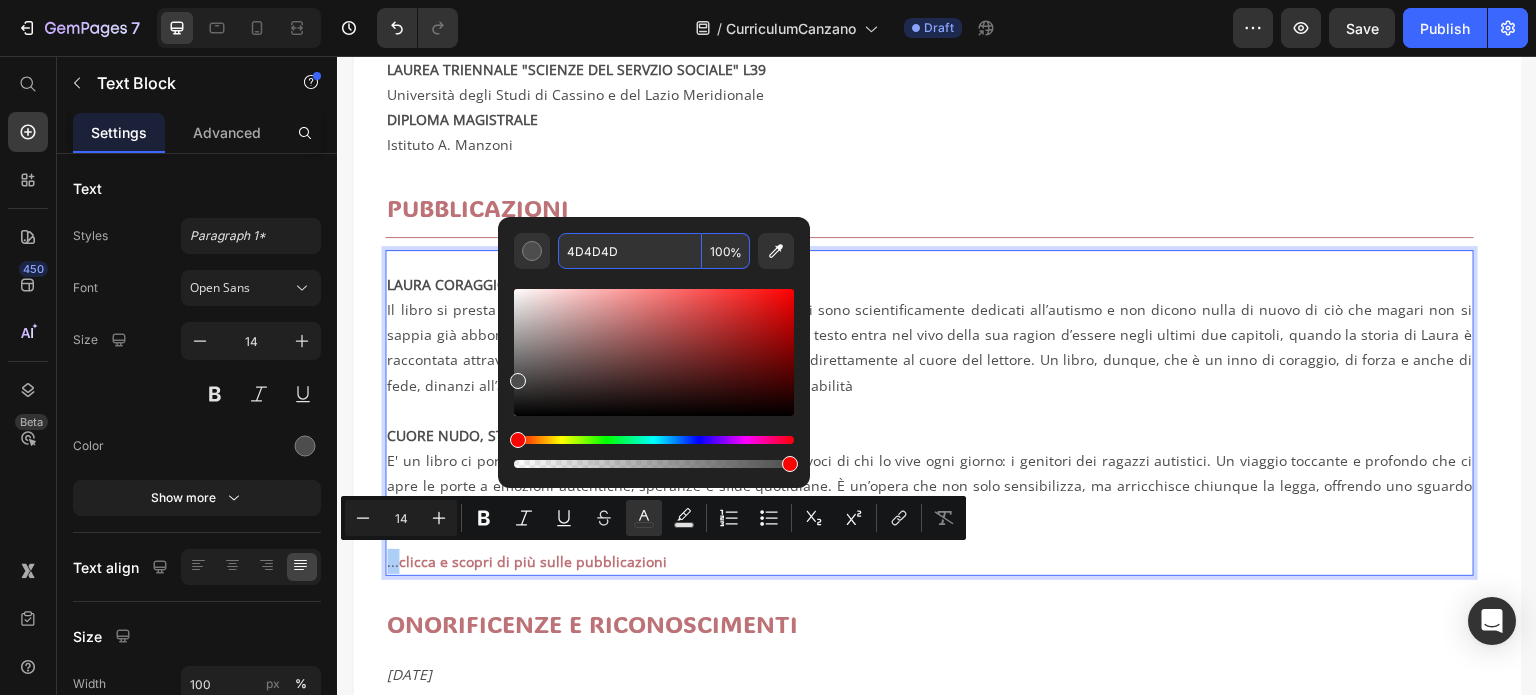 click on "4D4D4D" at bounding box center [630, 251] 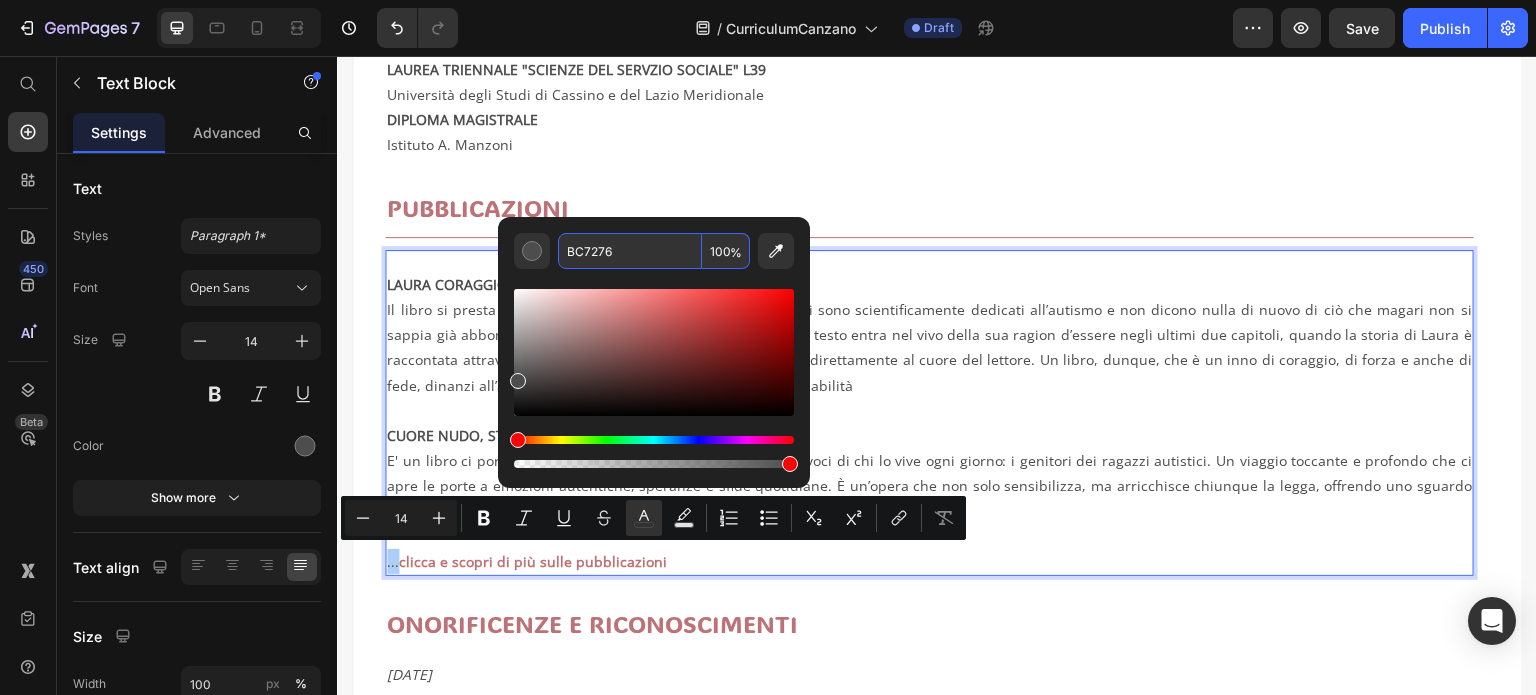 type on "BC7276" 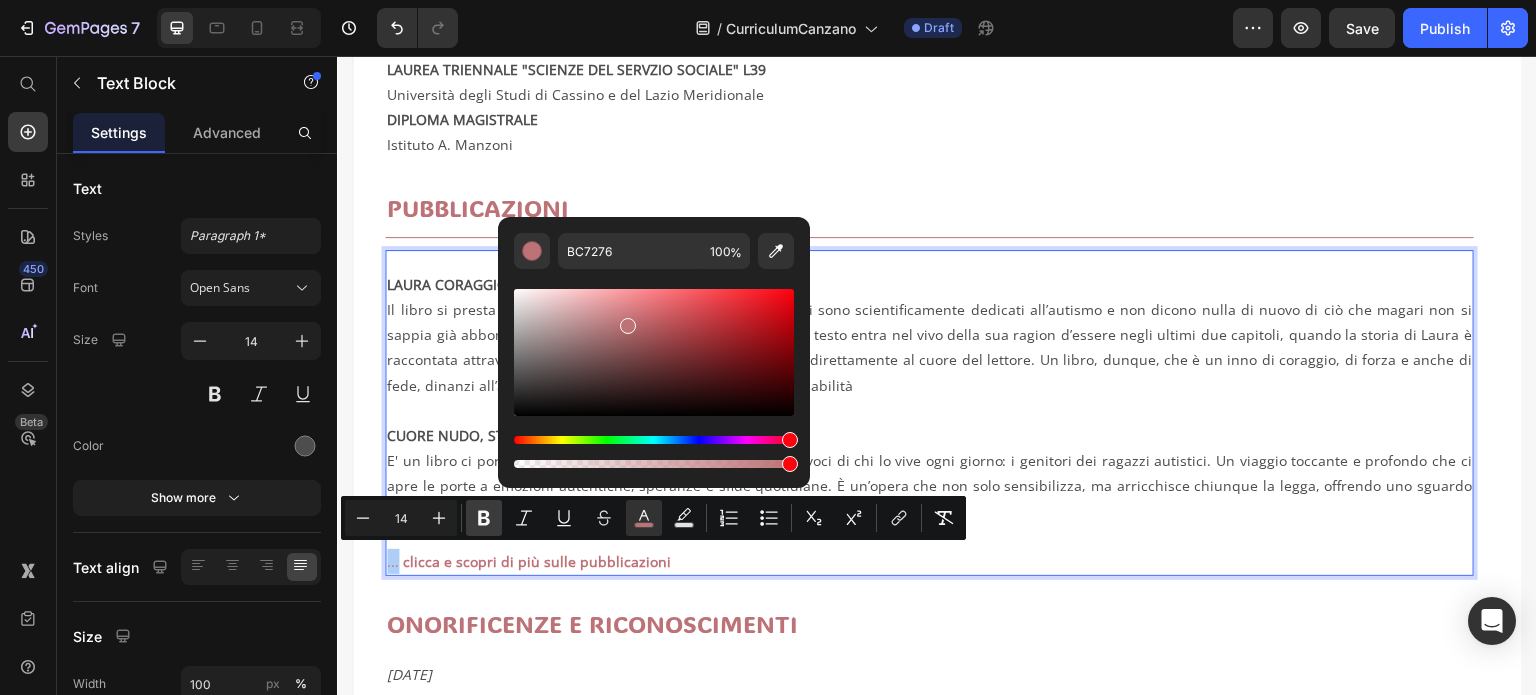 click 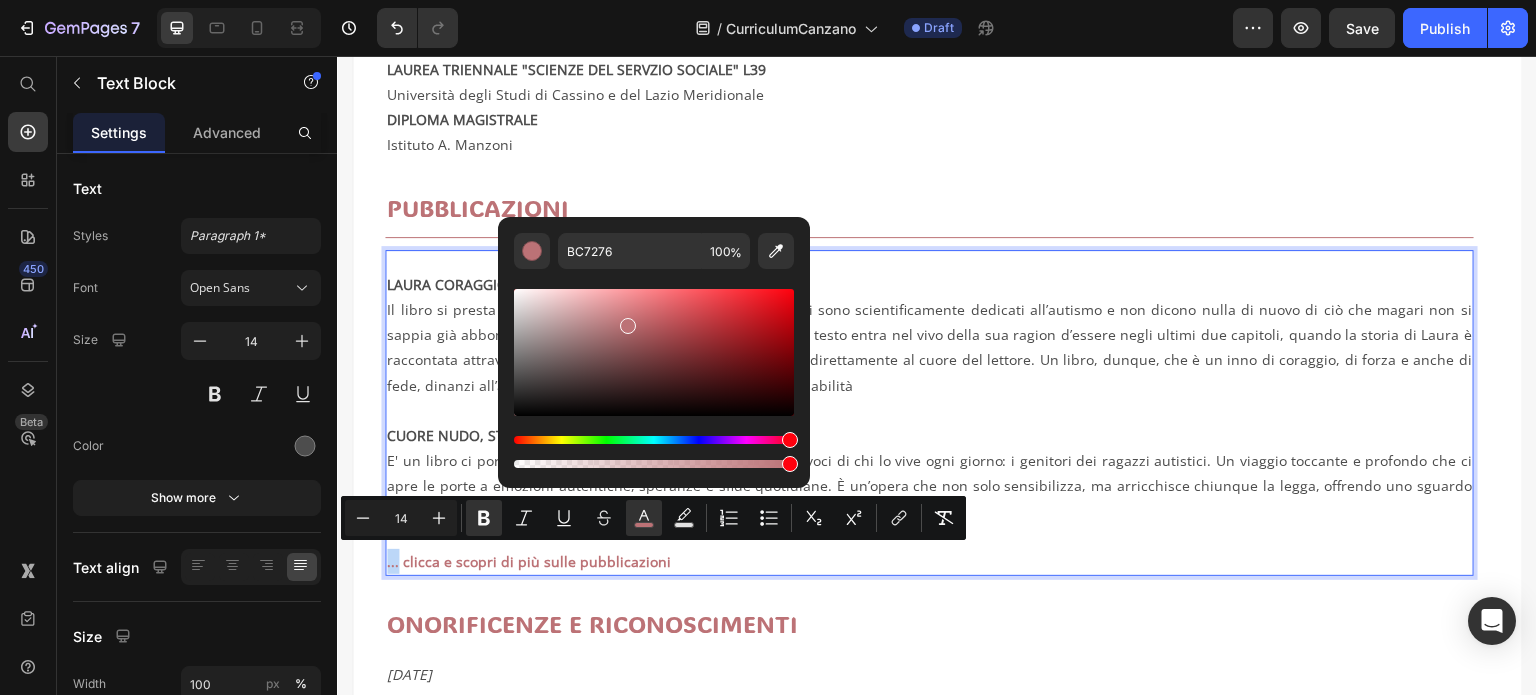 click on "clicca e scopri di più sulle pubblicazioni" at bounding box center [537, 561] 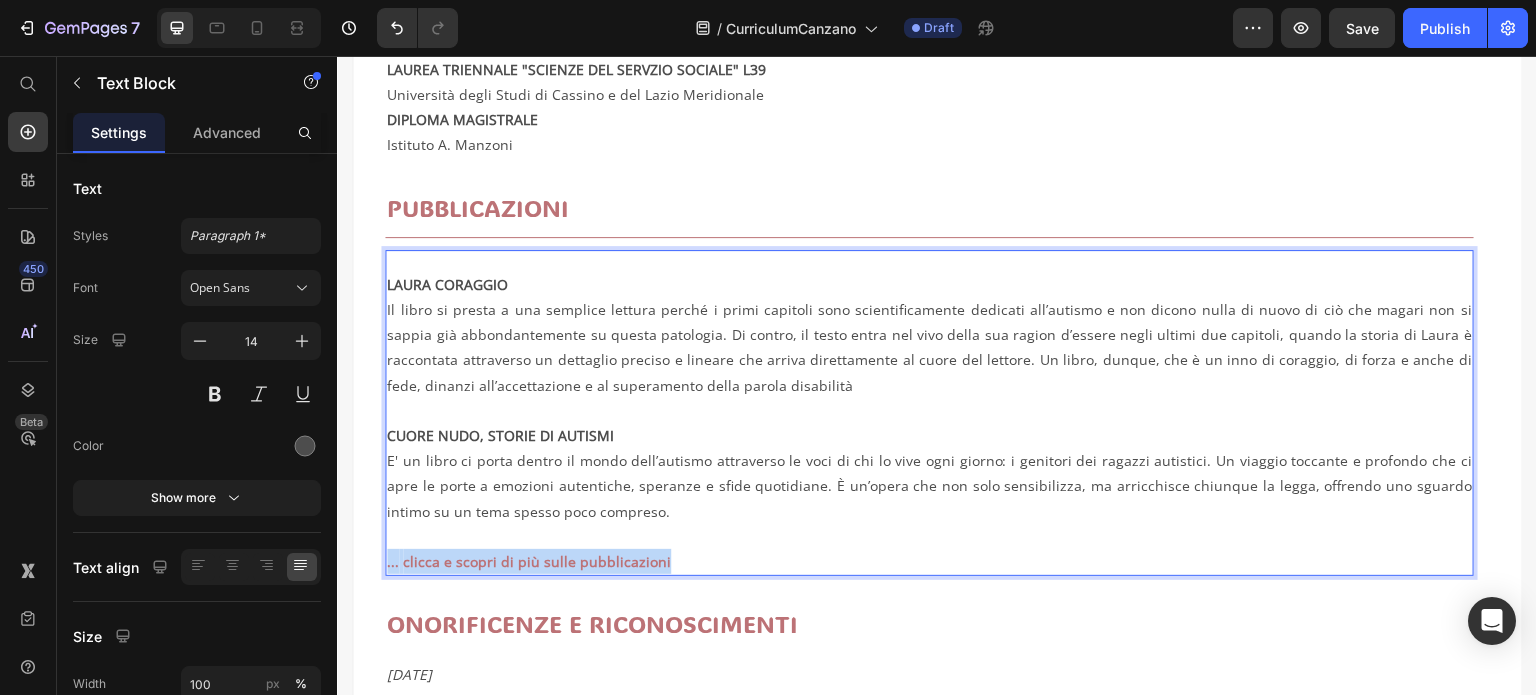 drag, startPoint x: 675, startPoint y: 557, endPoint x: 388, endPoint y: 559, distance: 287.00696 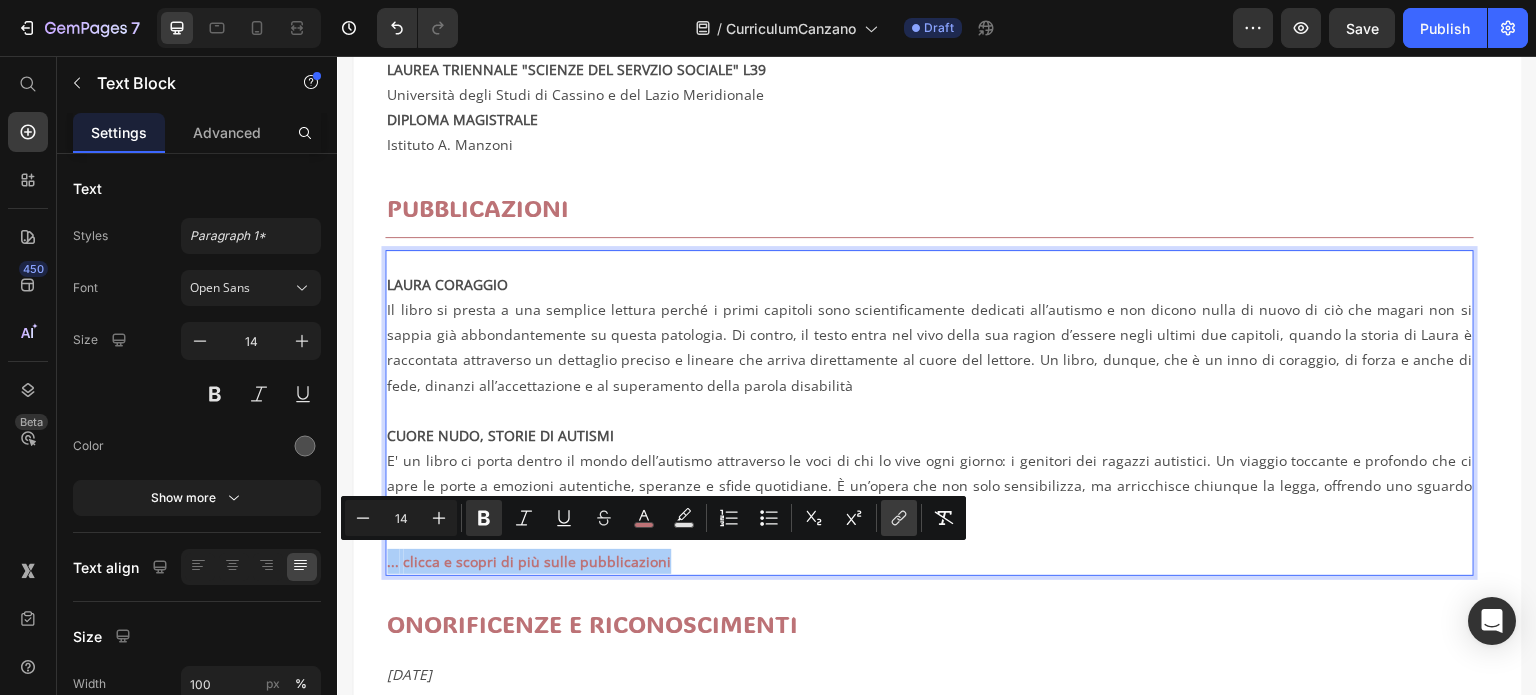 click on "link" at bounding box center (899, 518) 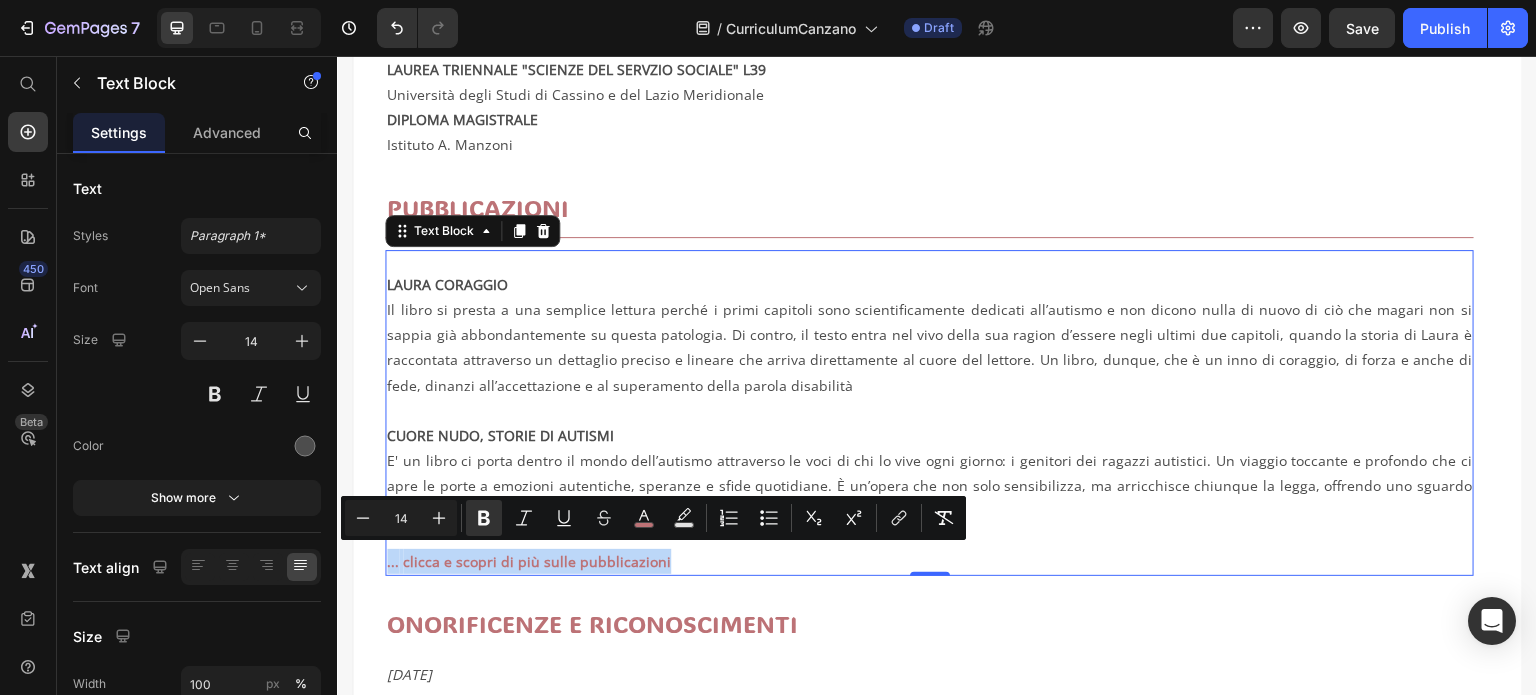 click on "...   clicca e scopri di più sulle pubblicazioni" at bounding box center (929, 561) 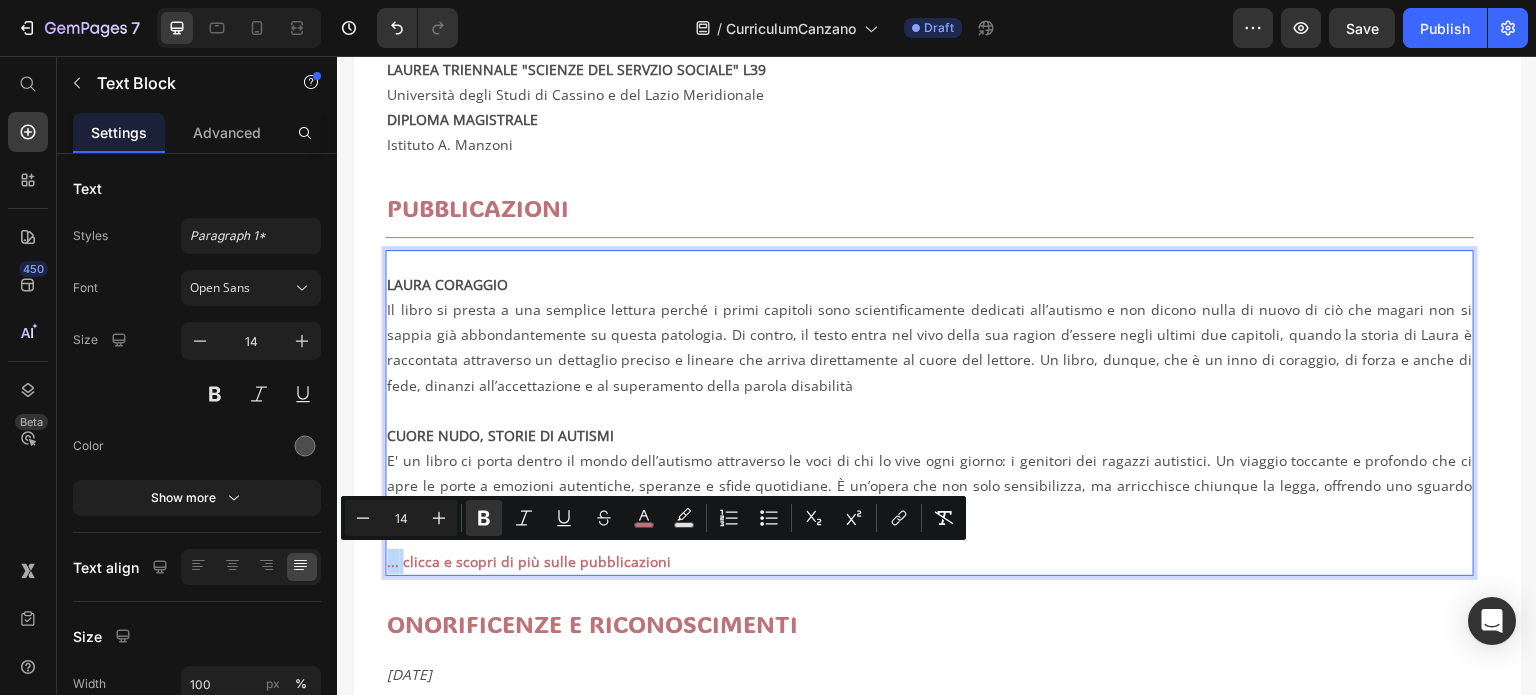 click on "...   clicca e scopri di più sulle pubblicazioni" at bounding box center (929, 561) 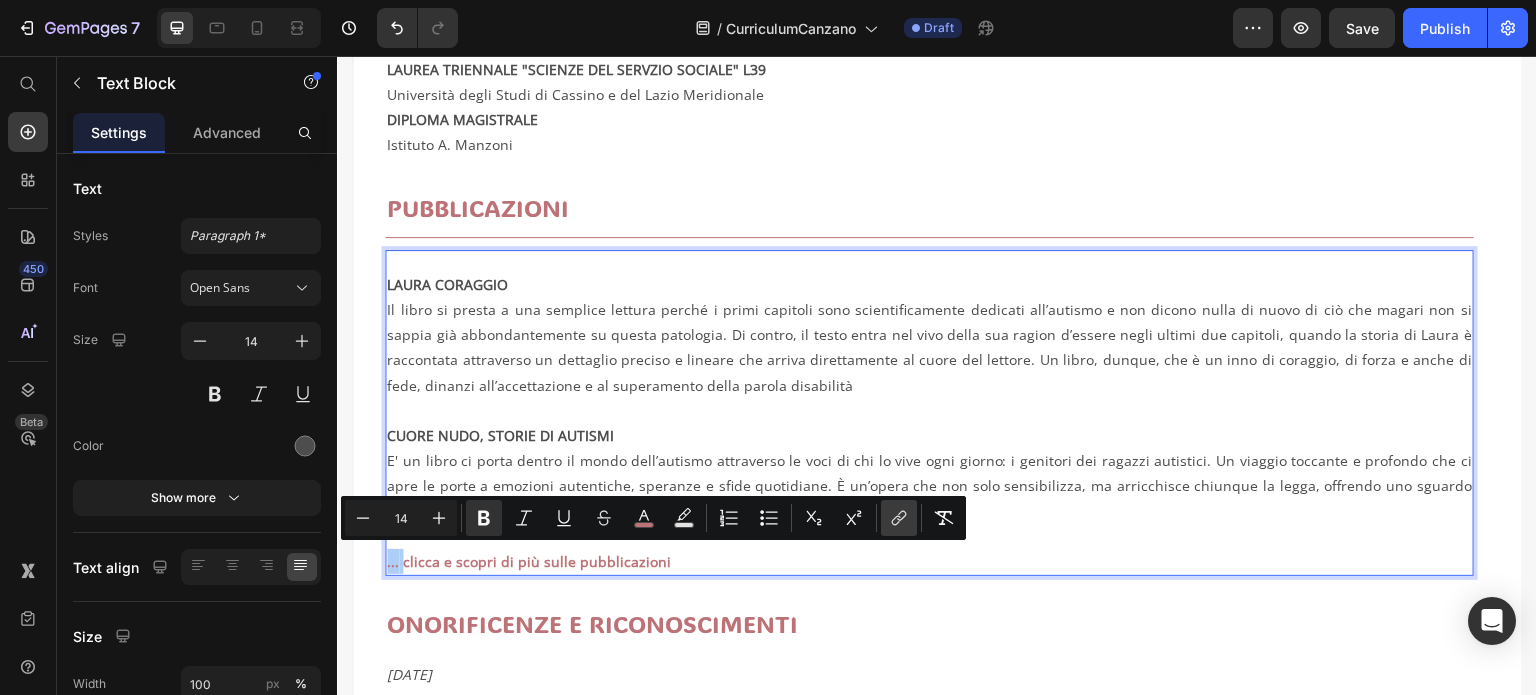 click 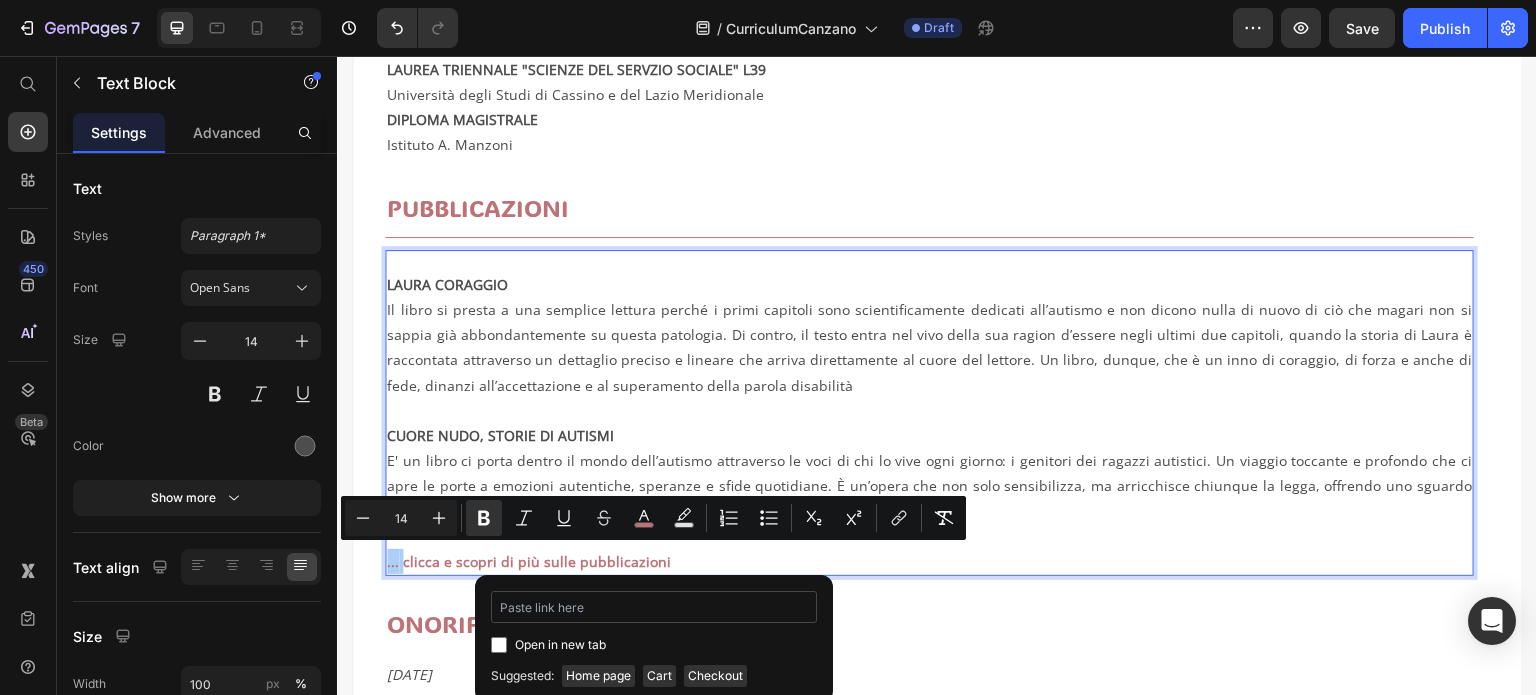 click at bounding box center (654, 607) 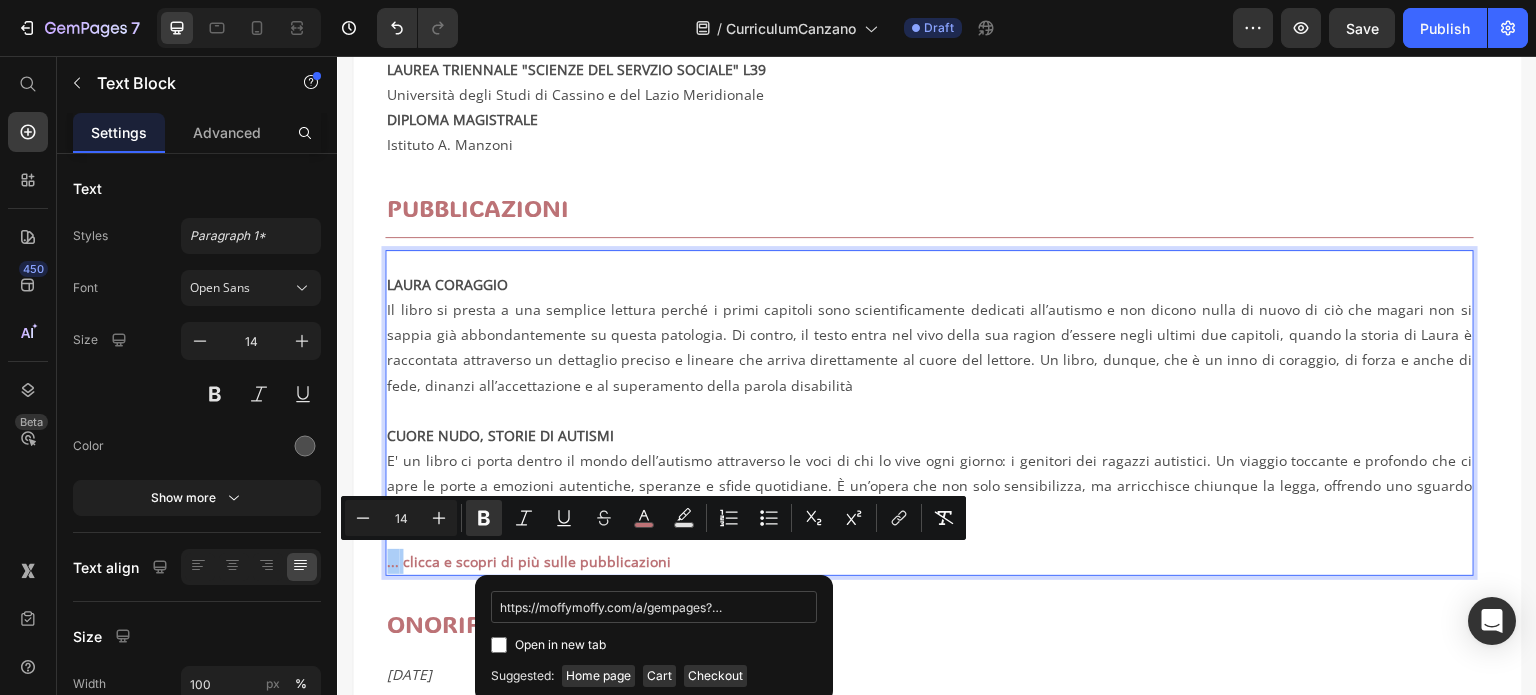 scroll, scrollTop: 0, scrollLeft: 610, axis: horizontal 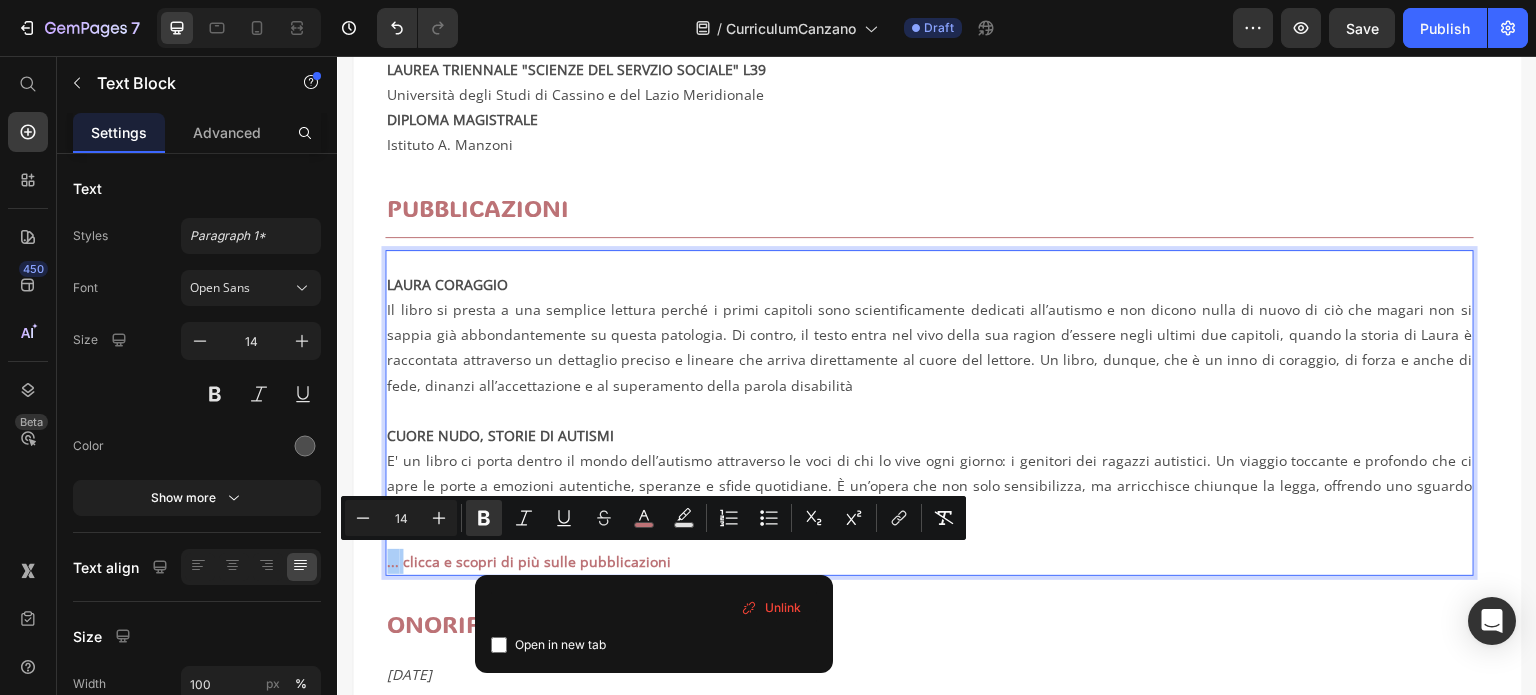 type on "https://moffymoffy.com/a/gempages?version=v7&shop_id=566131130235880255&theme_page_id=574437480737015013&page_type=GP_ARTICLE" 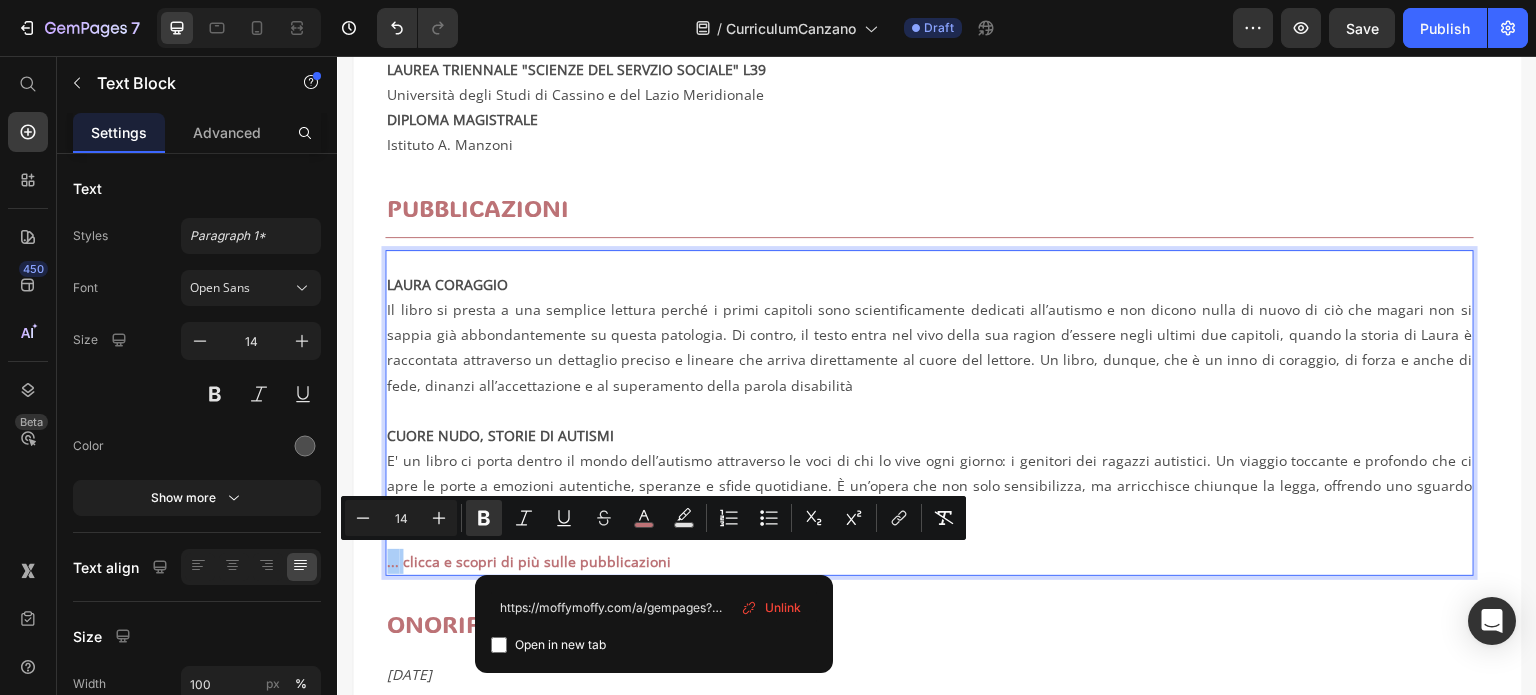 click at bounding box center [499, 645] 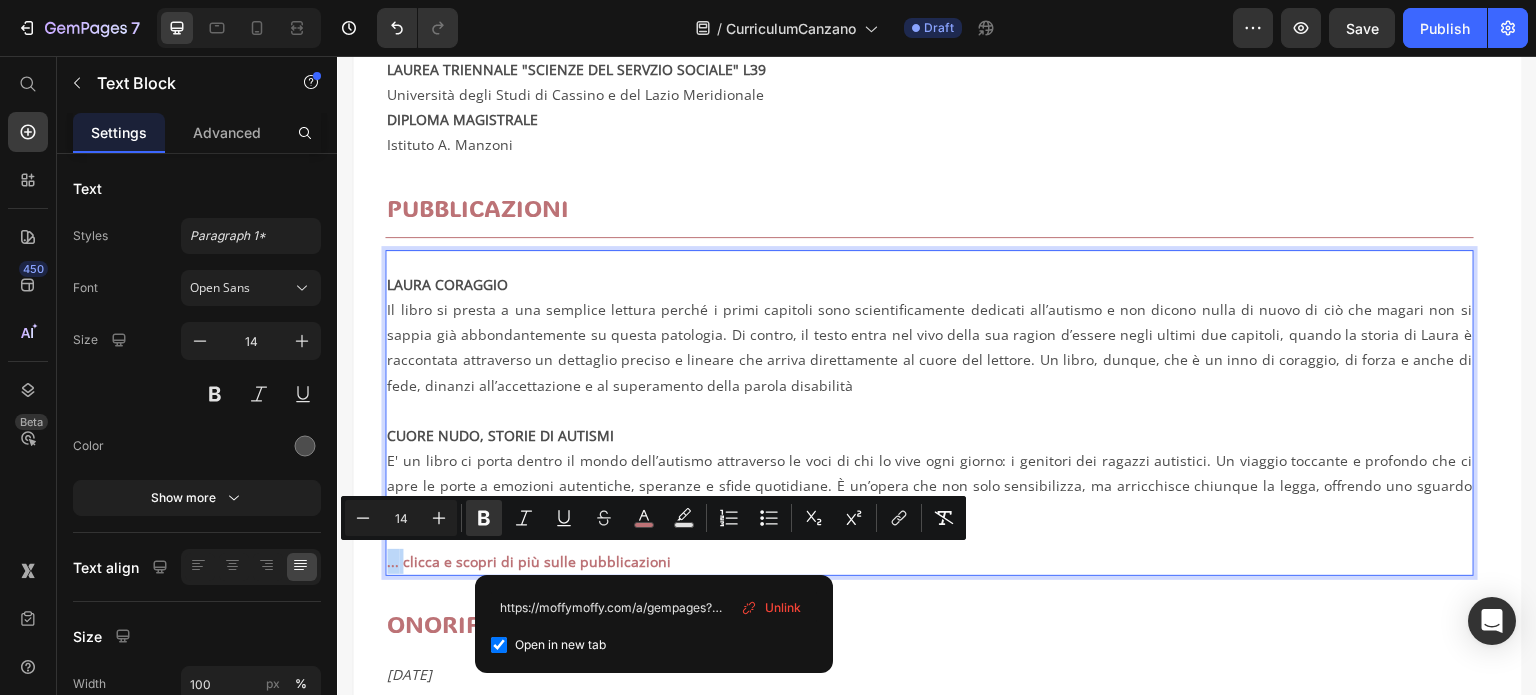 checkbox on "true" 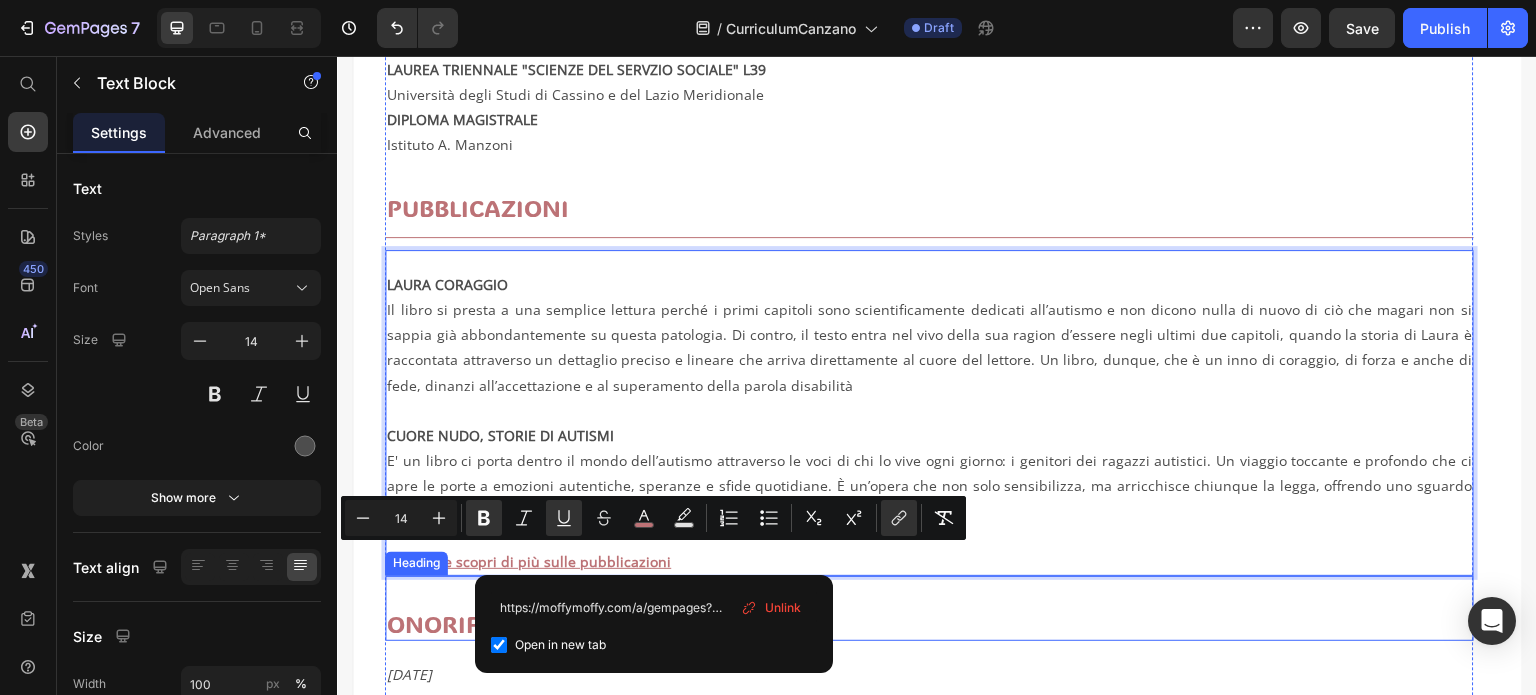 click on "ONORIFICENZE E RICONOSCIMENTI" at bounding box center [929, 623] 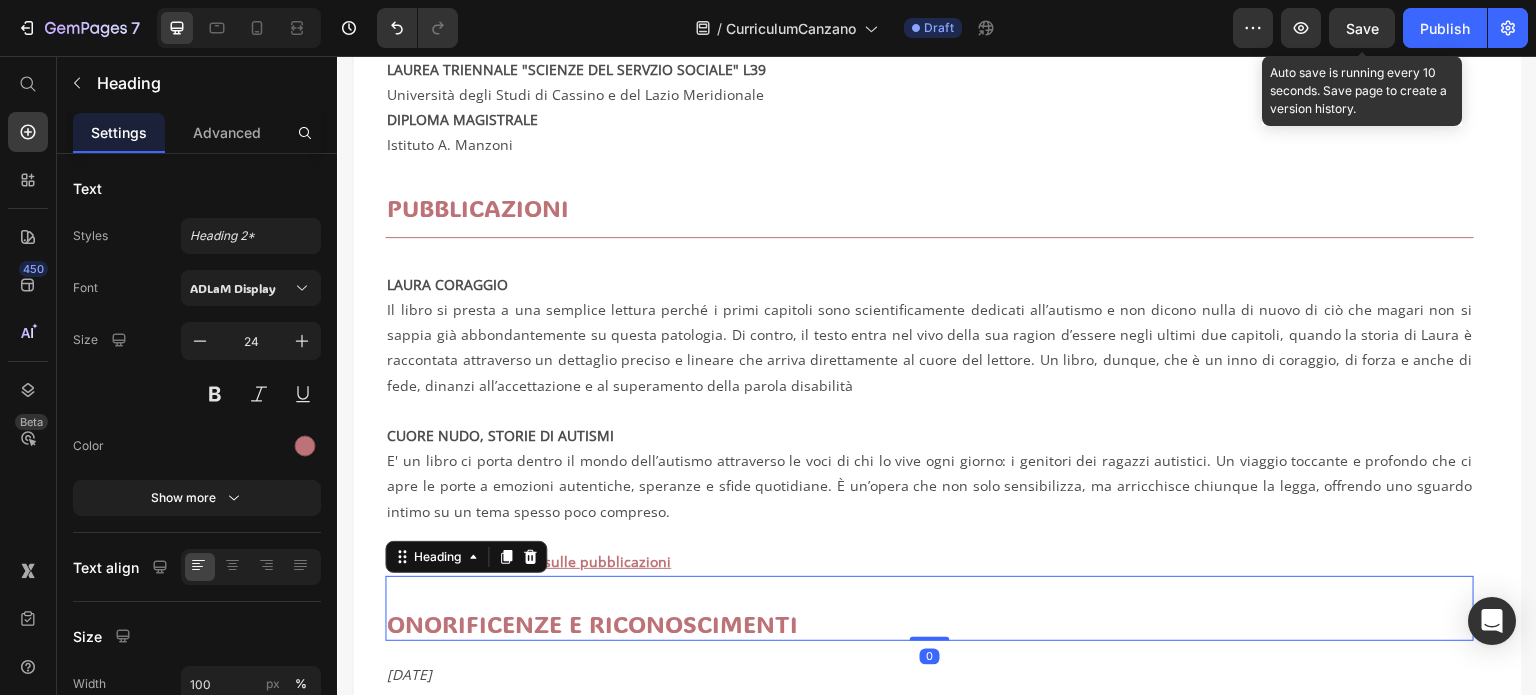 click on "Save" at bounding box center (1362, 28) 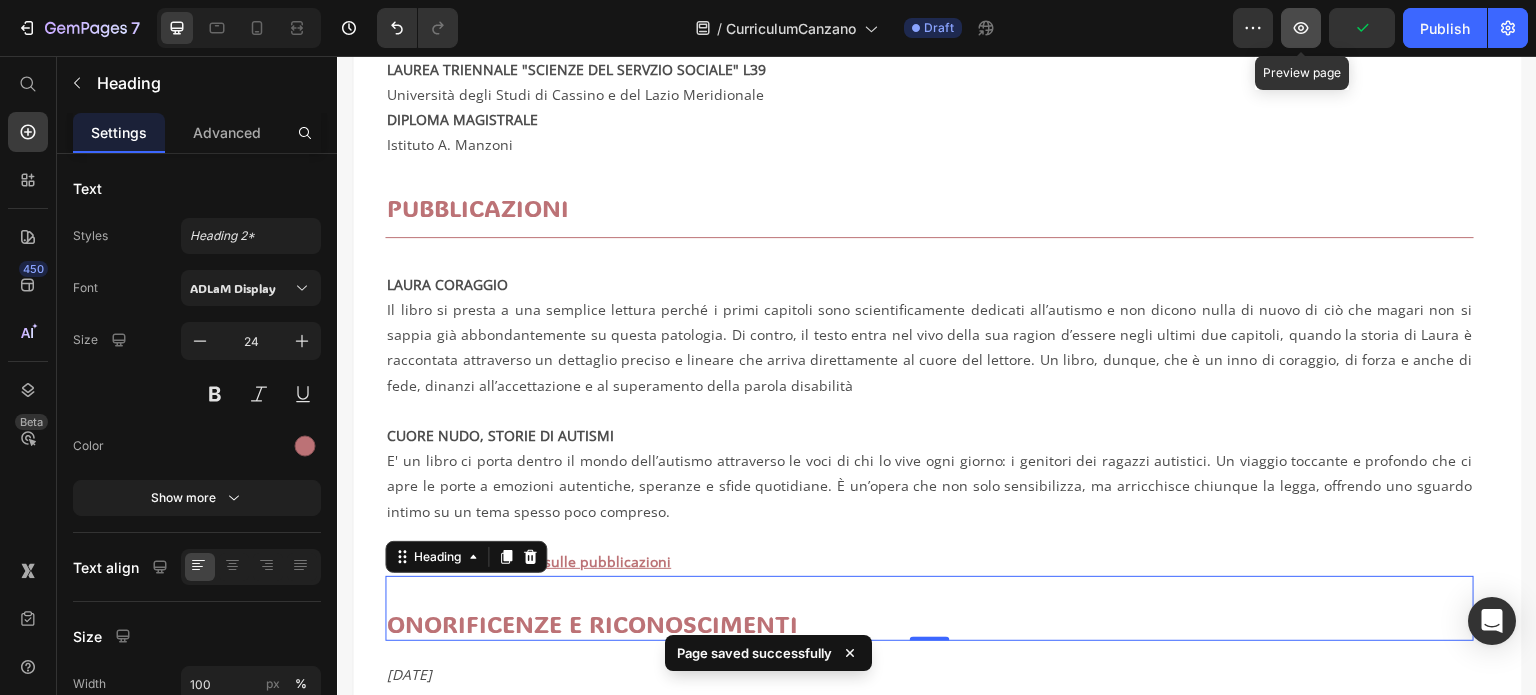 click 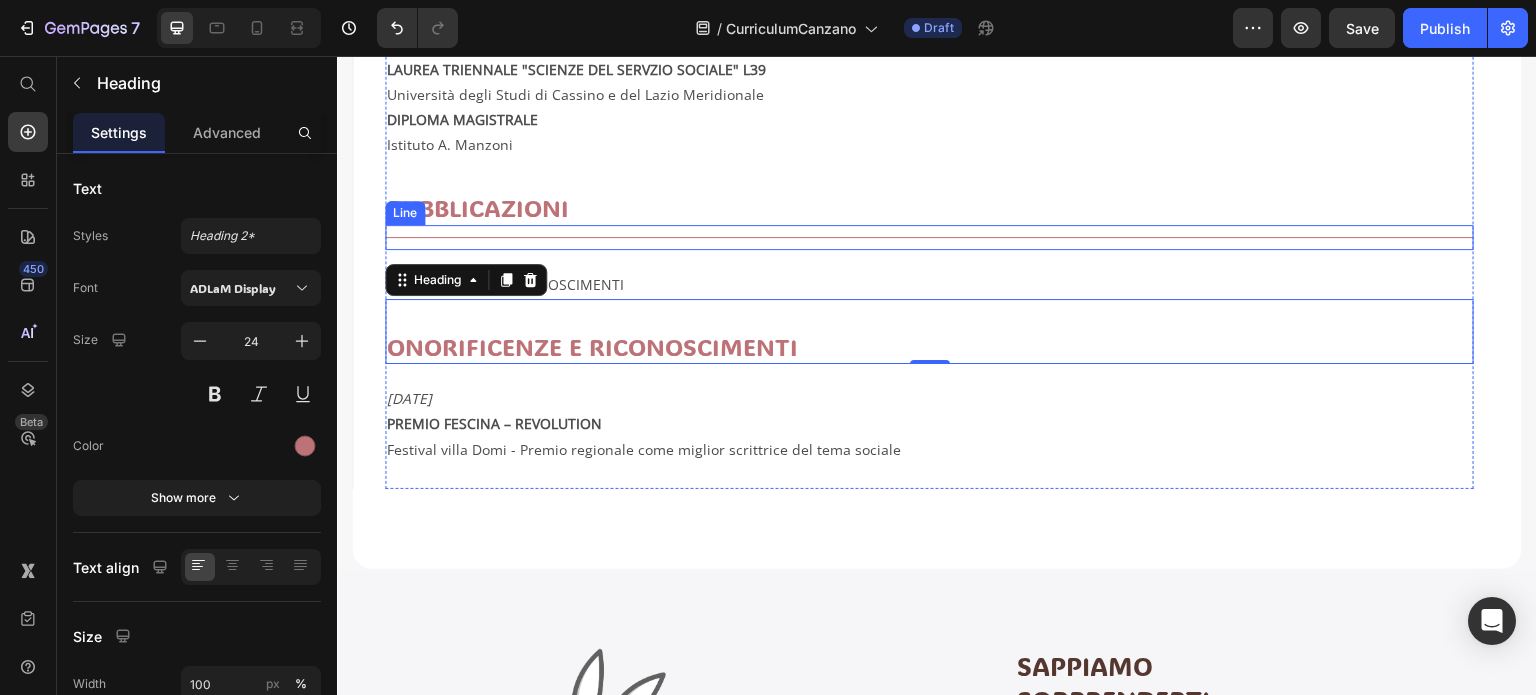 click on "Title Line" at bounding box center (929, 237) 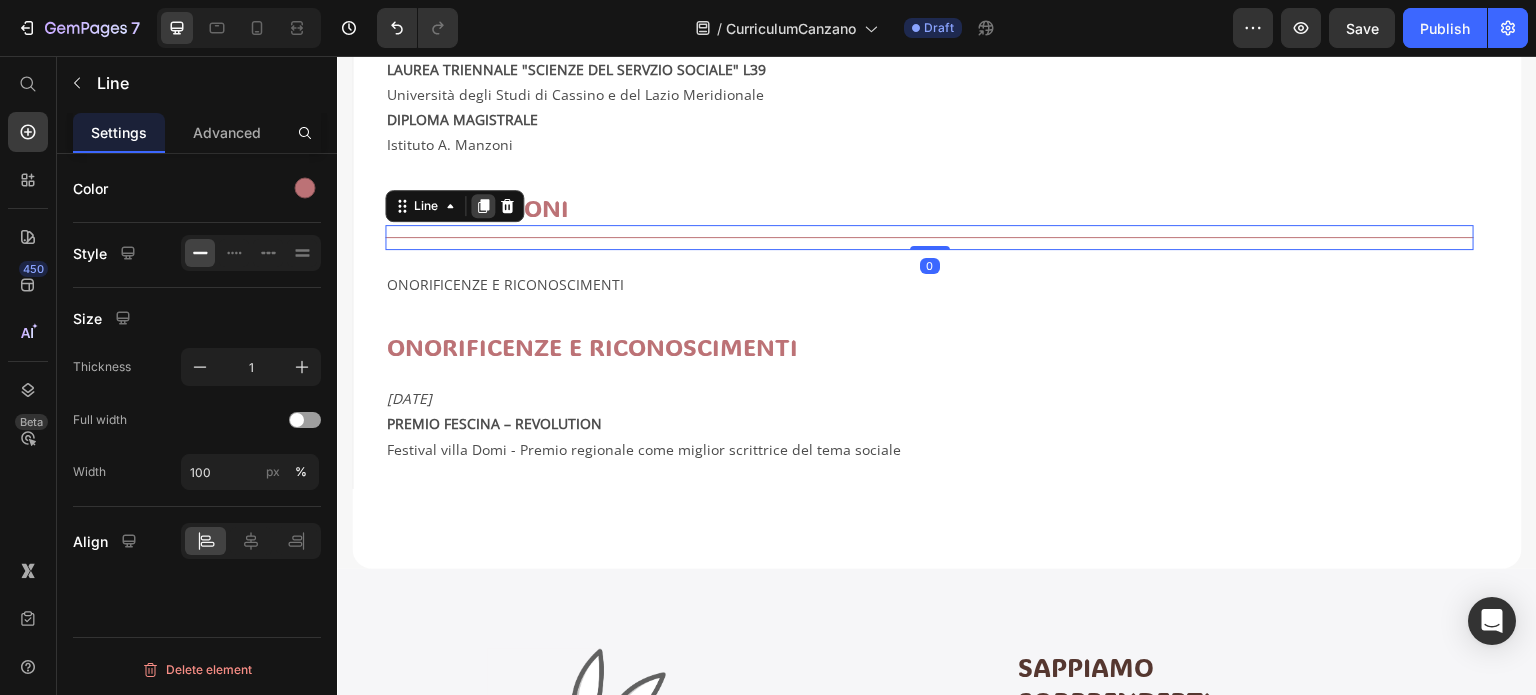 click 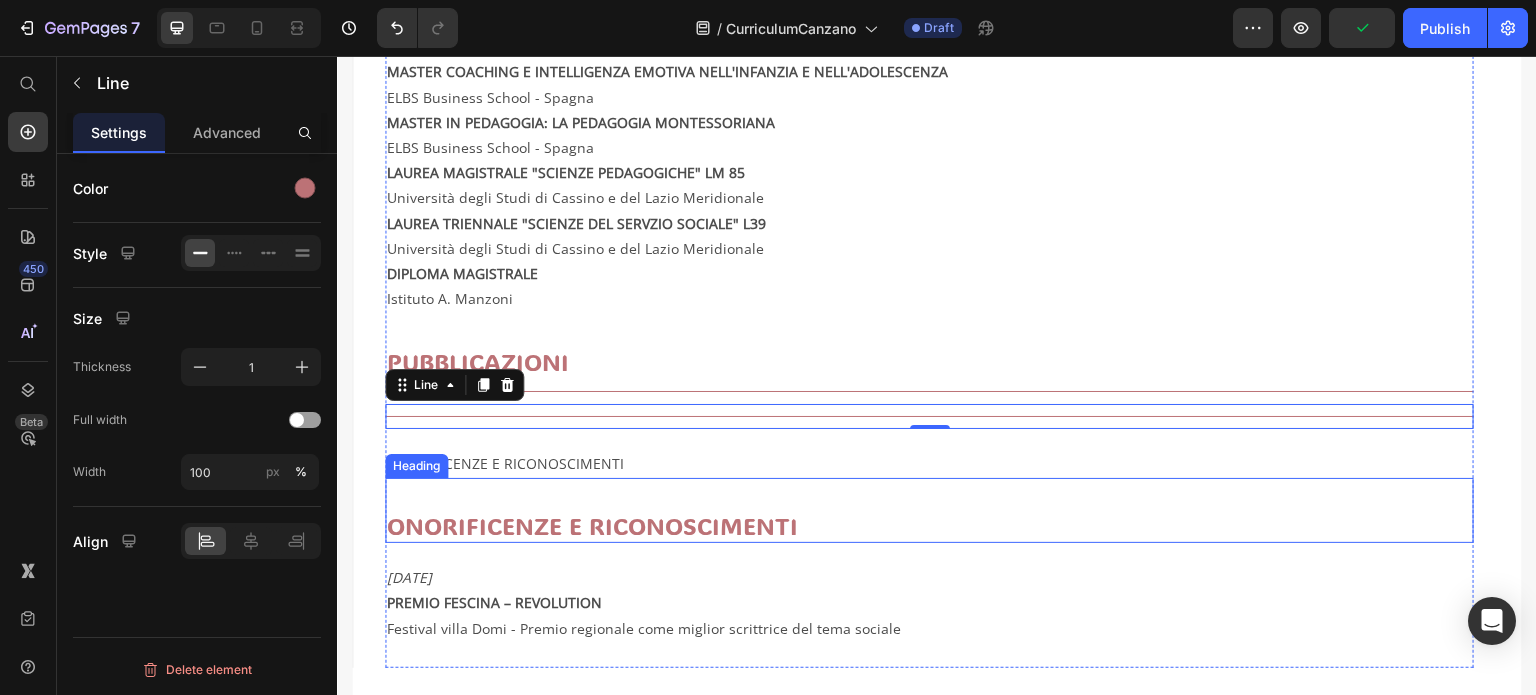 scroll, scrollTop: 989, scrollLeft: 0, axis: vertical 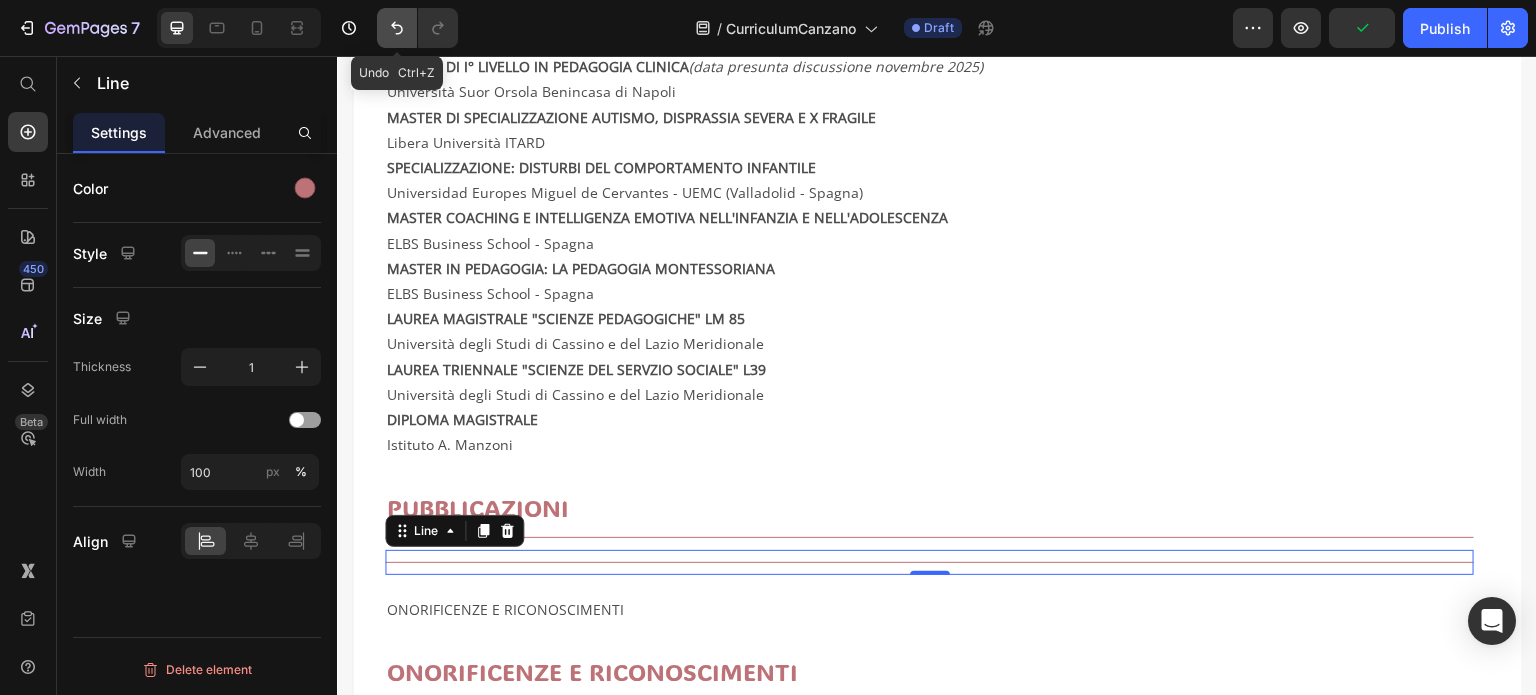 click 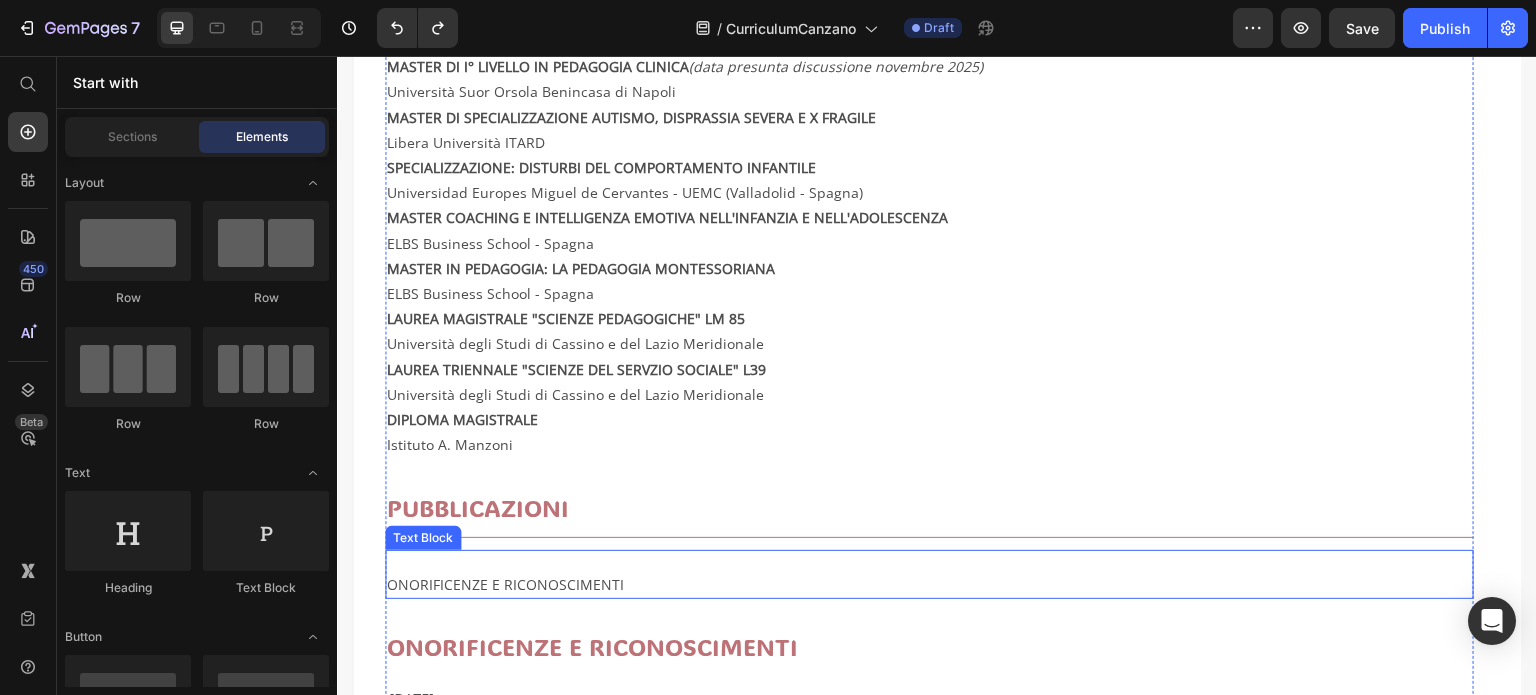 scroll, scrollTop: 1189, scrollLeft: 0, axis: vertical 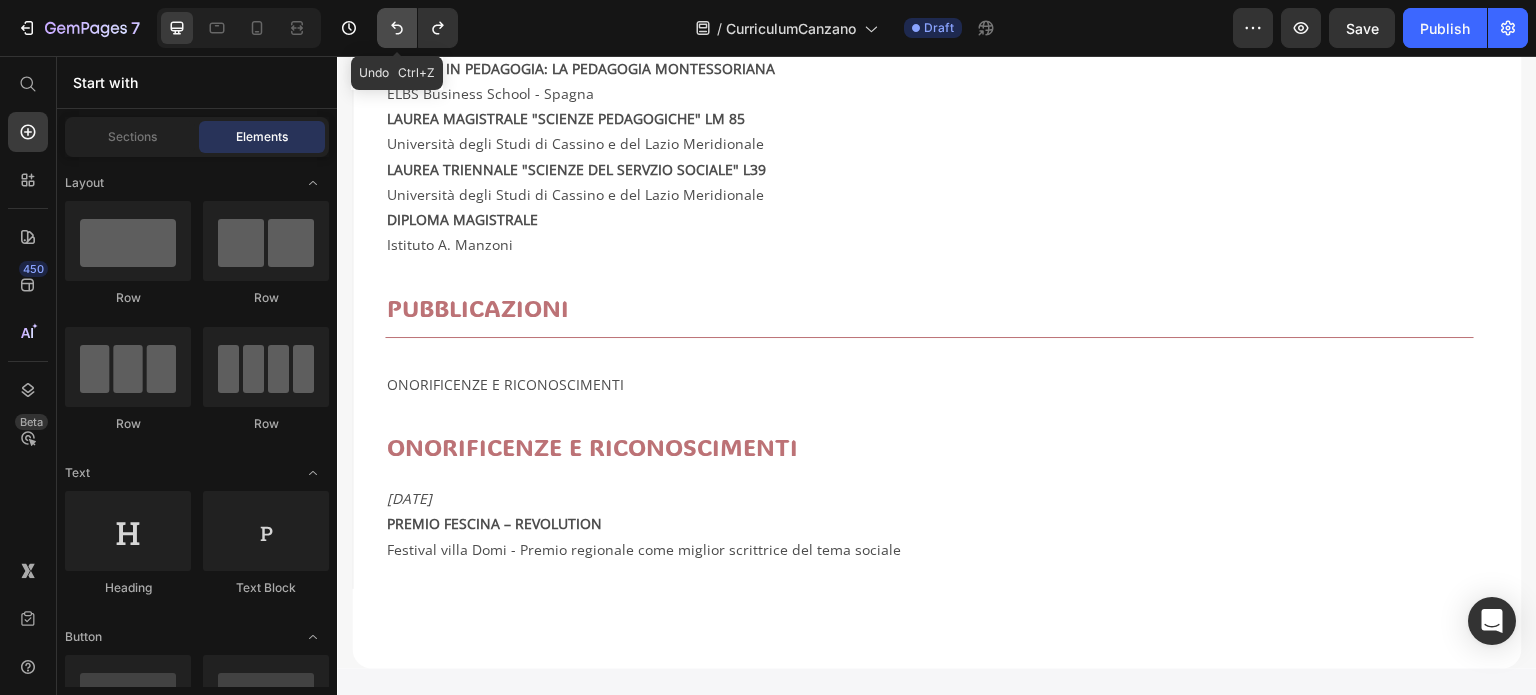 click 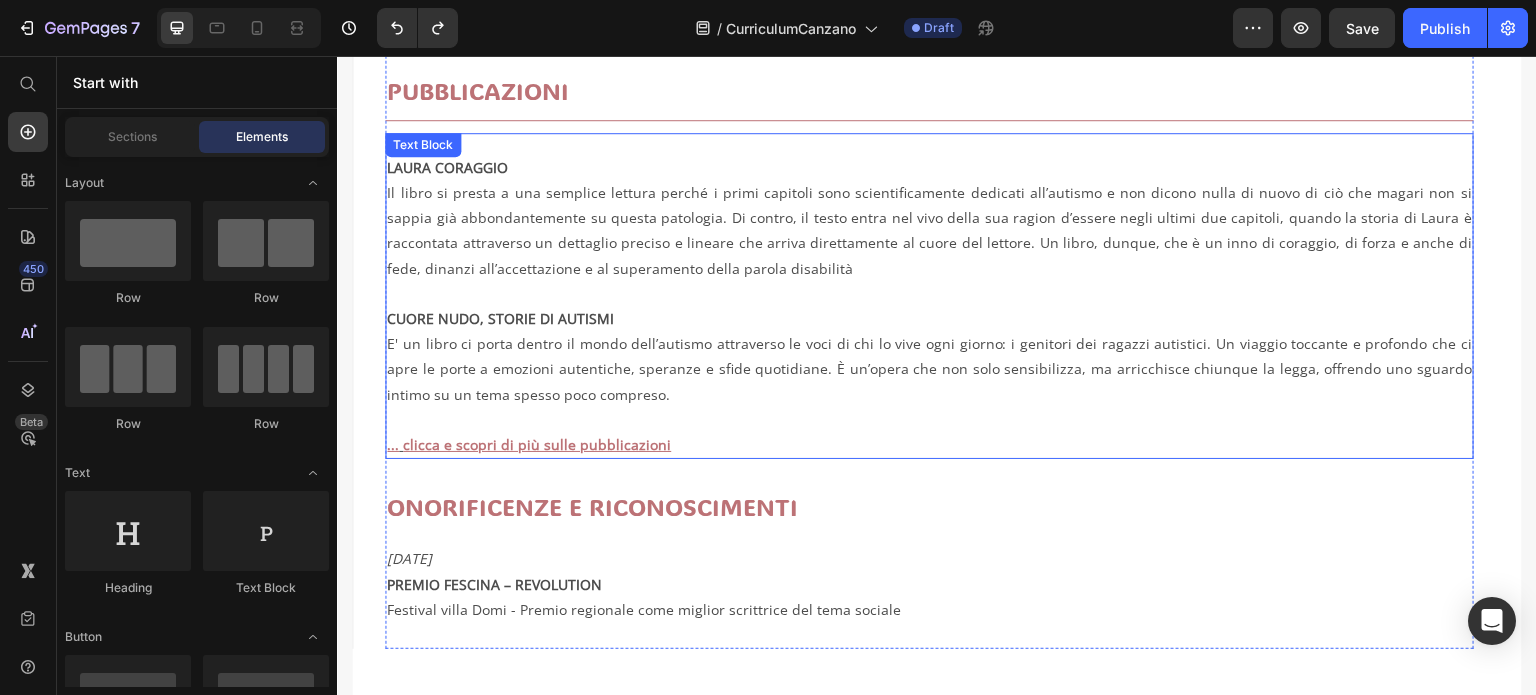 scroll, scrollTop: 1289, scrollLeft: 0, axis: vertical 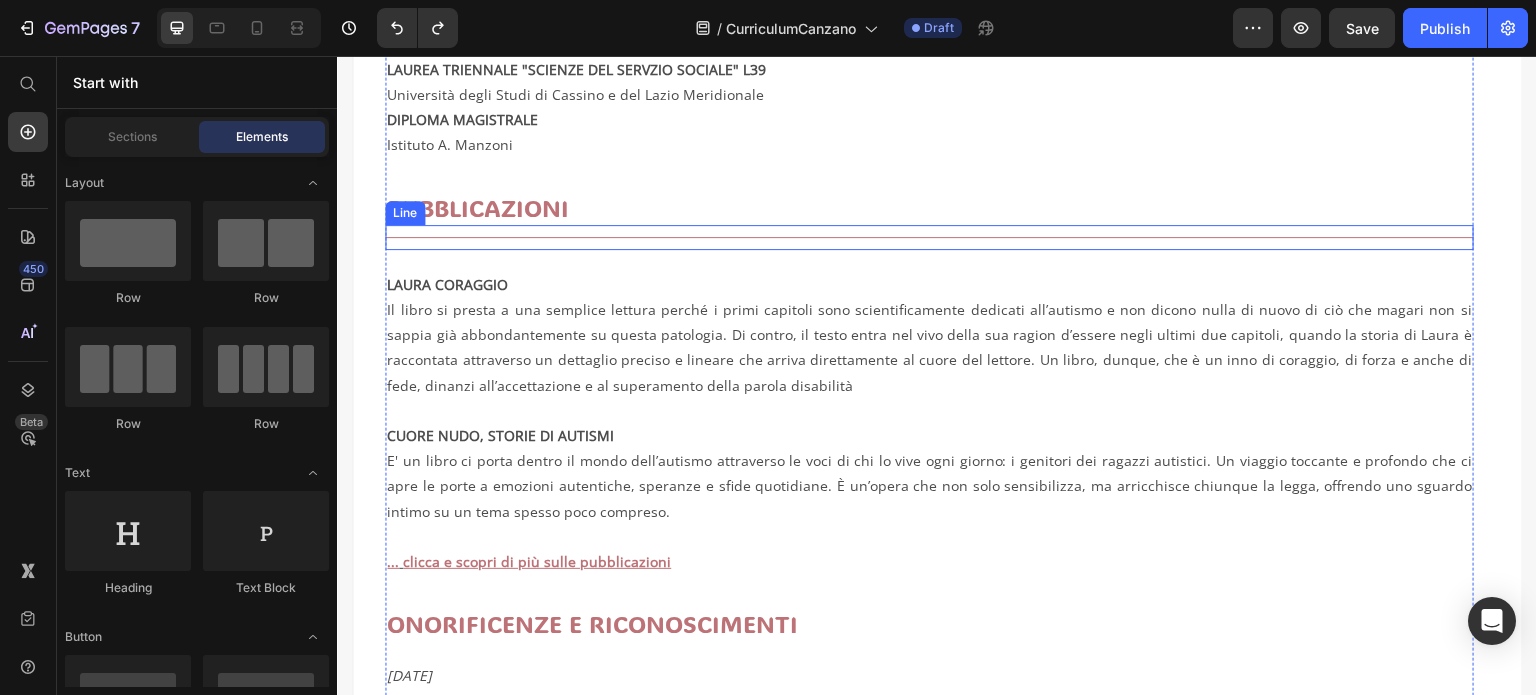click on "Title Line" at bounding box center (929, 237) 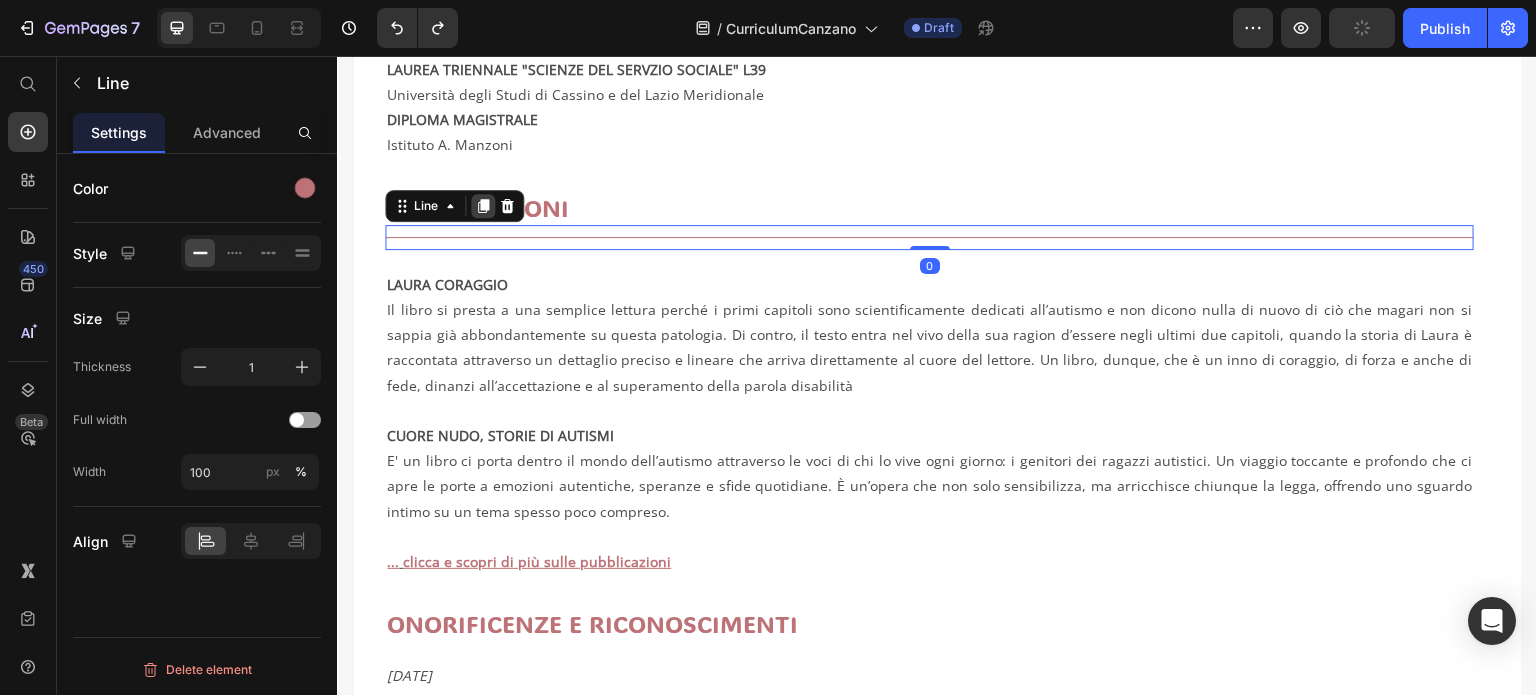 click 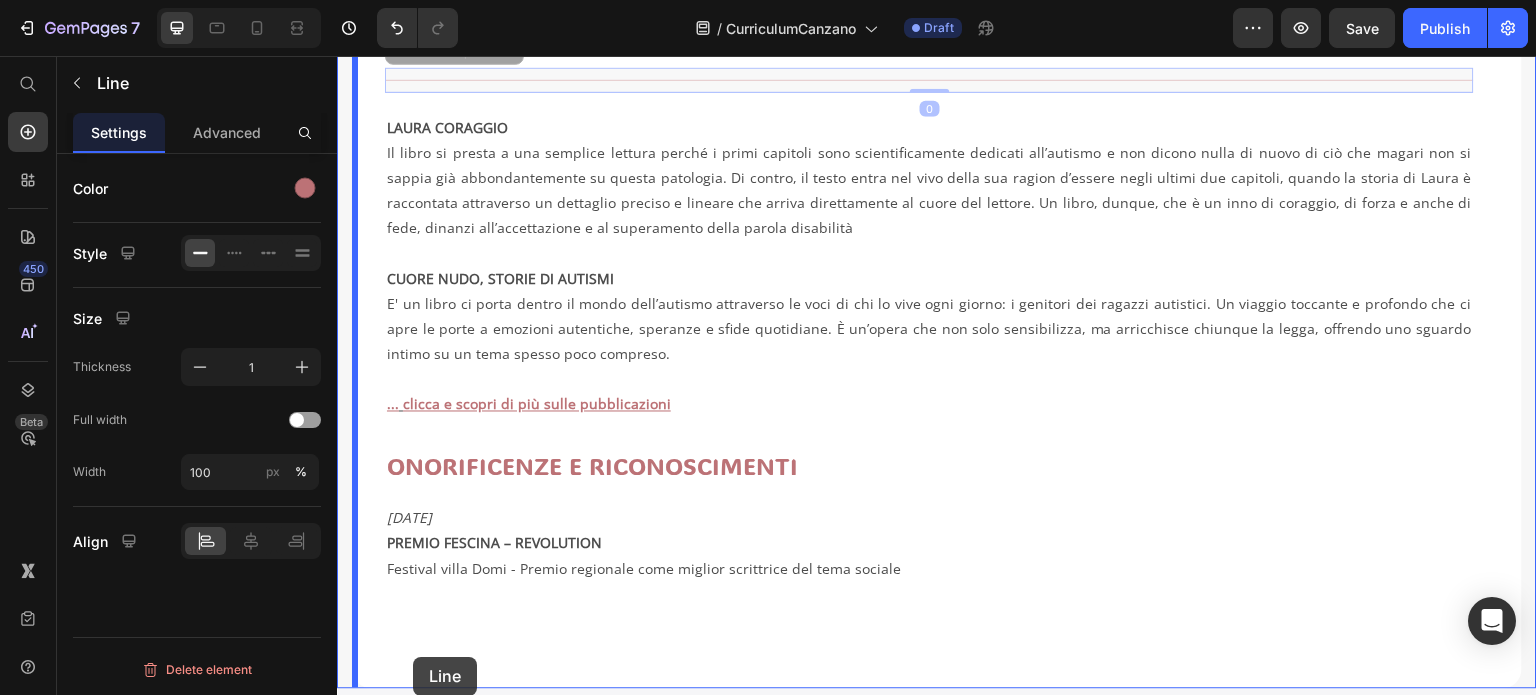 scroll, scrollTop: 1501, scrollLeft: 0, axis: vertical 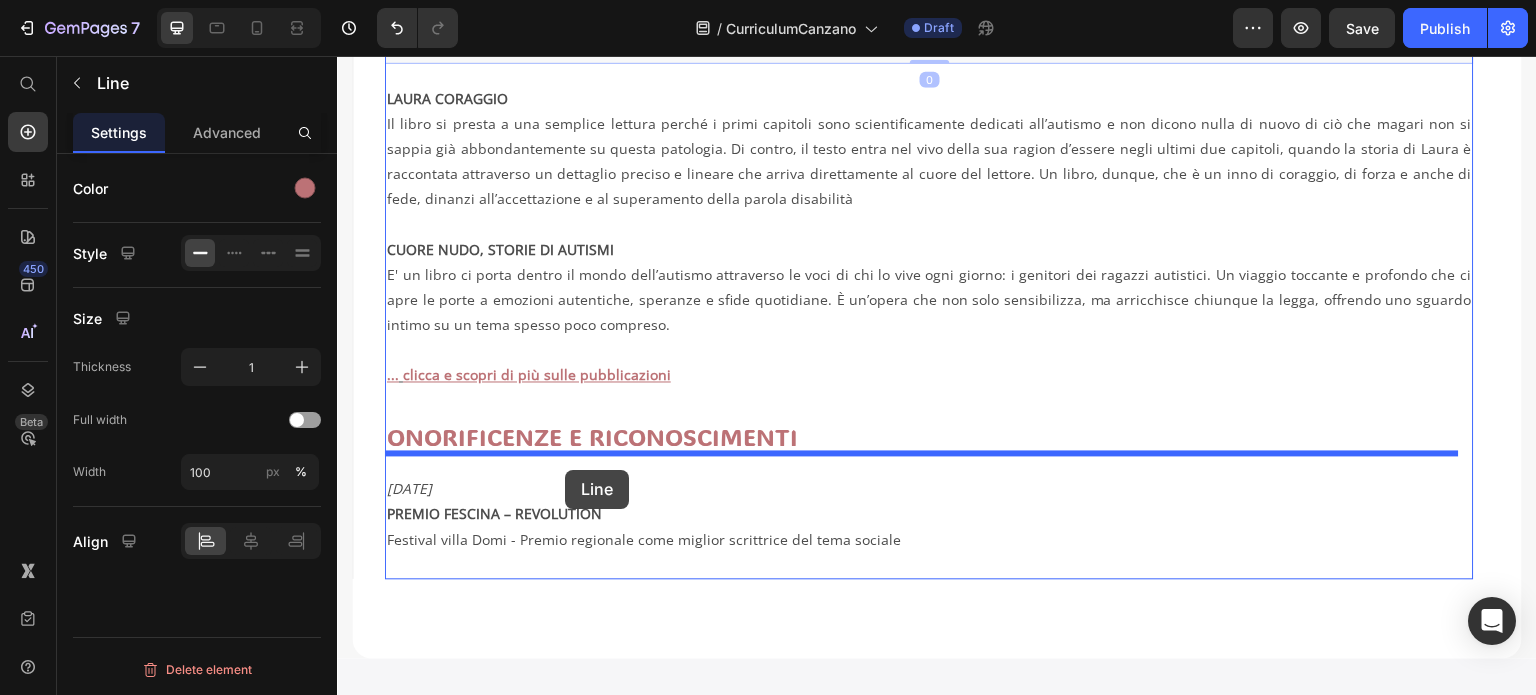 drag, startPoint x: 402, startPoint y: 232, endPoint x: 565, endPoint y: 470, distance: 288.46664 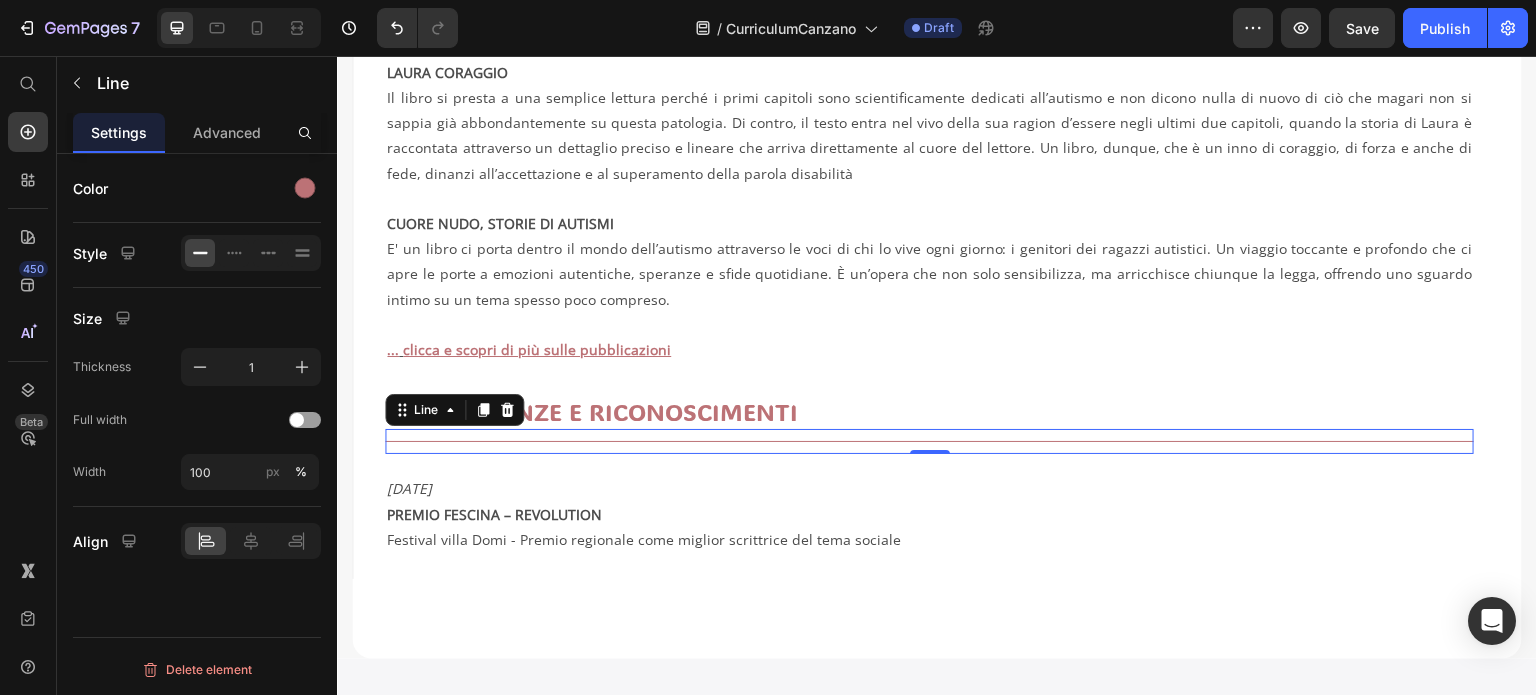 scroll, scrollTop: 1476, scrollLeft: 0, axis: vertical 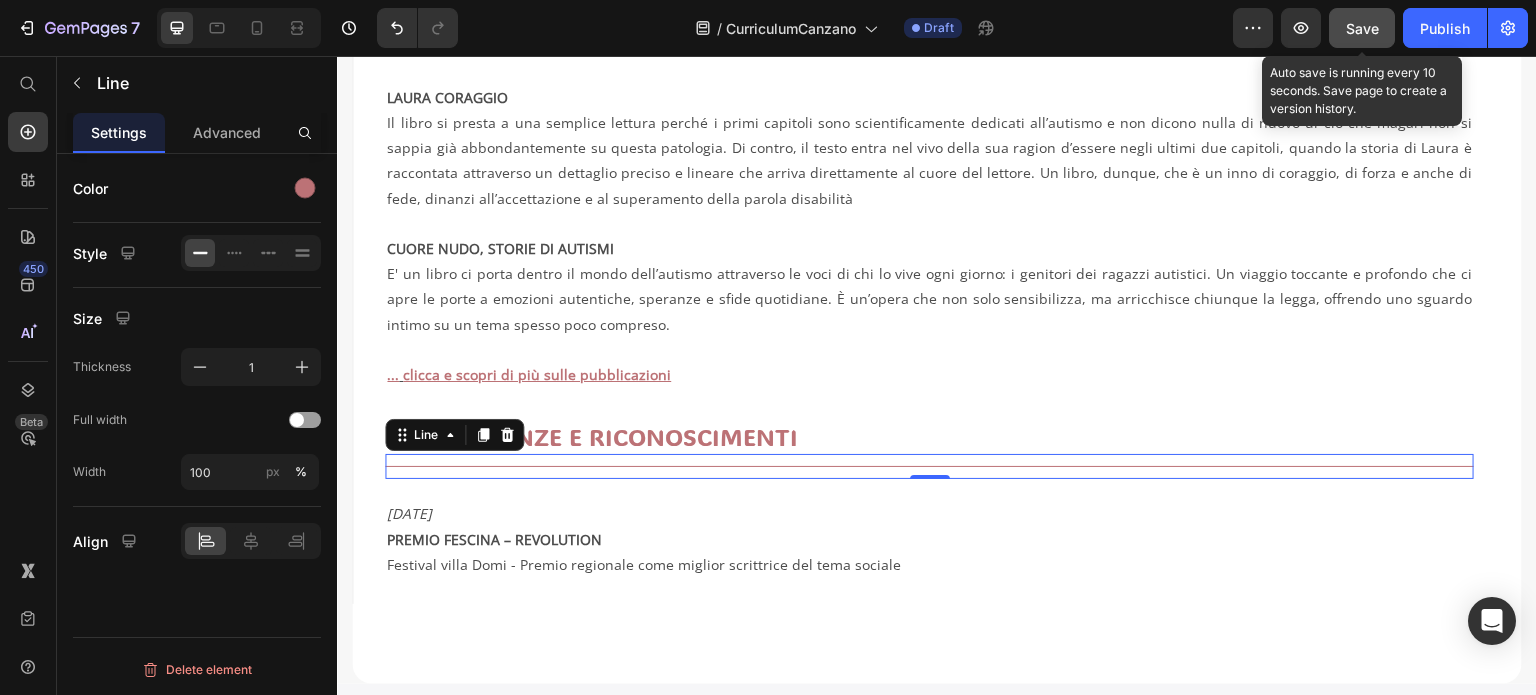click on "Save" at bounding box center [1362, 28] 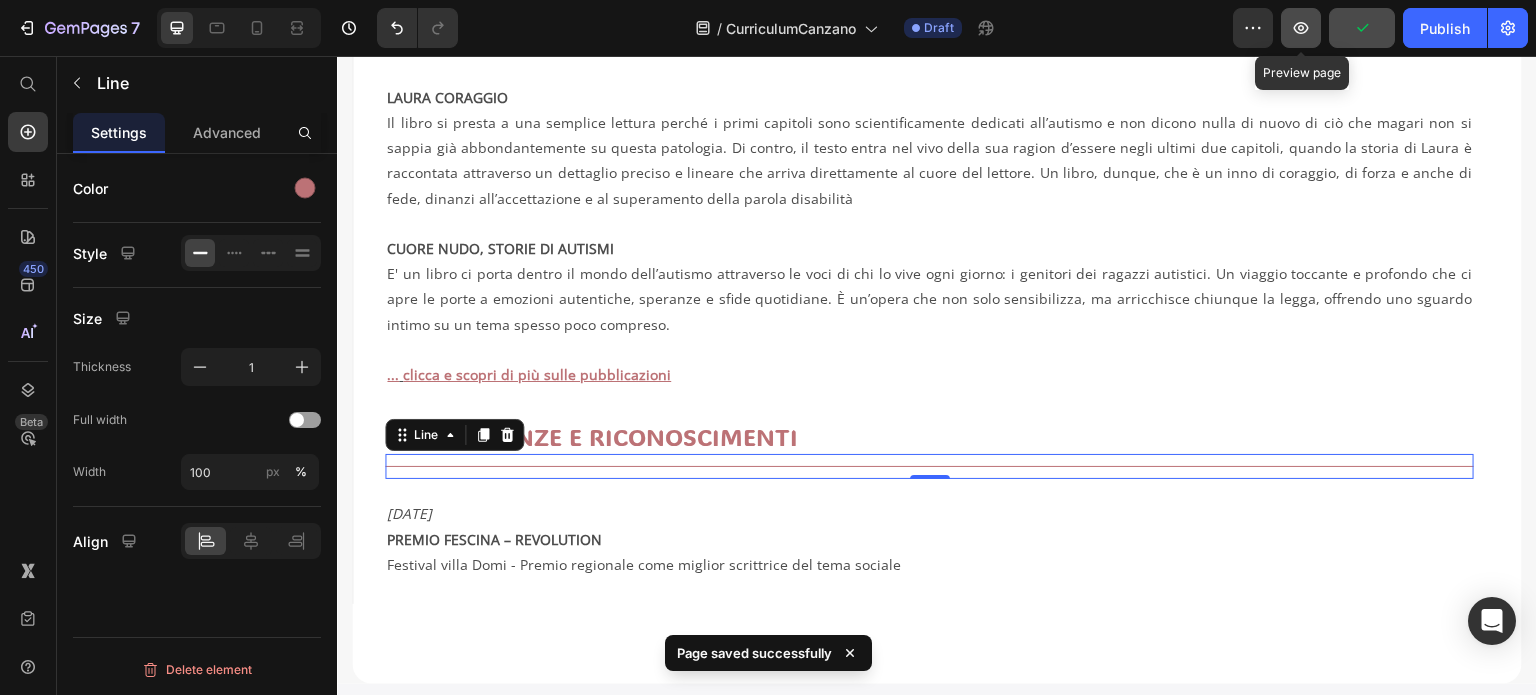 click 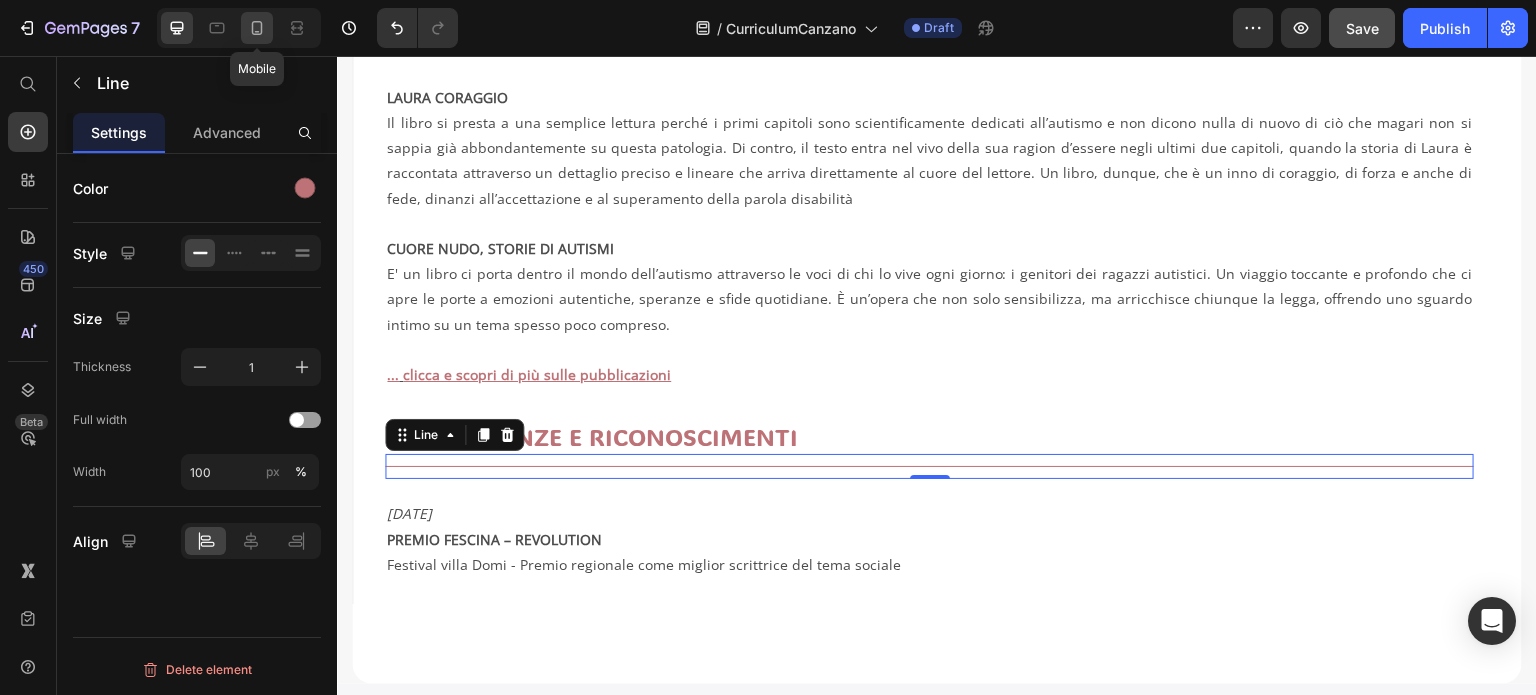 drag, startPoint x: 252, startPoint y: 27, endPoint x: 236, endPoint y: 179, distance: 152.83978 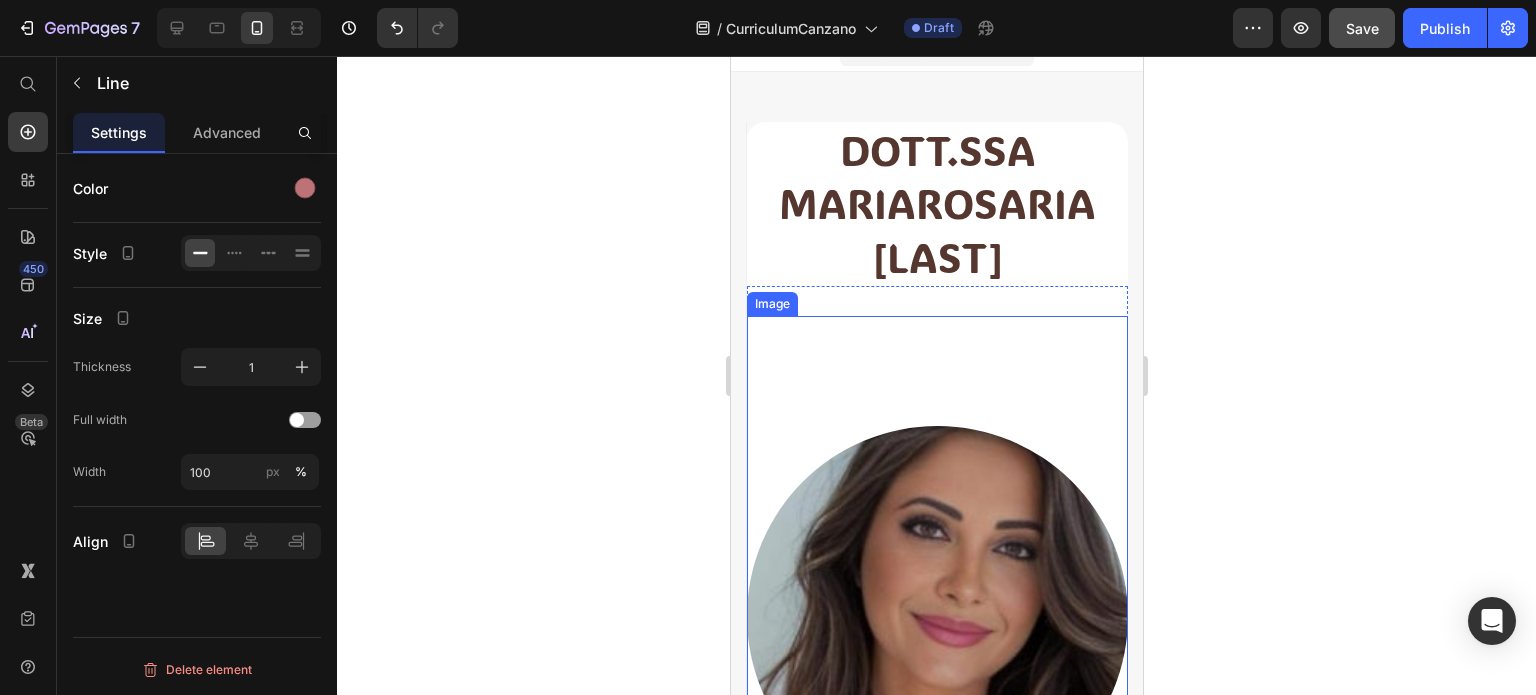 scroll, scrollTop: 0, scrollLeft: 0, axis: both 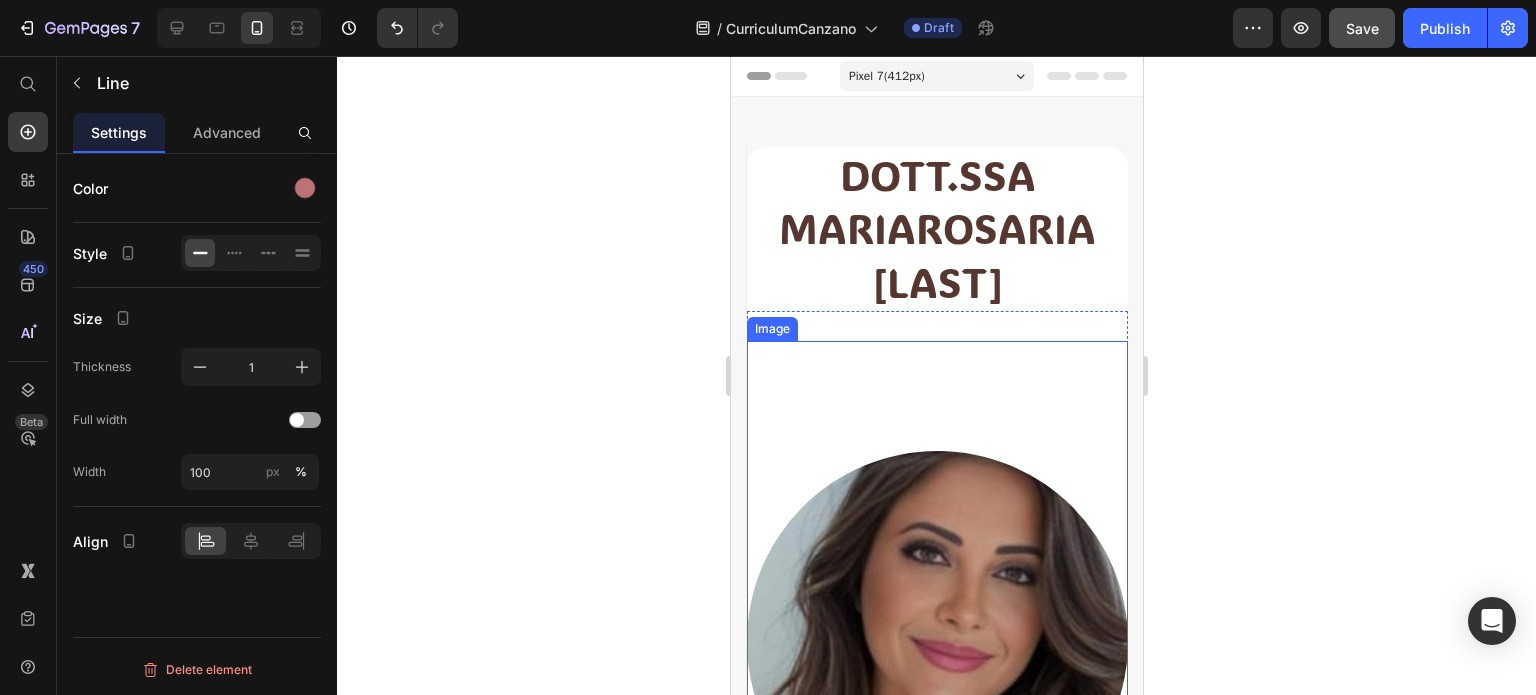 click at bounding box center [936, 586] 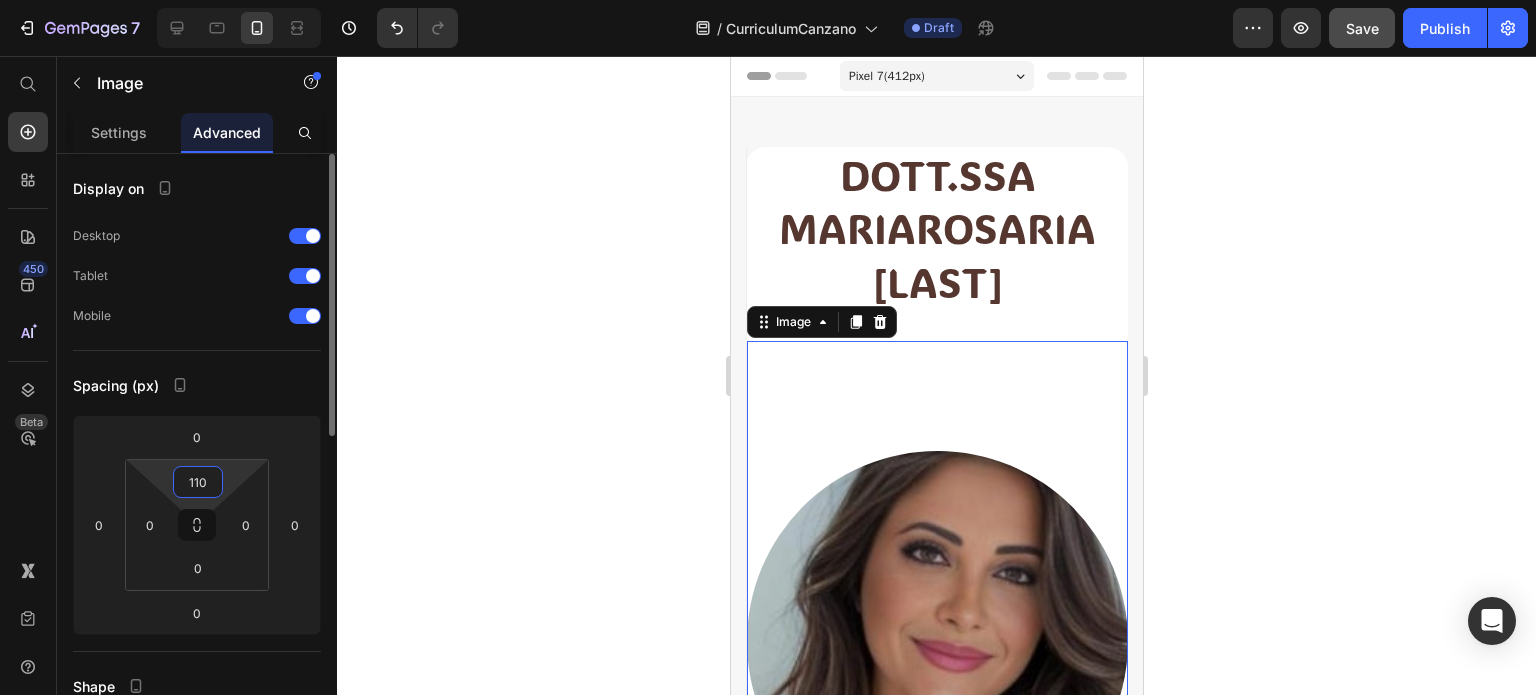 click on "110" at bounding box center (198, 482) 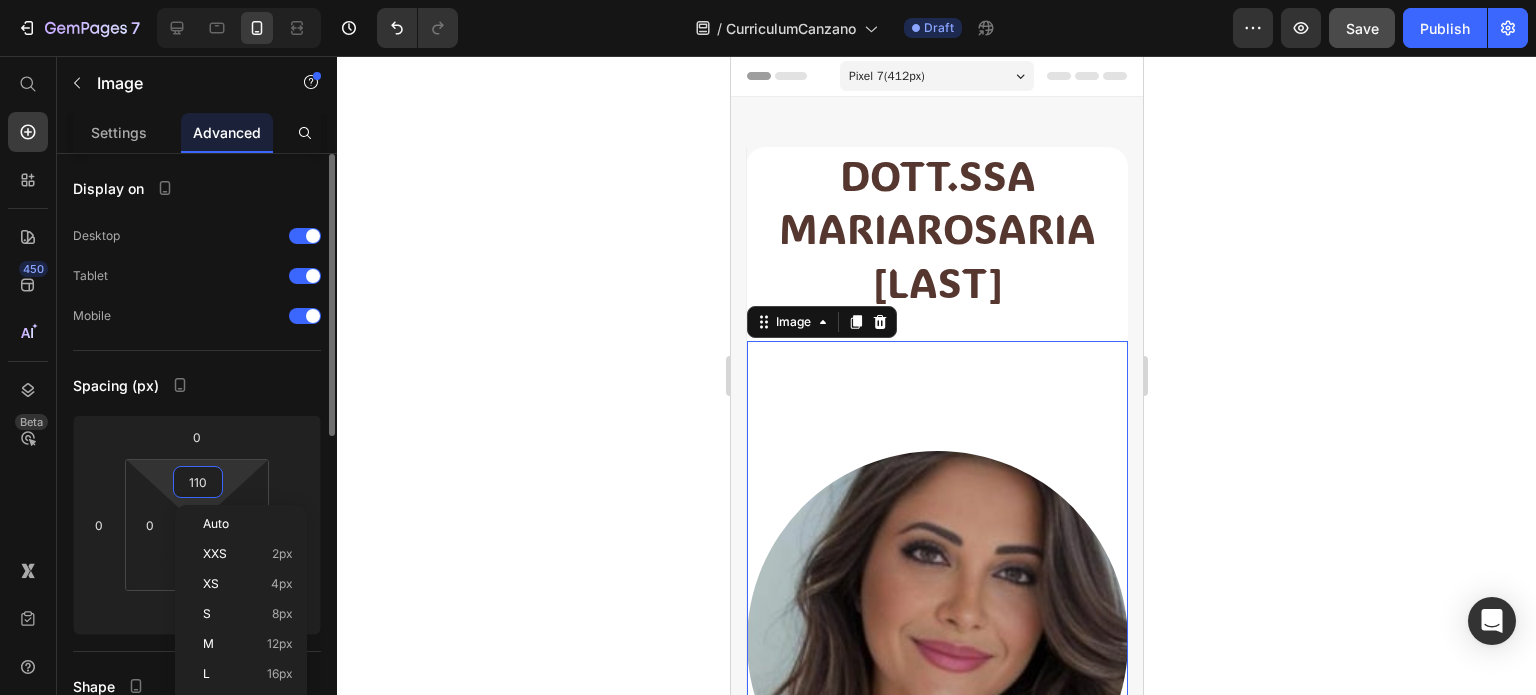 type 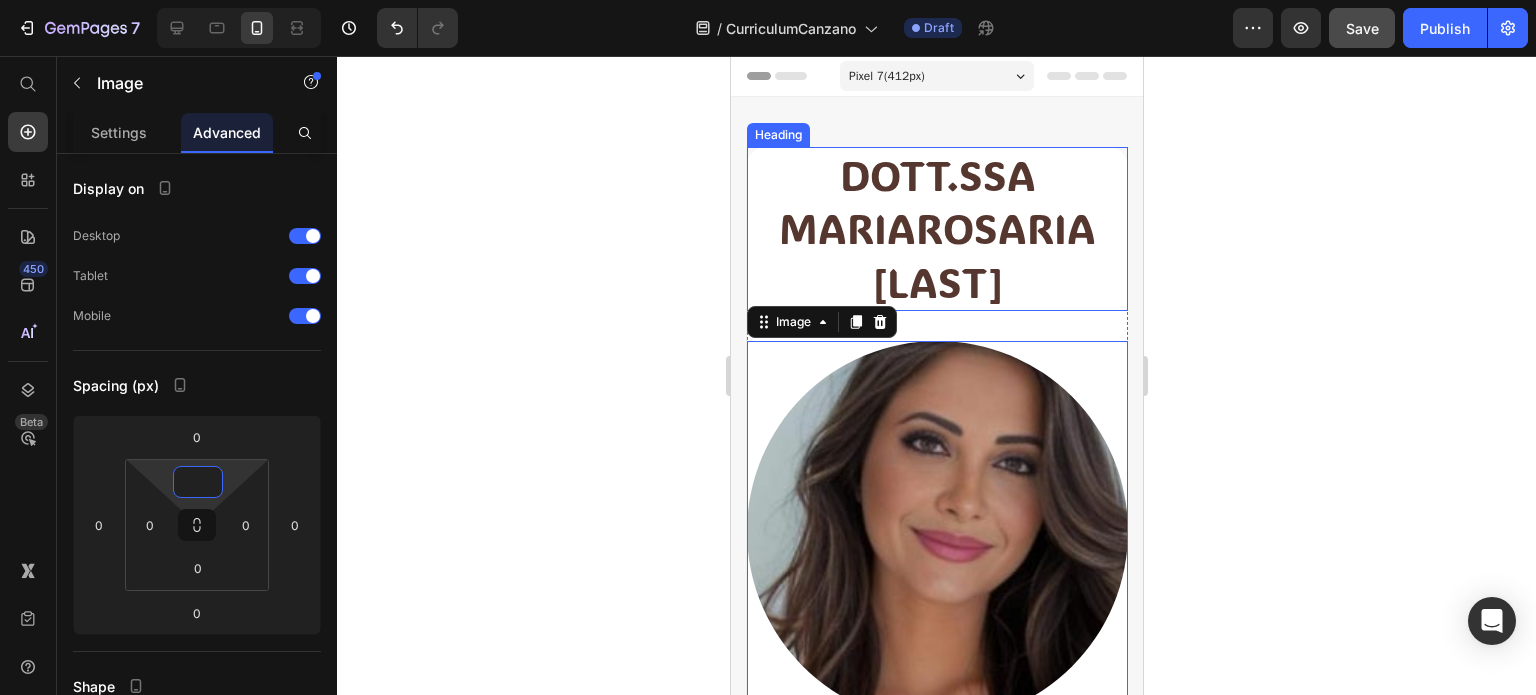 click on "DOTT.SSA MARIAROSARIA [LAST]" at bounding box center (936, 229) 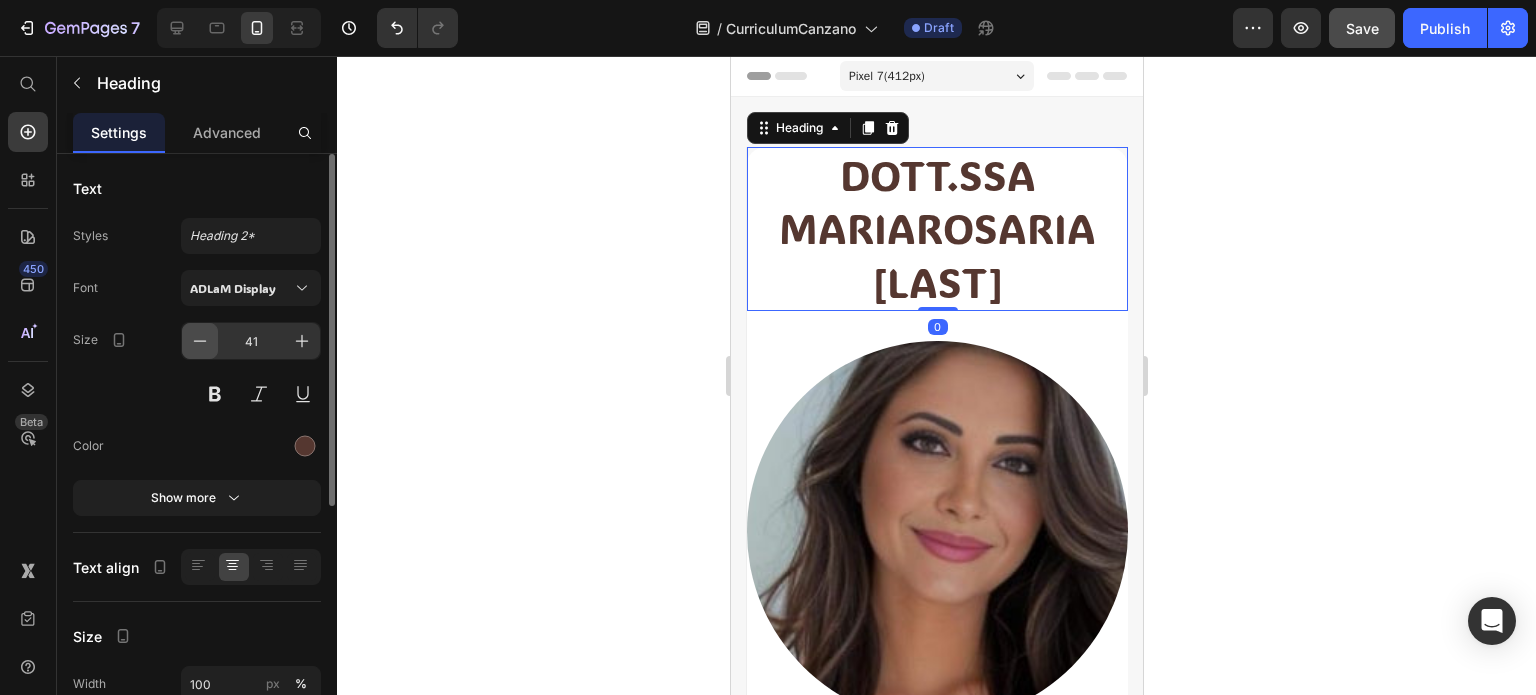 click 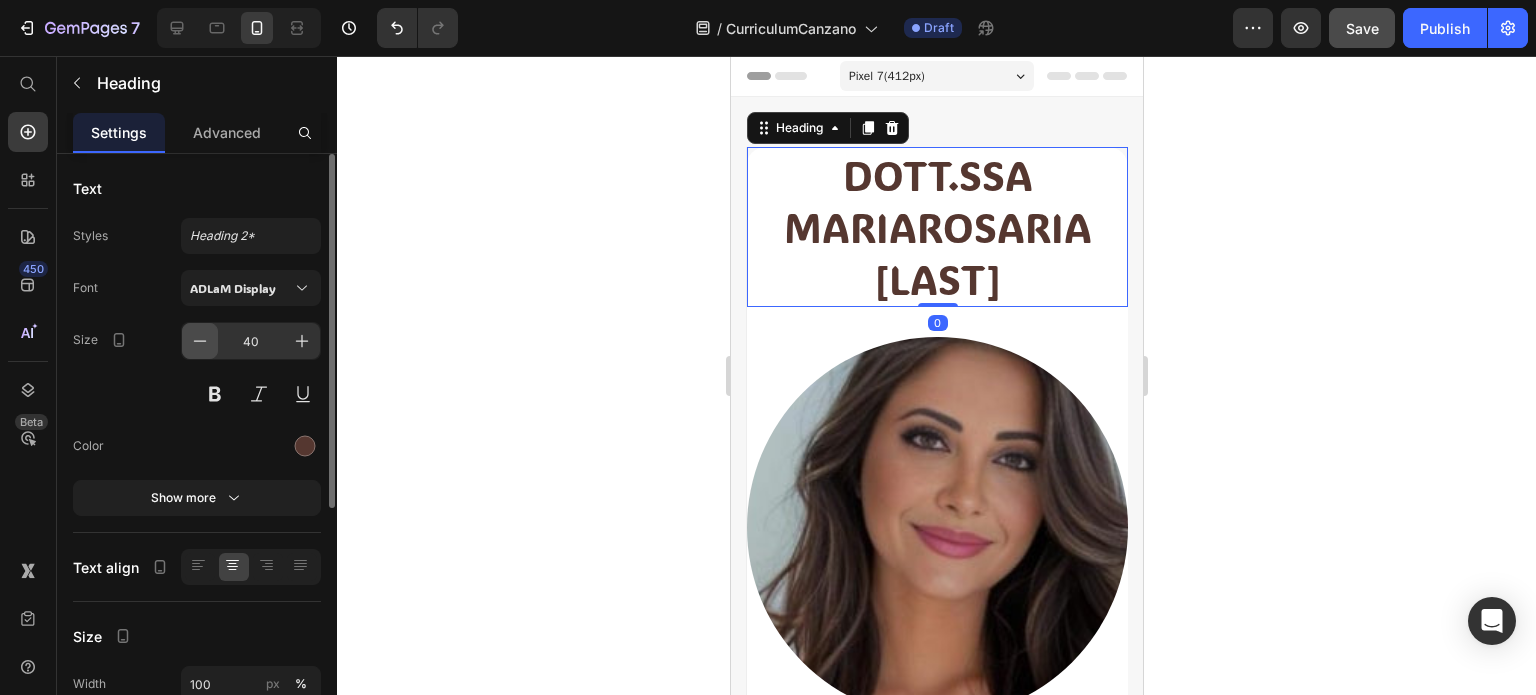 click 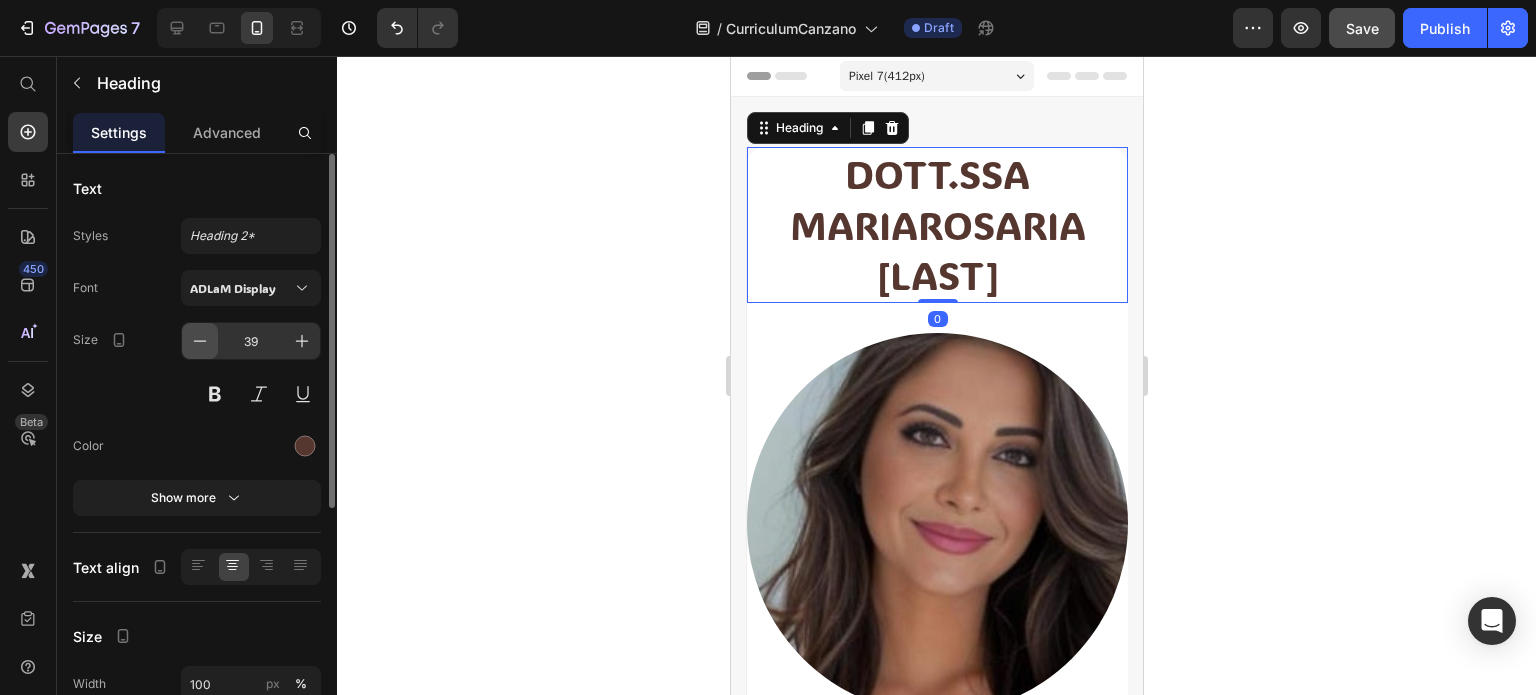 click 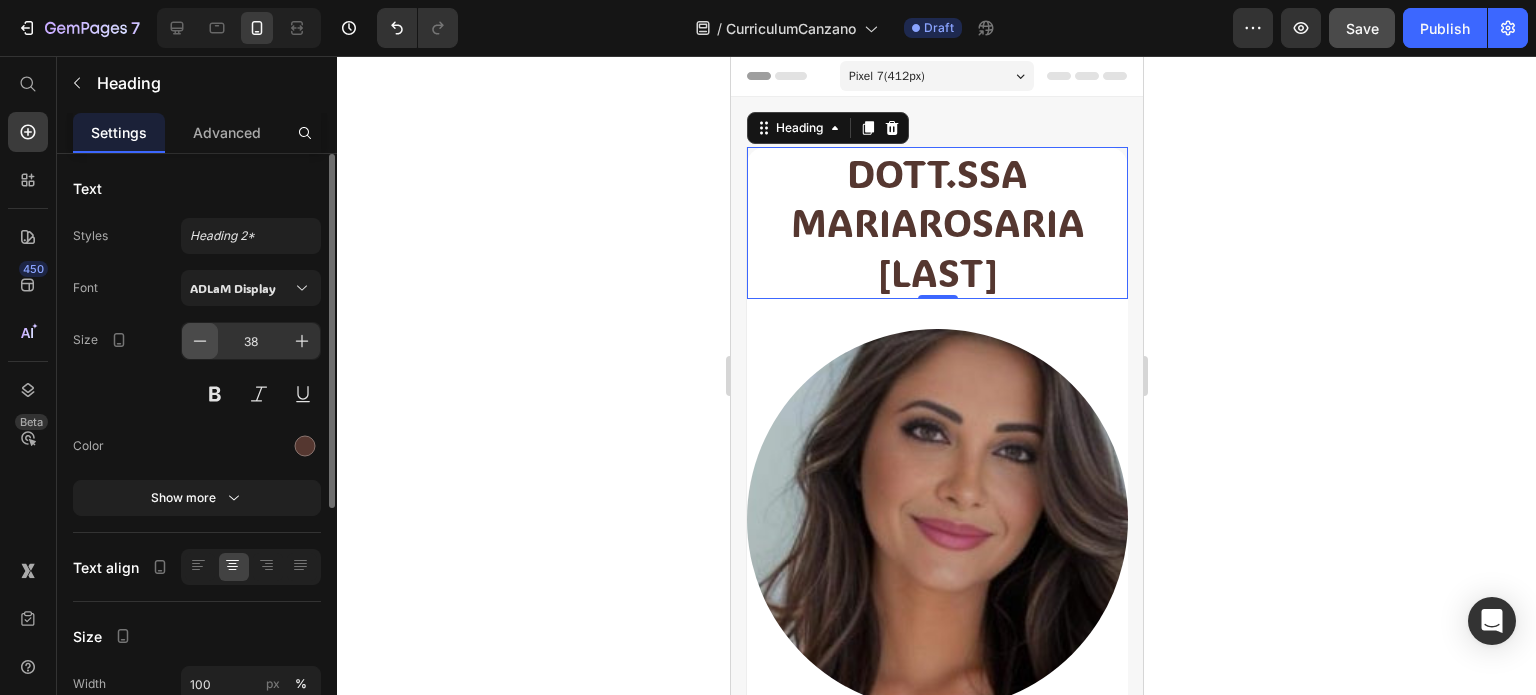 click 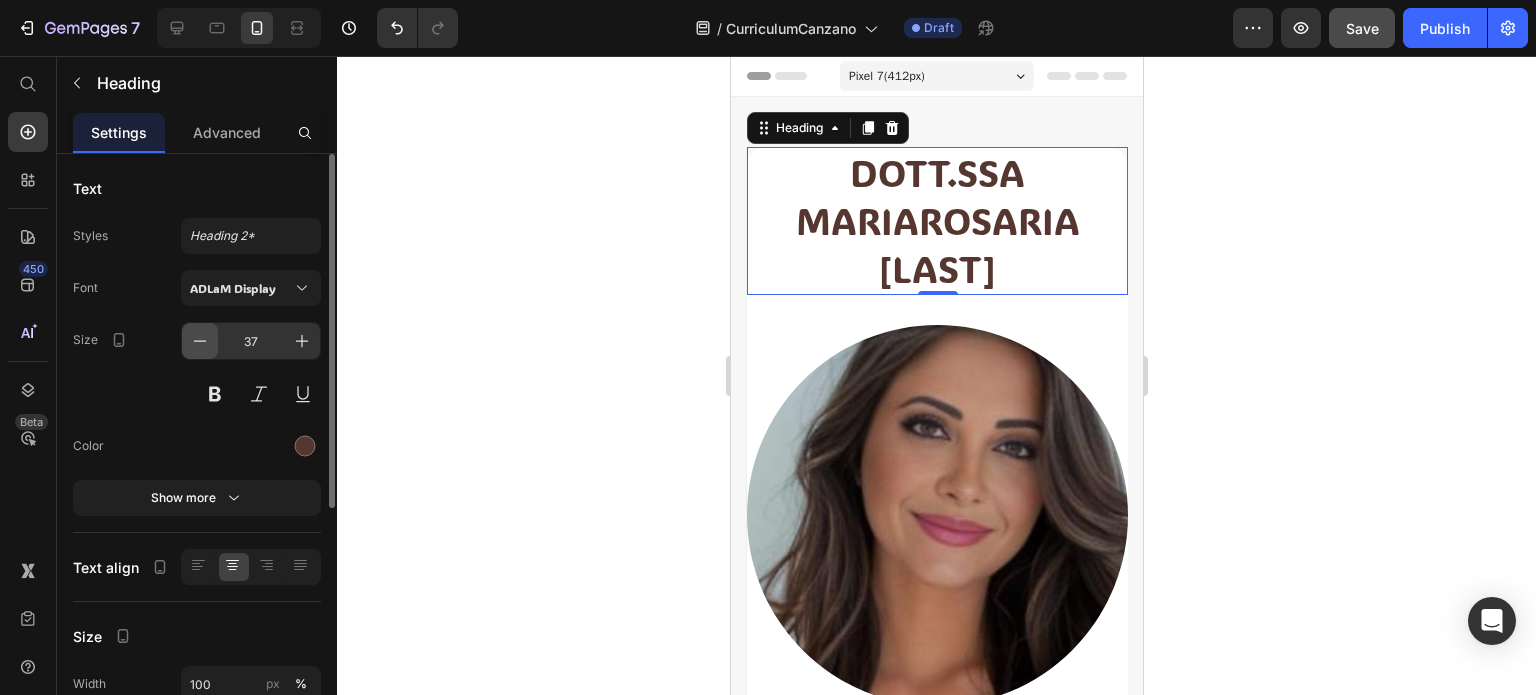 click 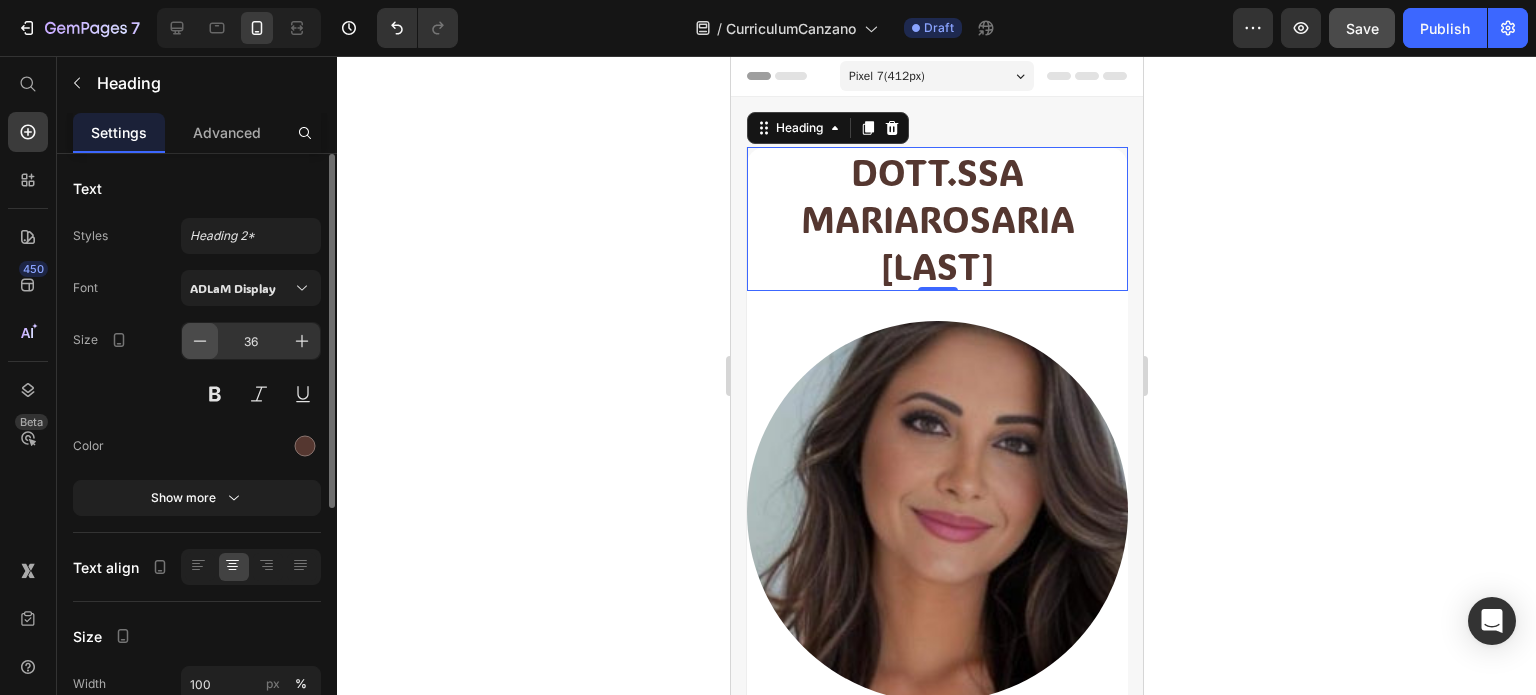 click 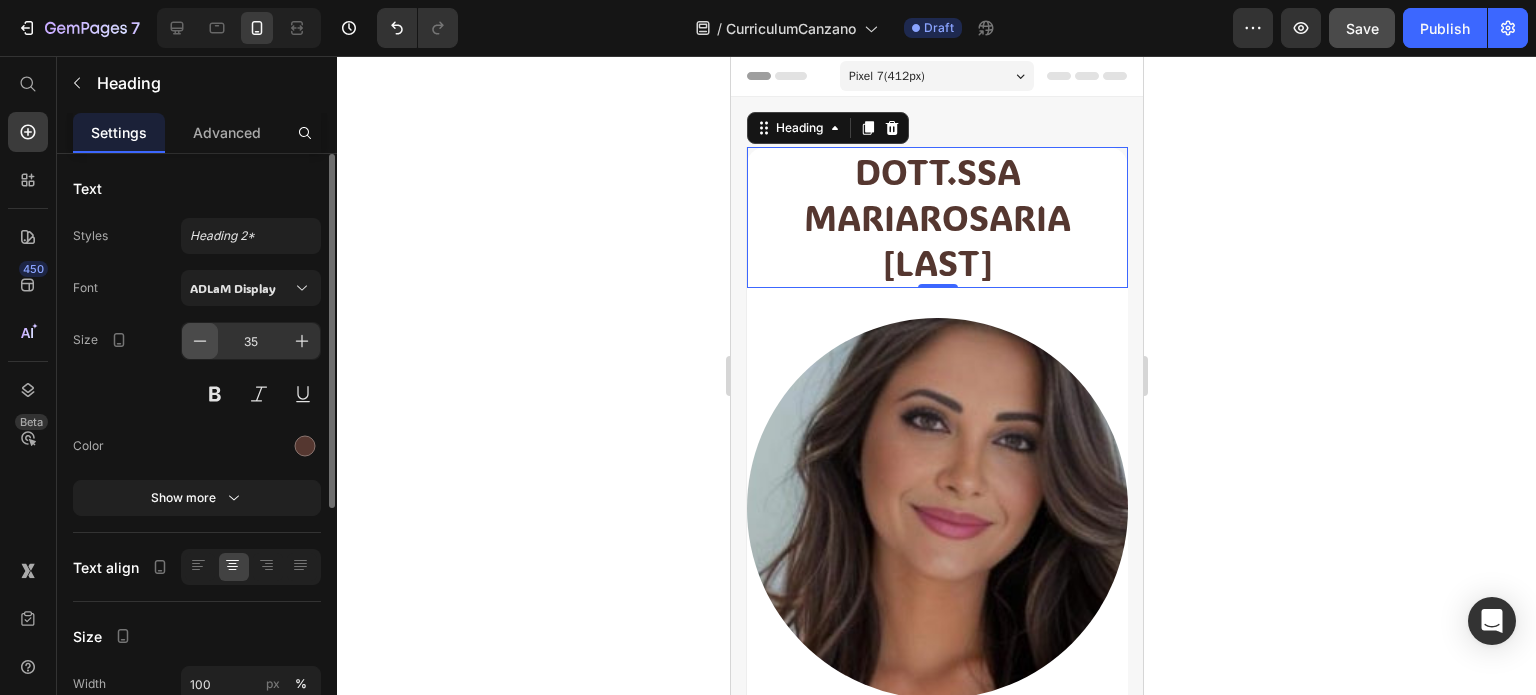 click 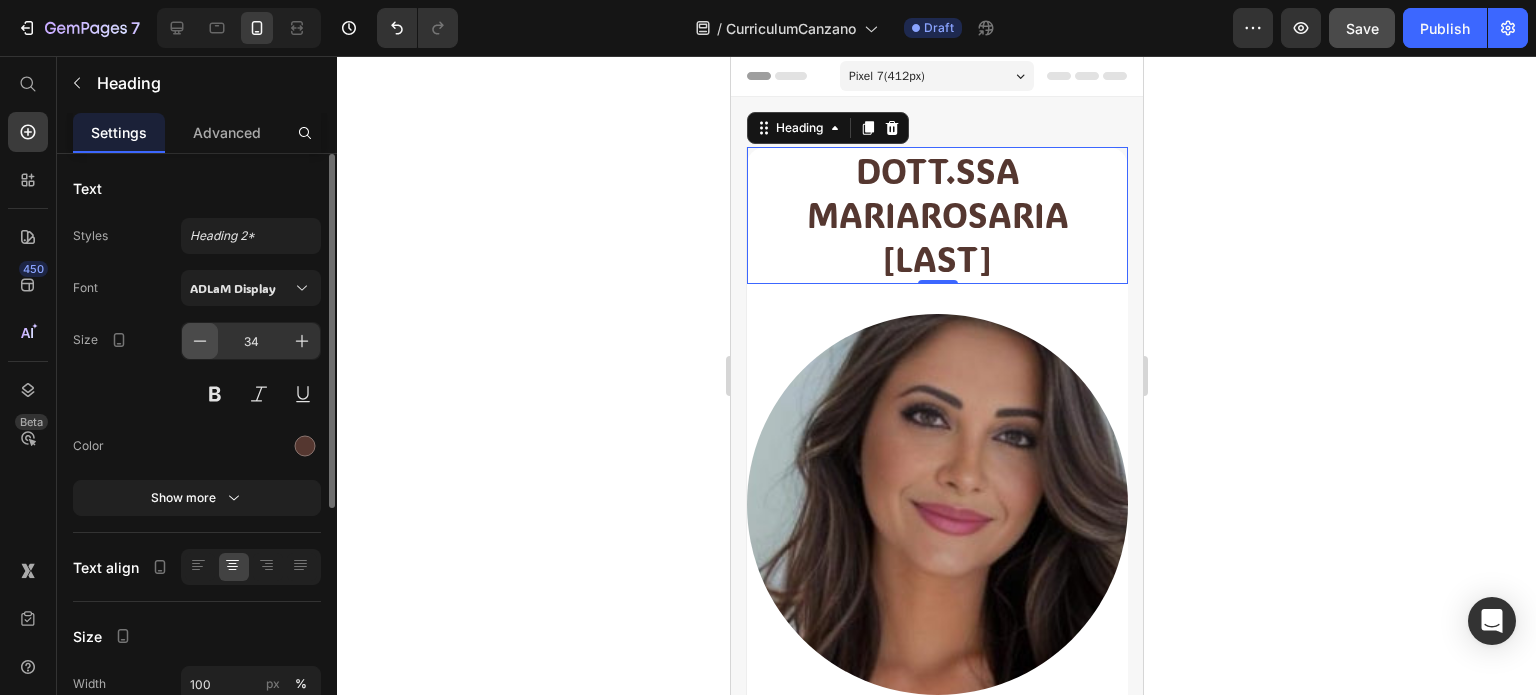 click 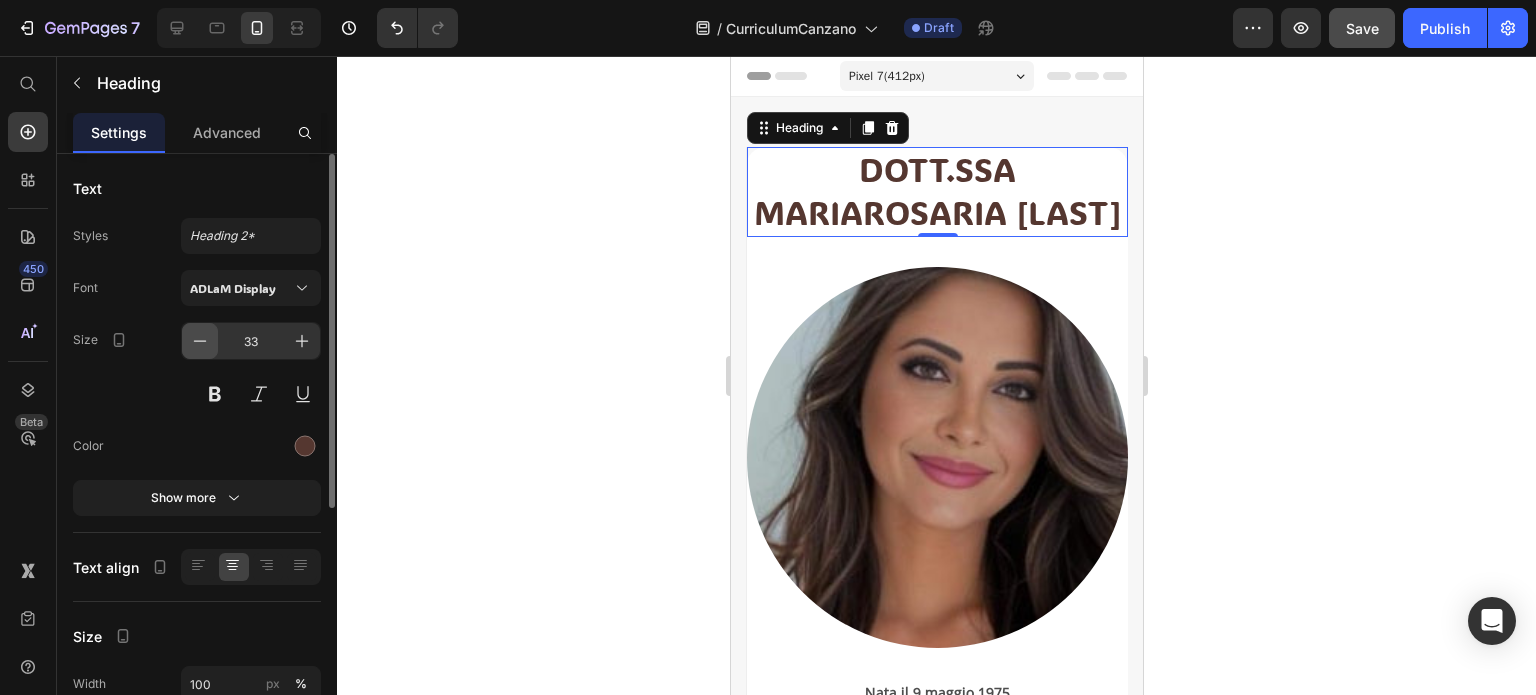 click 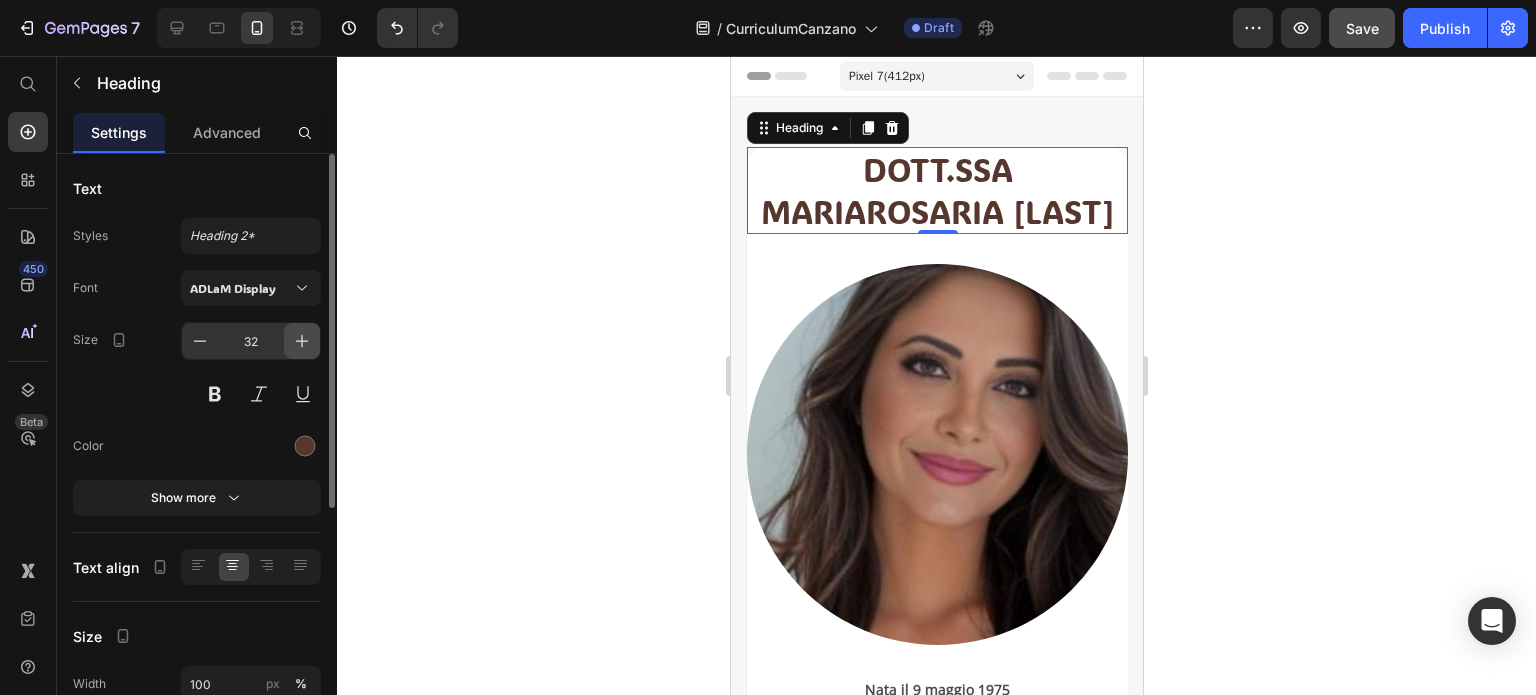 click 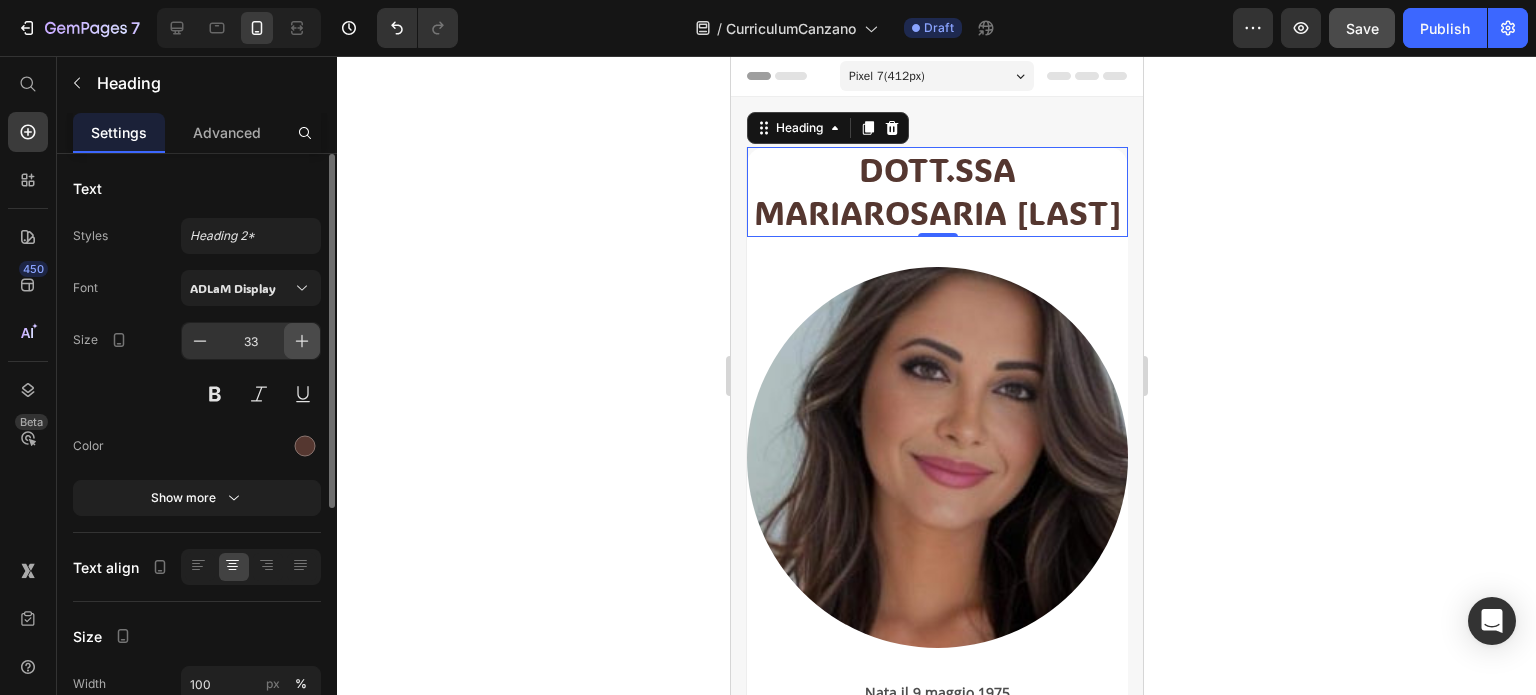 click 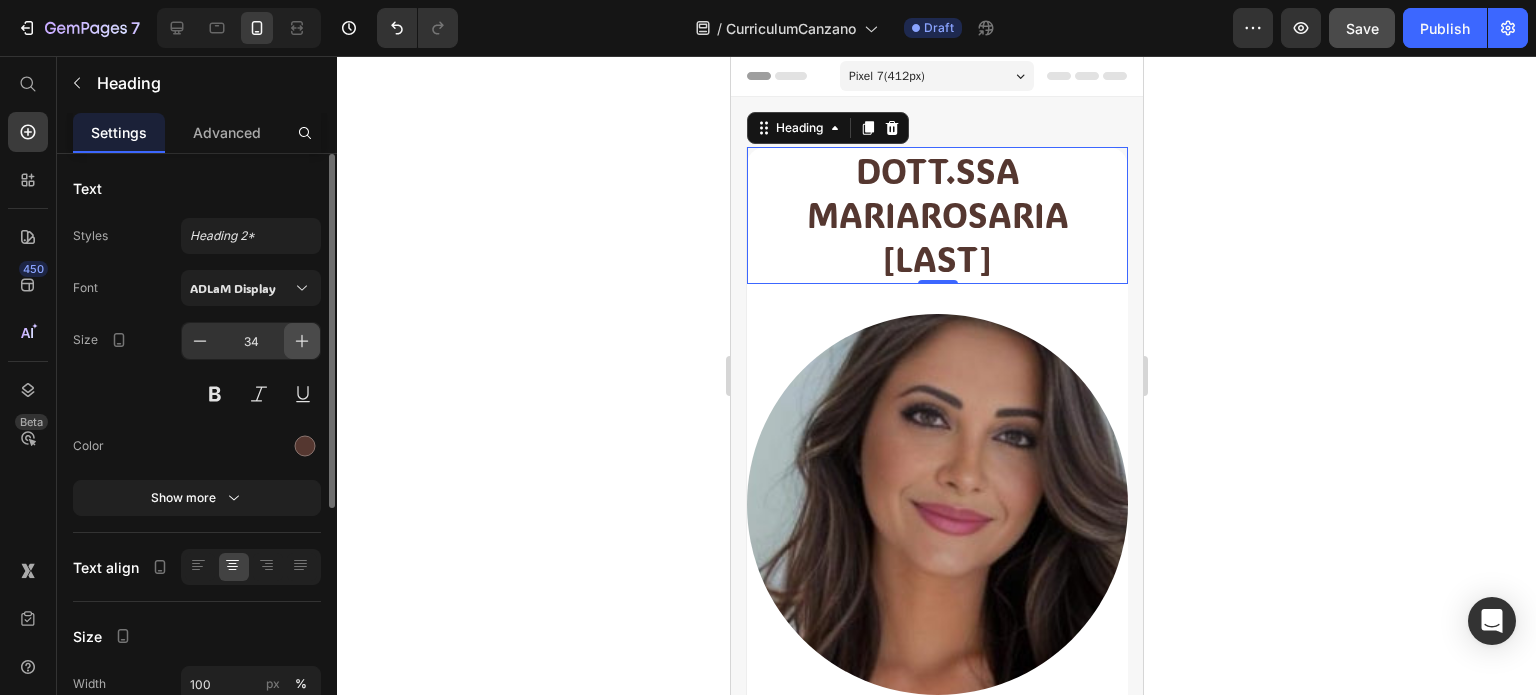 click 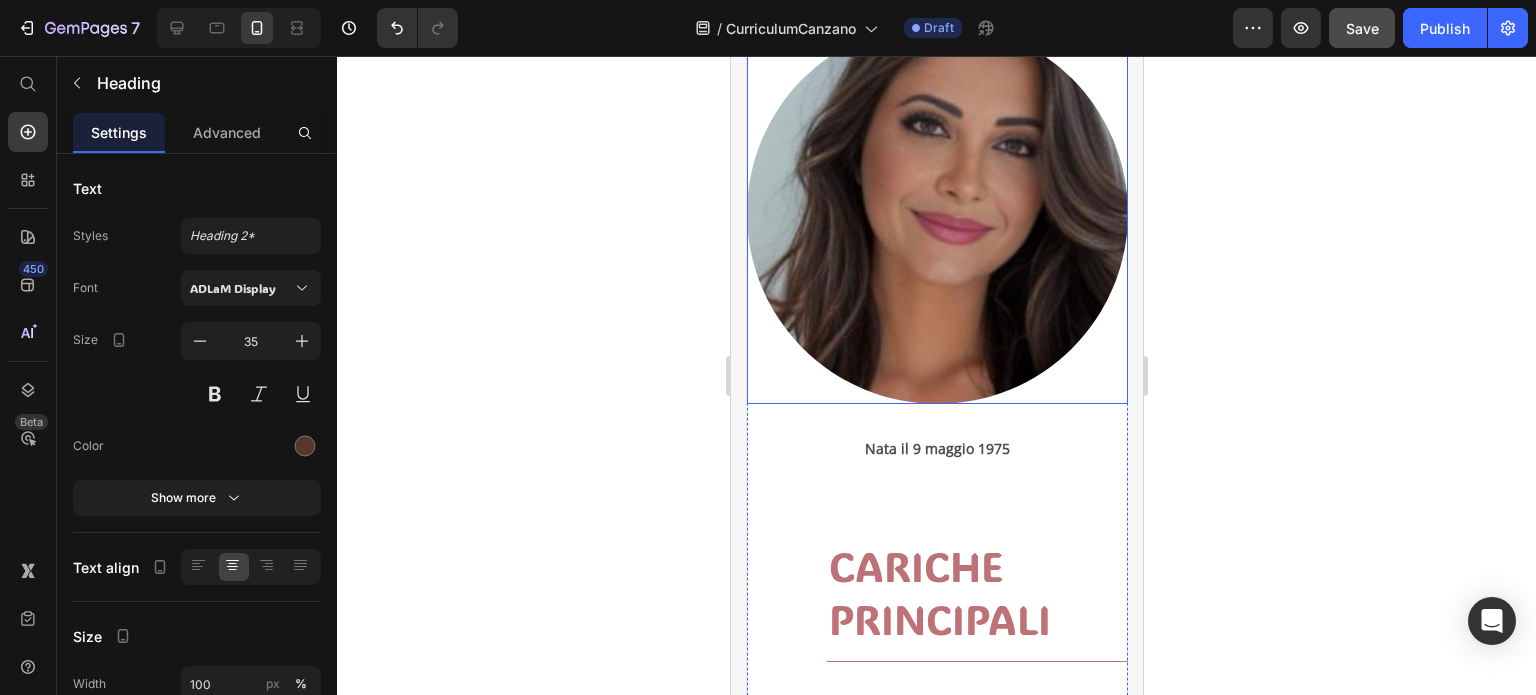 scroll, scrollTop: 300, scrollLeft: 0, axis: vertical 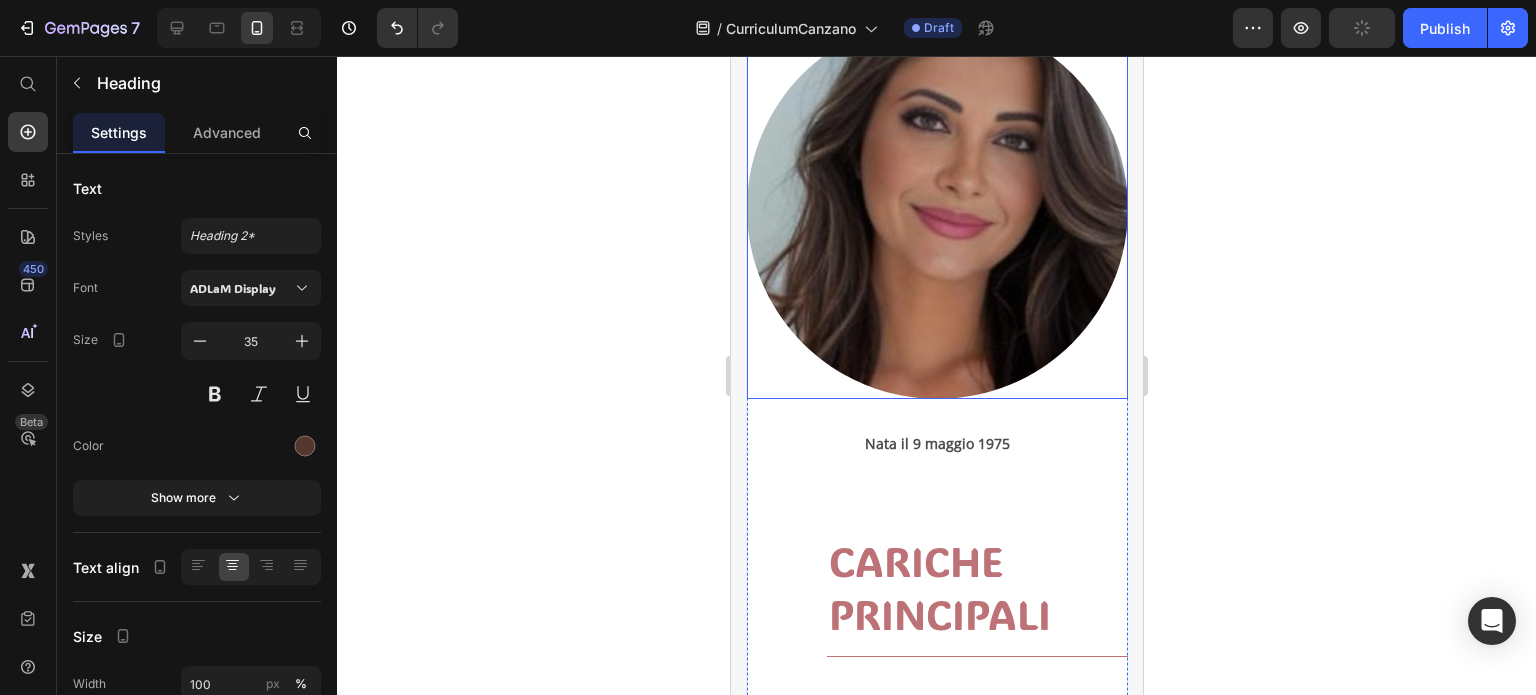 click at bounding box center (936, 208) 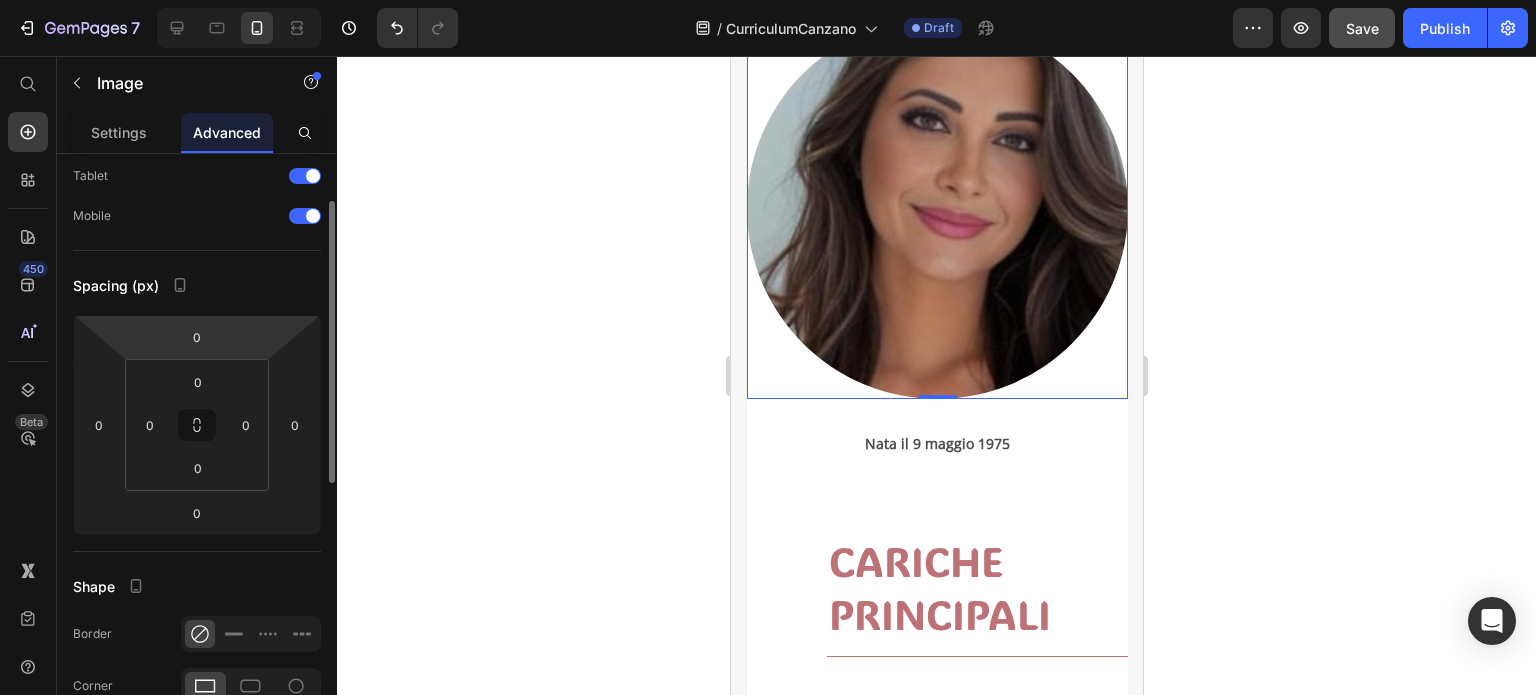 scroll, scrollTop: 0, scrollLeft: 0, axis: both 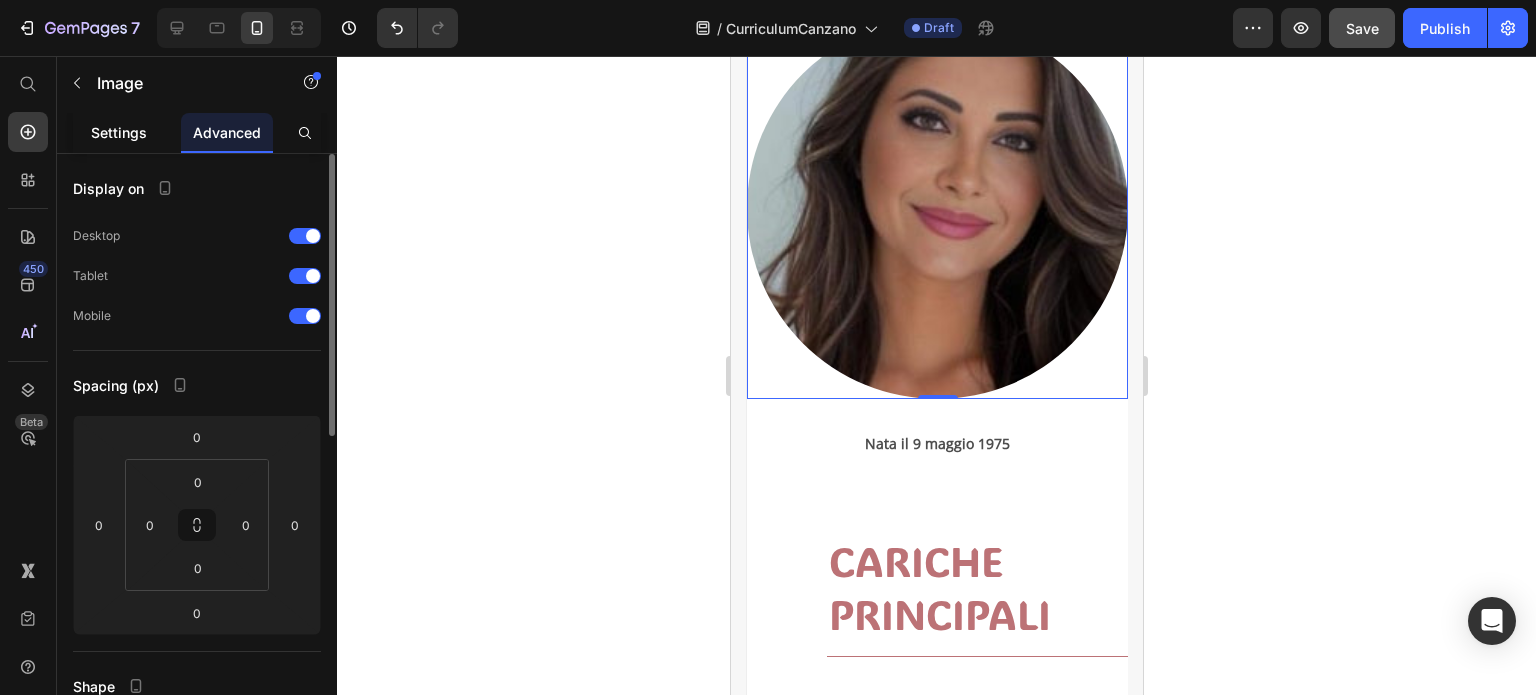 click on "Settings" at bounding box center [119, 132] 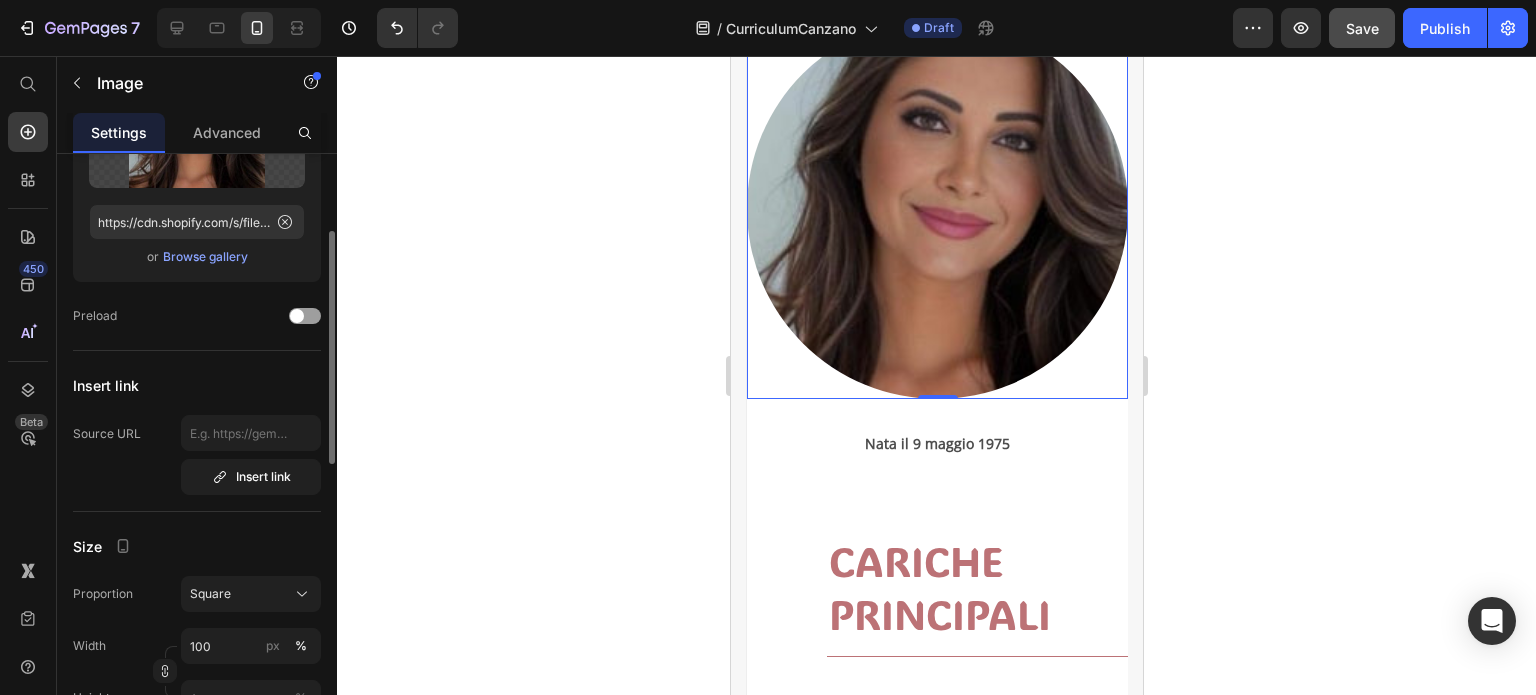 scroll, scrollTop: 300, scrollLeft: 0, axis: vertical 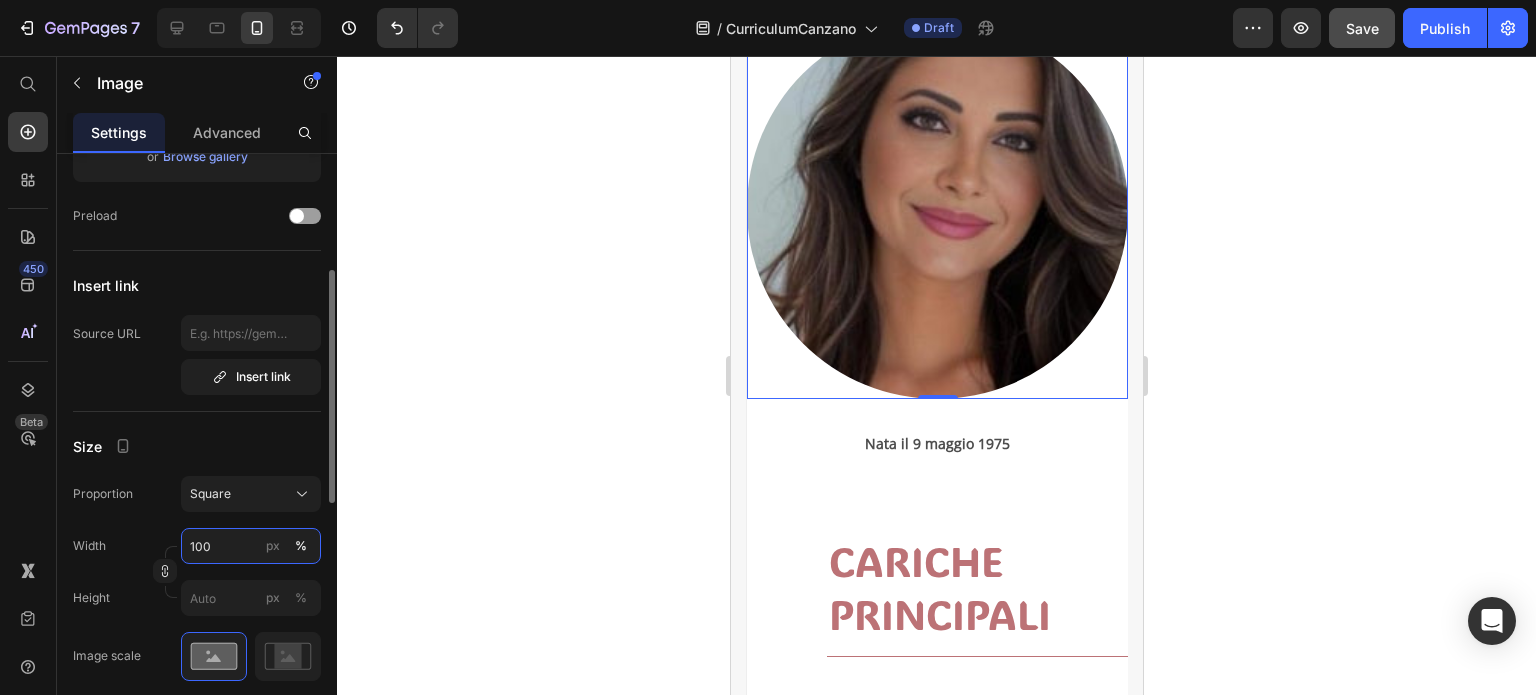 click on "100" at bounding box center (251, 546) 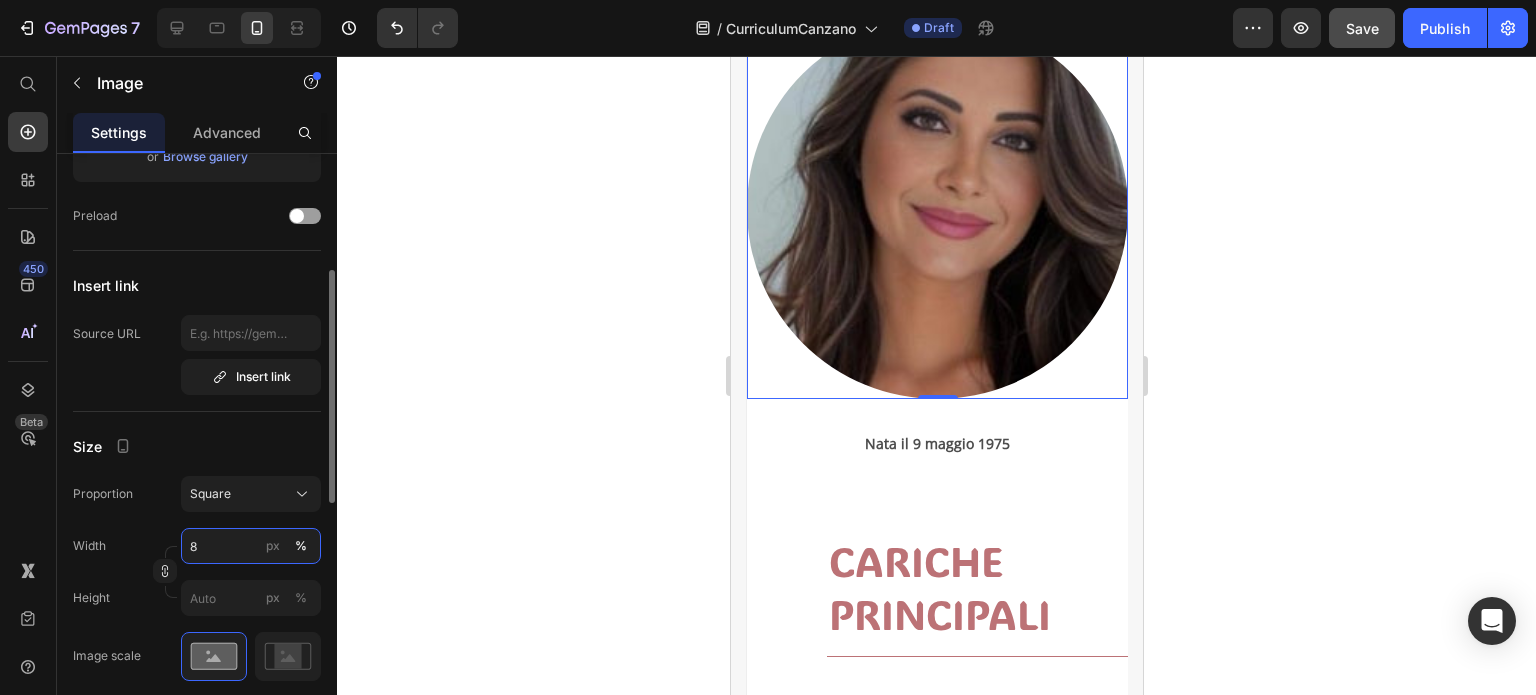 type on "80" 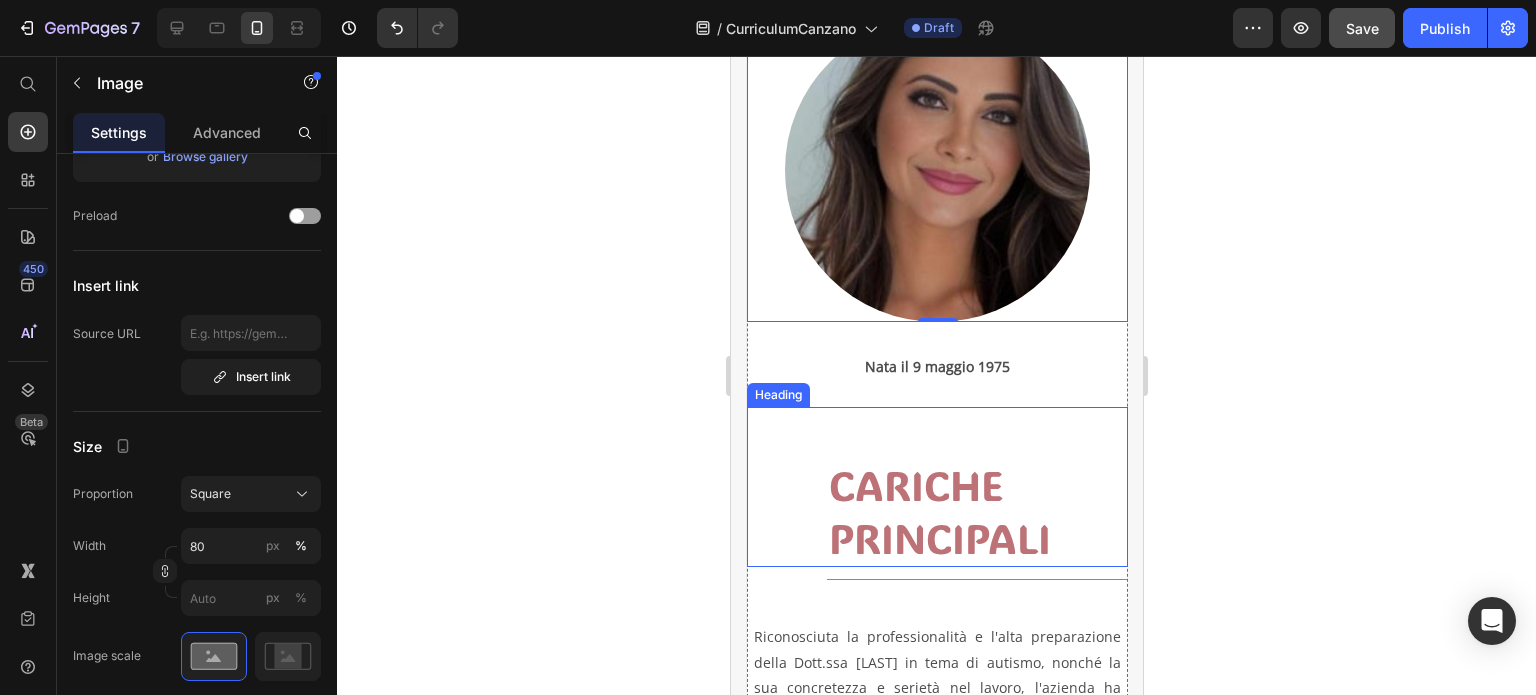 click on "CARICHE PRINCIPALI" at bounding box center (976, 512) 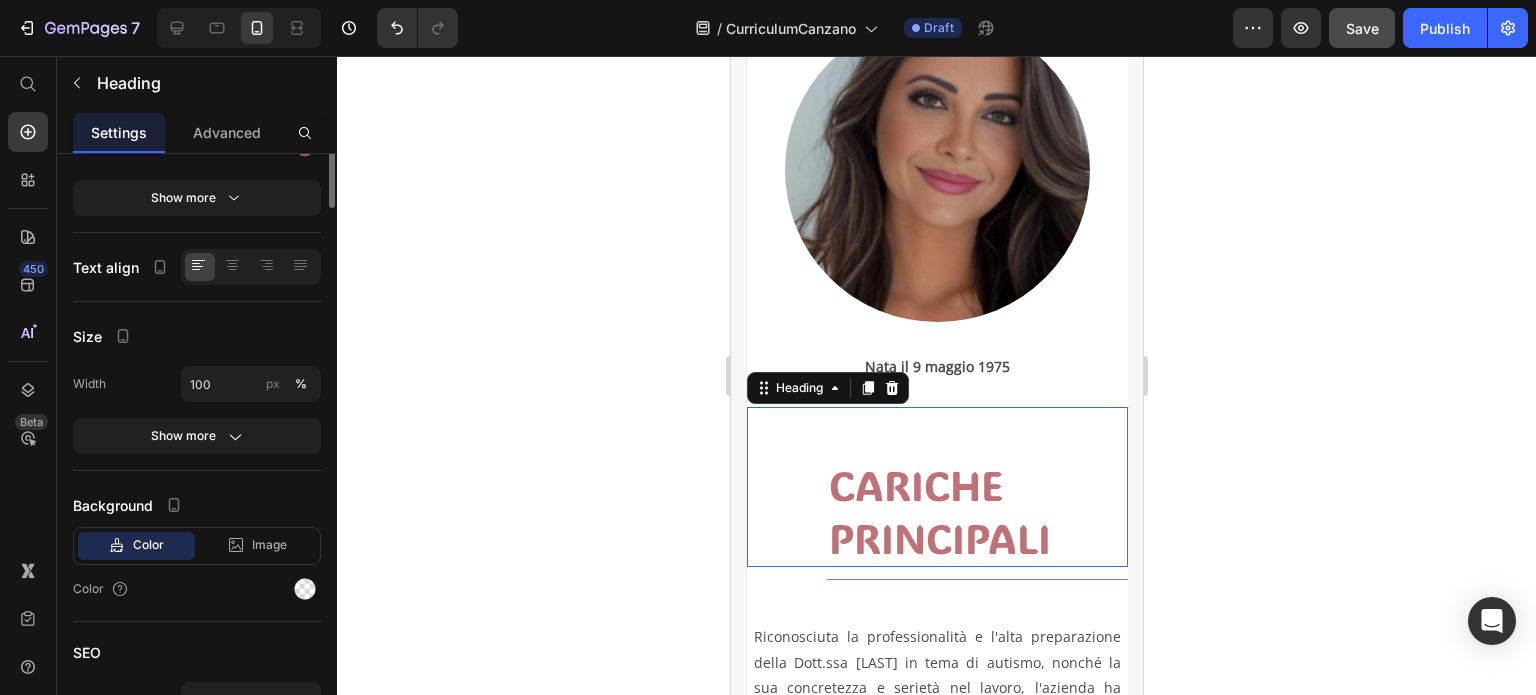 scroll, scrollTop: 0, scrollLeft: 0, axis: both 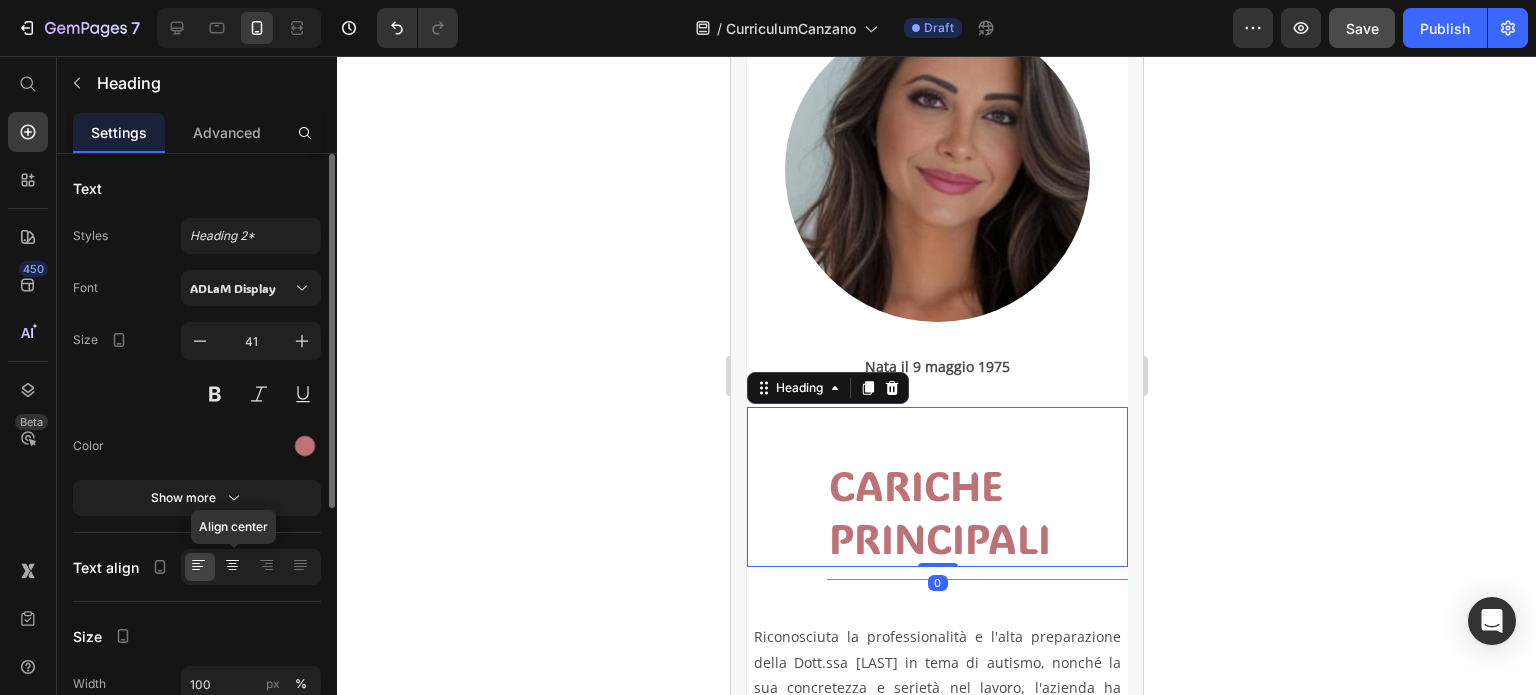 click 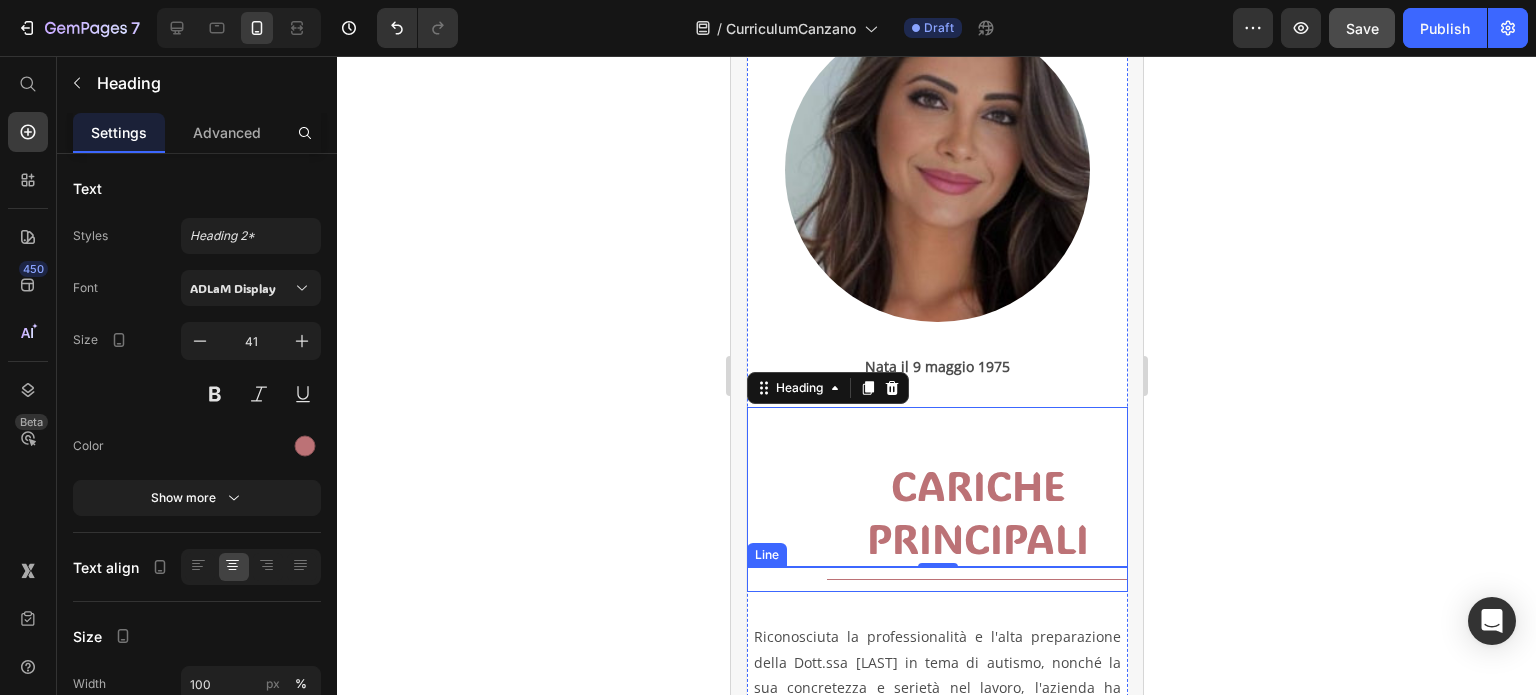click on "Title Line" at bounding box center (936, 579) 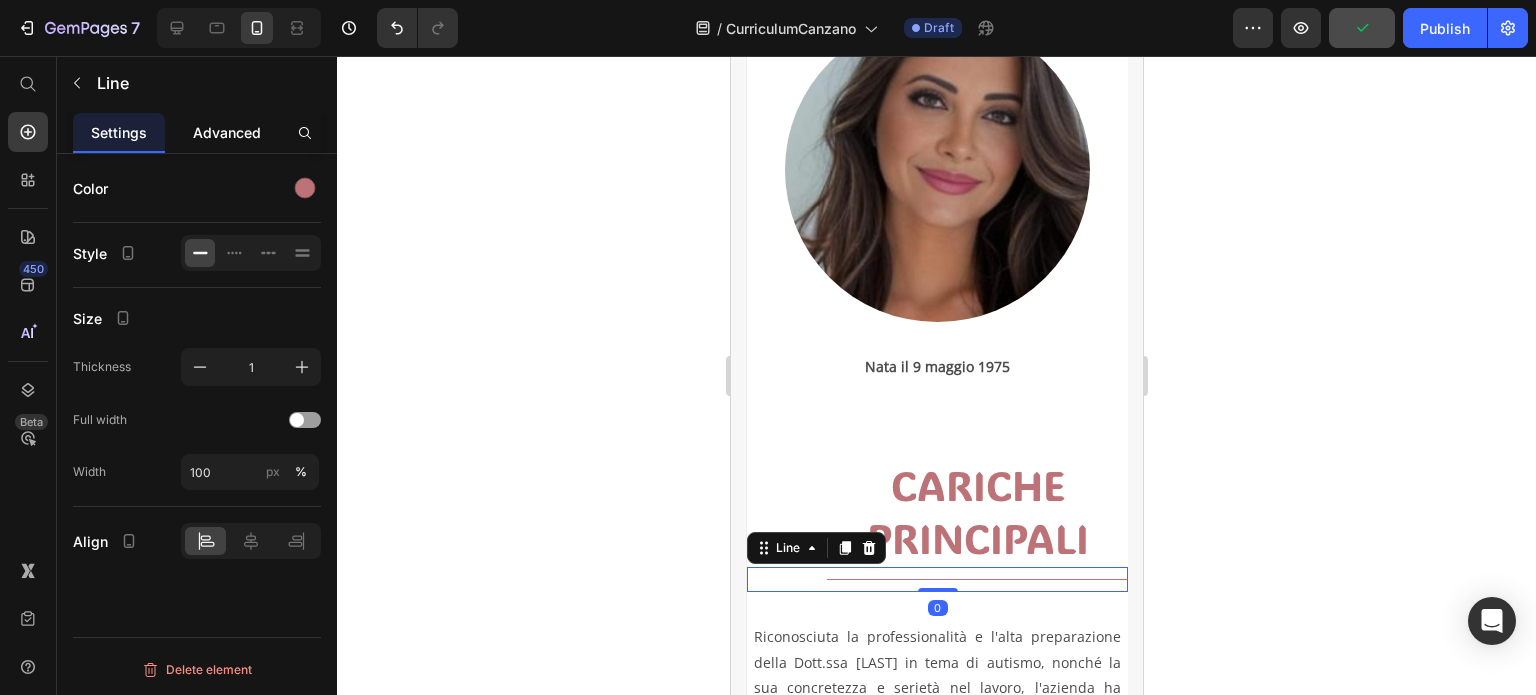 click on "Advanced" at bounding box center [227, 132] 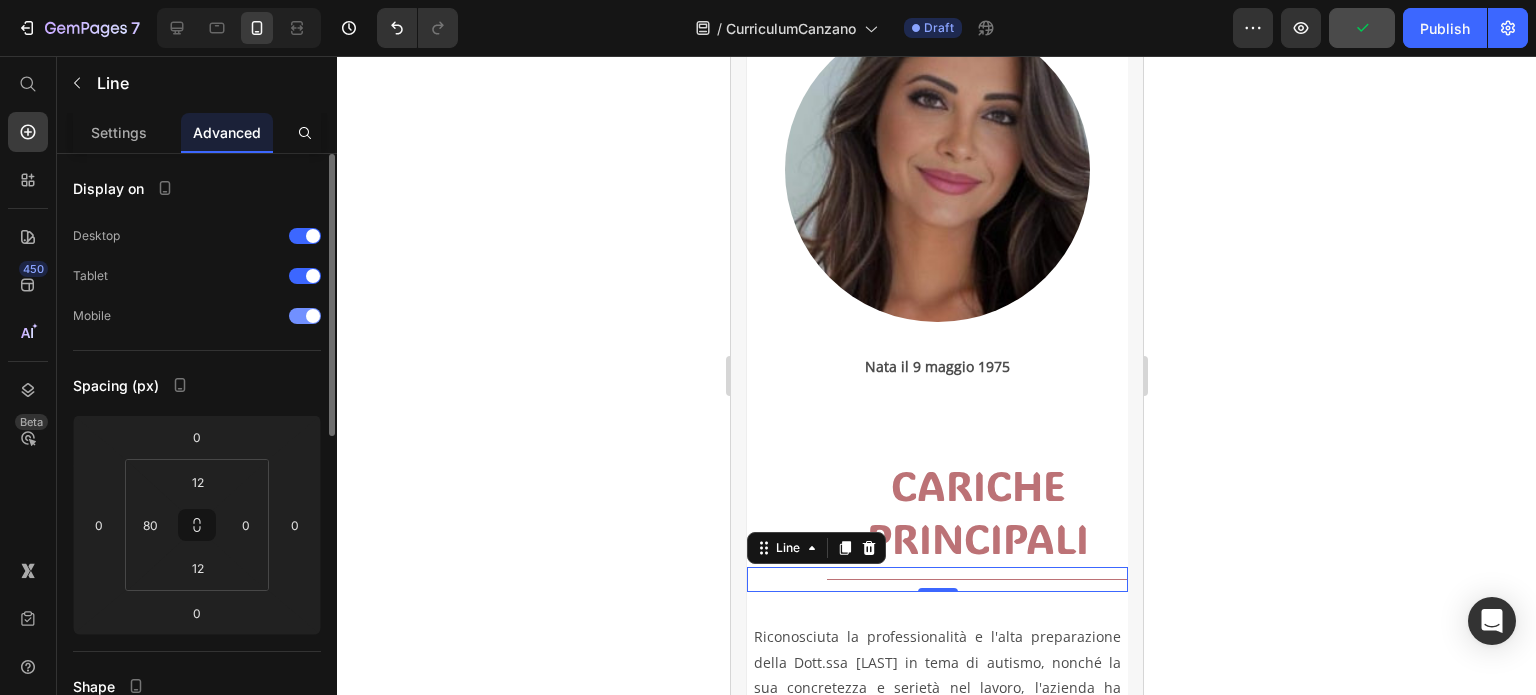 click at bounding box center [313, 316] 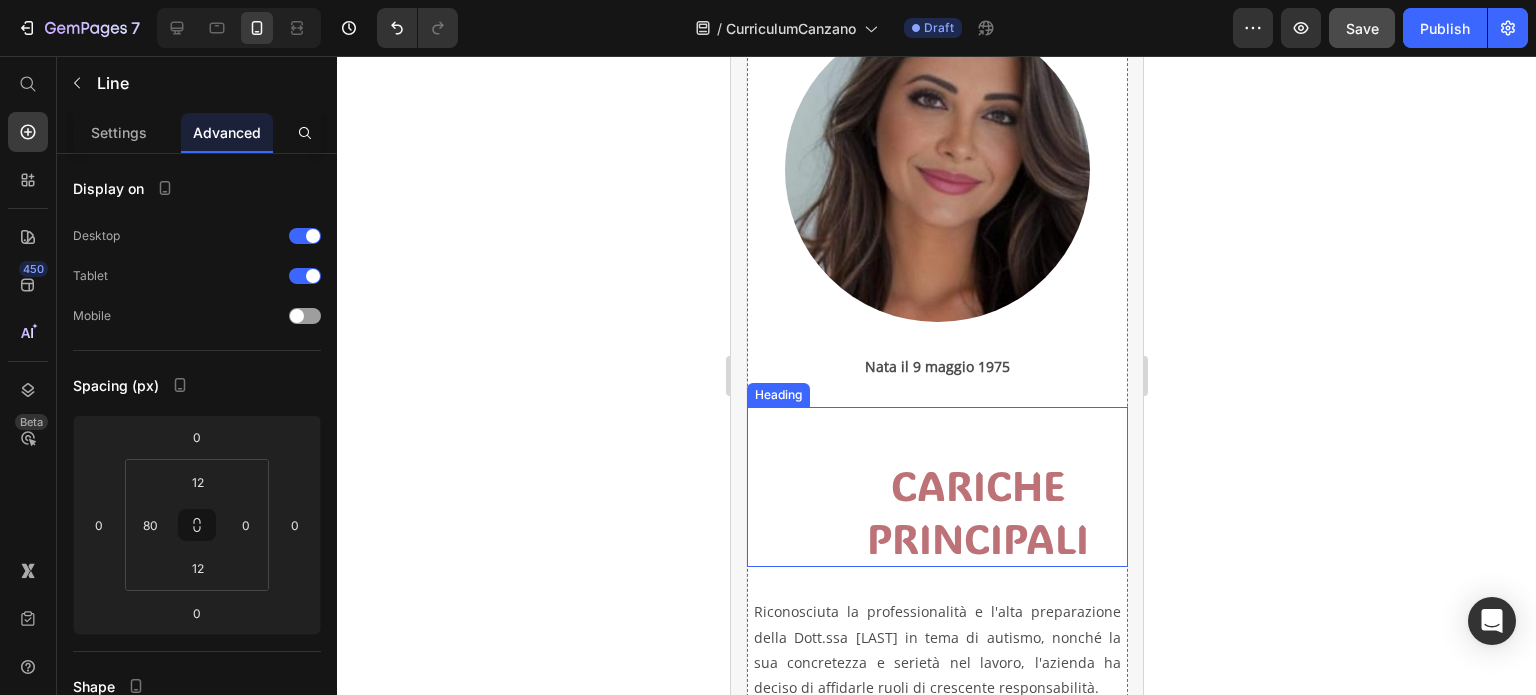click on "CARICHE PRINCIPALI" at bounding box center (976, 512) 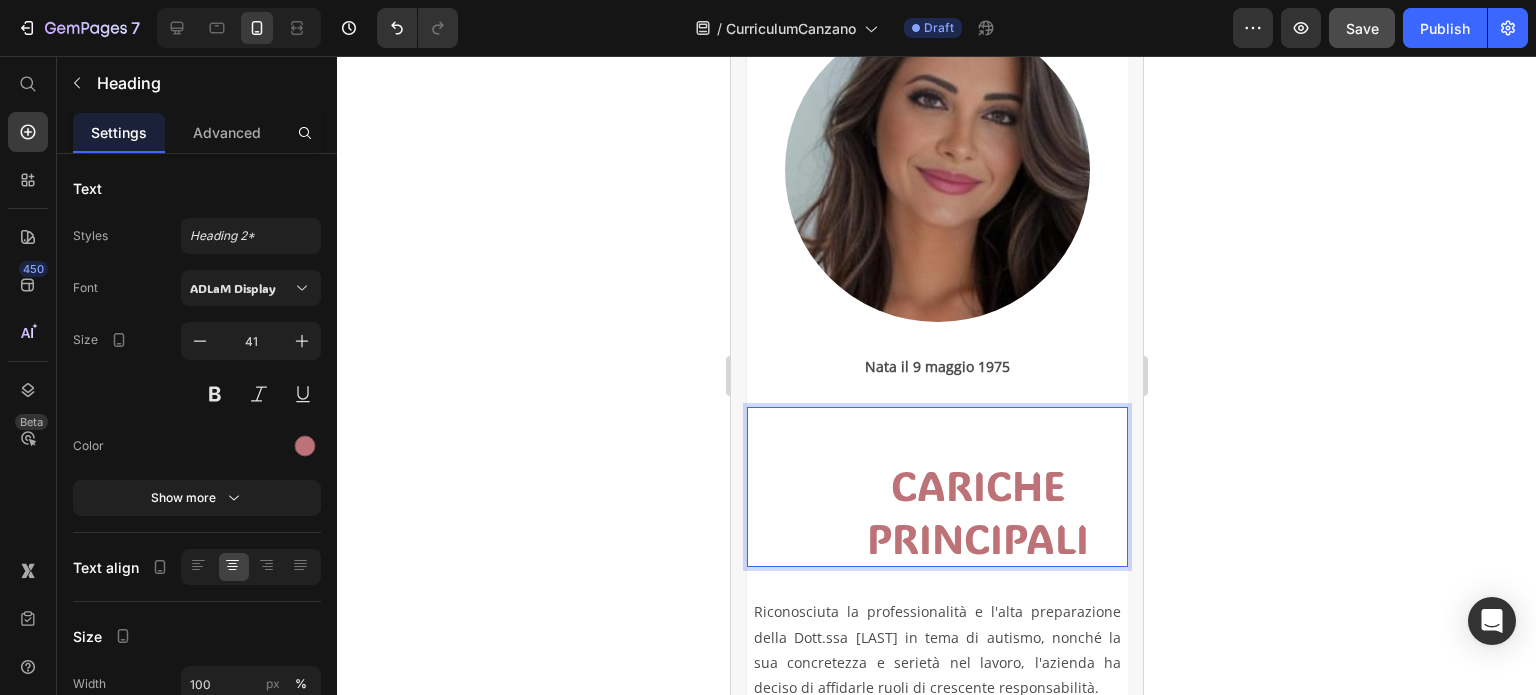 click on "CARICHE PRINCIPALI" at bounding box center (976, 512) 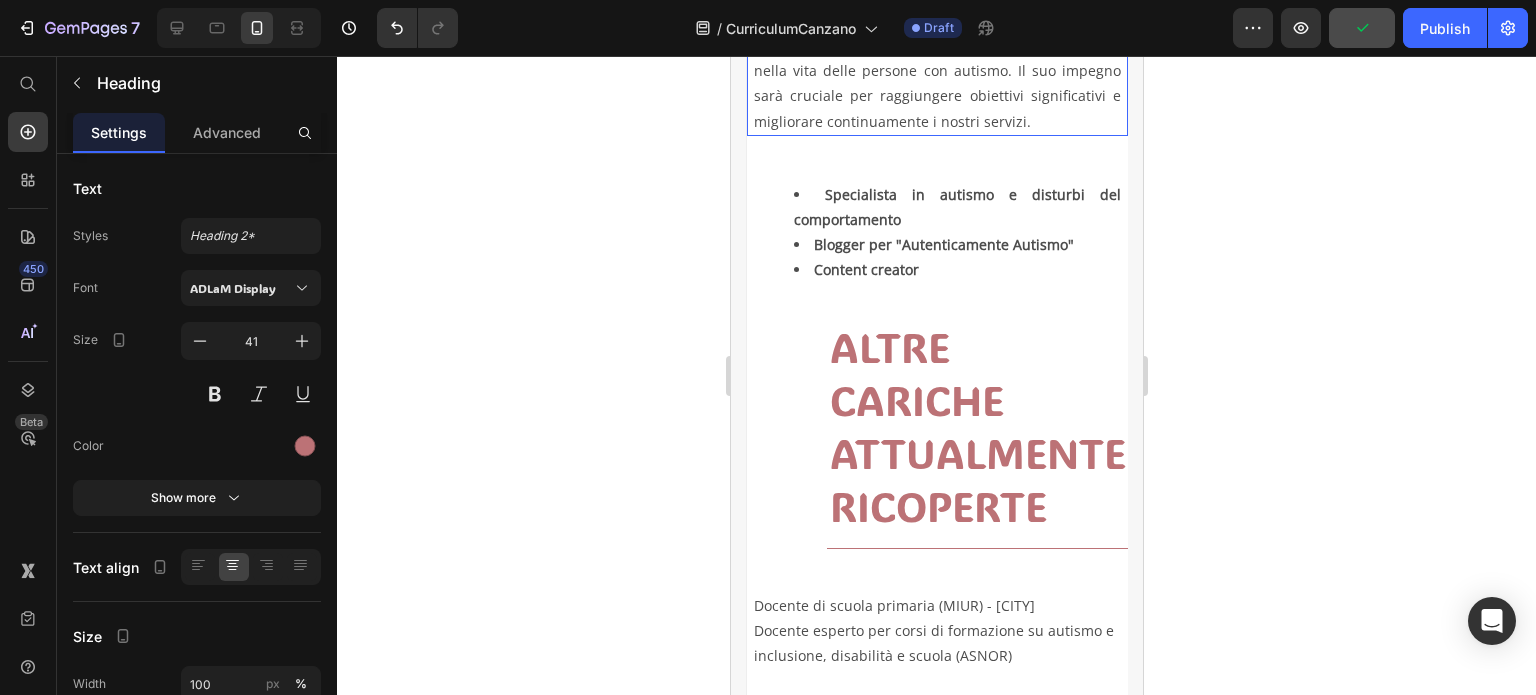 scroll, scrollTop: 1100, scrollLeft: 0, axis: vertical 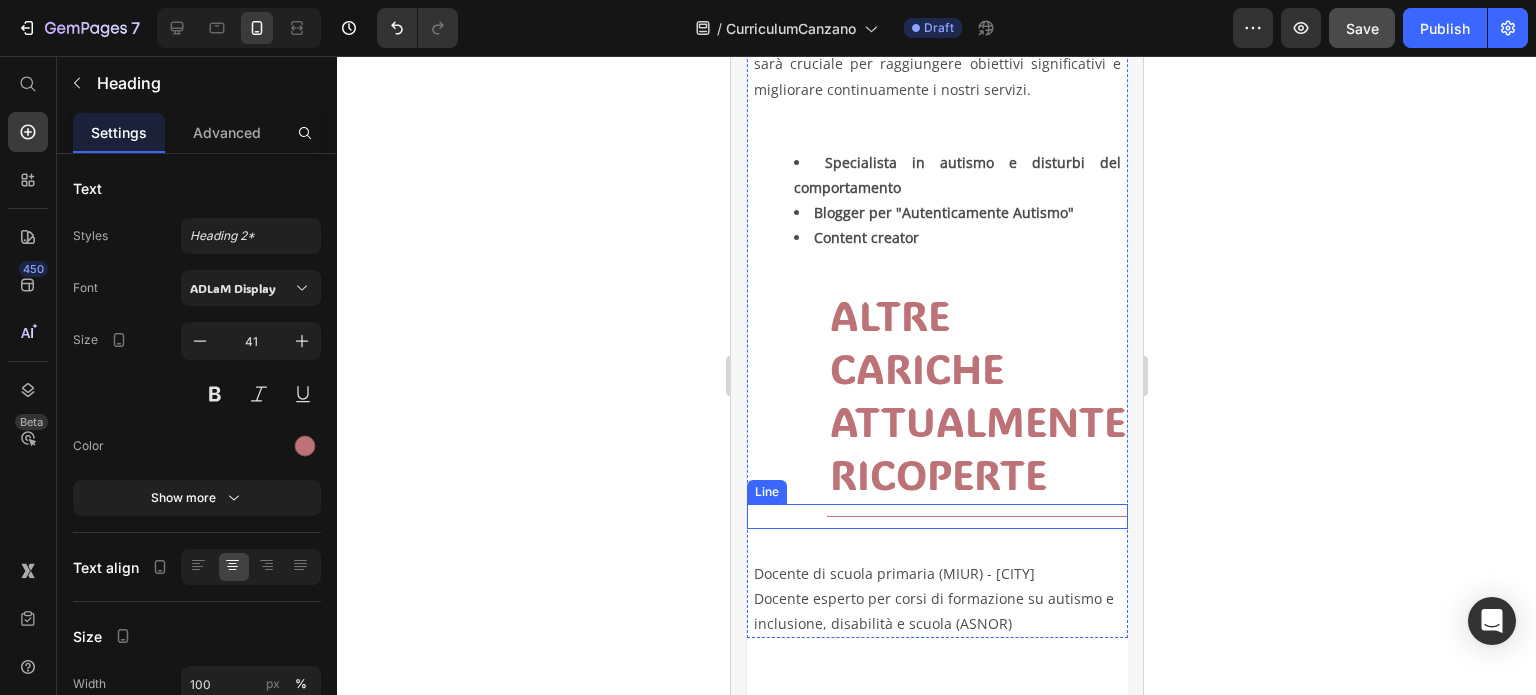 click on "Title Line" at bounding box center (936, 516) 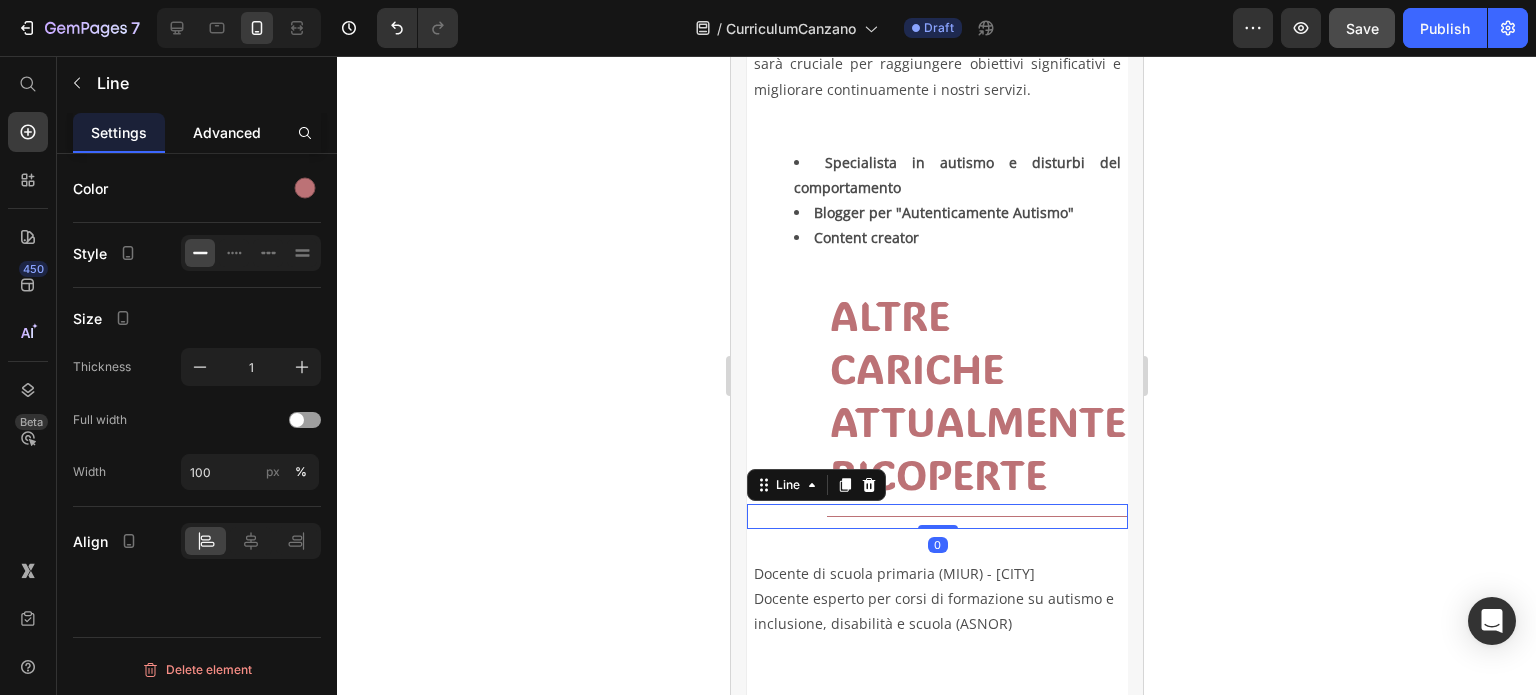 drag, startPoint x: 252, startPoint y: 125, endPoint x: 255, endPoint y: 150, distance: 25.179358 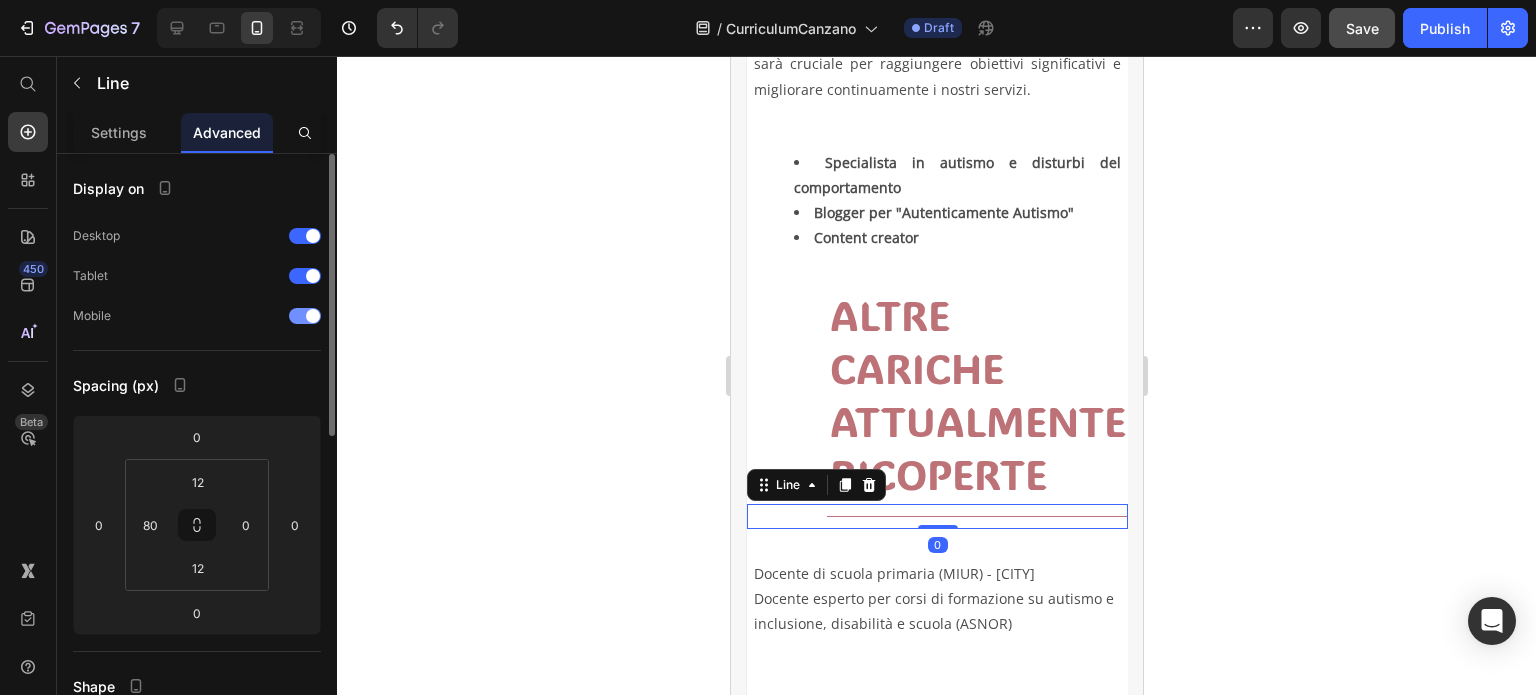 click at bounding box center [305, 316] 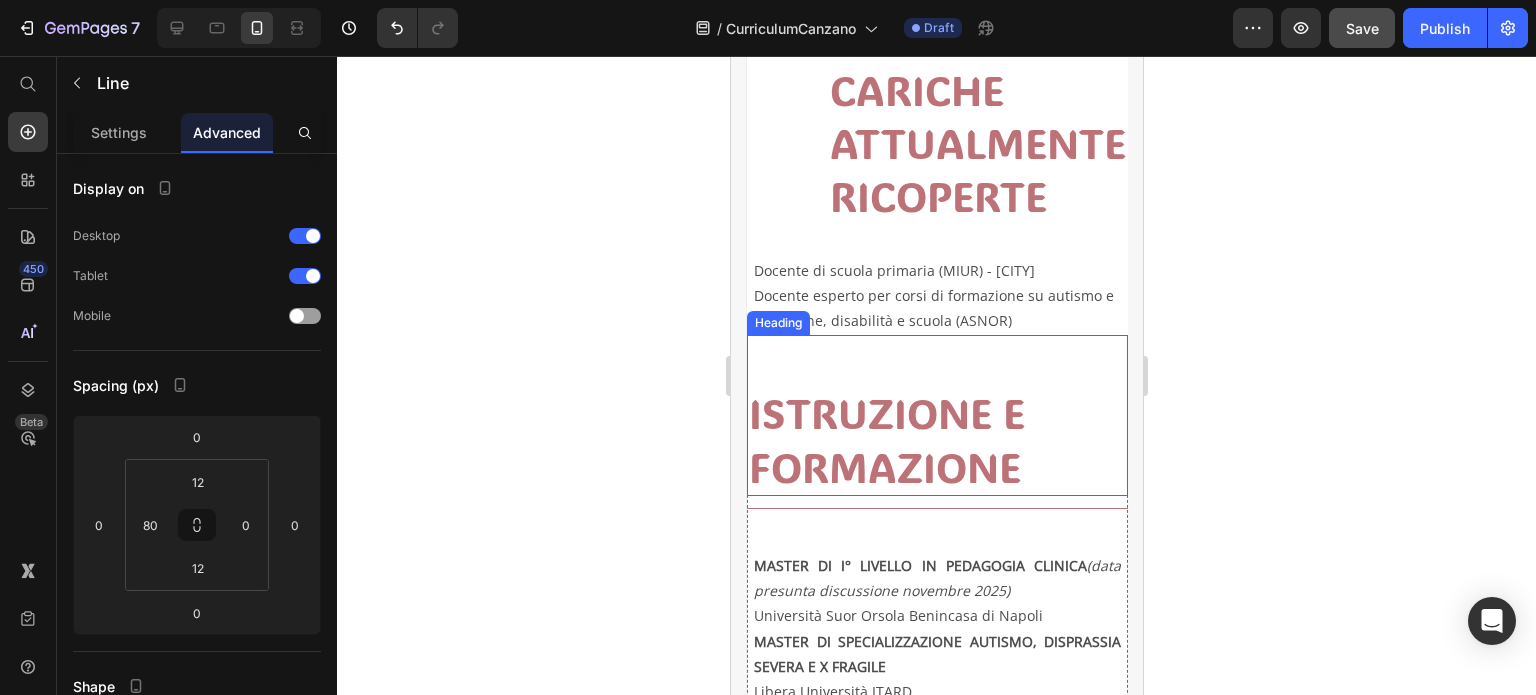 scroll, scrollTop: 1400, scrollLeft: 0, axis: vertical 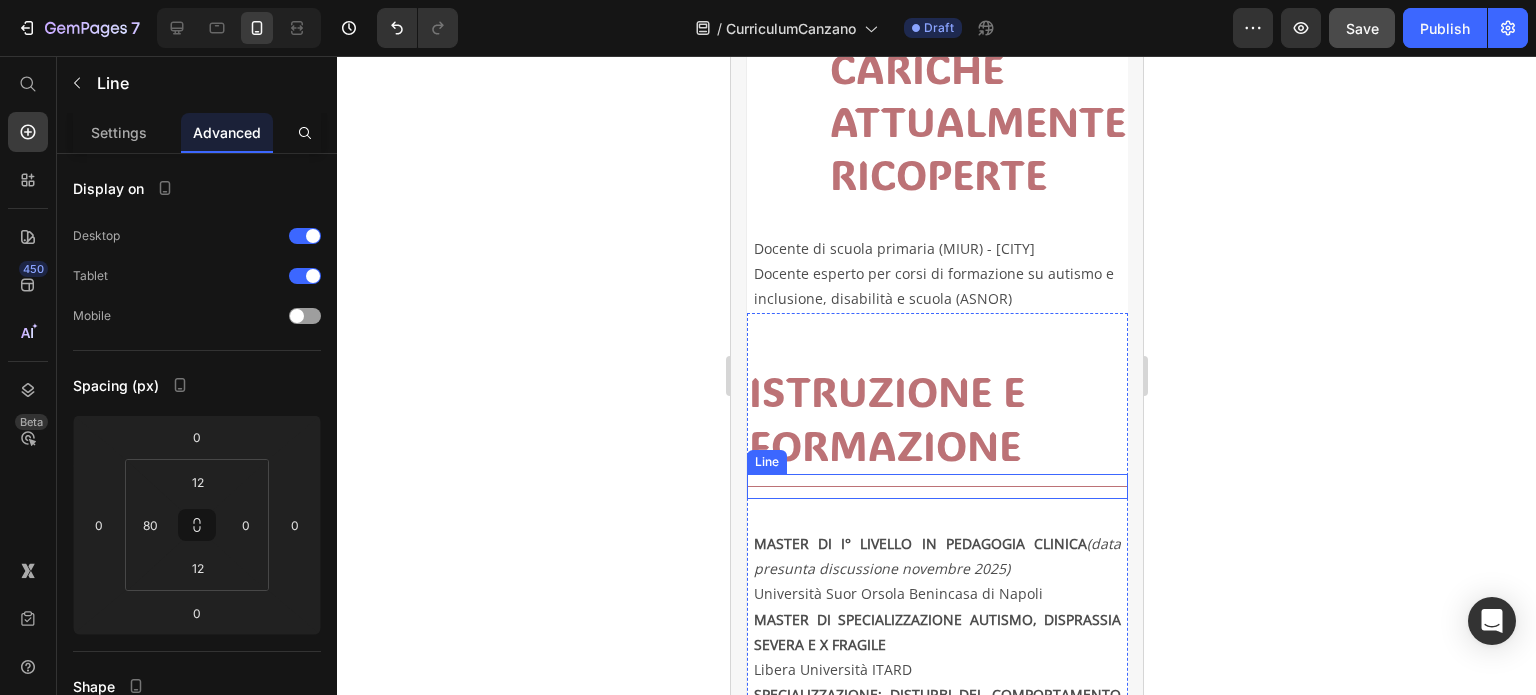 drag, startPoint x: 934, startPoint y: 466, endPoint x: 902, endPoint y: 460, distance: 32.55764 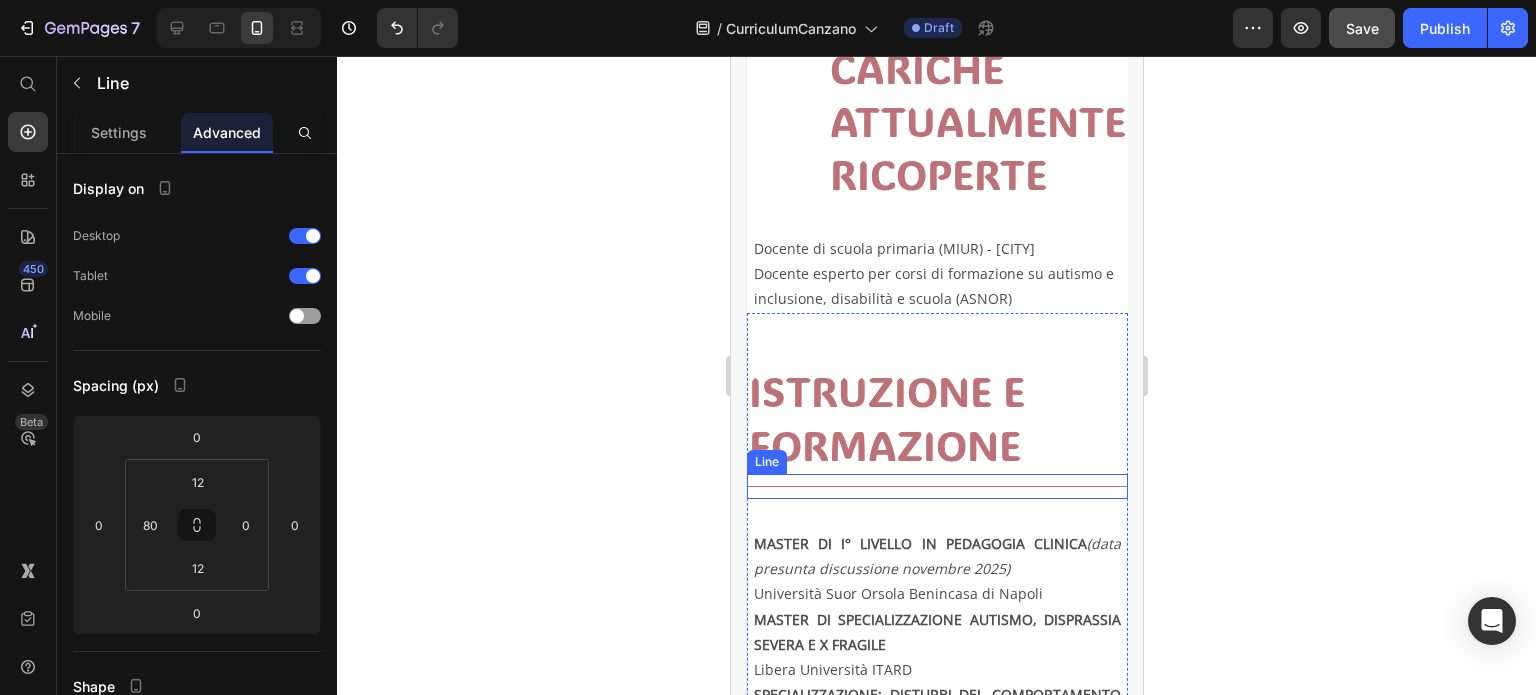 click on "Title Line" at bounding box center [936, 486] 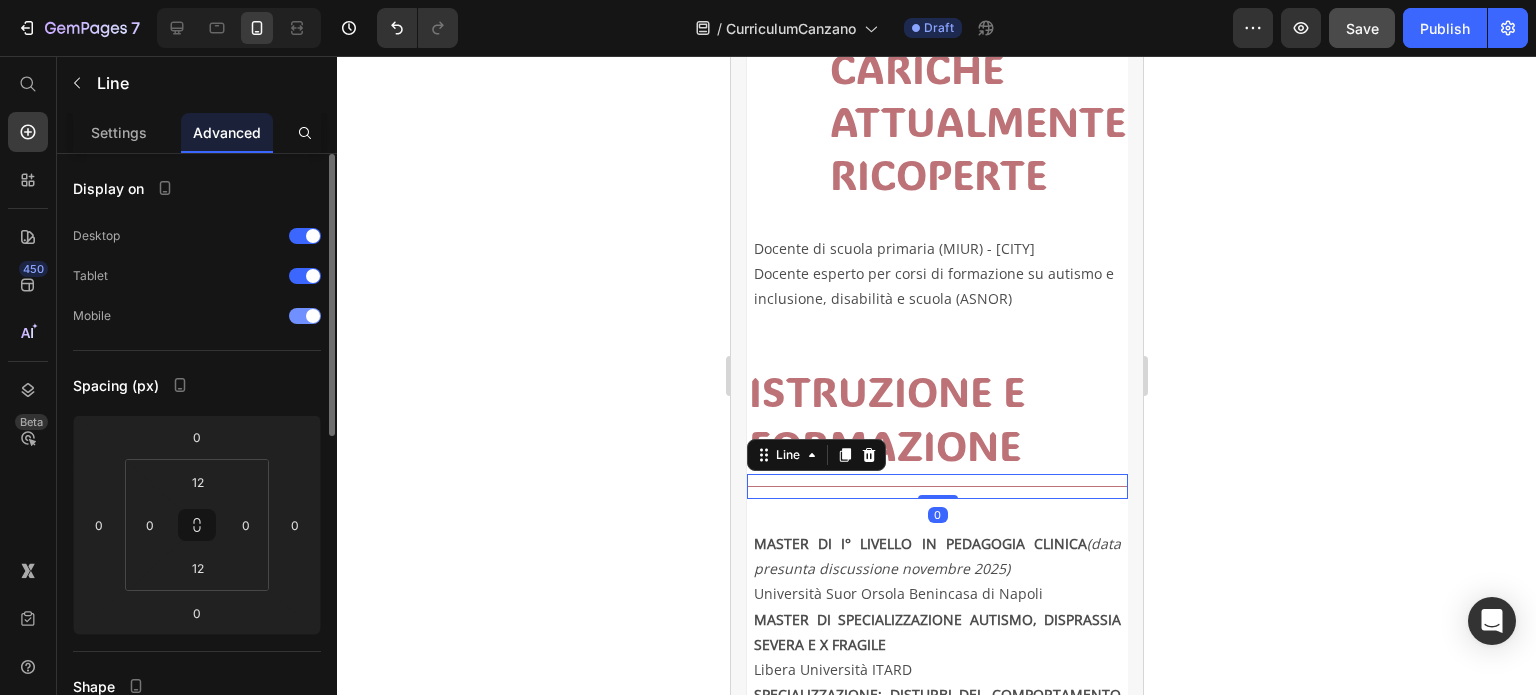 click at bounding box center [305, 316] 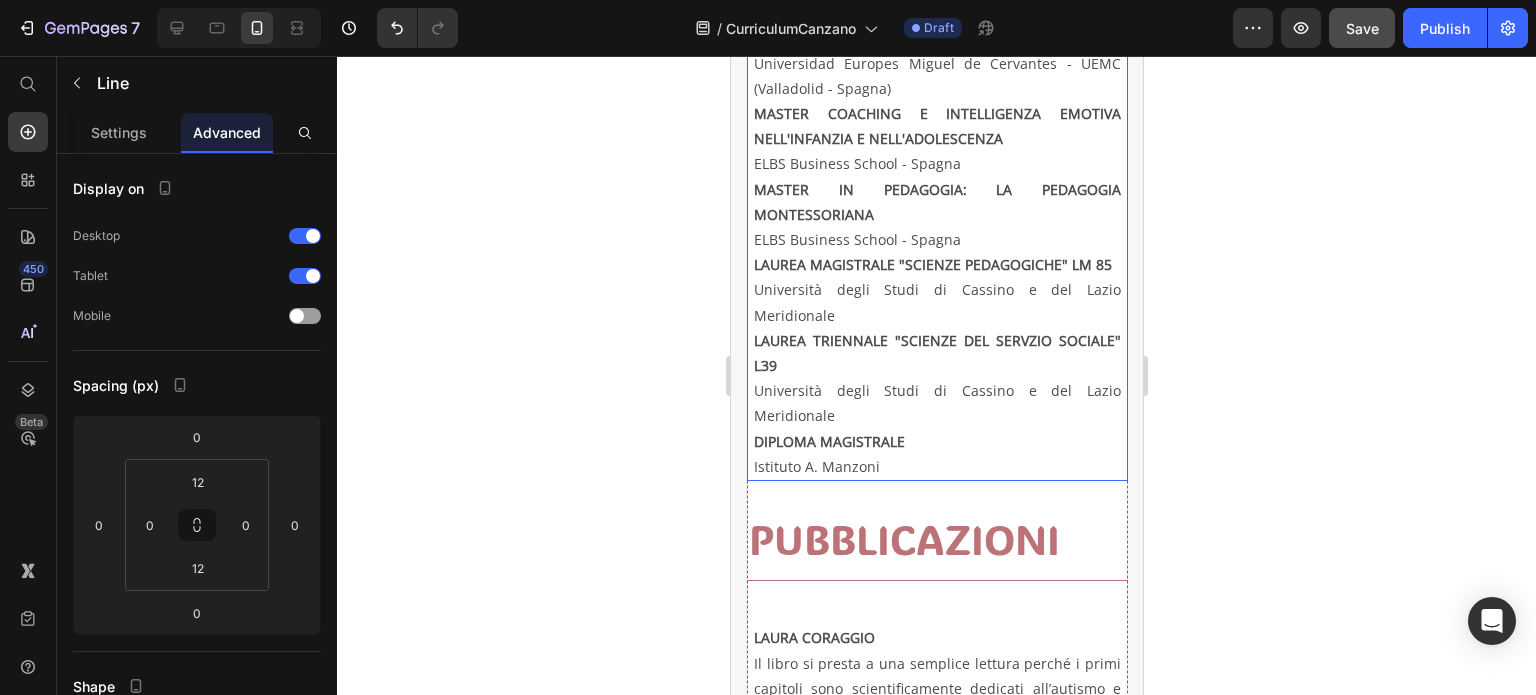 scroll, scrollTop: 2100, scrollLeft: 0, axis: vertical 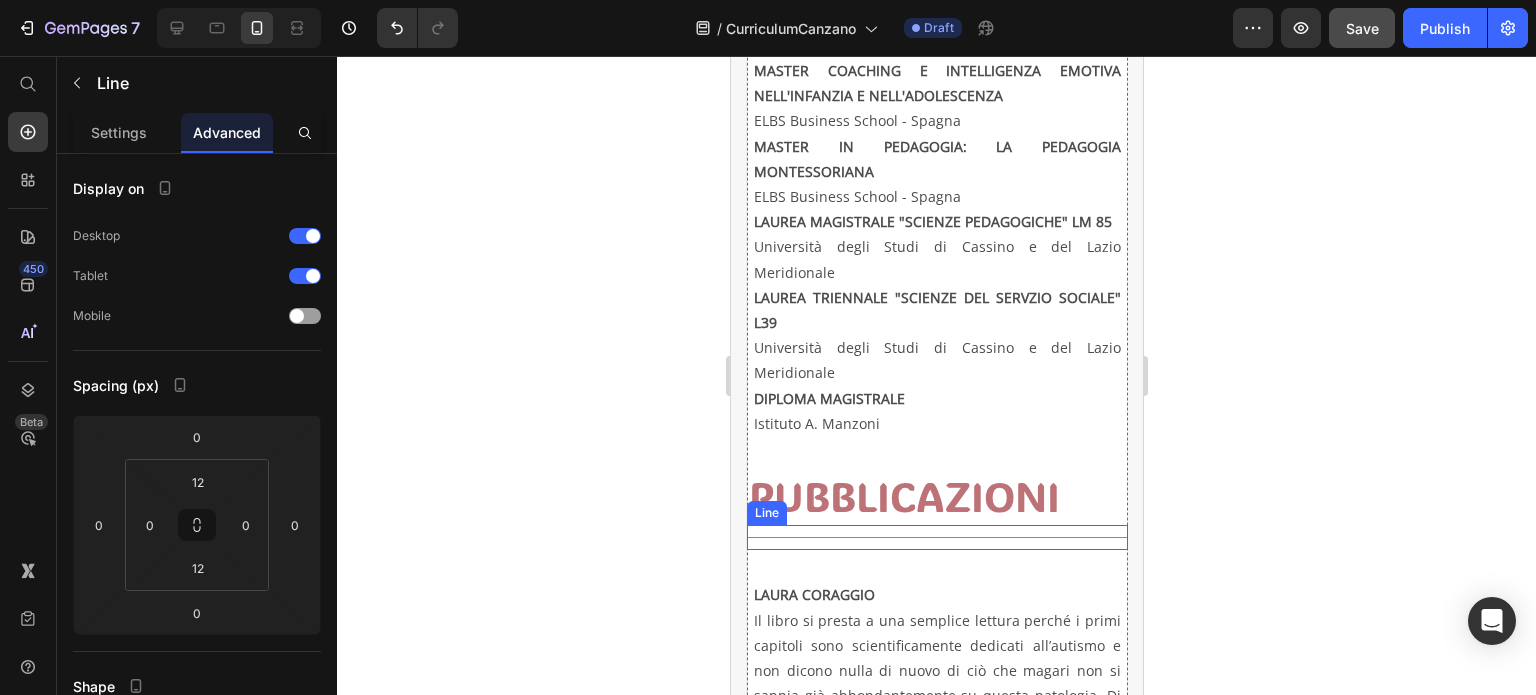 click on "Title Line" at bounding box center (936, 537) 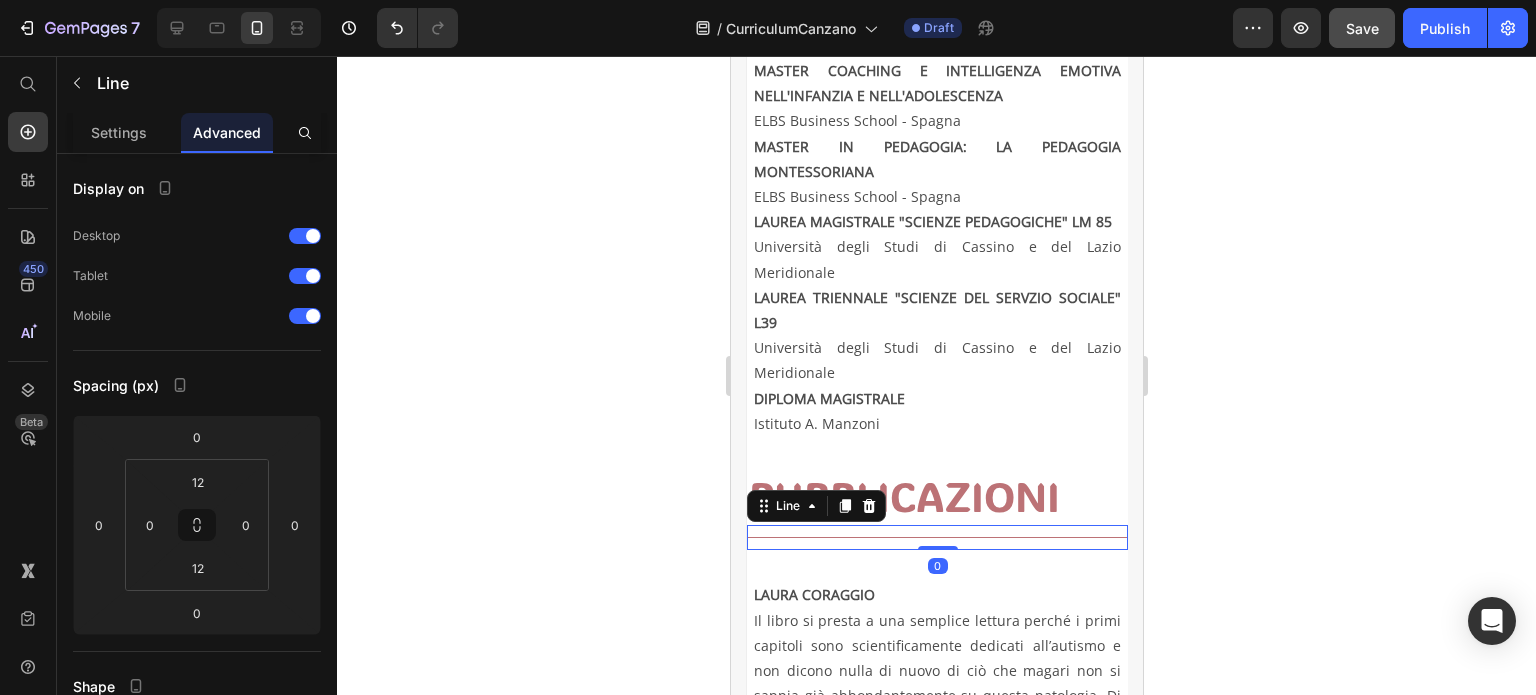 drag, startPoint x: 306, startPoint y: 311, endPoint x: 408, endPoint y: 358, distance: 112.30761 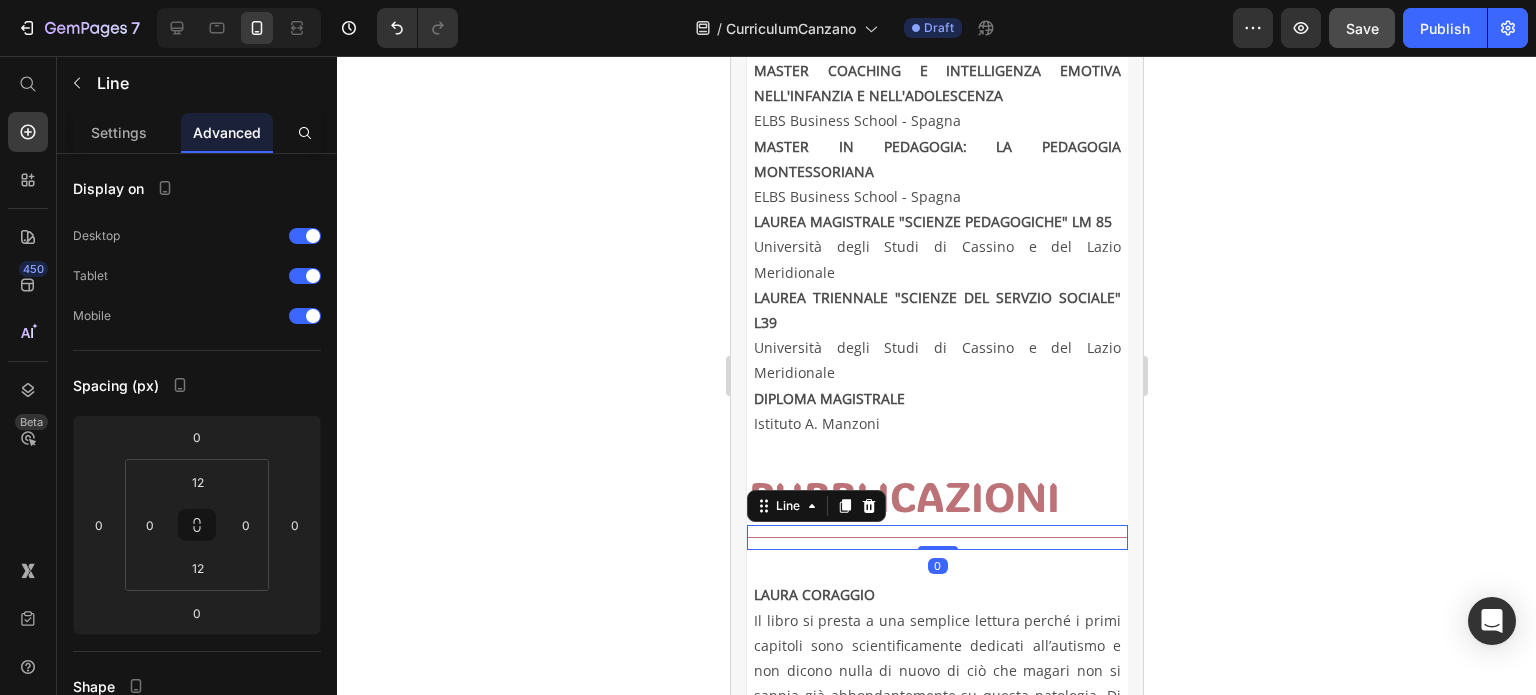 click at bounding box center (313, 316) 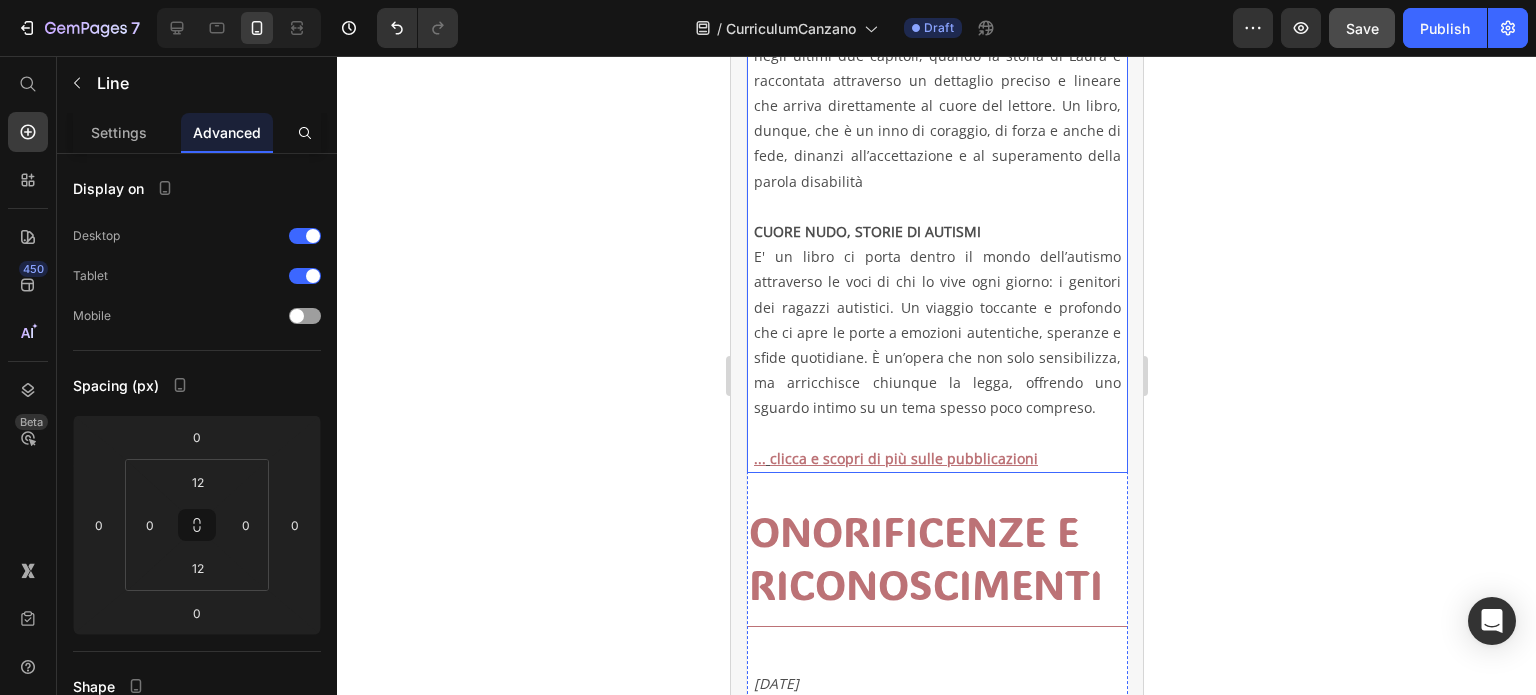 scroll, scrollTop: 2900, scrollLeft: 0, axis: vertical 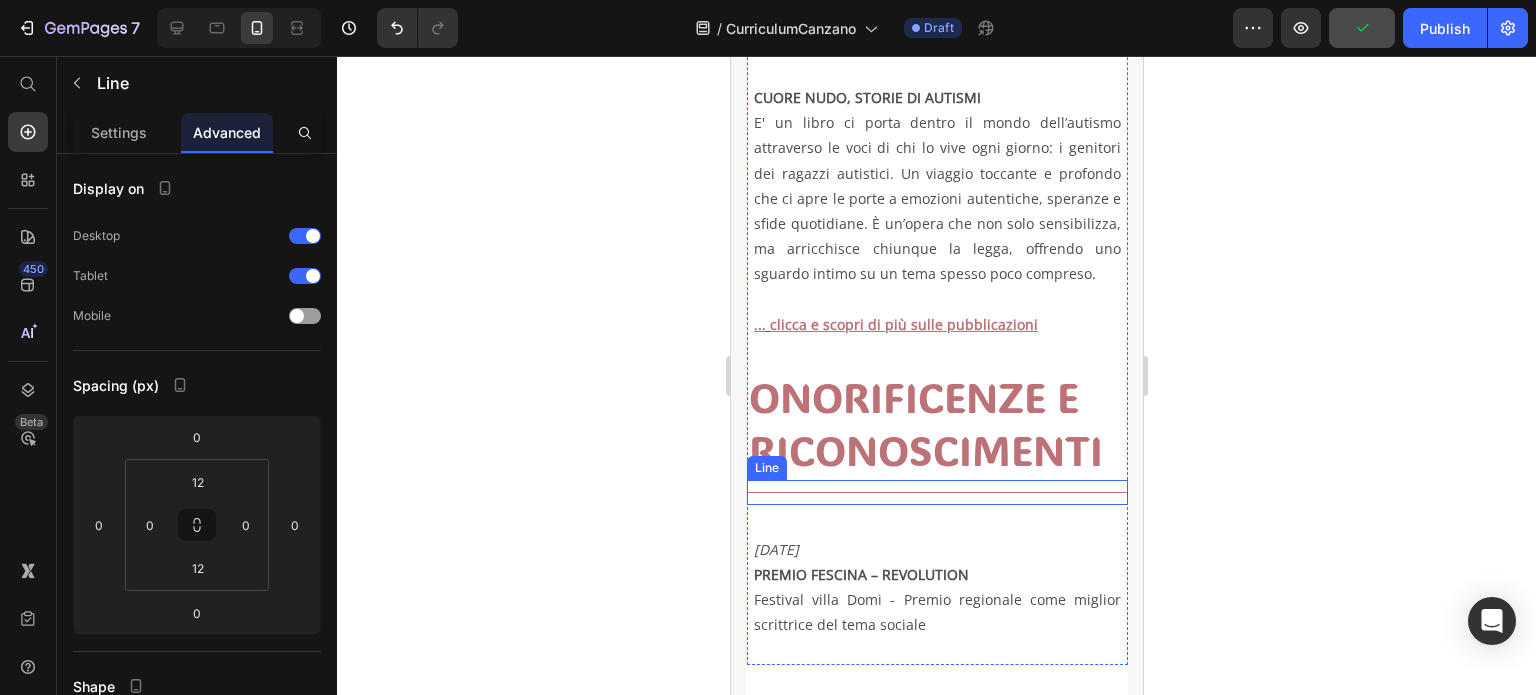 click at bounding box center (936, 492) 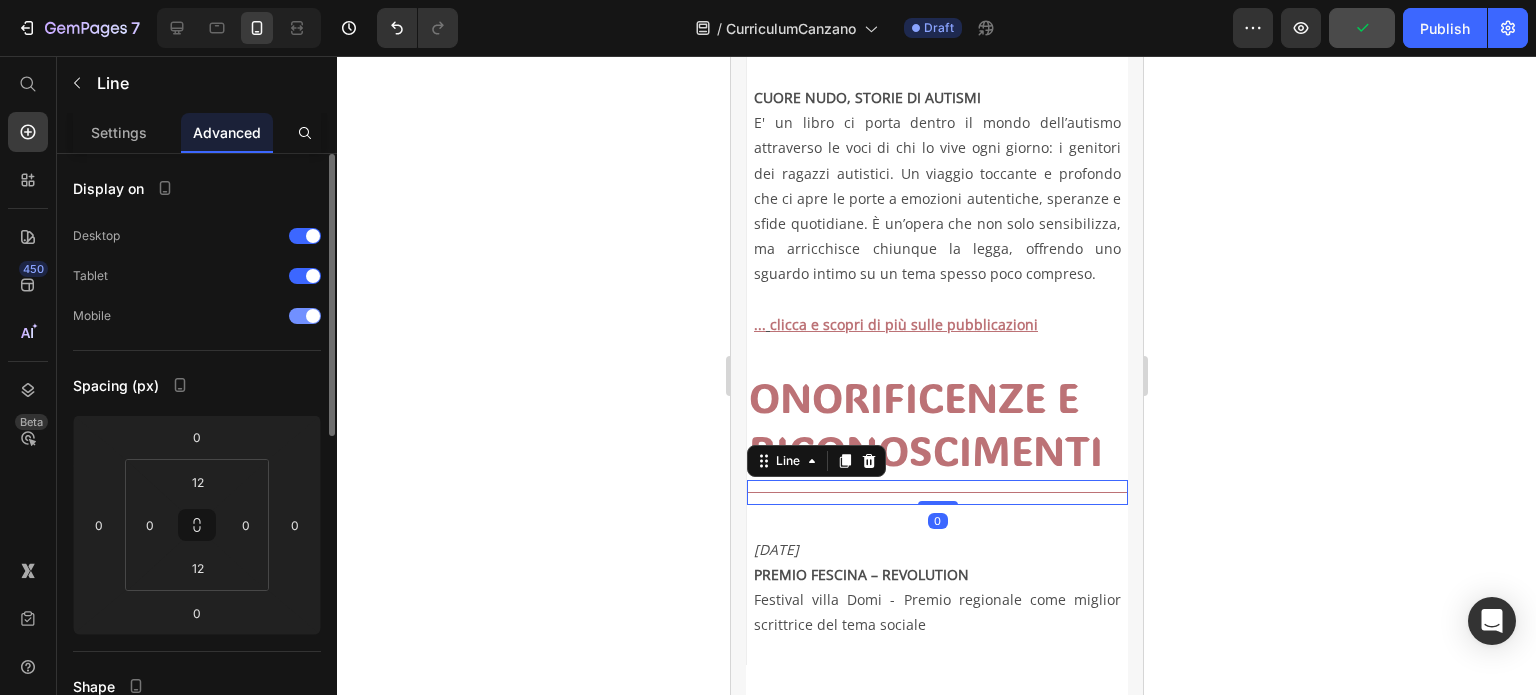 click at bounding box center [313, 316] 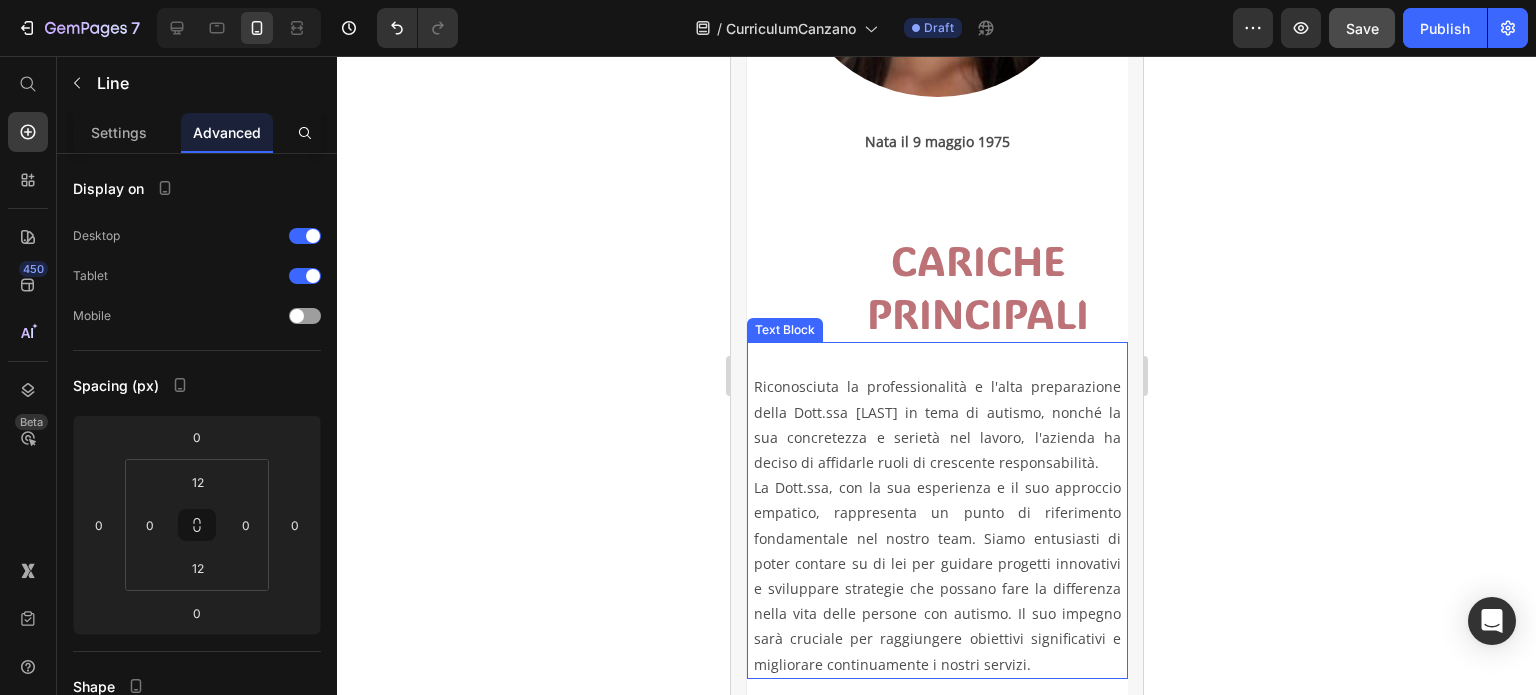 scroll, scrollTop: 400, scrollLeft: 0, axis: vertical 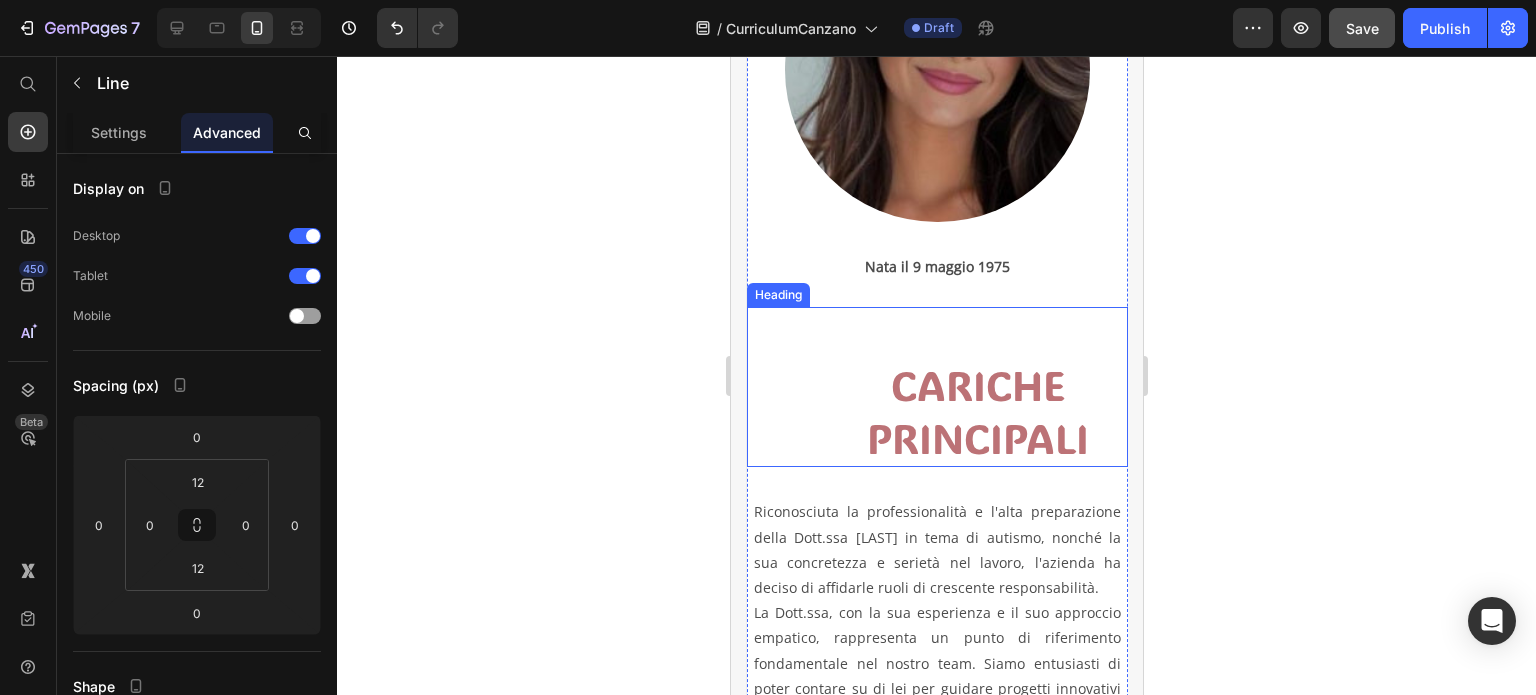 click on "CARICHE PRINCIPALI" at bounding box center (976, 412) 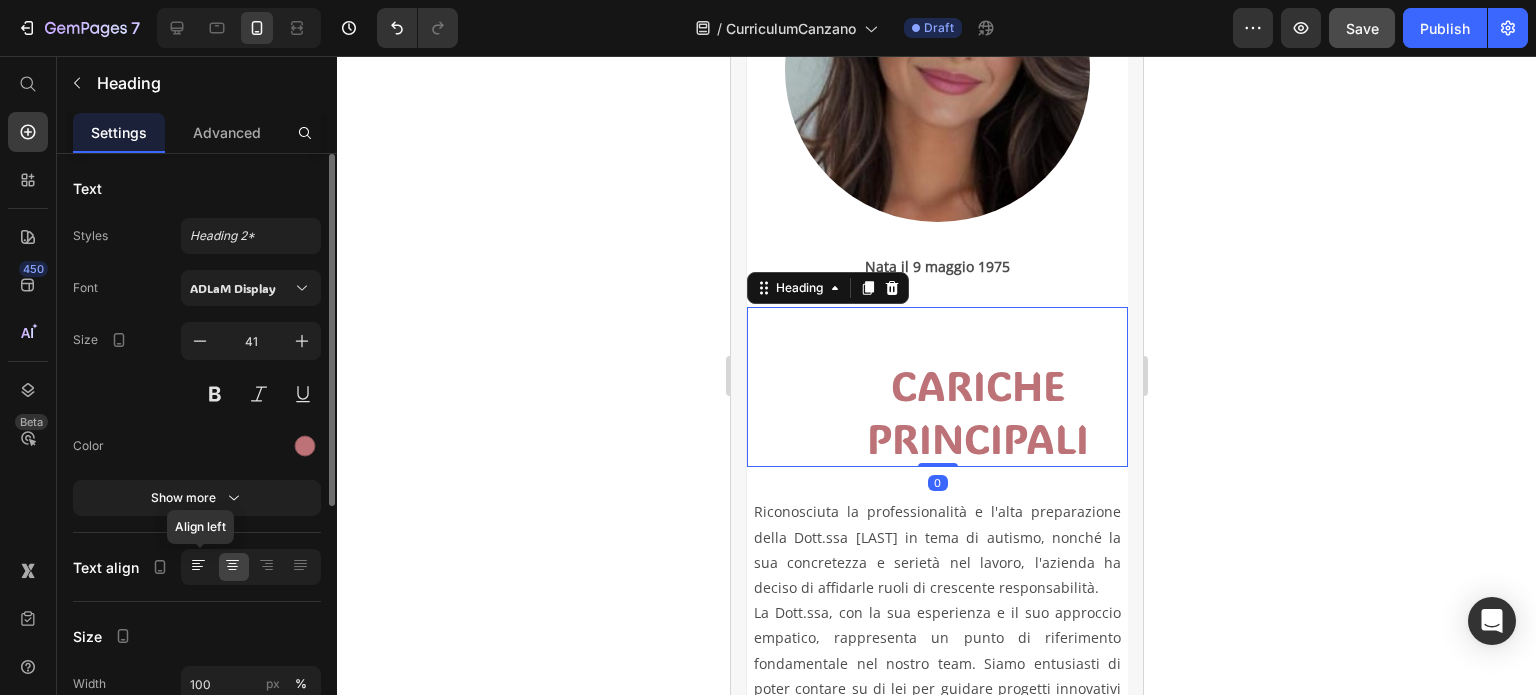 click 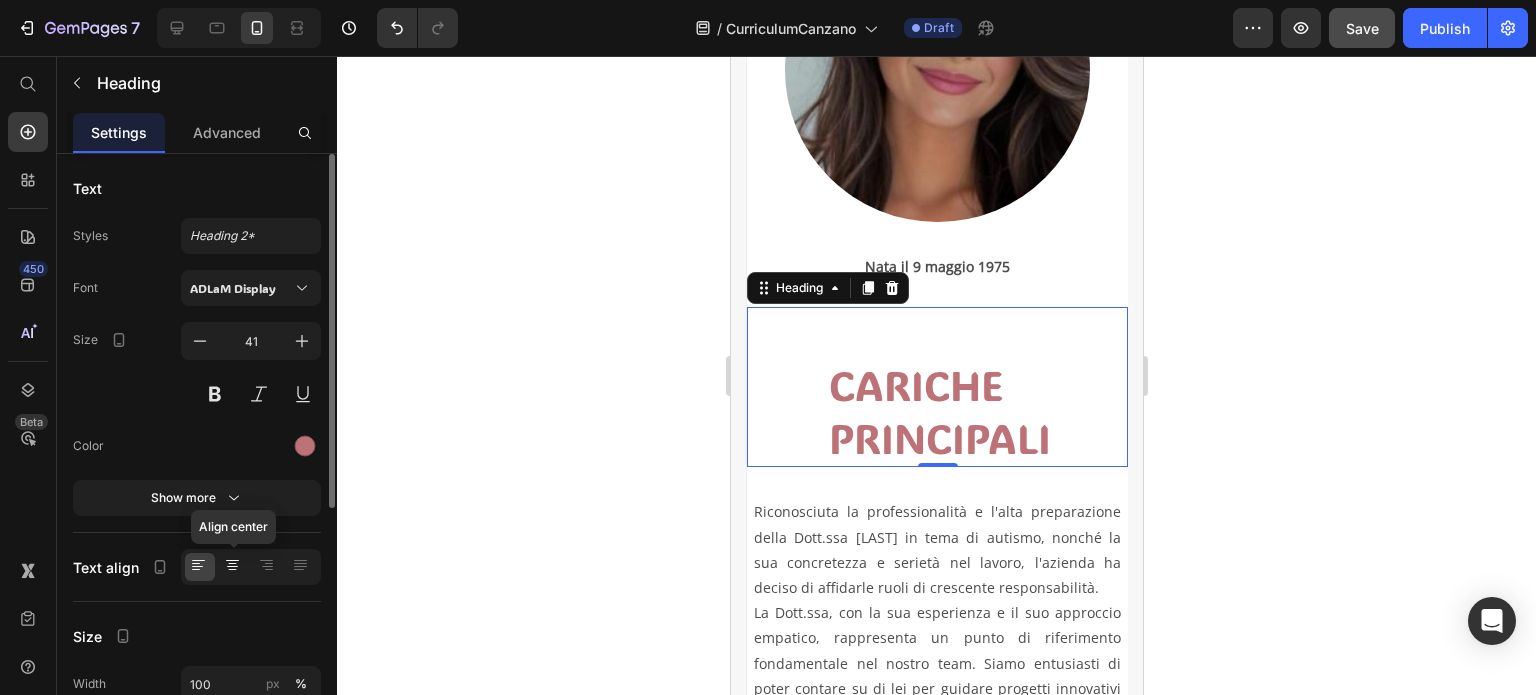 click 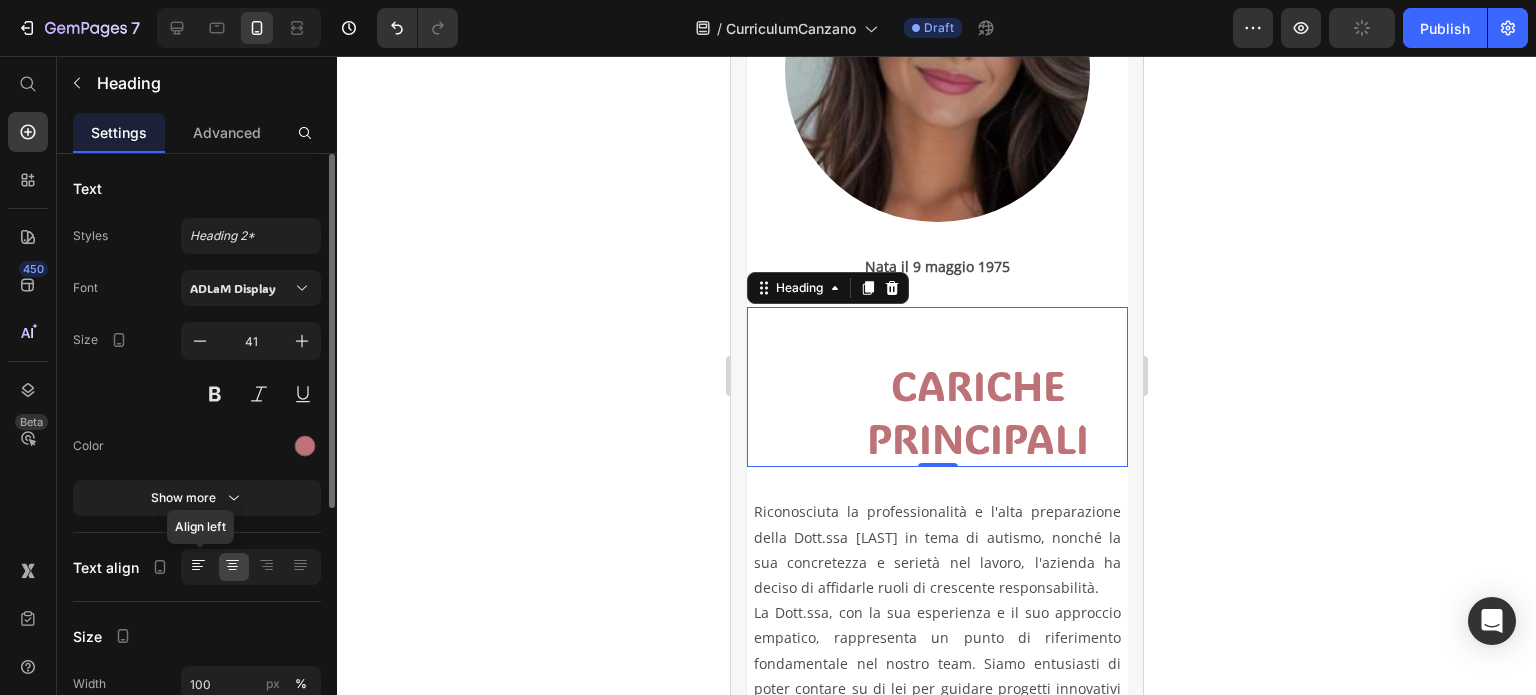 click 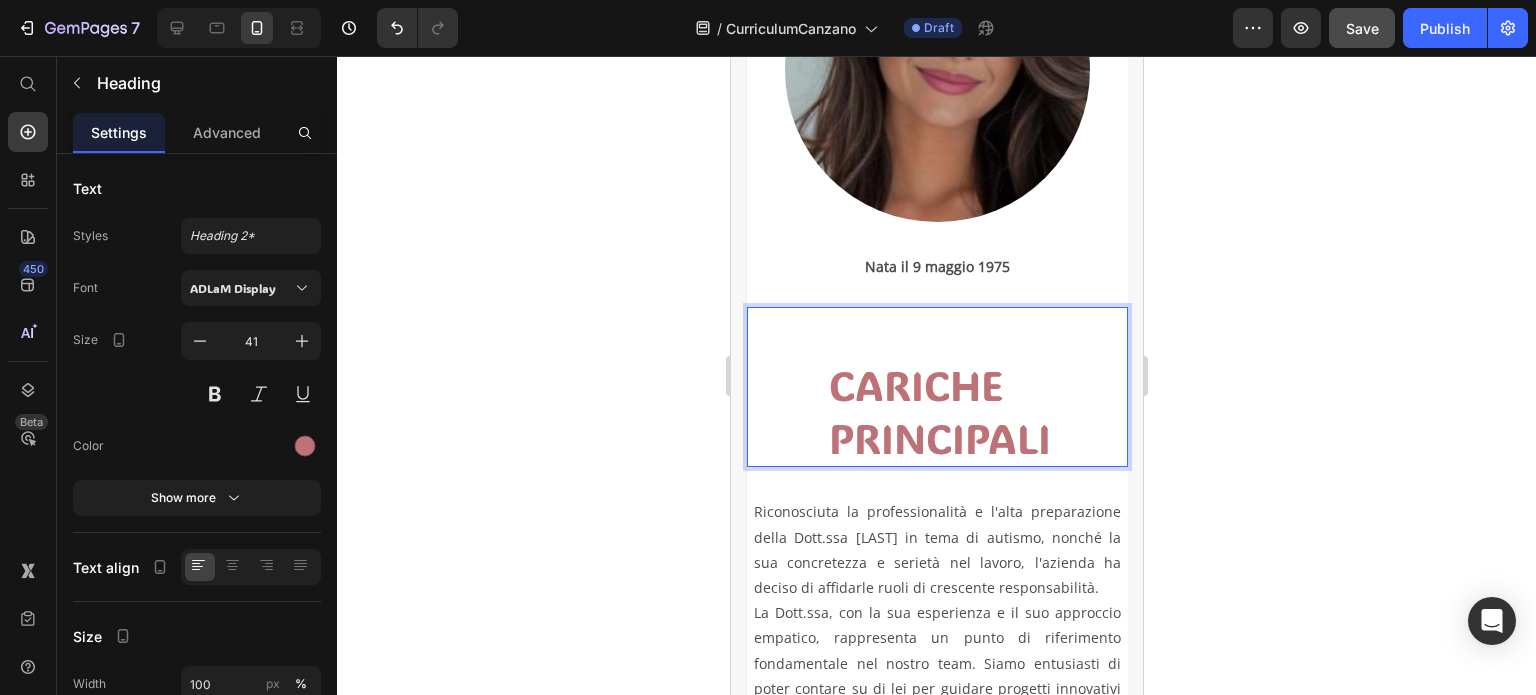click on "CARICHE PRINCIPALI" at bounding box center [976, 412] 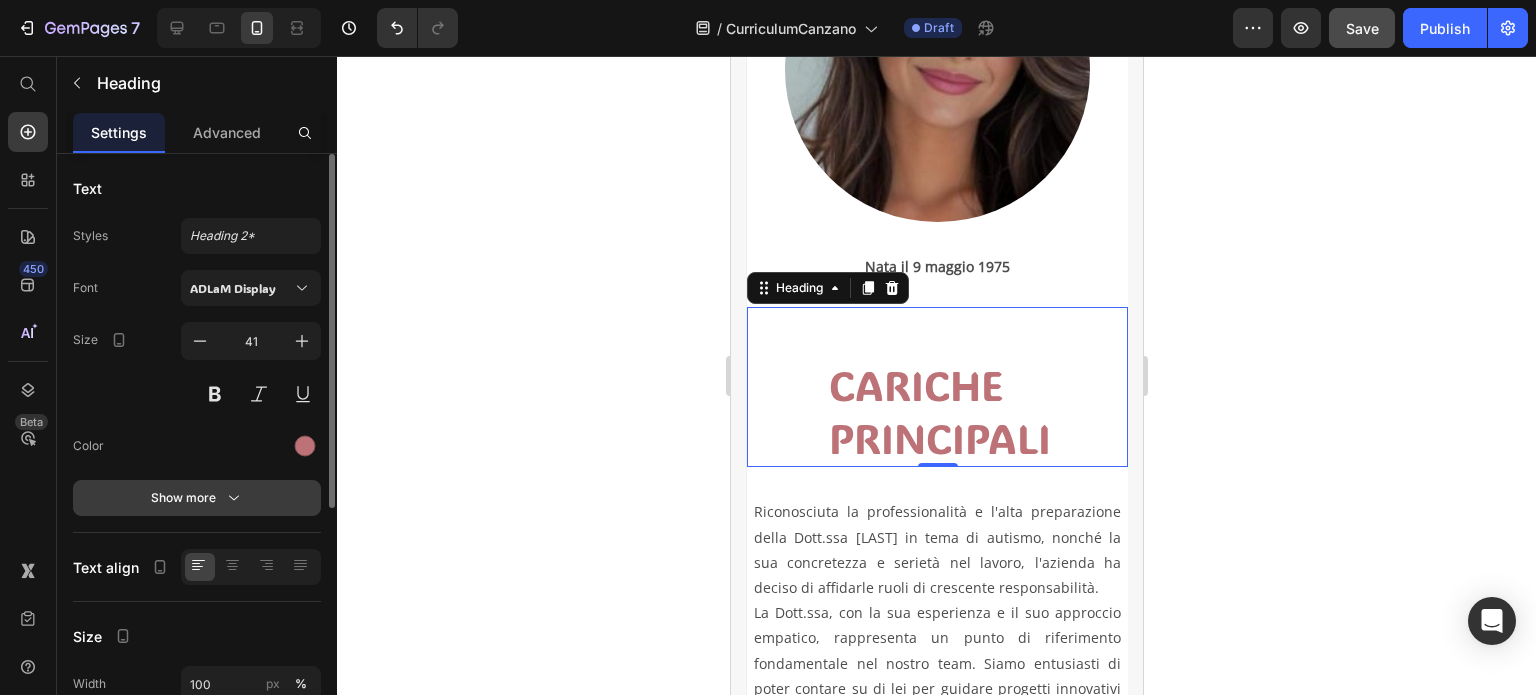 click 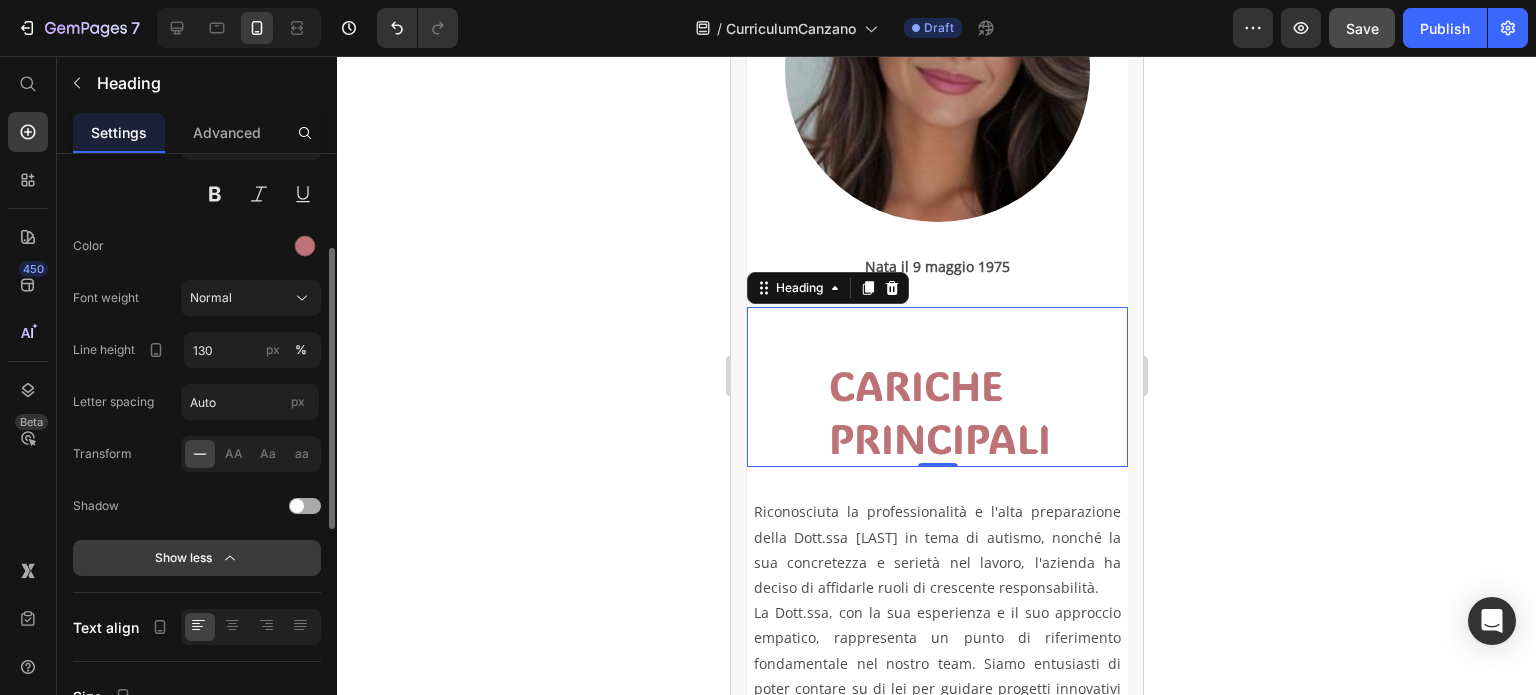 scroll, scrollTop: 300, scrollLeft: 0, axis: vertical 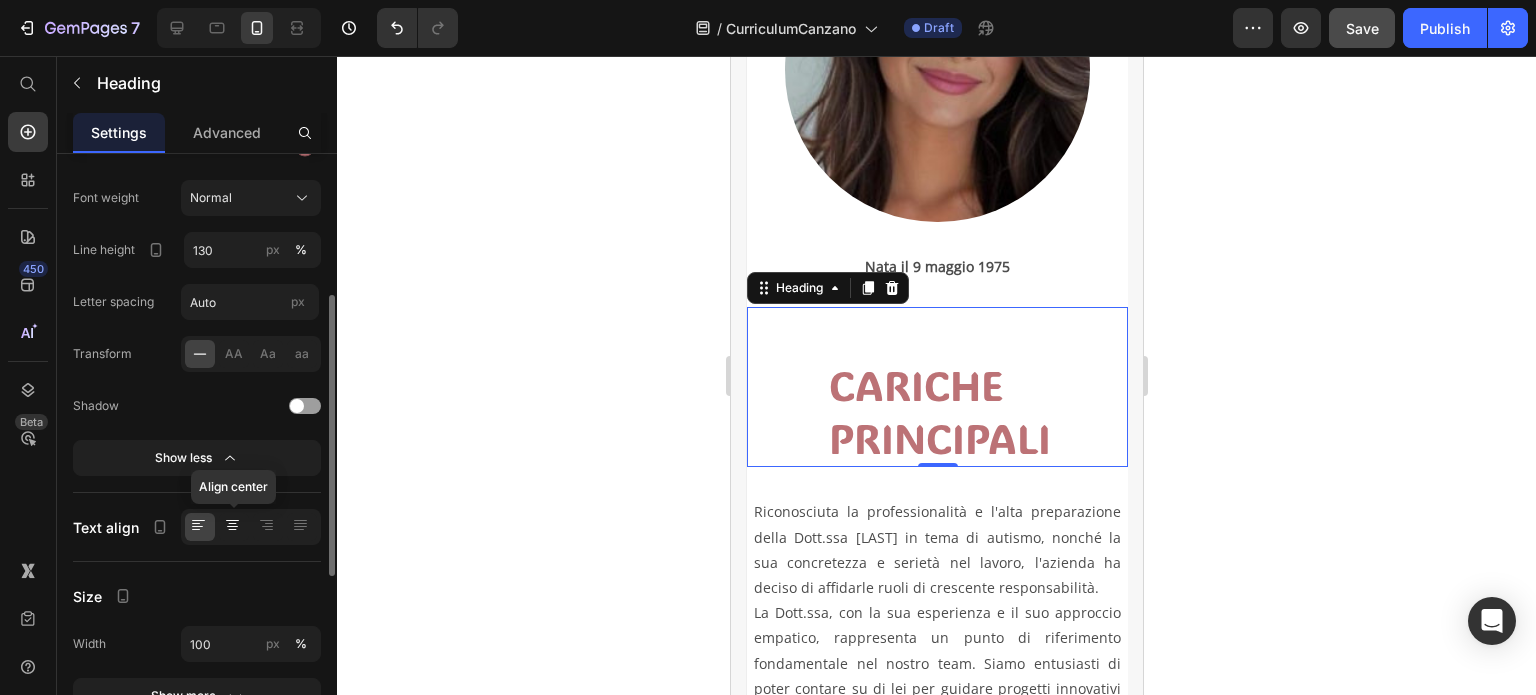 click 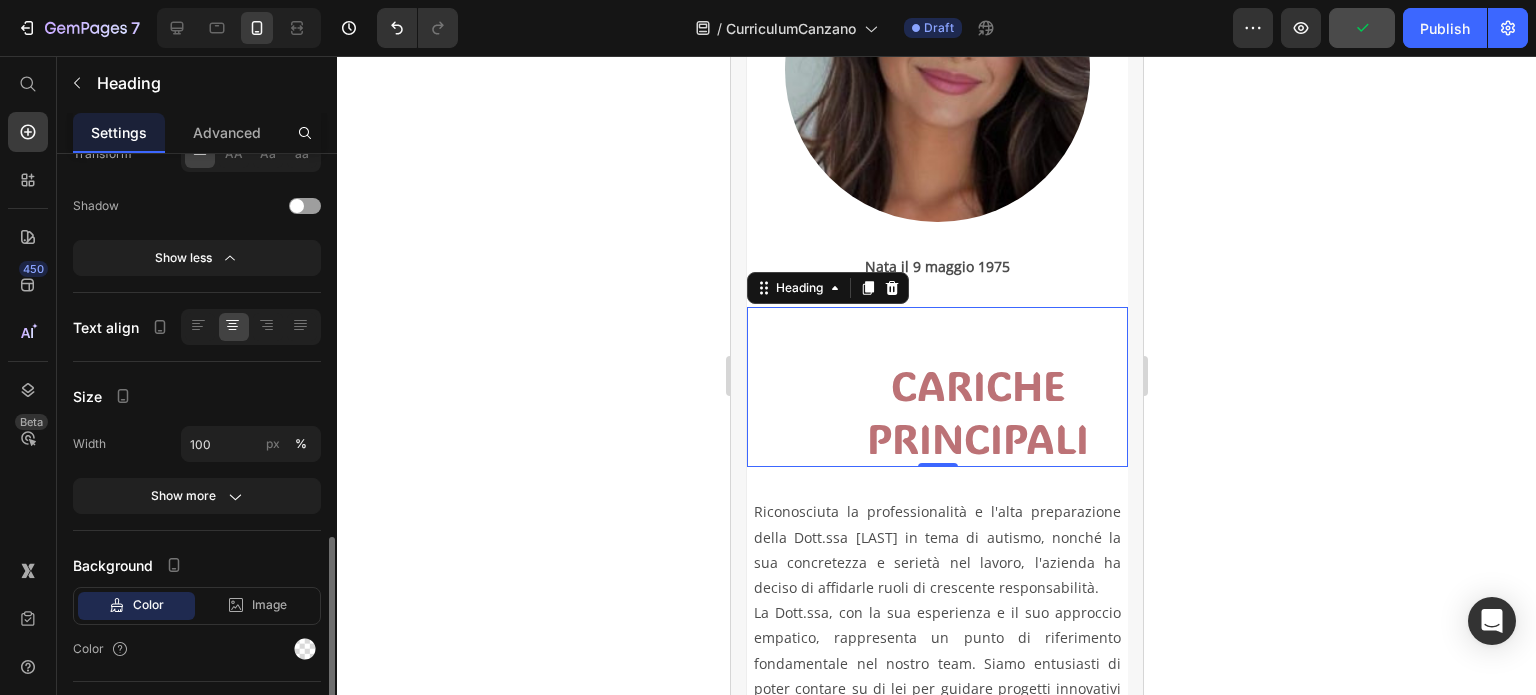 scroll, scrollTop: 600, scrollLeft: 0, axis: vertical 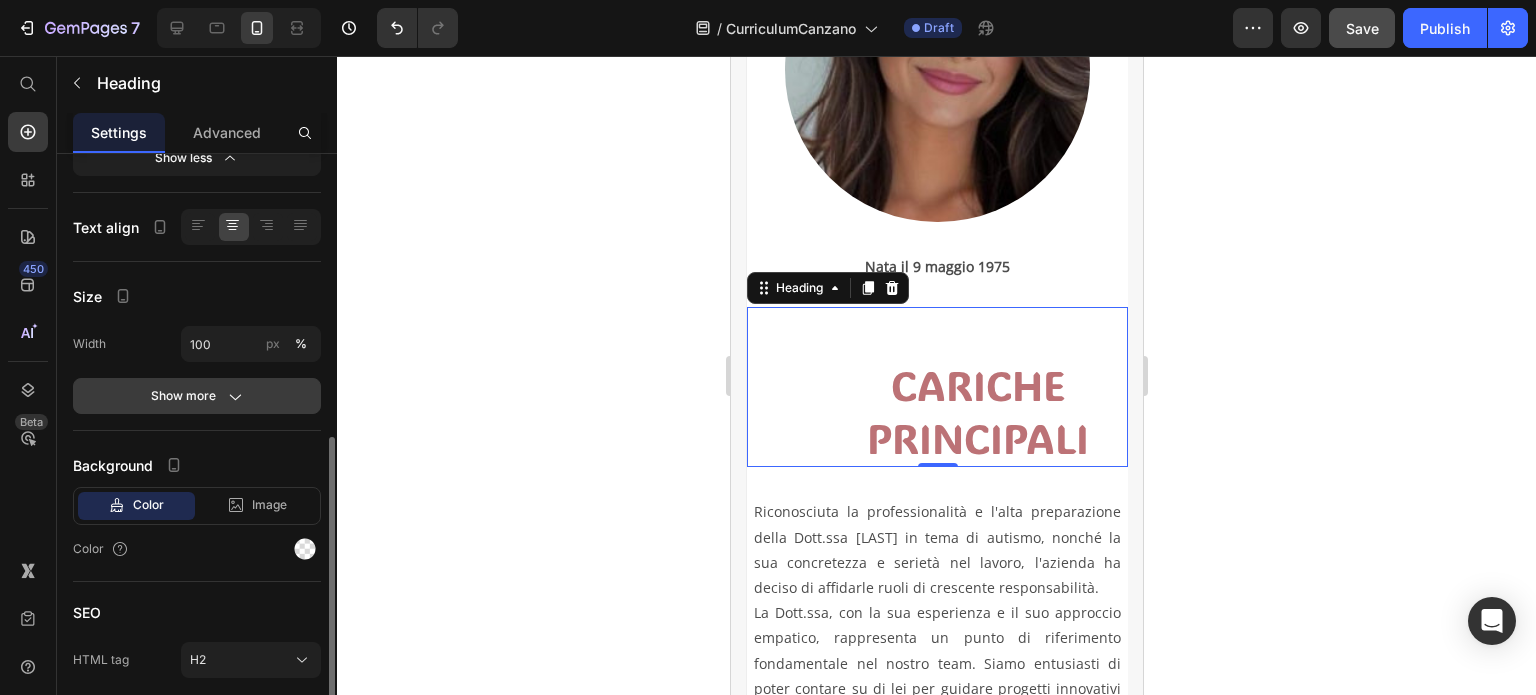 click 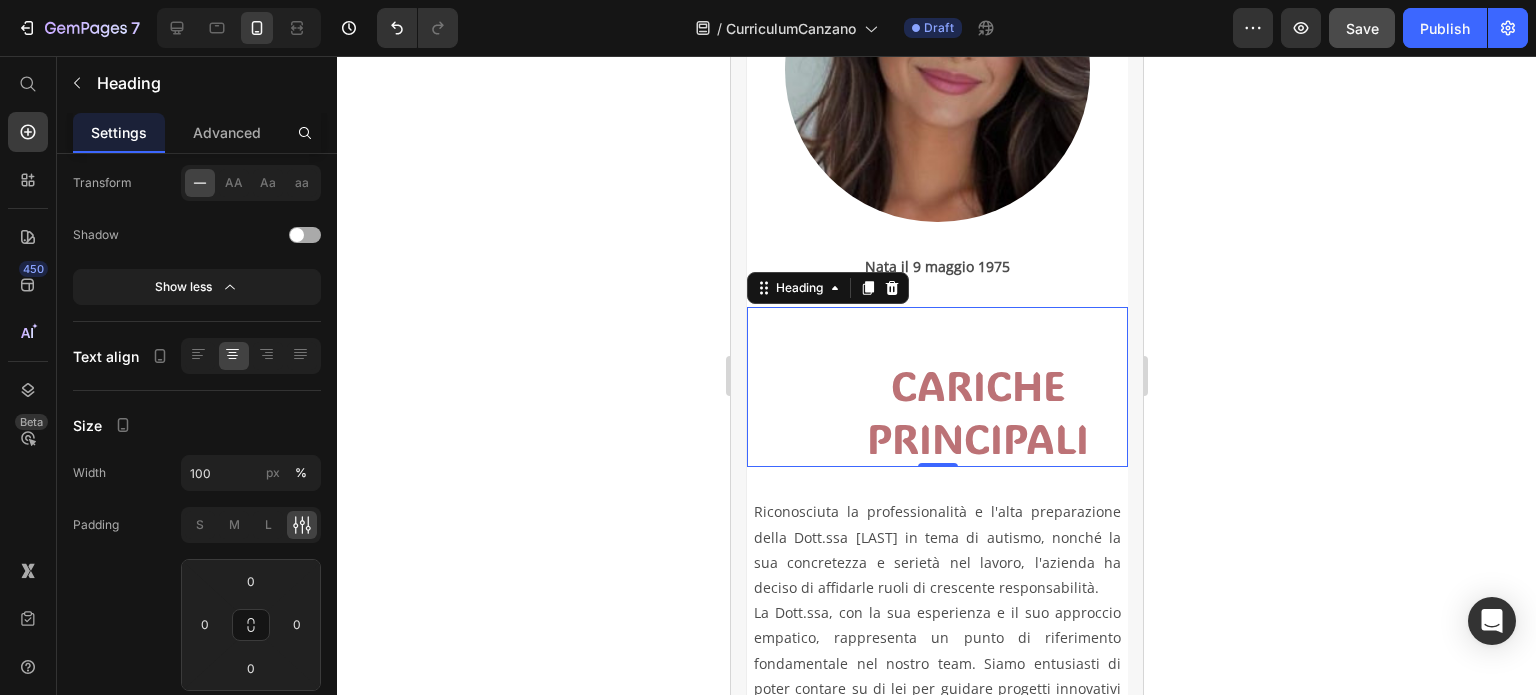 scroll, scrollTop: 0, scrollLeft: 0, axis: both 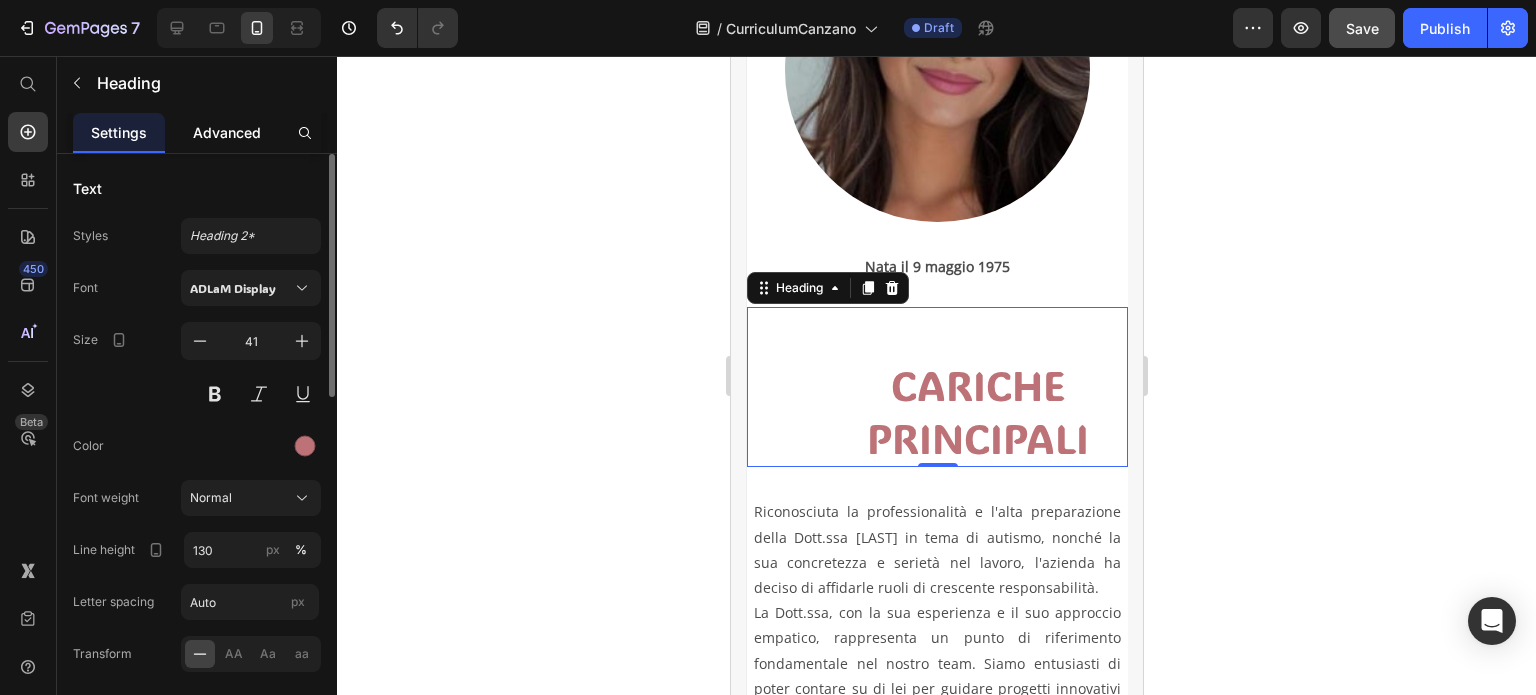 click on "Advanced" at bounding box center [227, 132] 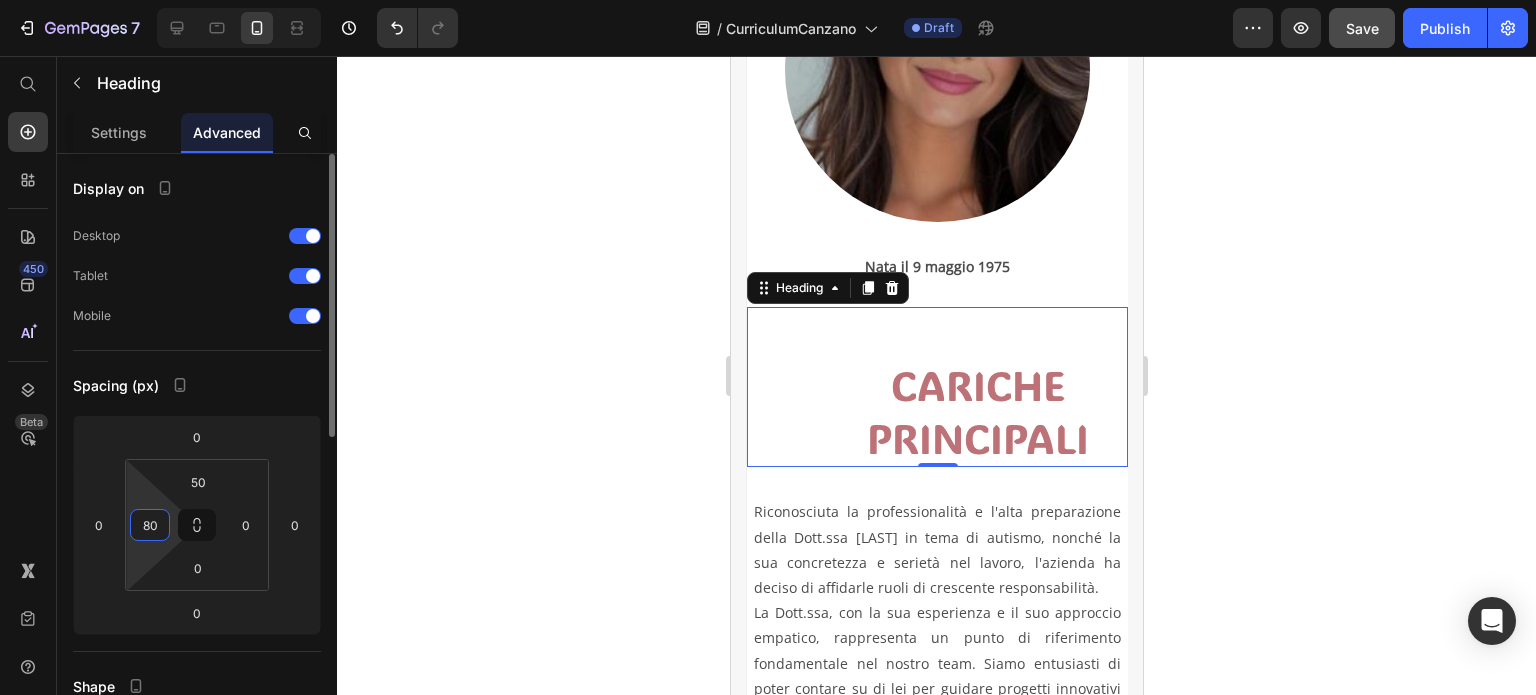 click on "80" at bounding box center (150, 525) 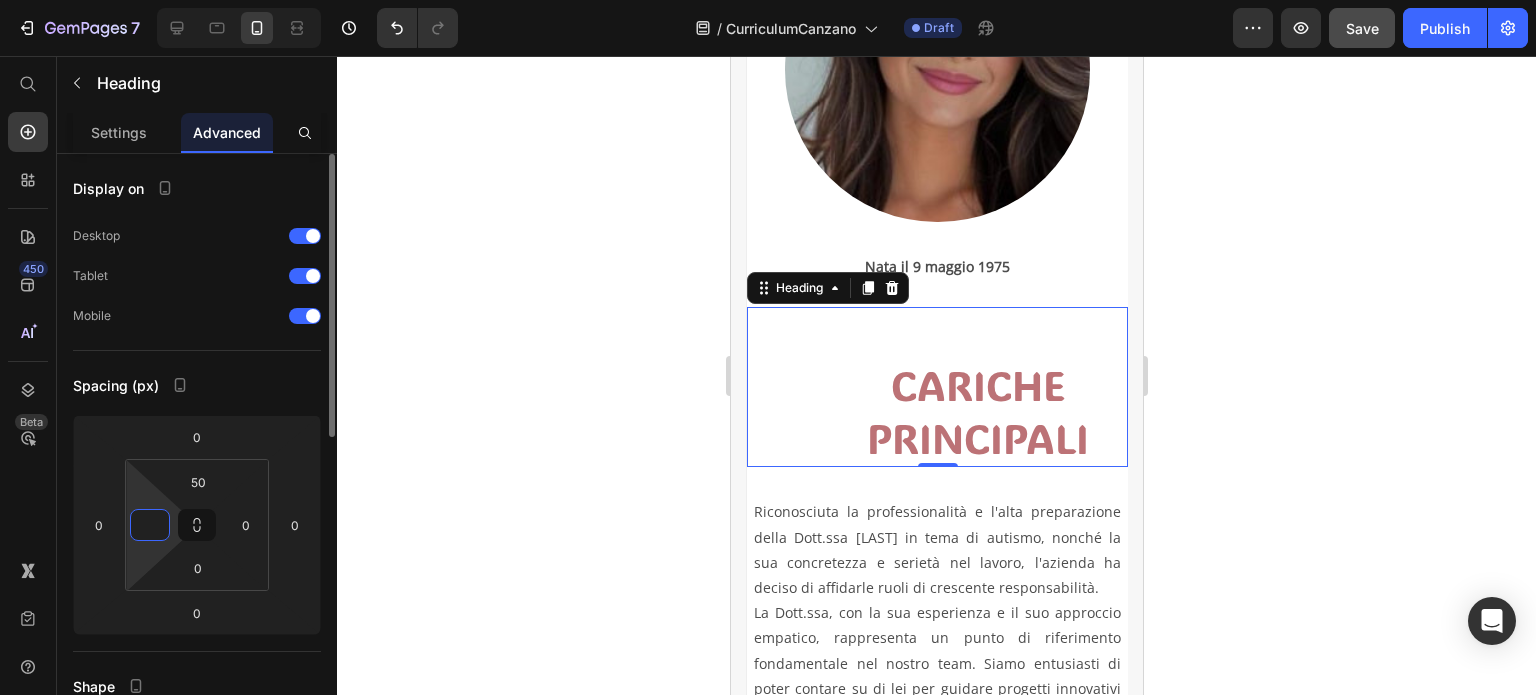 type on "0" 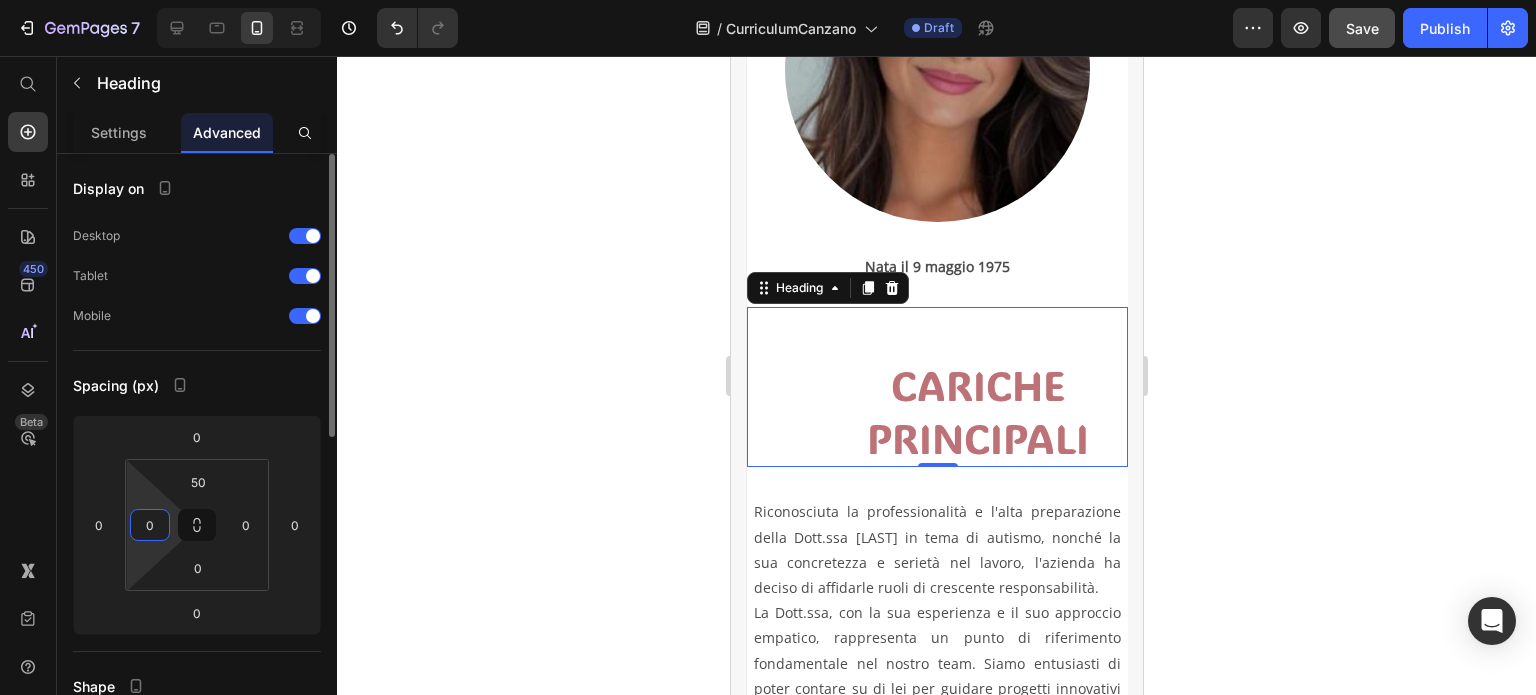 click on "Spacing (px)" at bounding box center (197, 385) 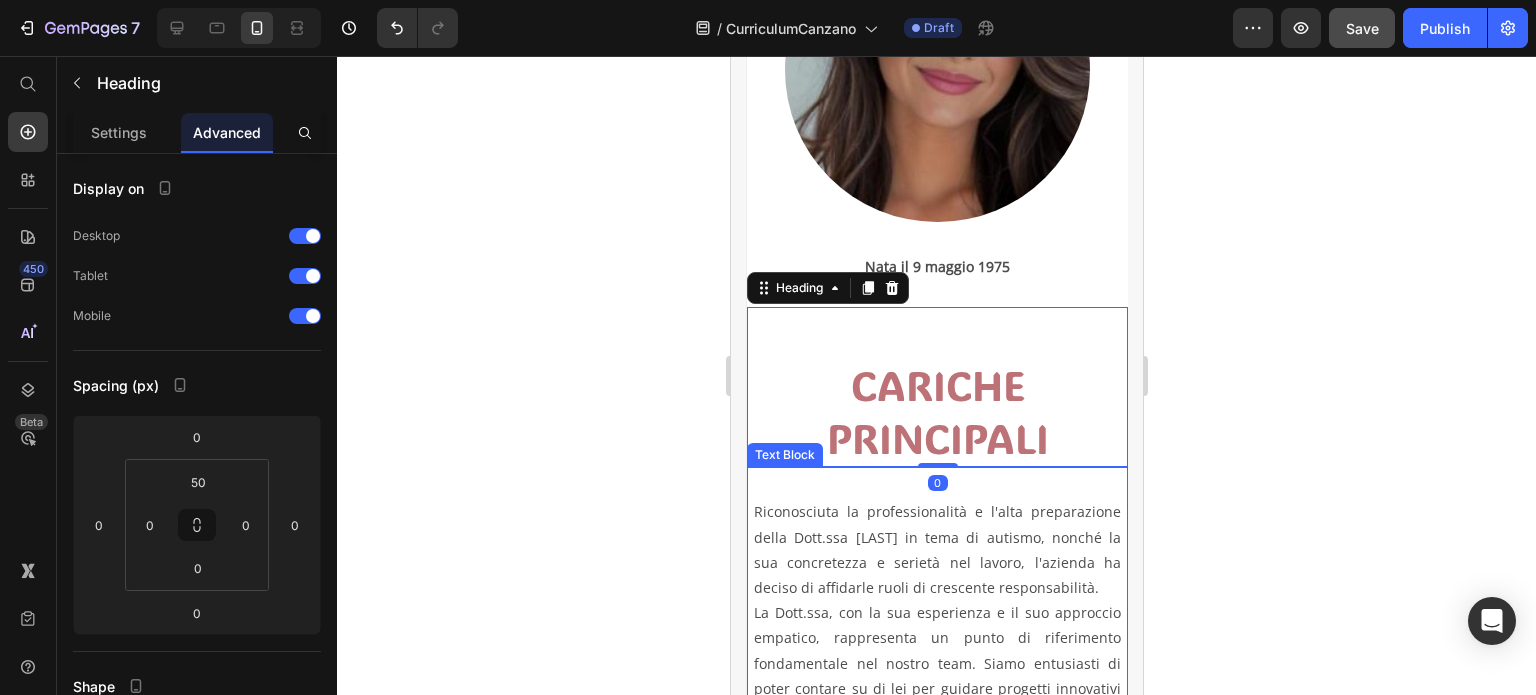 click on "Riconosciuta la professionalità e l'alta preparazione della Dott.ssa [LAST] in tema di autismo, nonché la sua concretezza e serietà nel lavoro, l'azienda ha deciso di affidarle ruoli di crescente responsabilità." at bounding box center [936, 549] 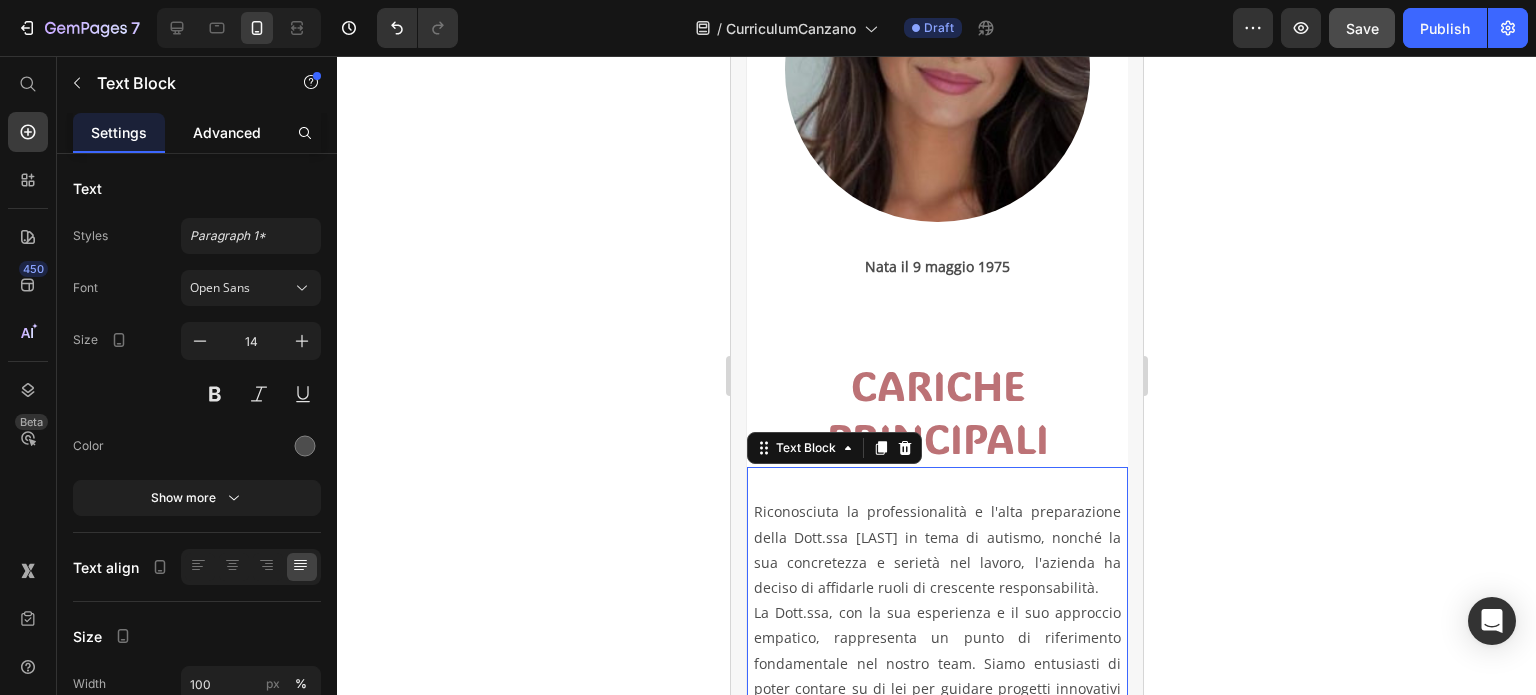 click on "Advanced" at bounding box center [227, 132] 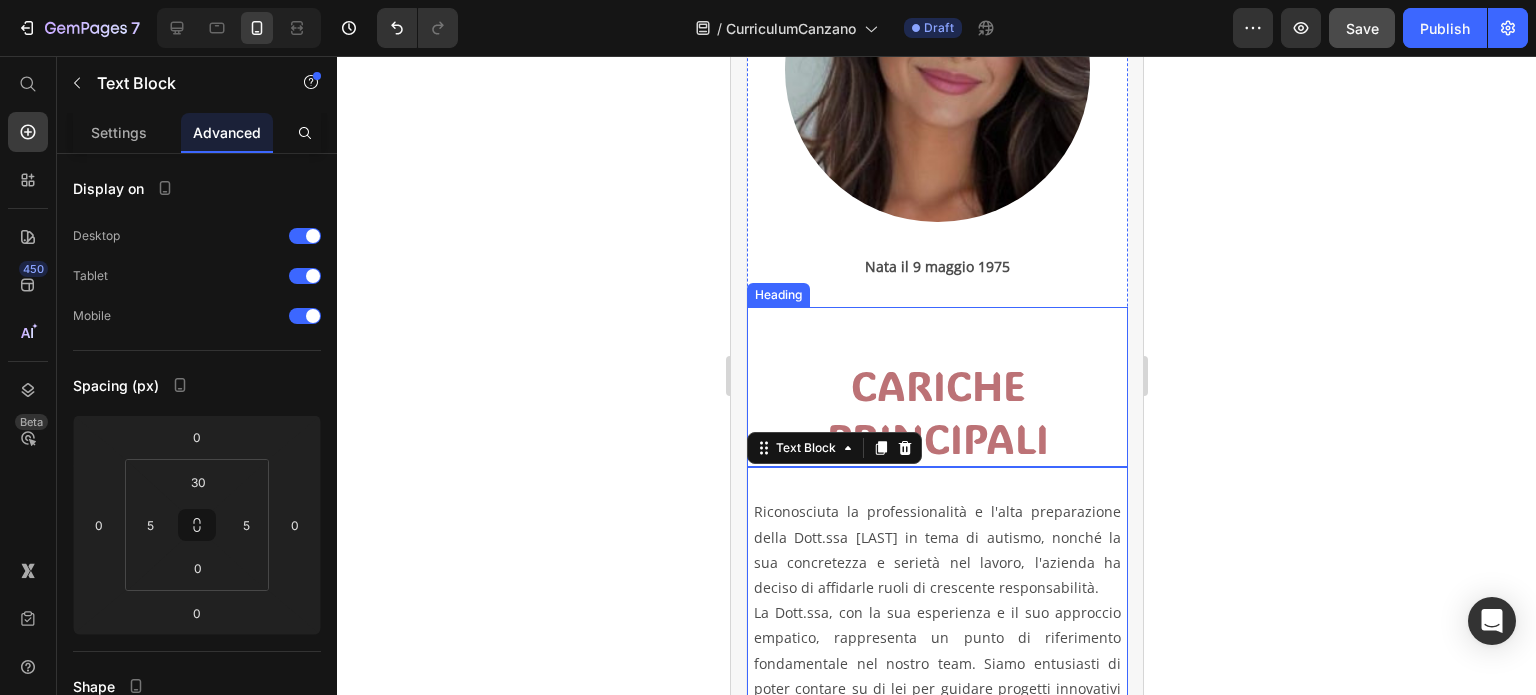 click on "CARICHE PRINCIPALI Heading" at bounding box center [936, 387] 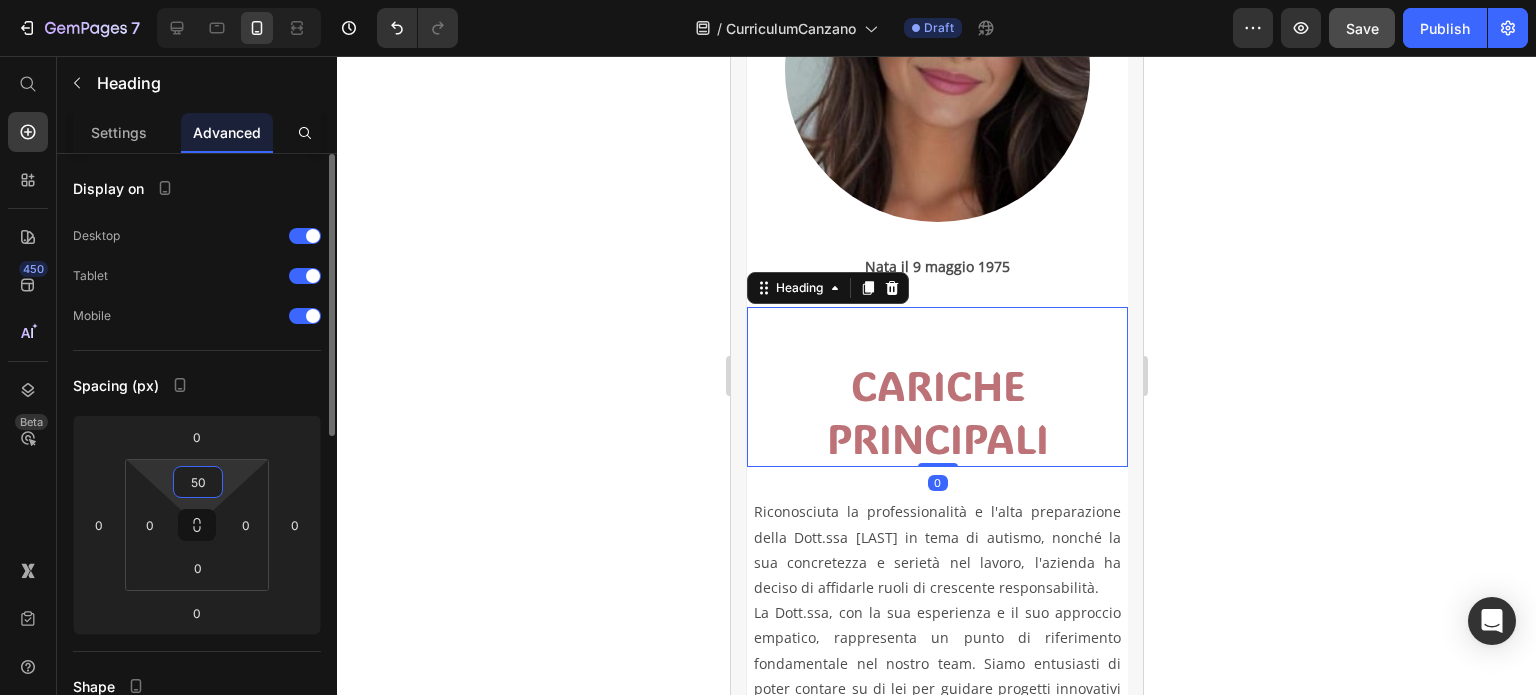 click on "50" at bounding box center [198, 482] 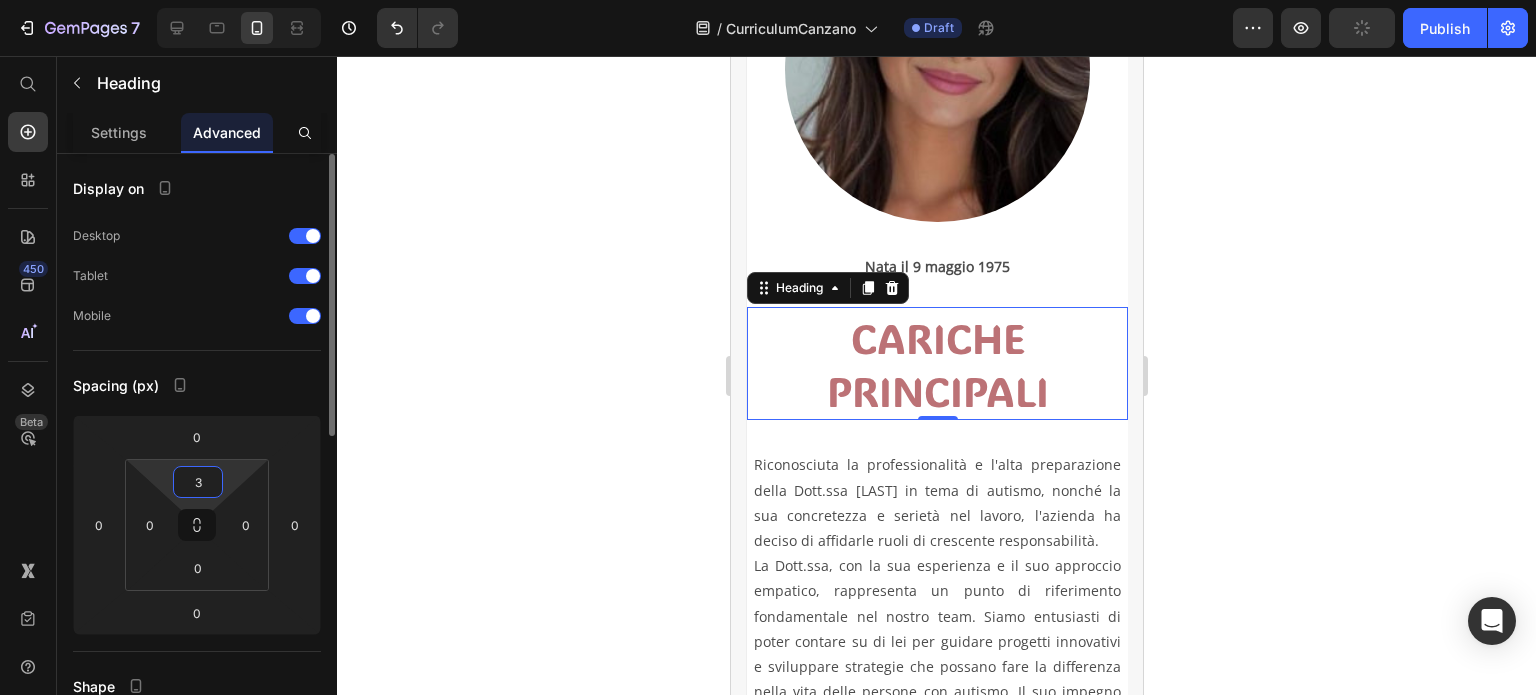 type on "30" 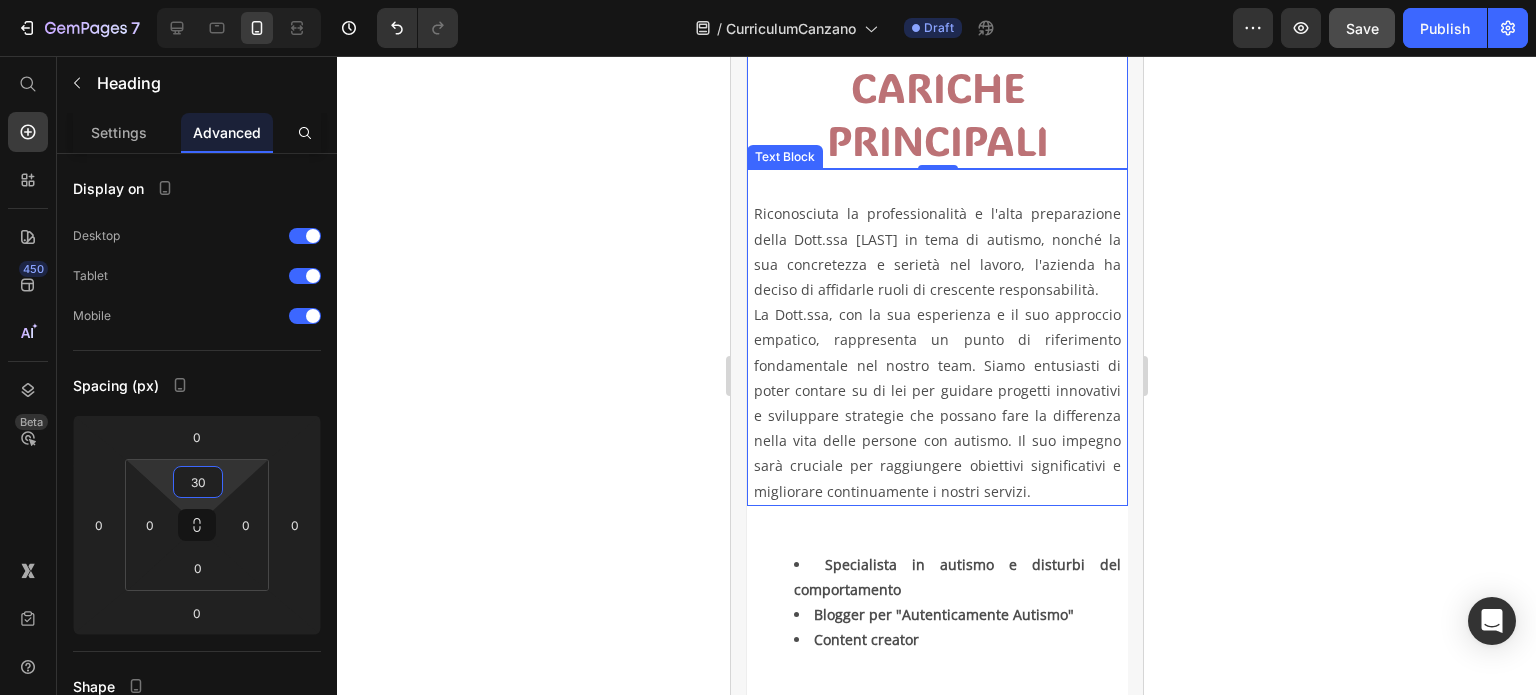 scroll, scrollTop: 700, scrollLeft: 0, axis: vertical 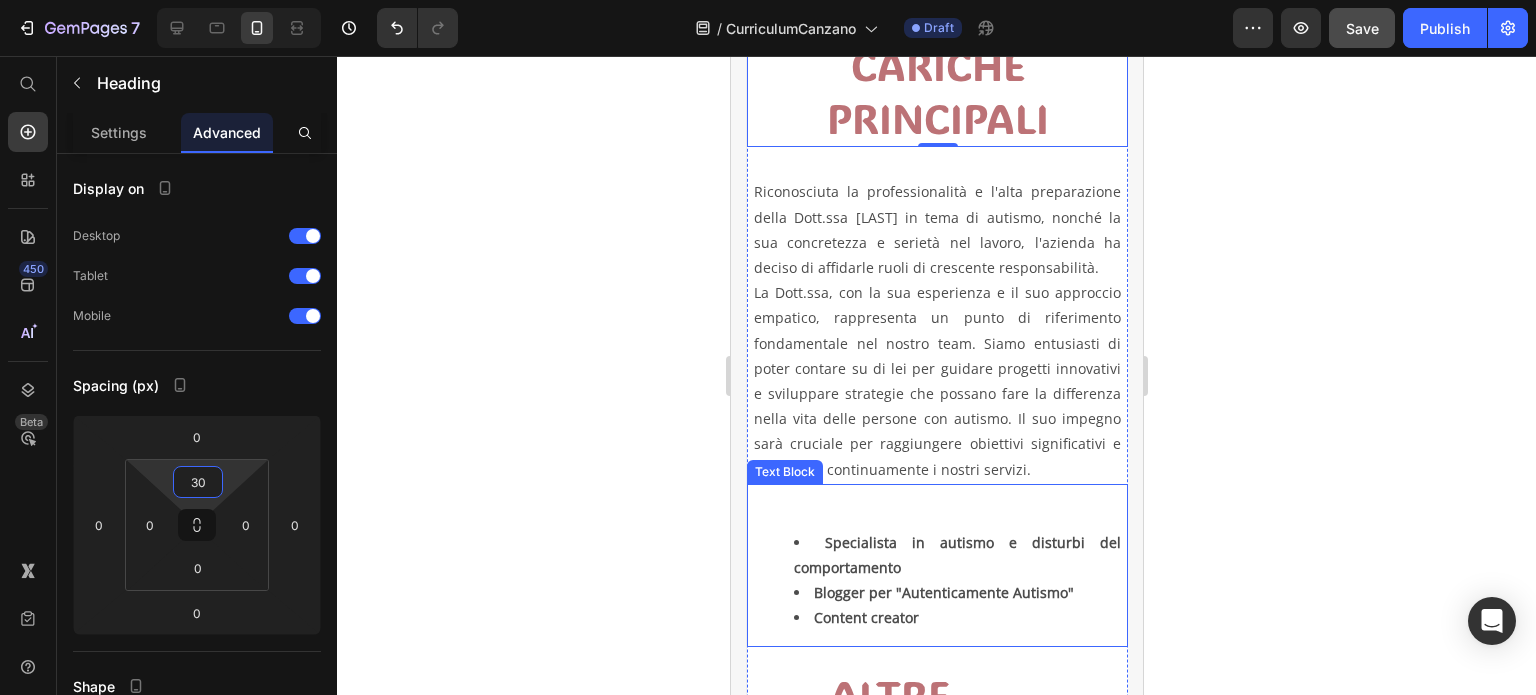 click on "Specialista in autismo e disturbi del comportamento" at bounding box center [956, 555] 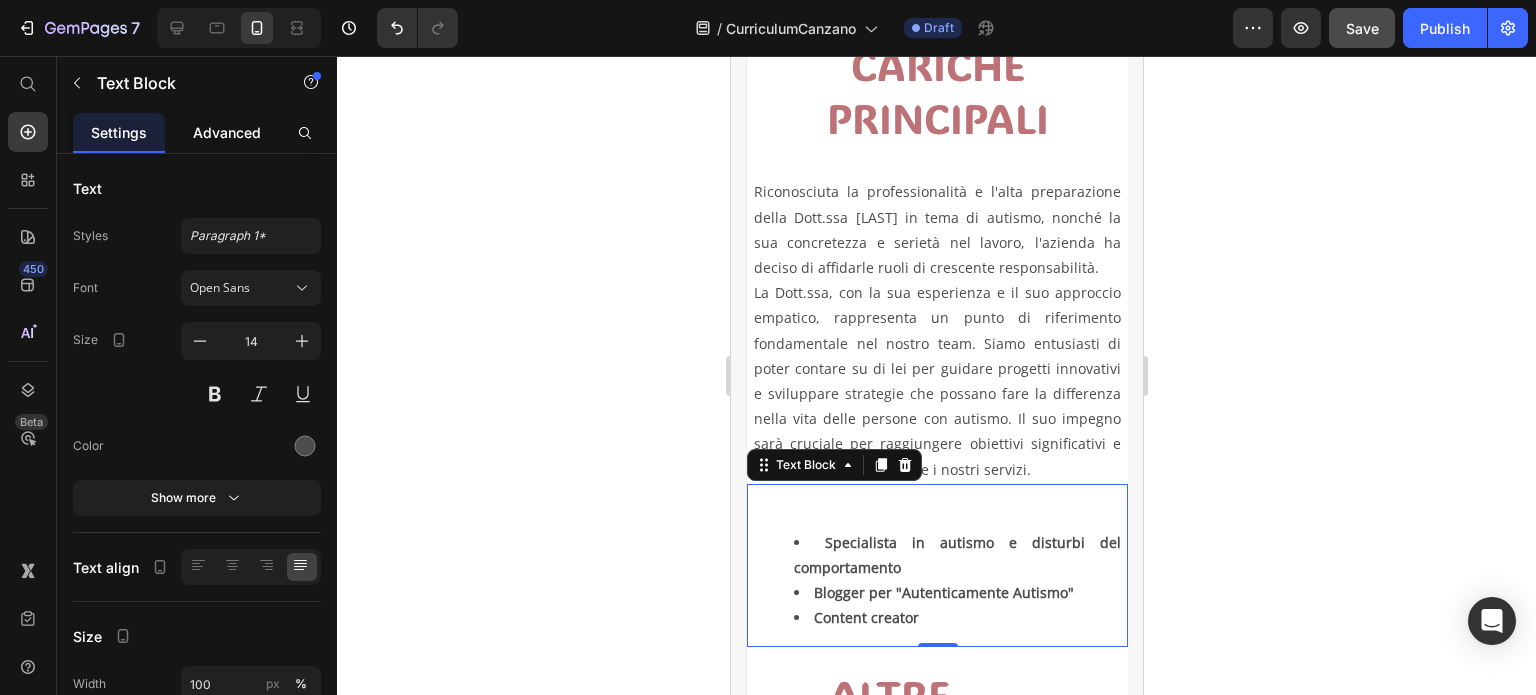 click on "Advanced" at bounding box center (227, 132) 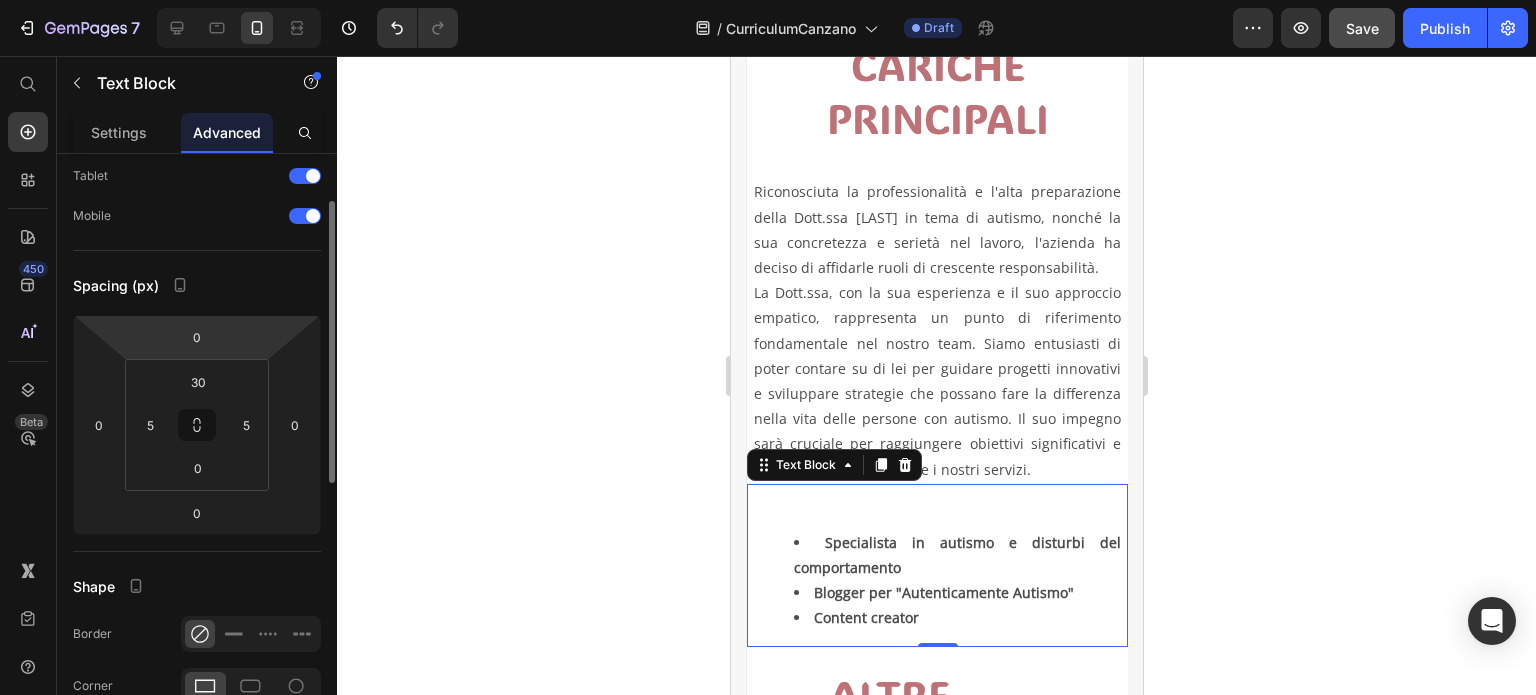 scroll, scrollTop: 0, scrollLeft: 0, axis: both 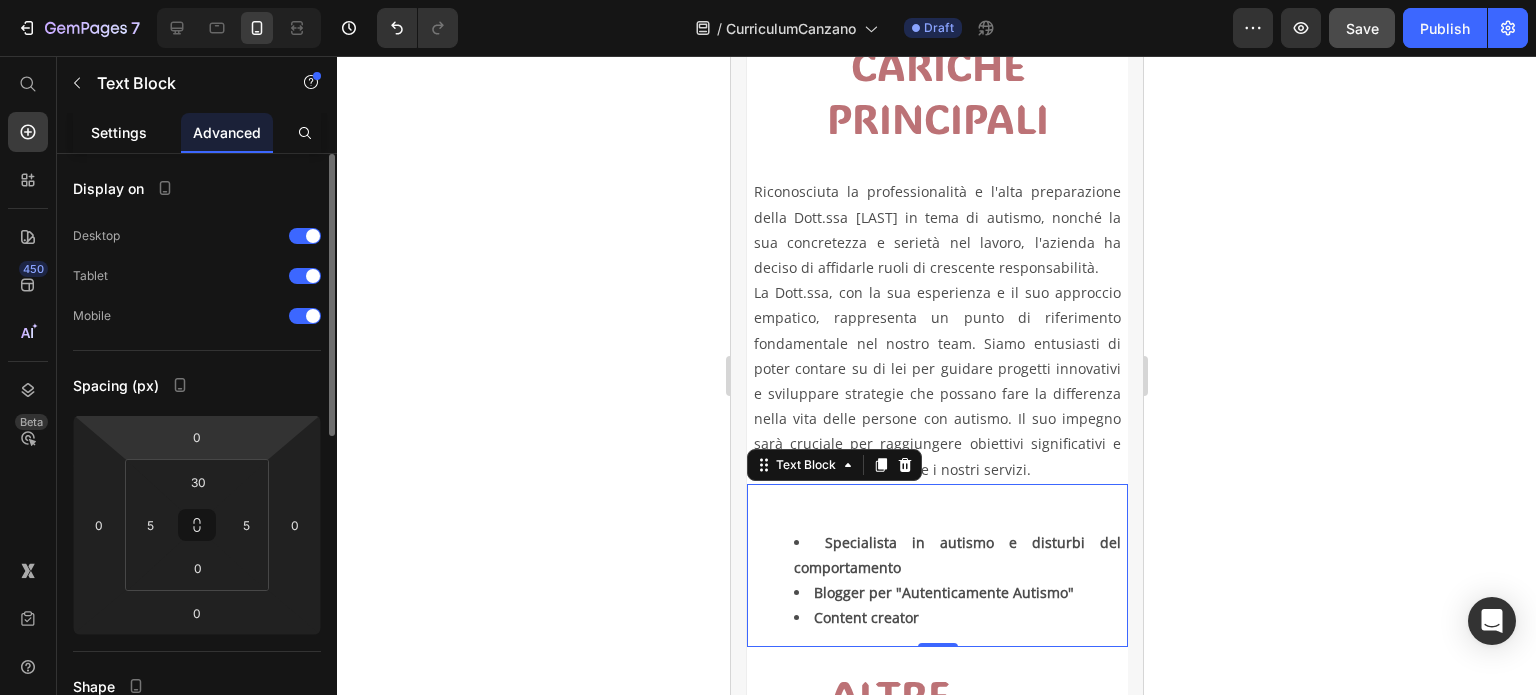 click on "Settings" at bounding box center [119, 132] 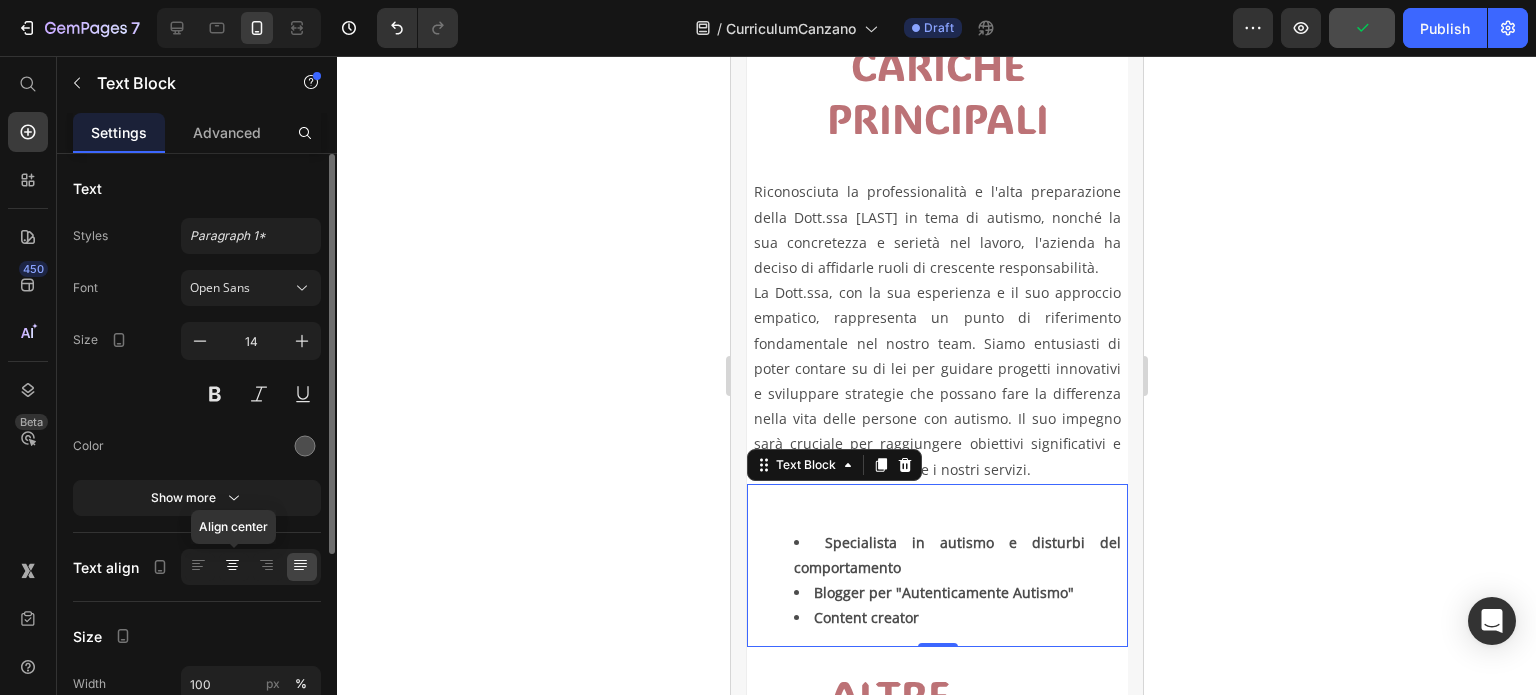 click 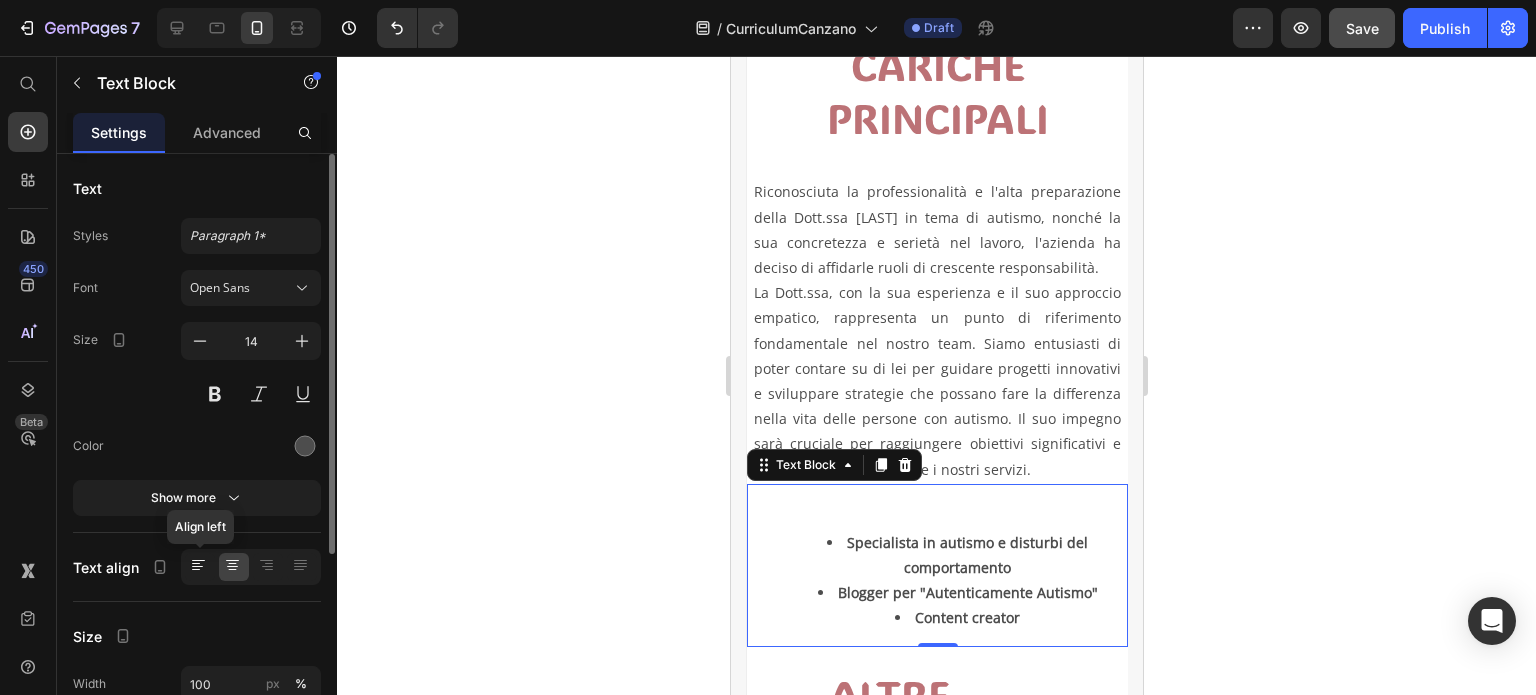 click 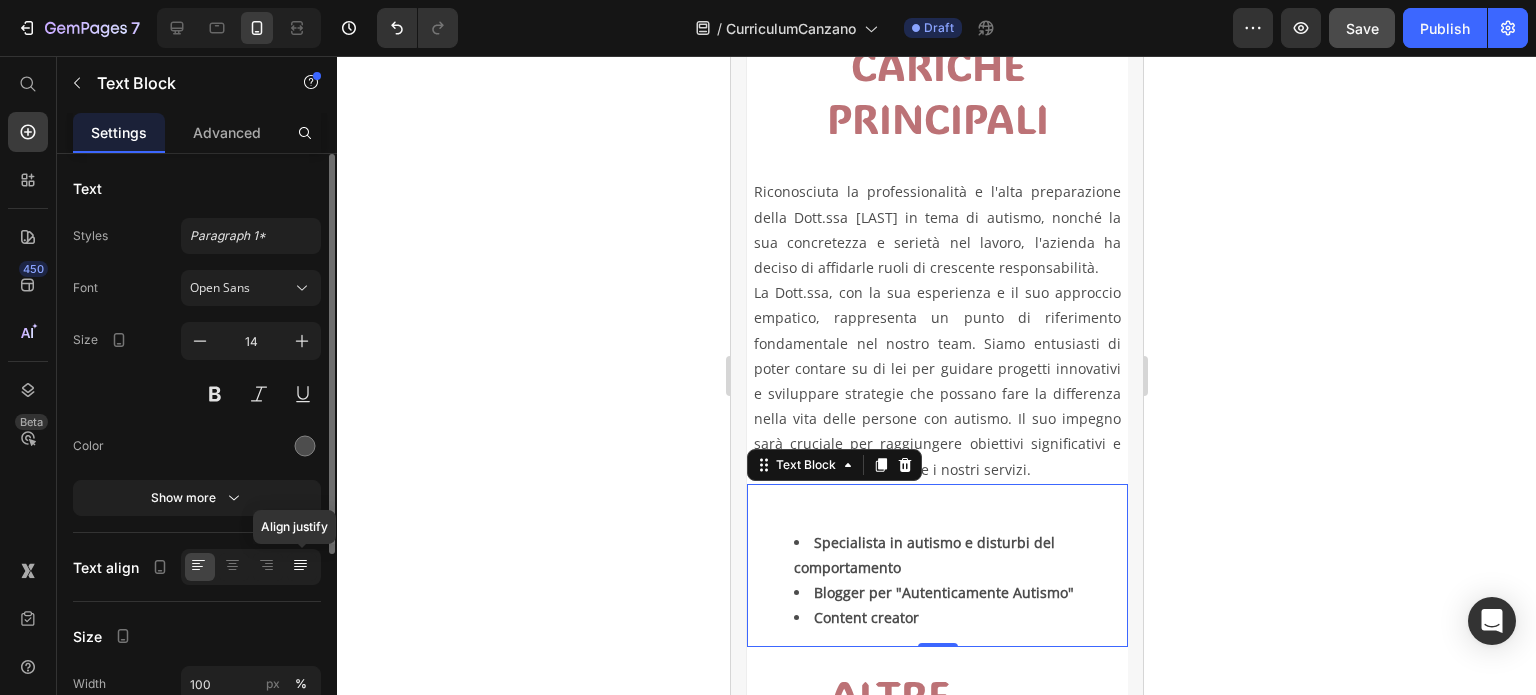 click 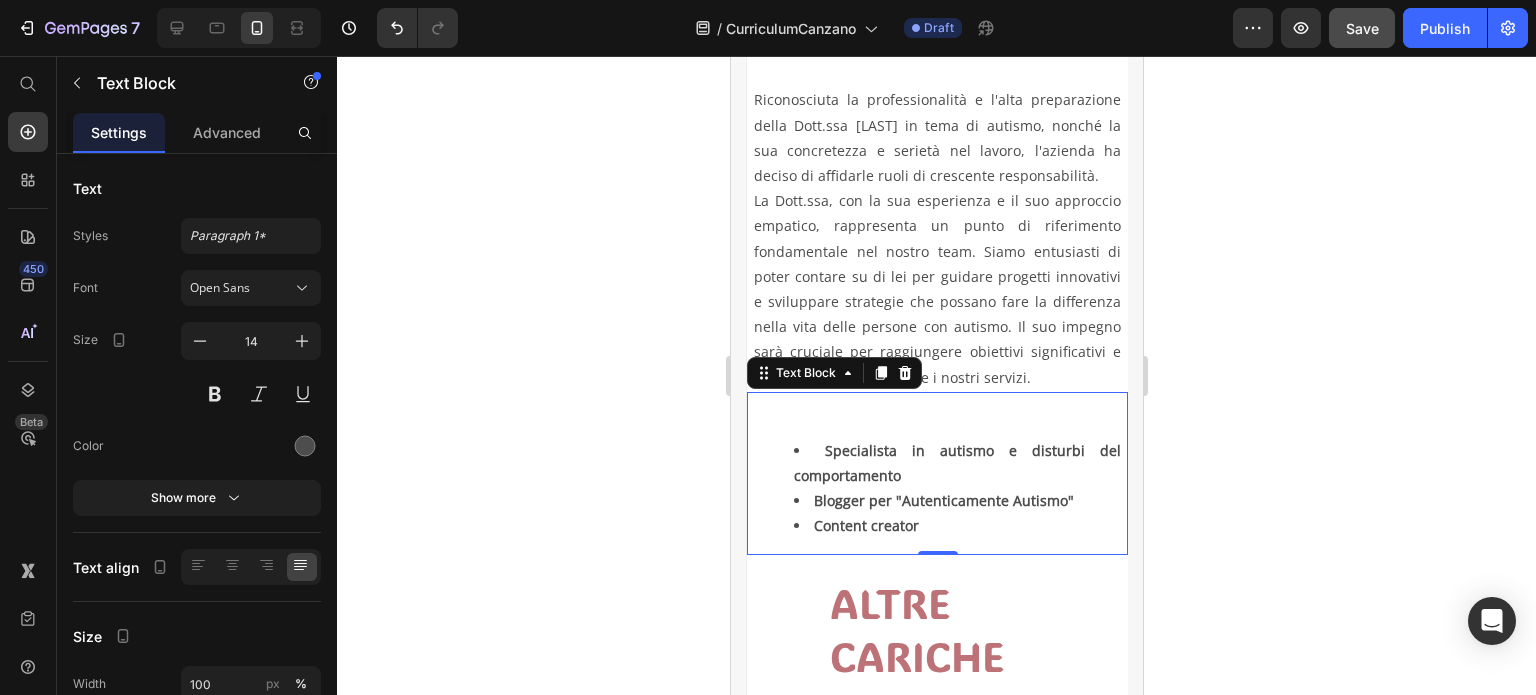 scroll, scrollTop: 800, scrollLeft: 0, axis: vertical 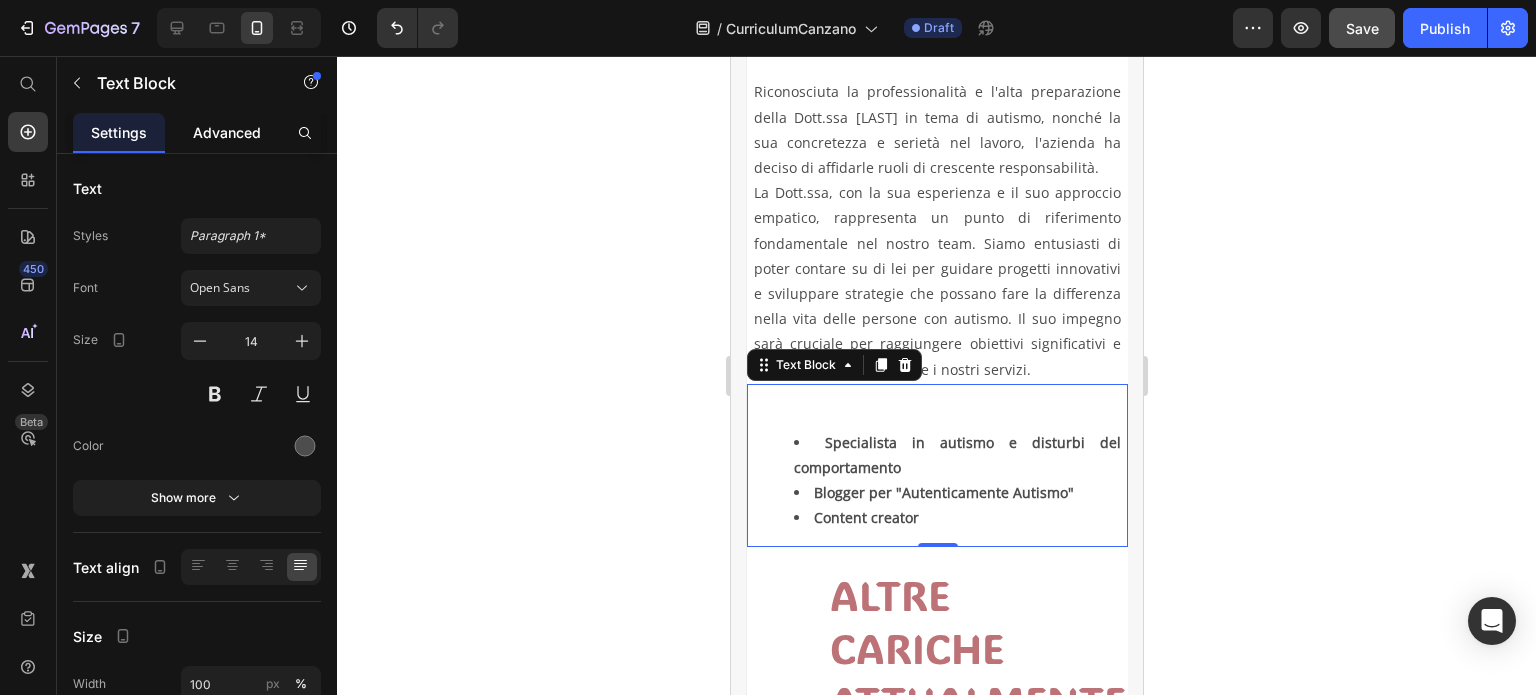 click on "Advanced" 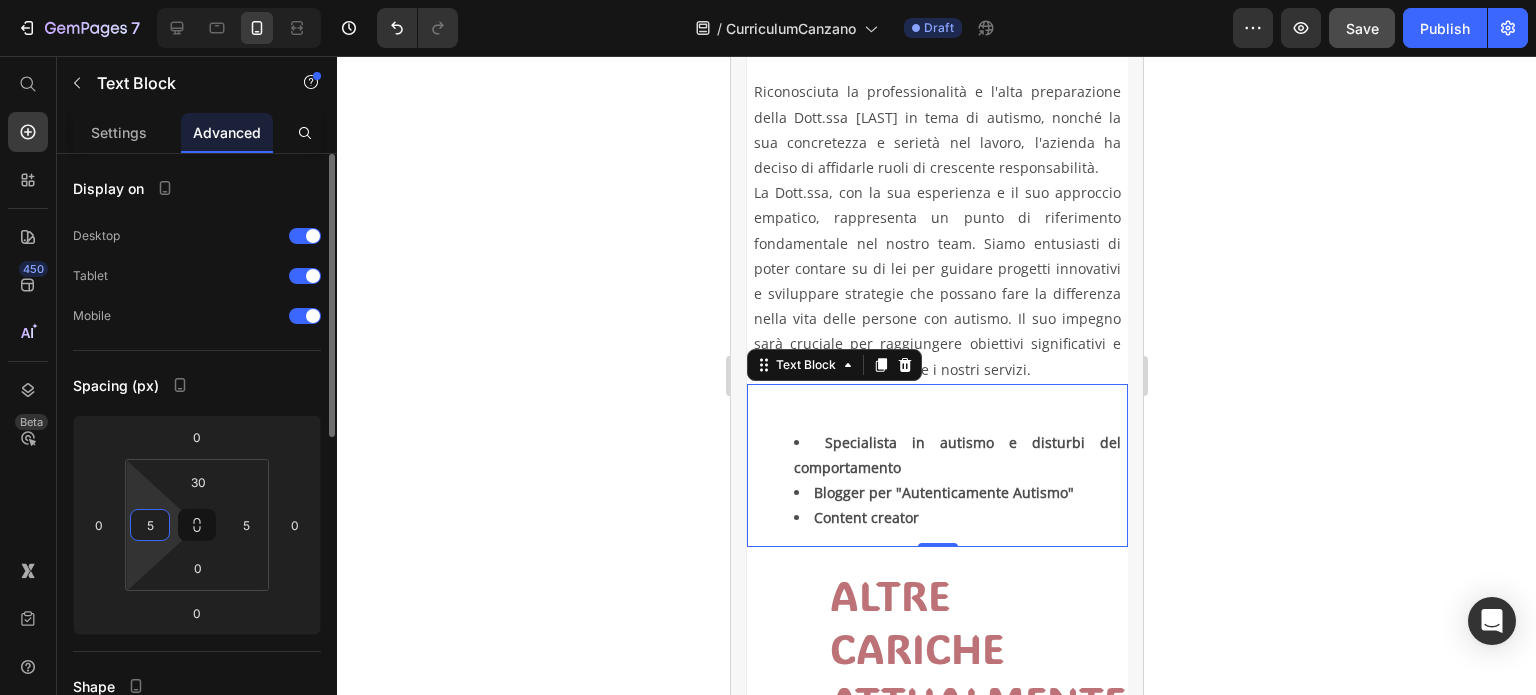 click on "5" at bounding box center (150, 525) 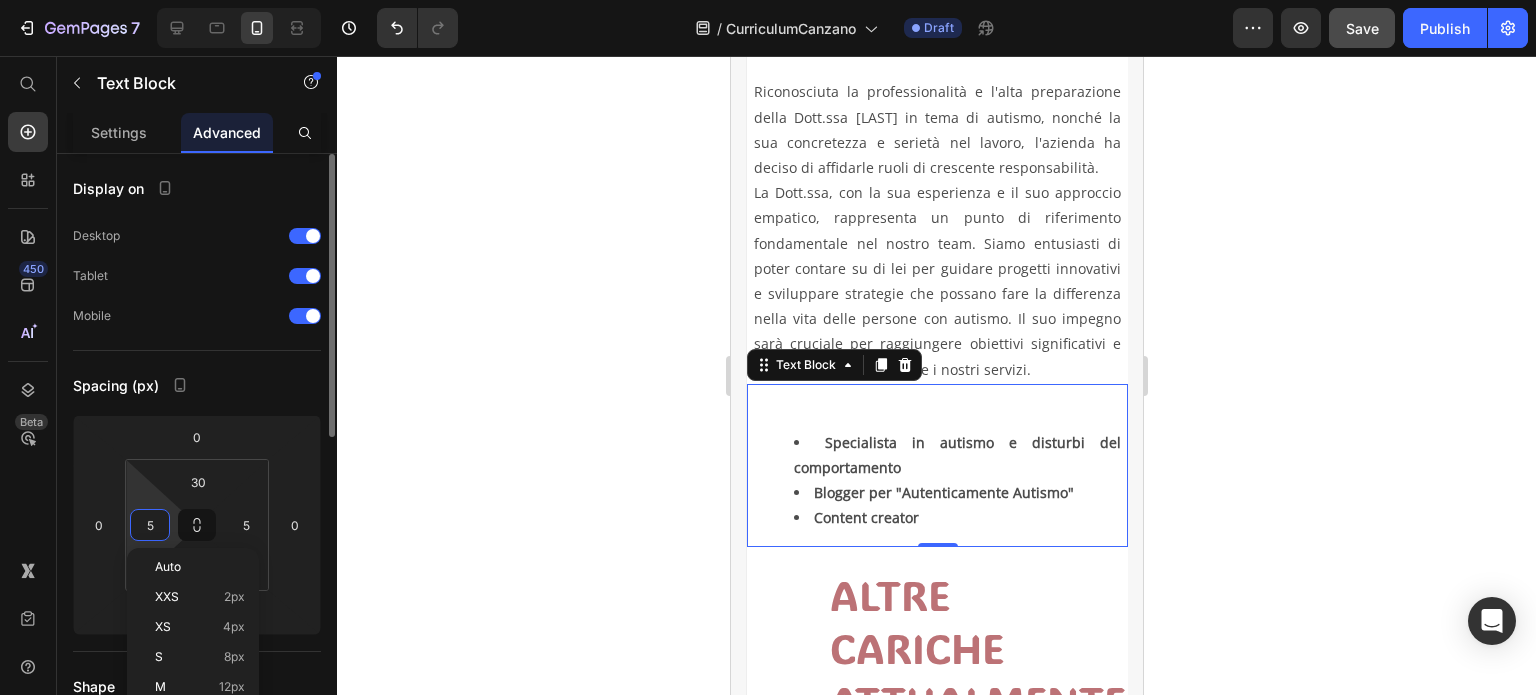 type 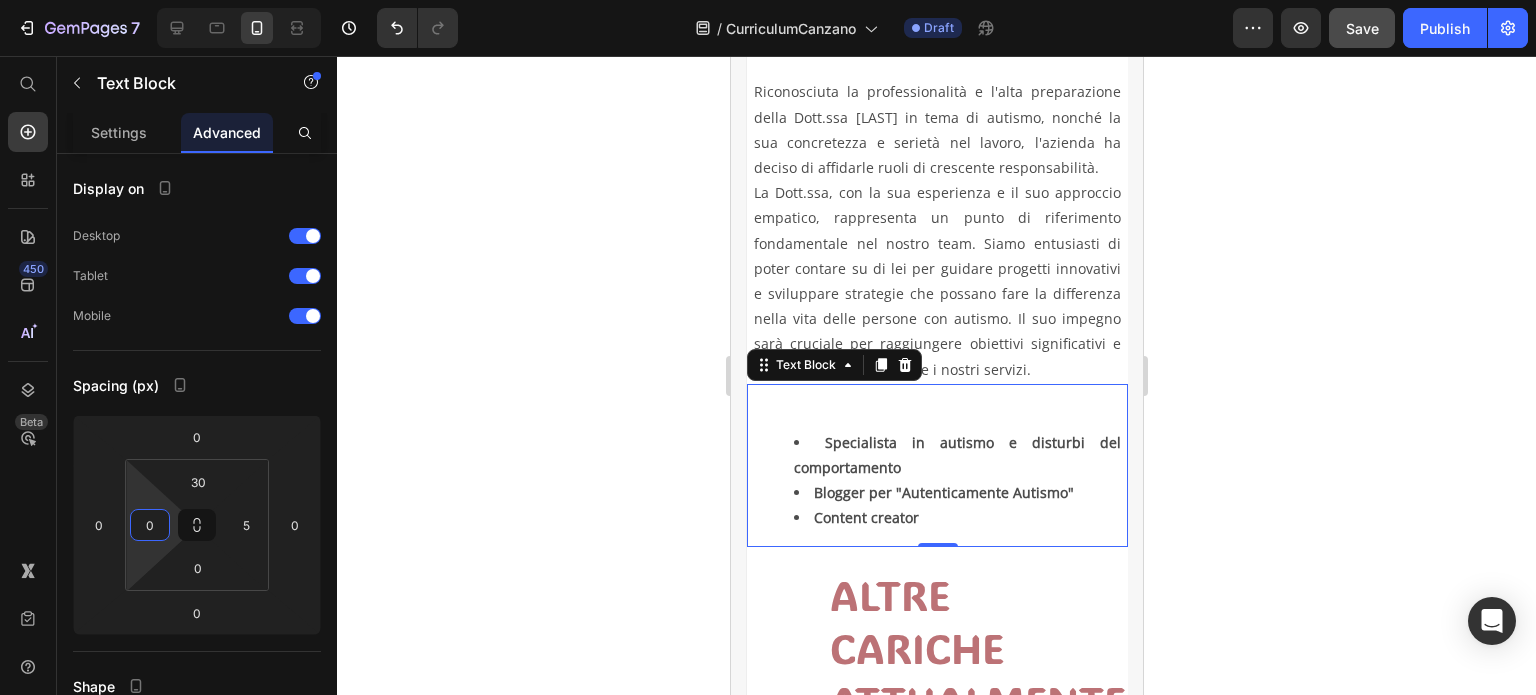 click 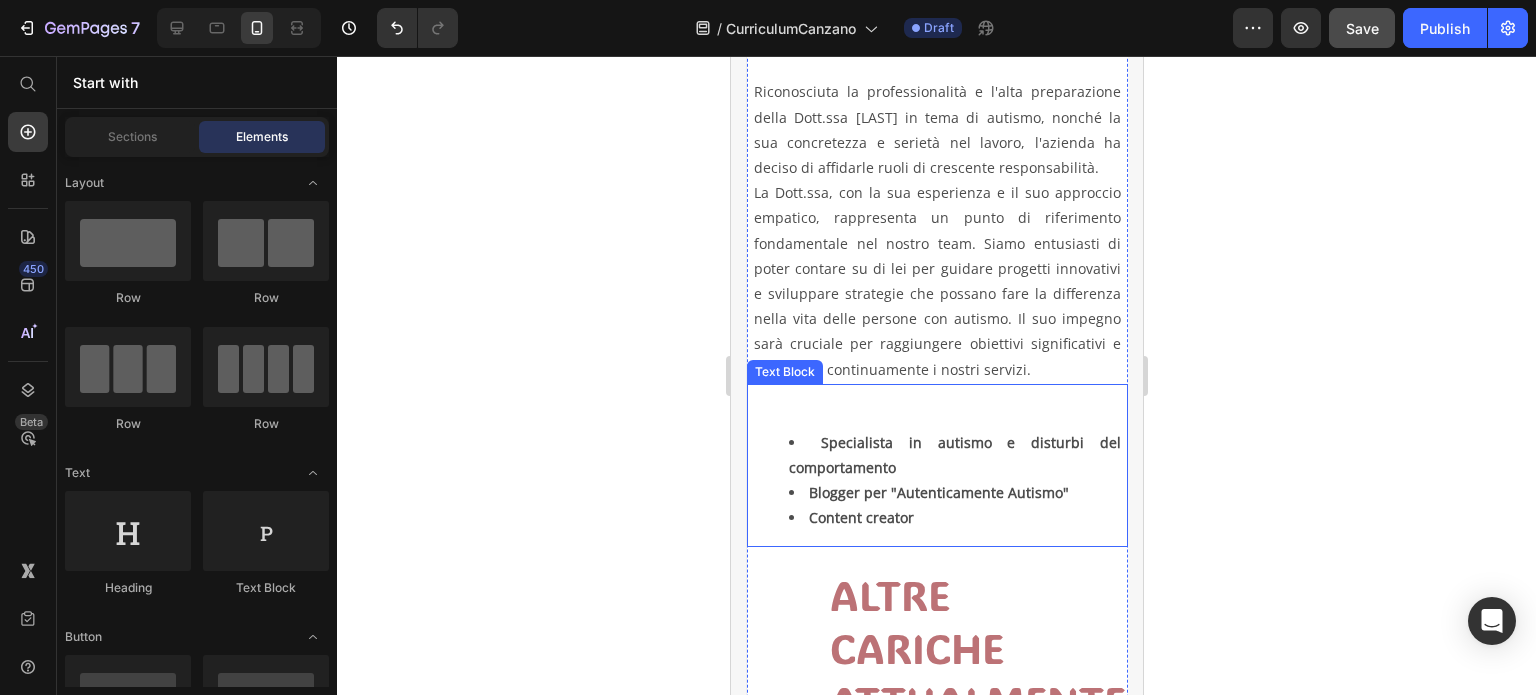 click on "Specialista in autismo e disturbi del comportamento" at bounding box center (954, 455) 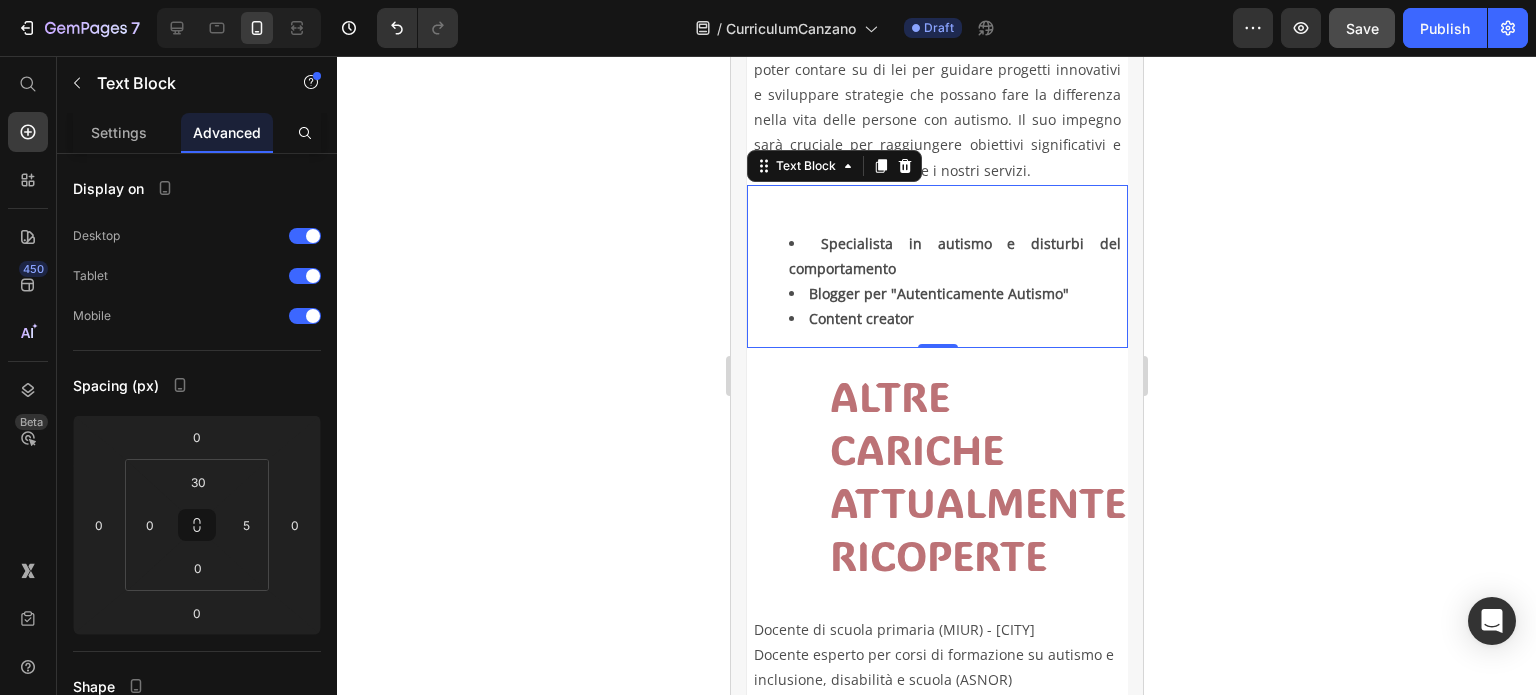 scroll, scrollTop: 1000, scrollLeft: 0, axis: vertical 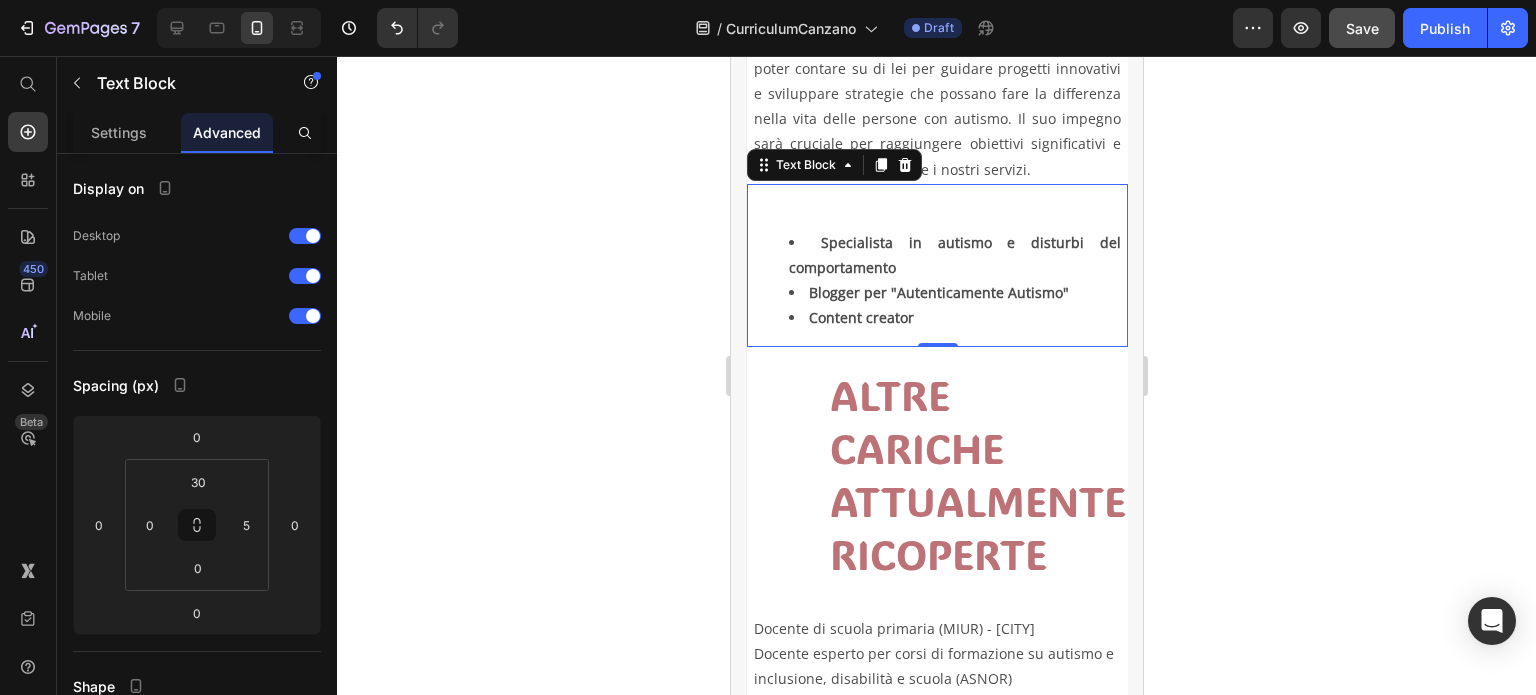 click on "ALTRE CARICHE ATTUALMENTE RICOPERTE" at bounding box center [977, 475] 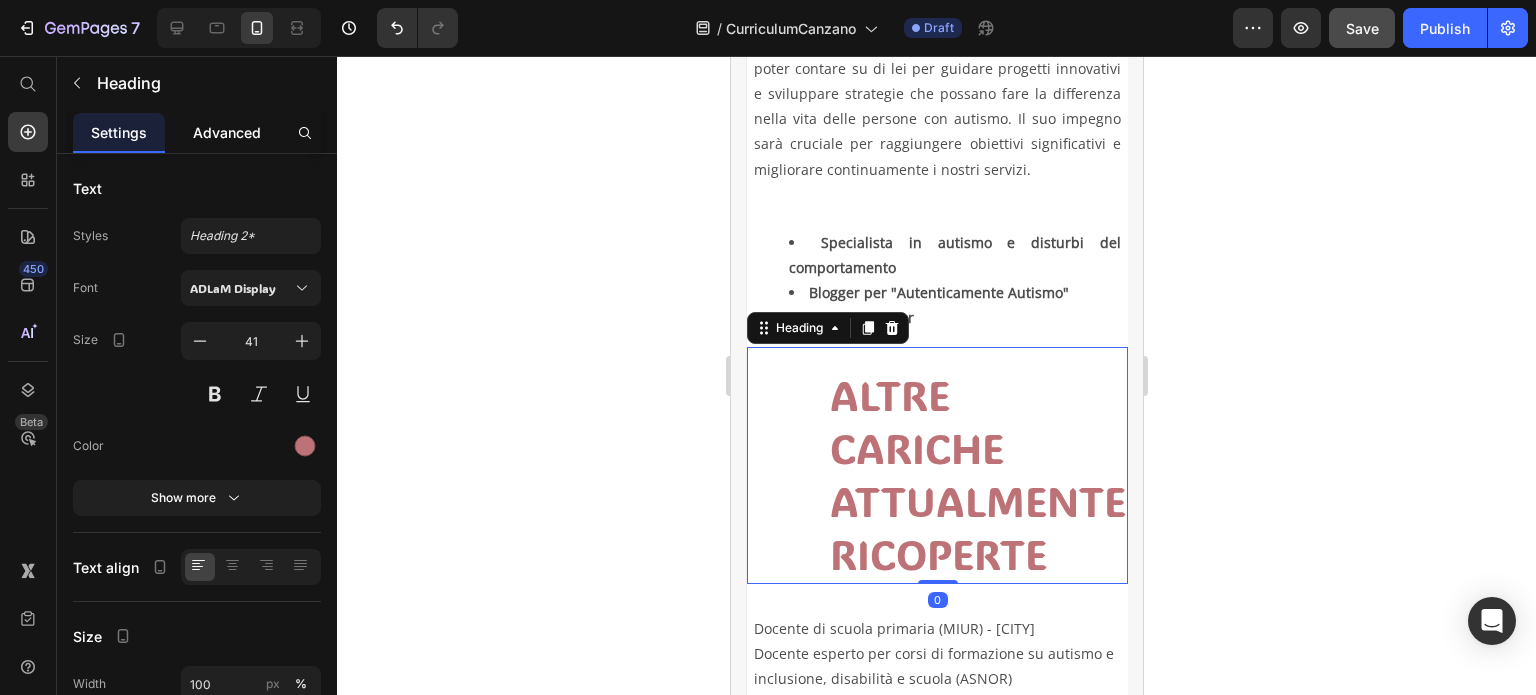 click on "Advanced" at bounding box center [227, 132] 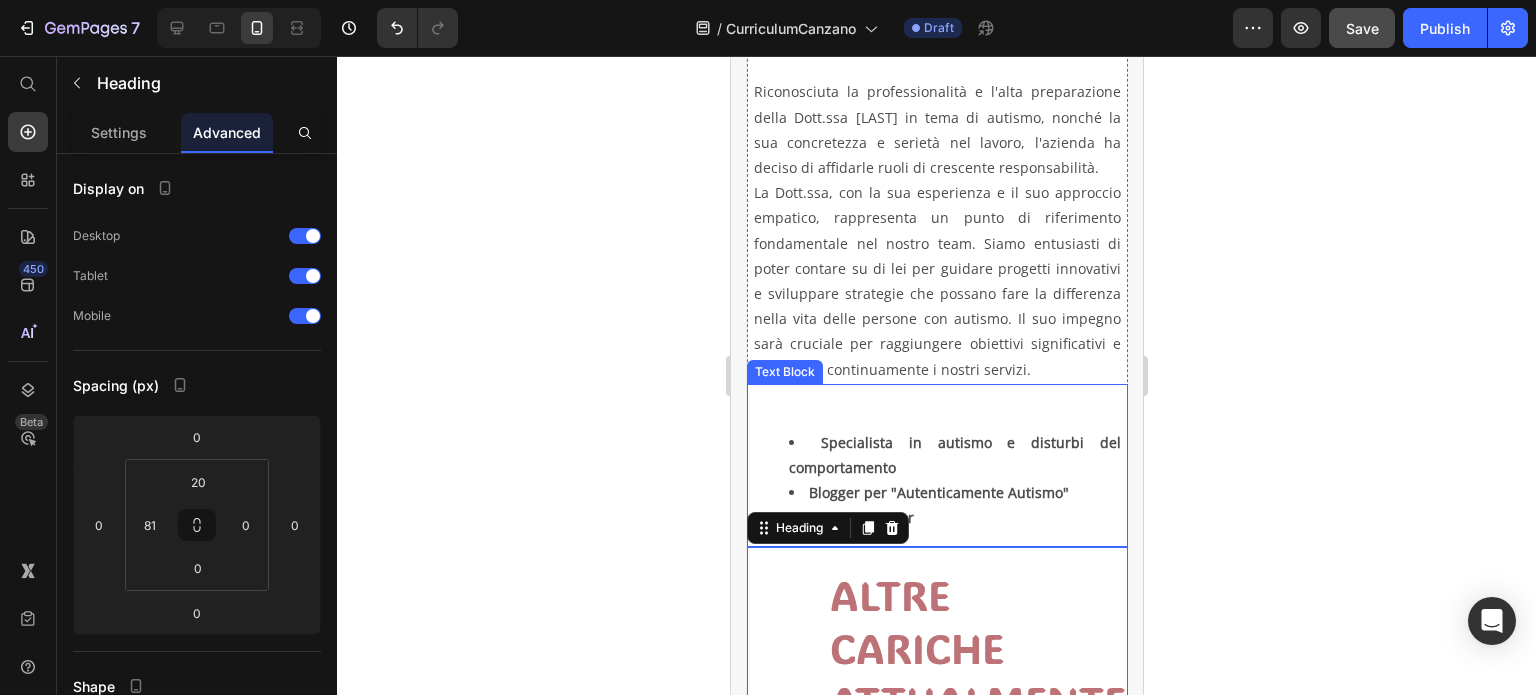 scroll, scrollTop: 500, scrollLeft: 0, axis: vertical 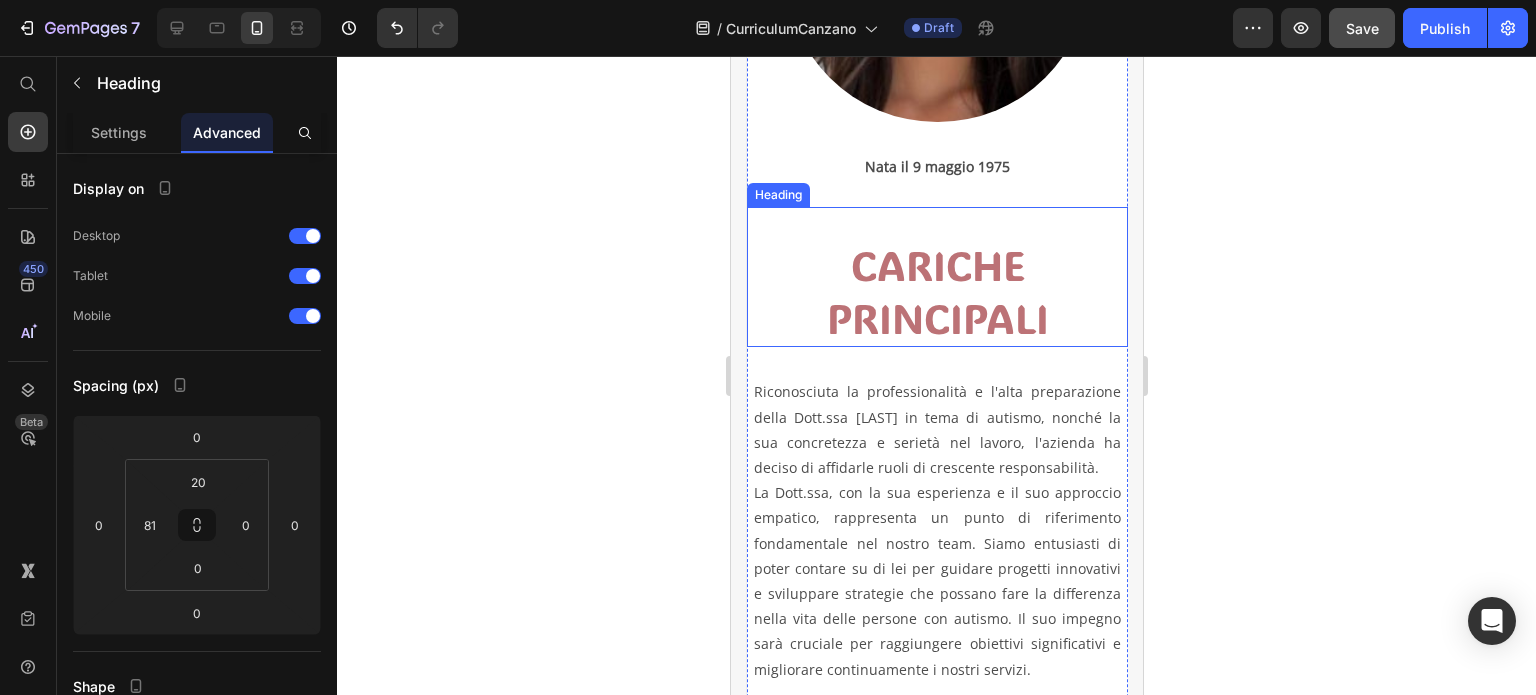 click on "CARICHE PRINCIPALI" at bounding box center [936, 292] 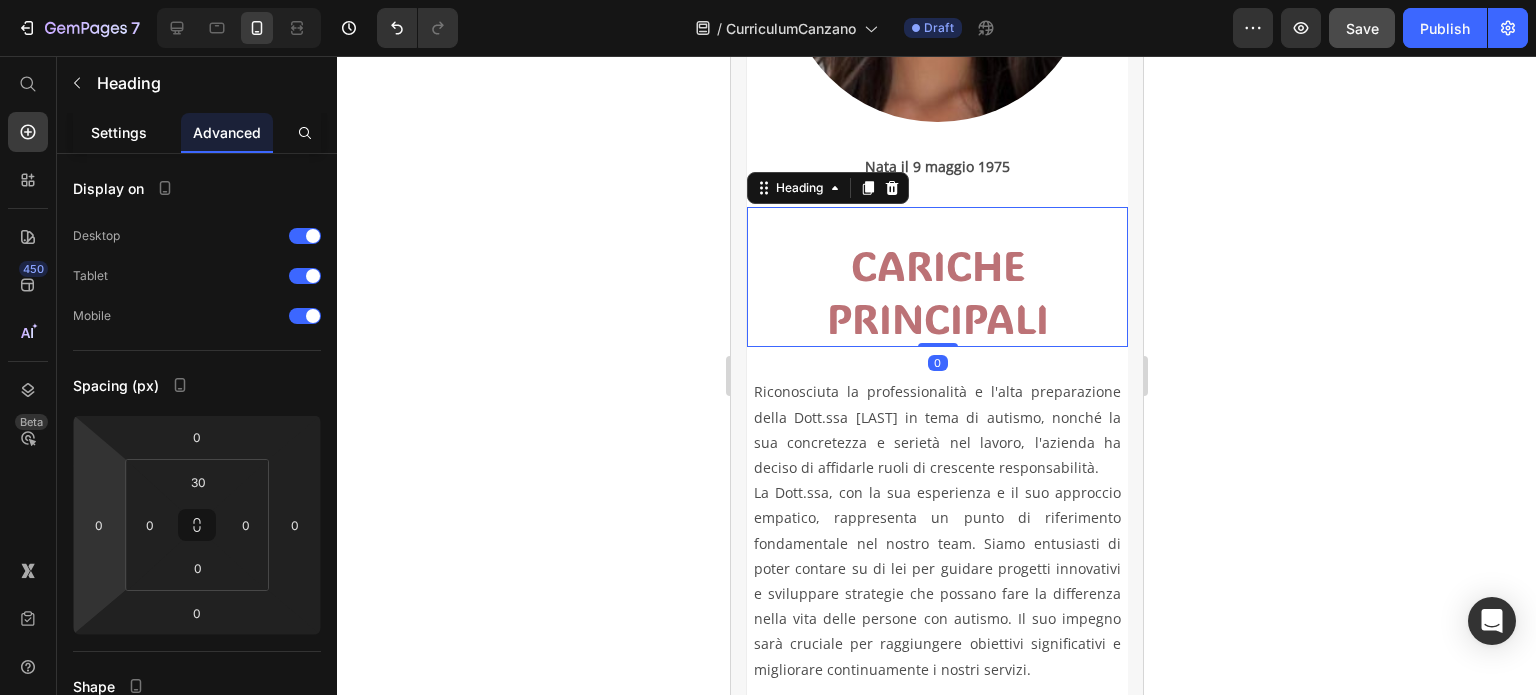 click on "Settings" at bounding box center [119, 132] 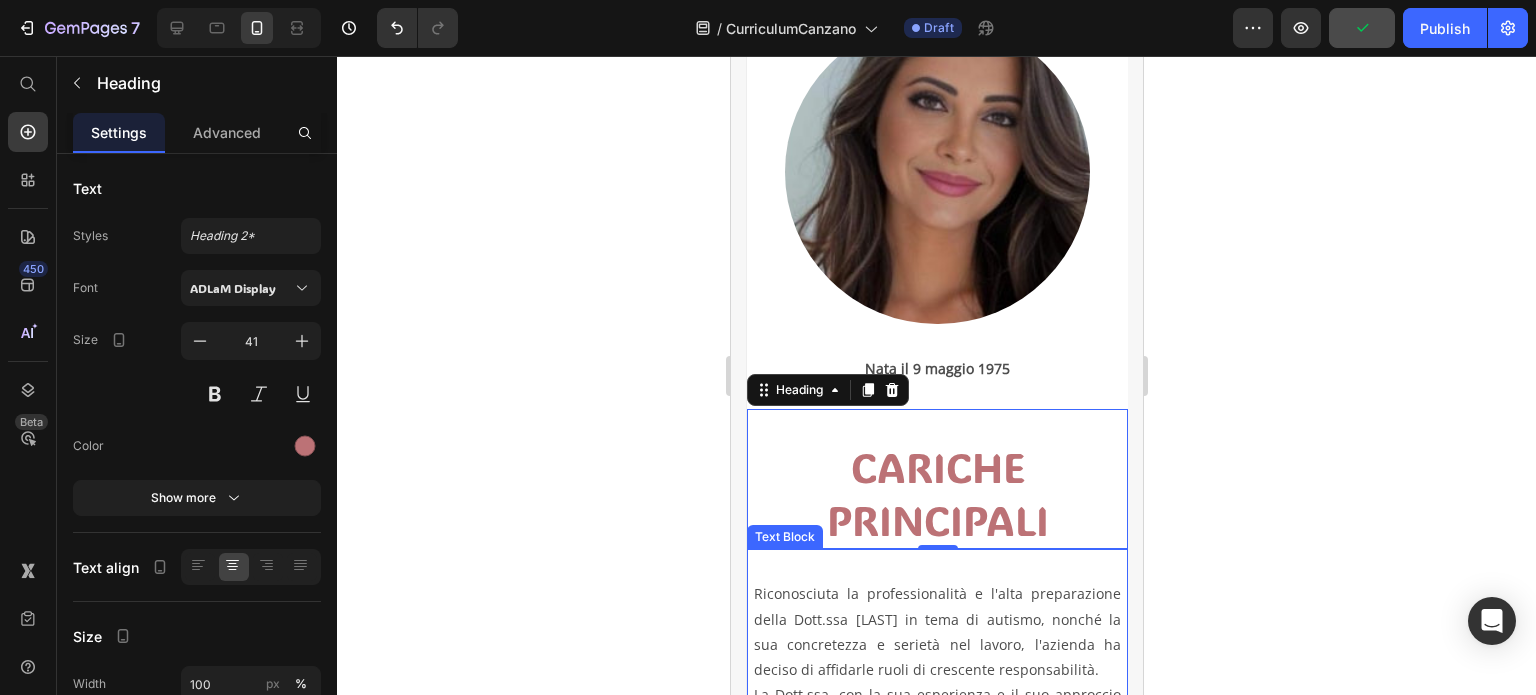scroll, scrollTop: 0, scrollLeft: 0, axis: both 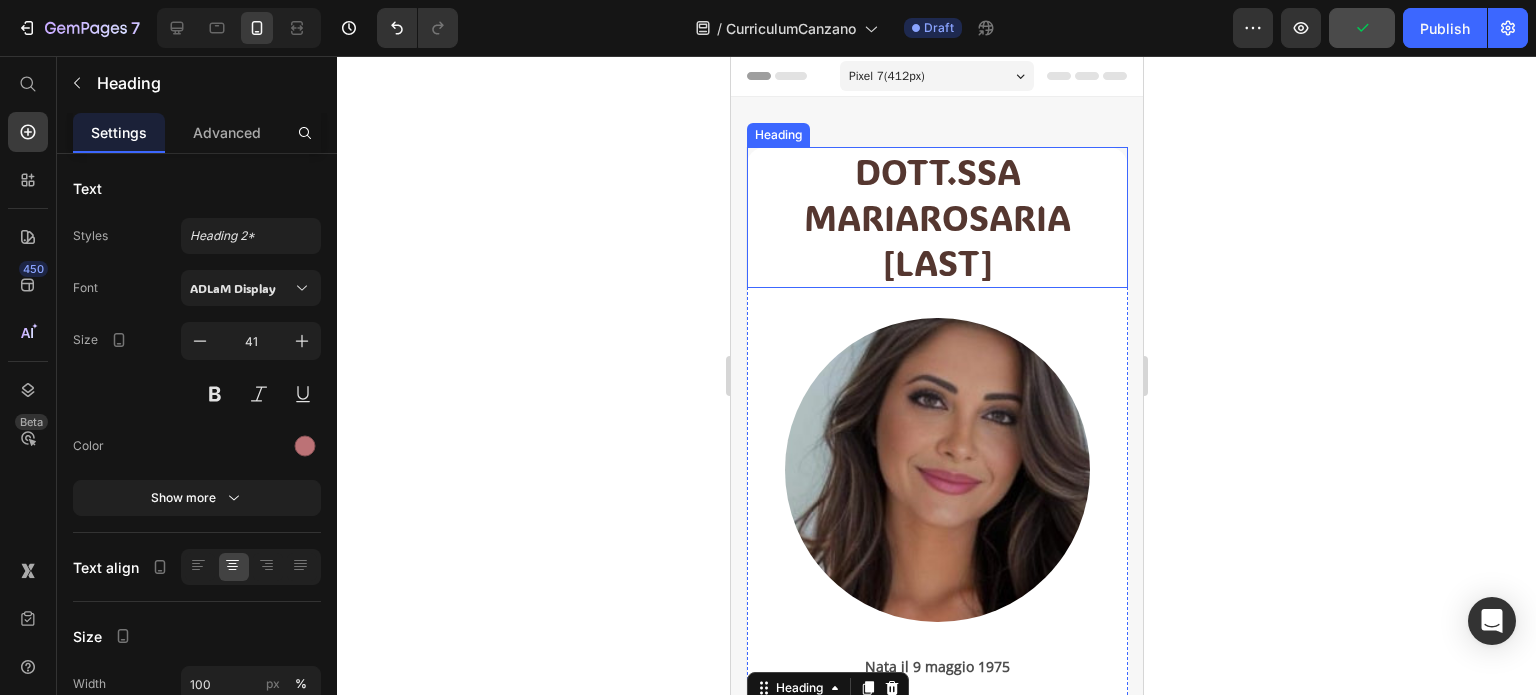 click on "DOTT.SSA MARIAROSARIA [LAST]" at bounding box center (936, 217) 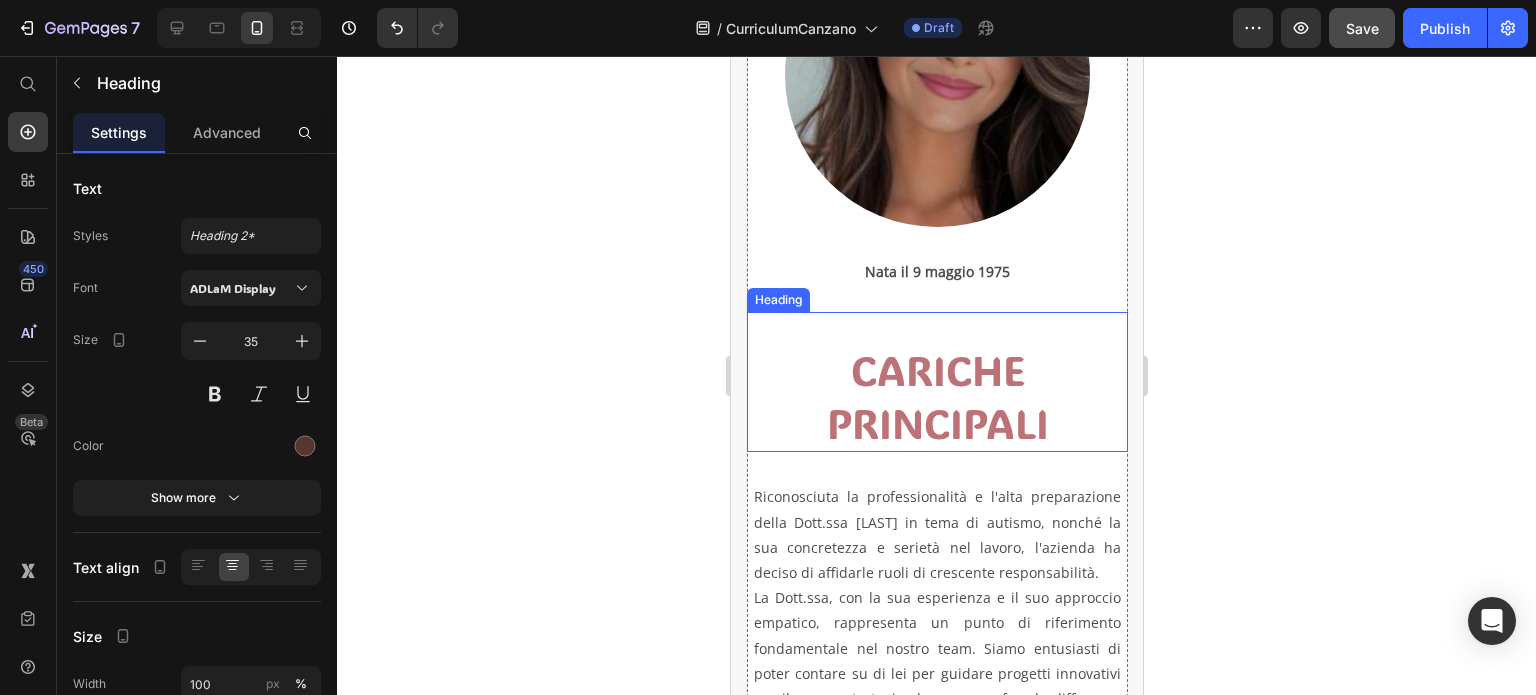 scroll, scrollTop: 500, scrollLeft: 0, axis: vertical 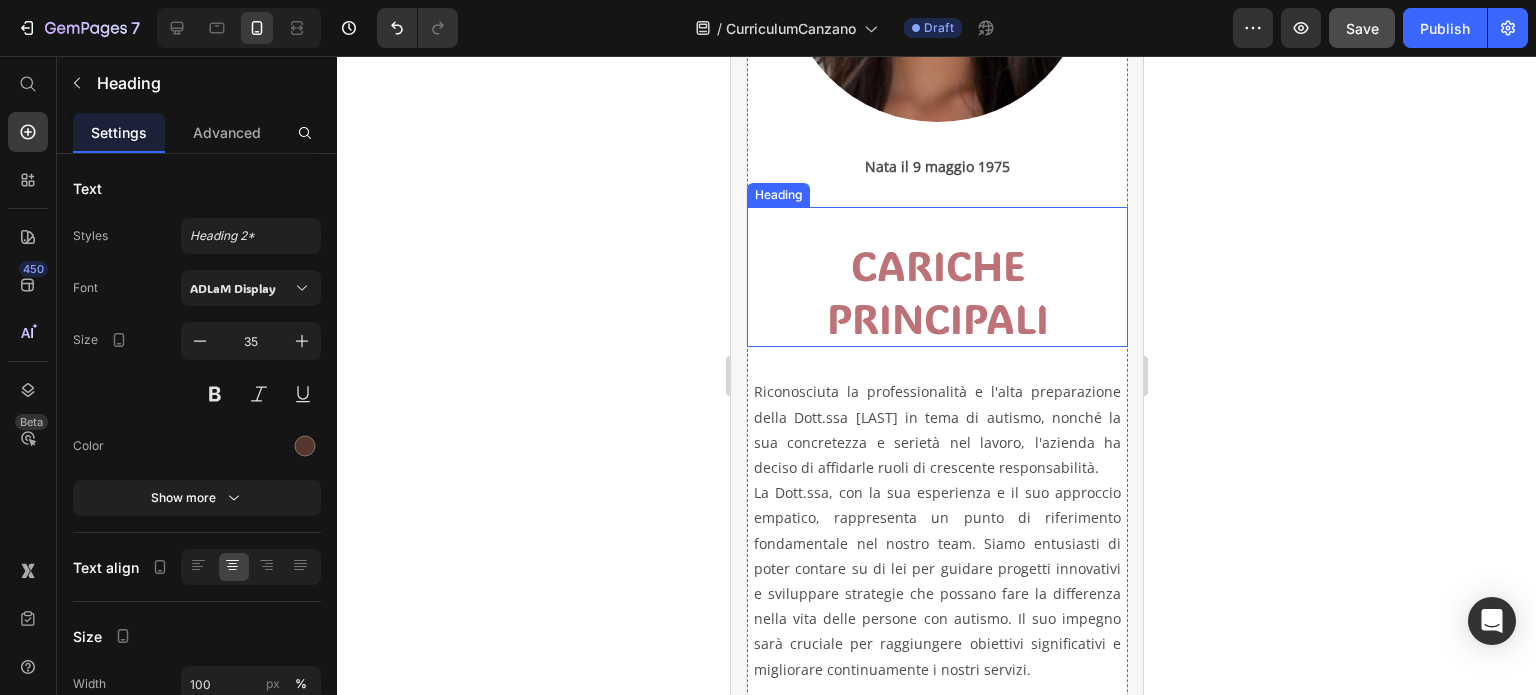 click on "CARICHE PRINCIPALI" at bounding box center [936, 292] 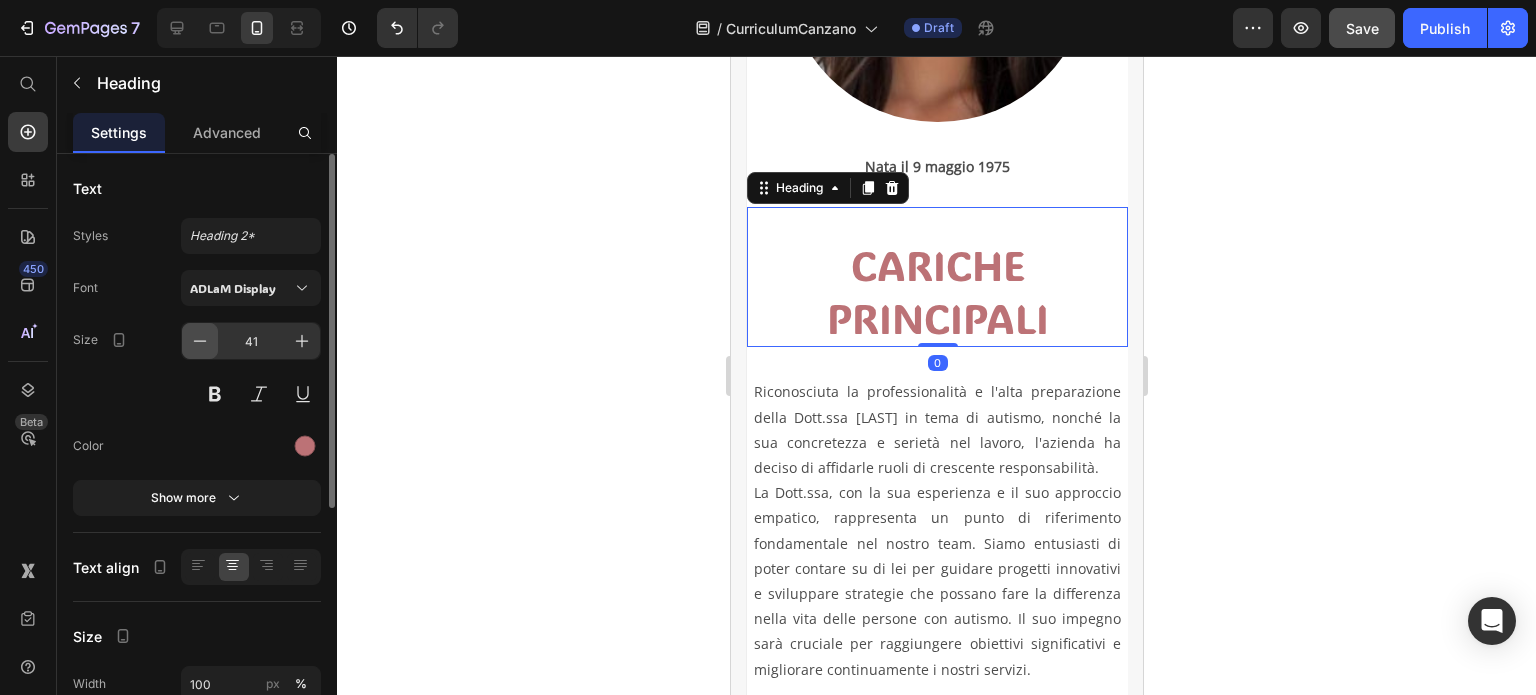 click 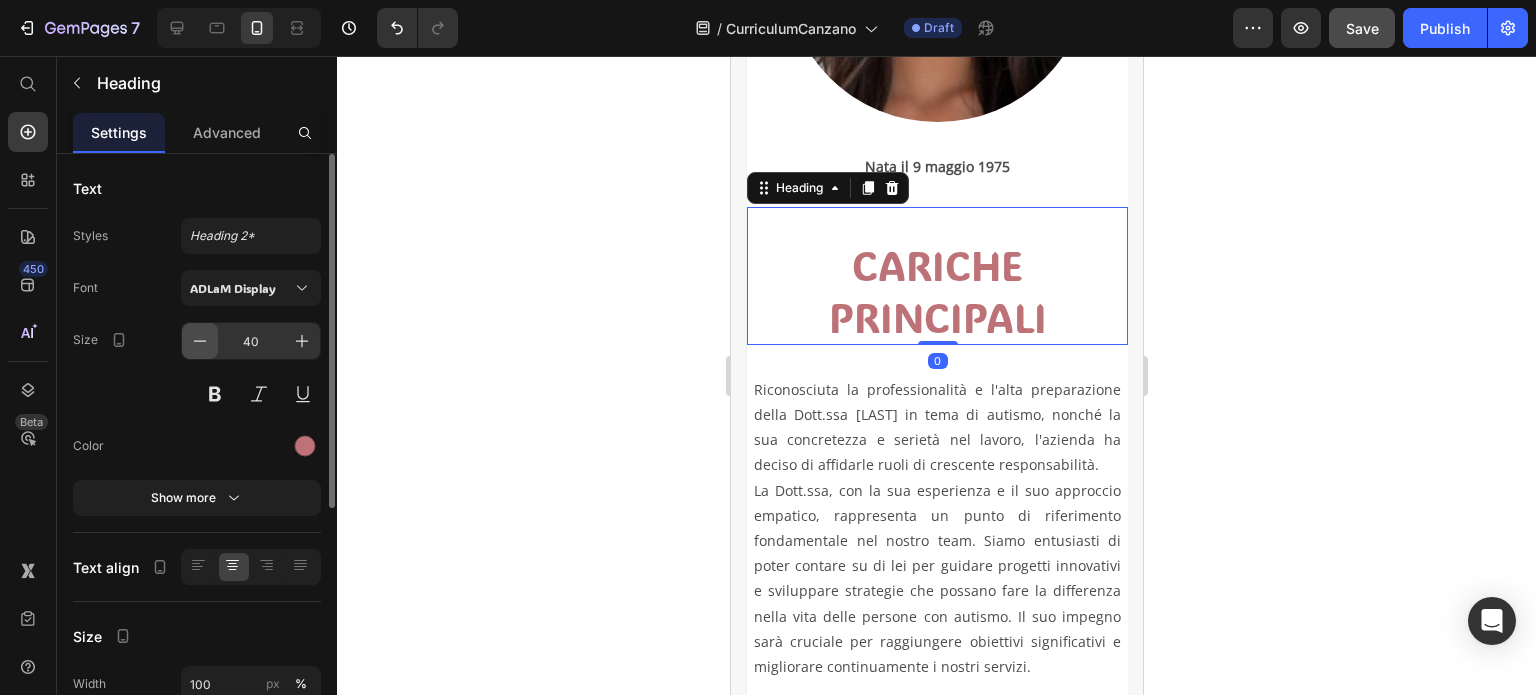 click 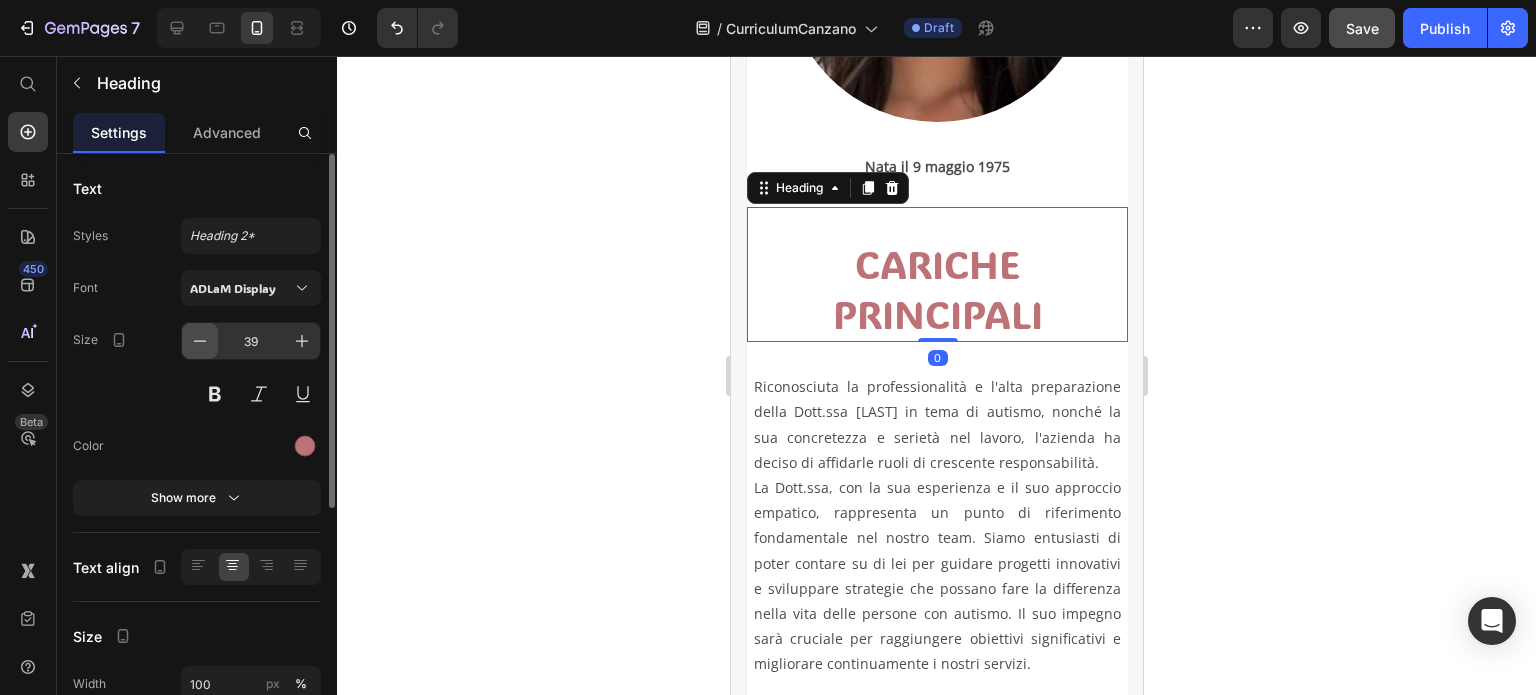 click 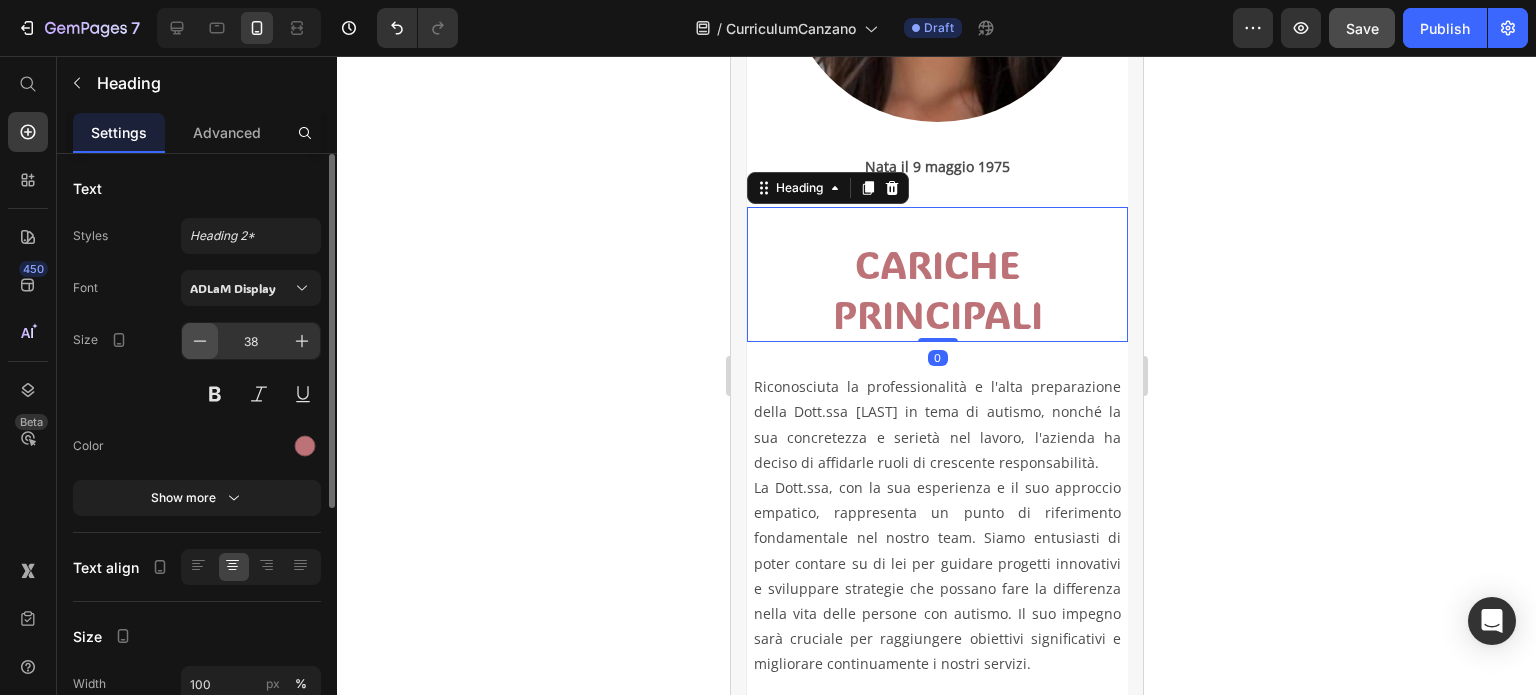 click 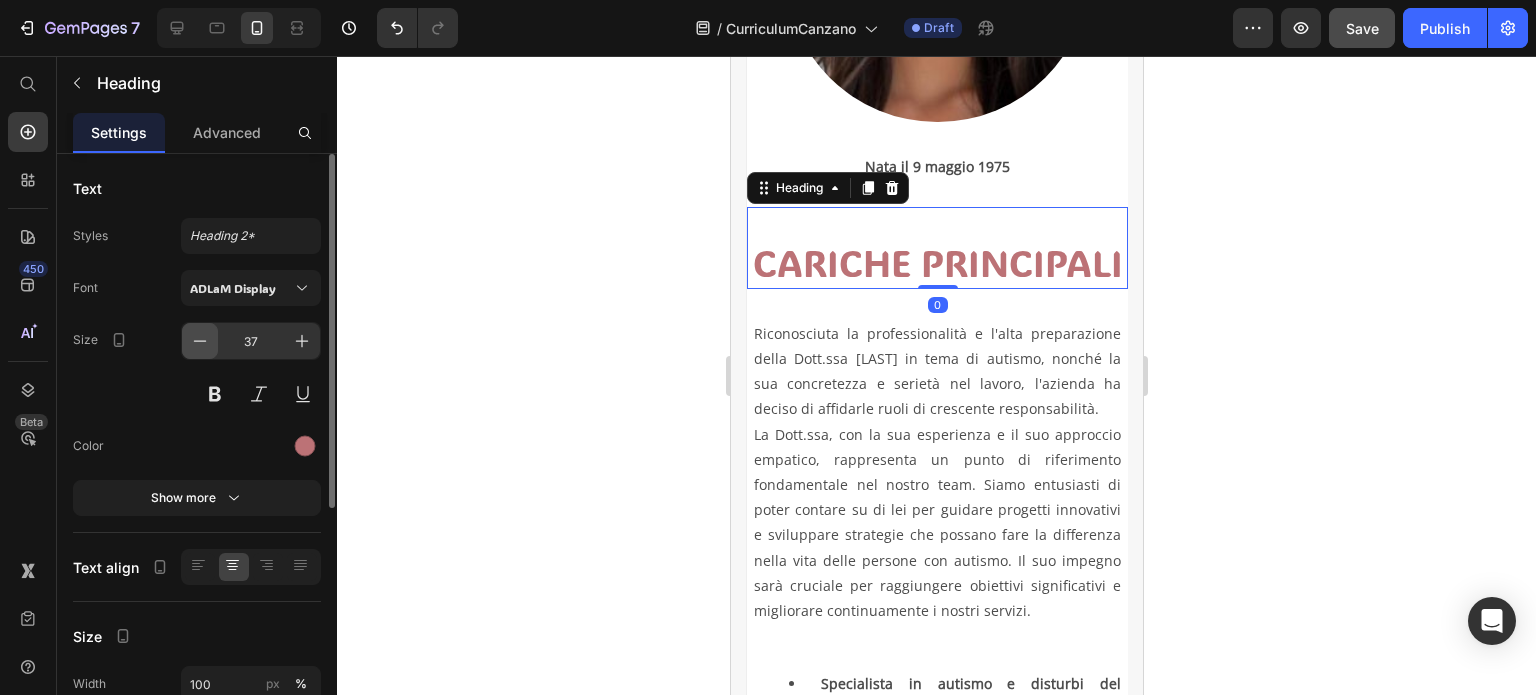 click 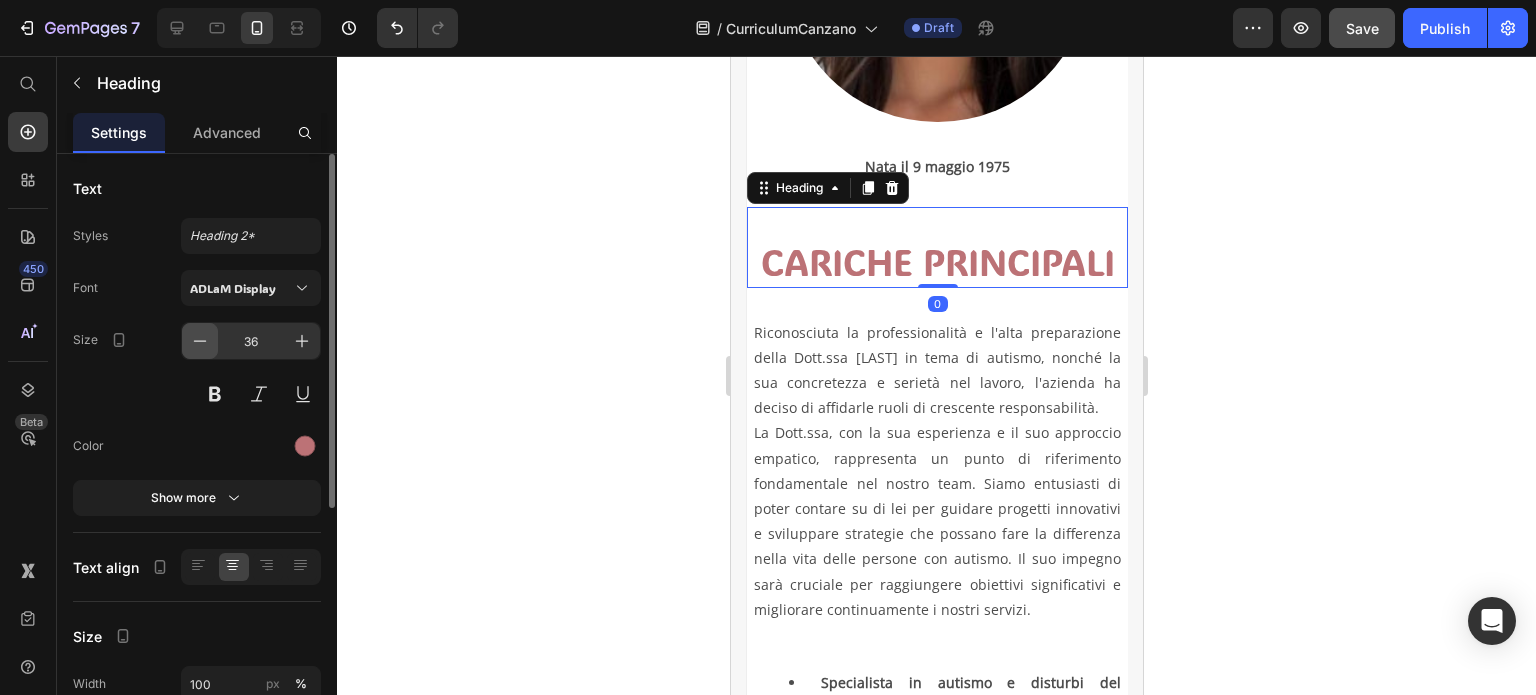 click 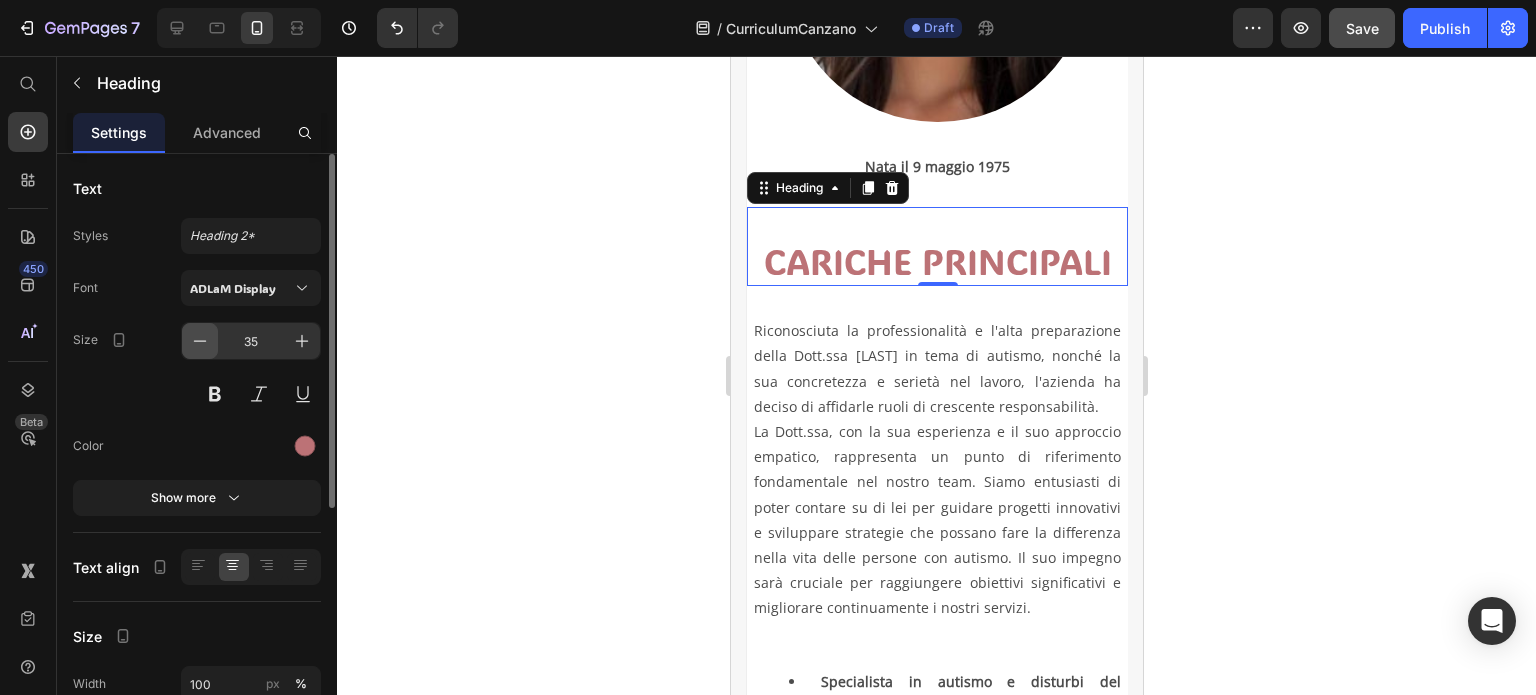 click 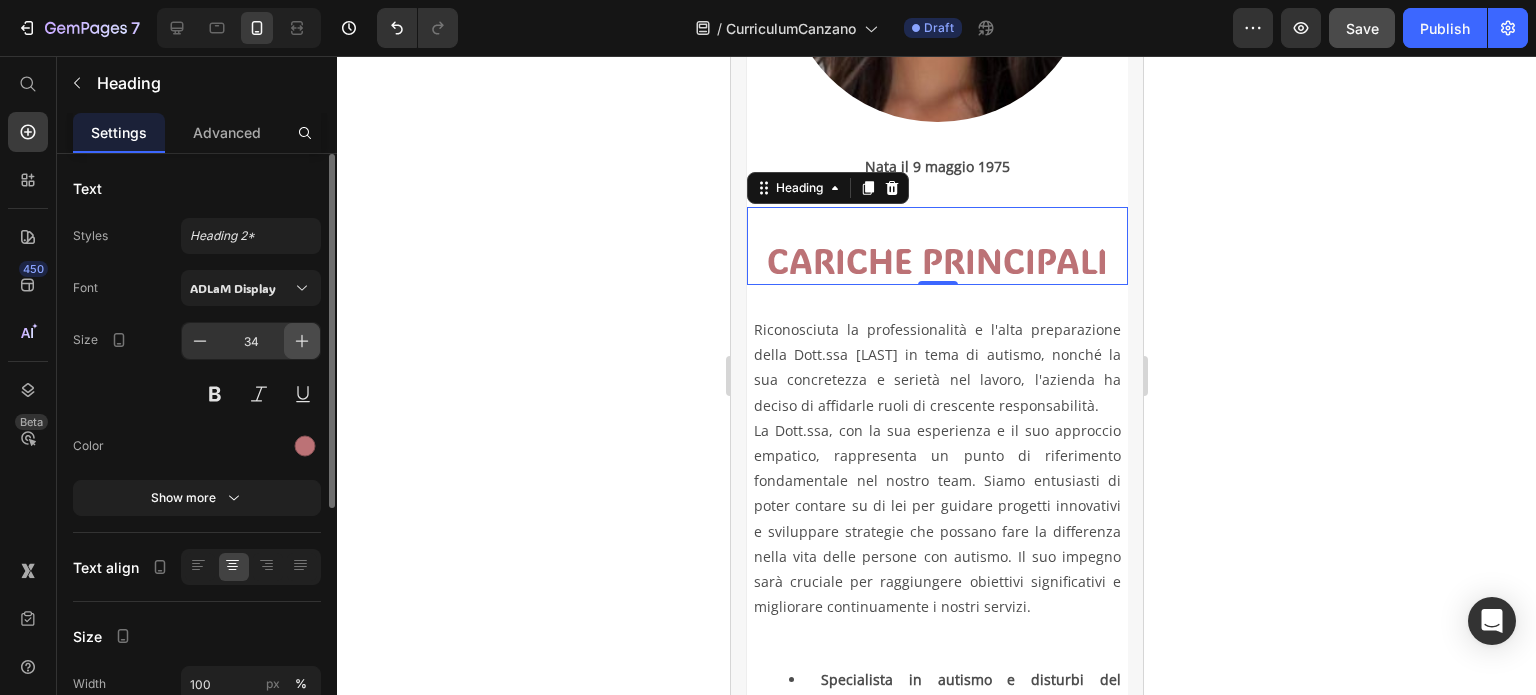 click 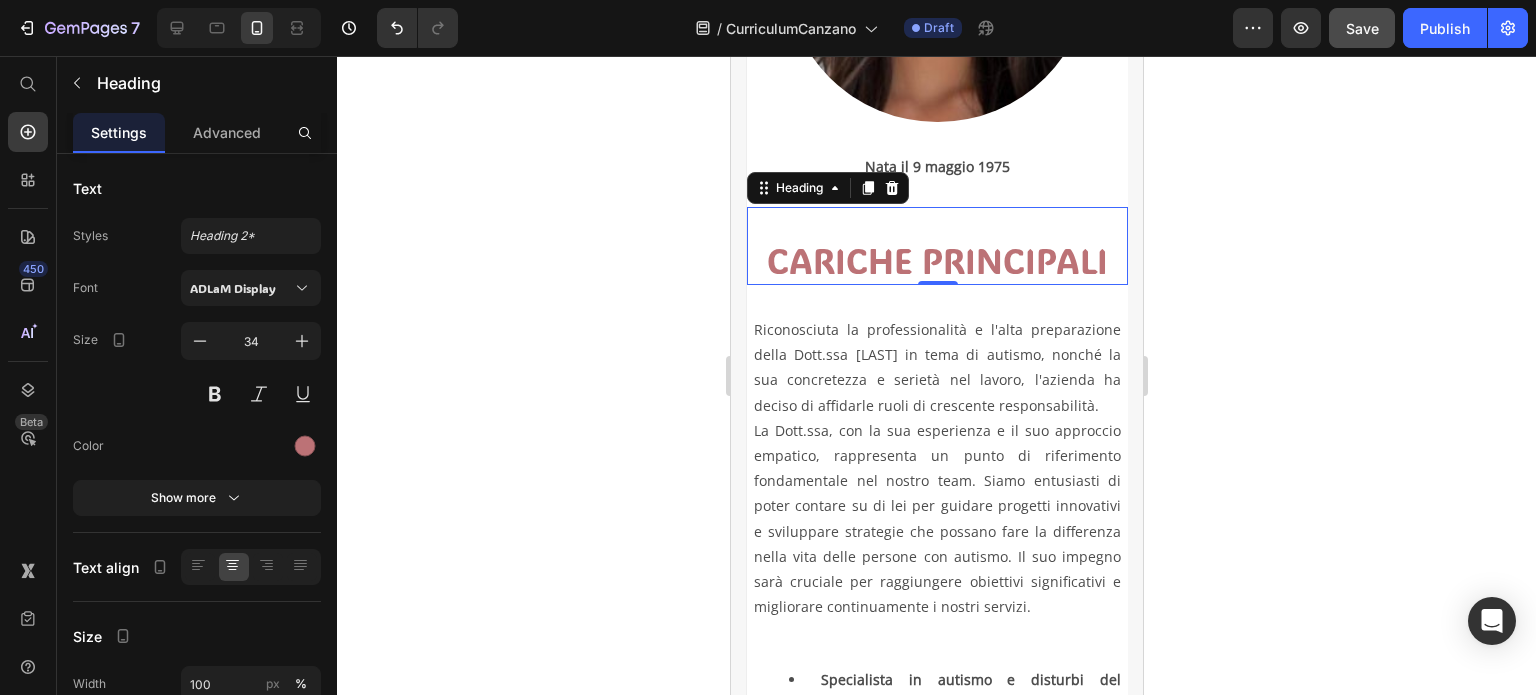 type on "35" 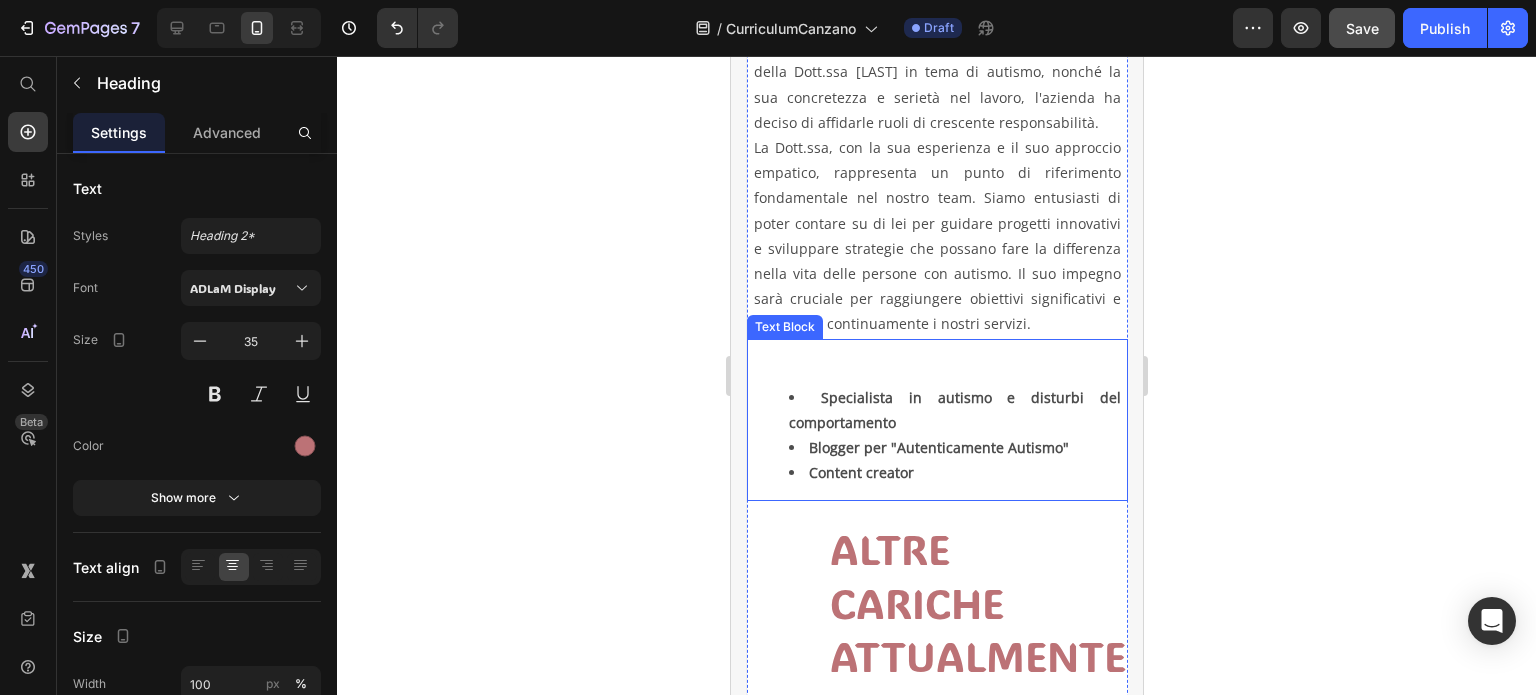 scroll, scrollTop: 800, scrollLeft: 0, axis: vertical 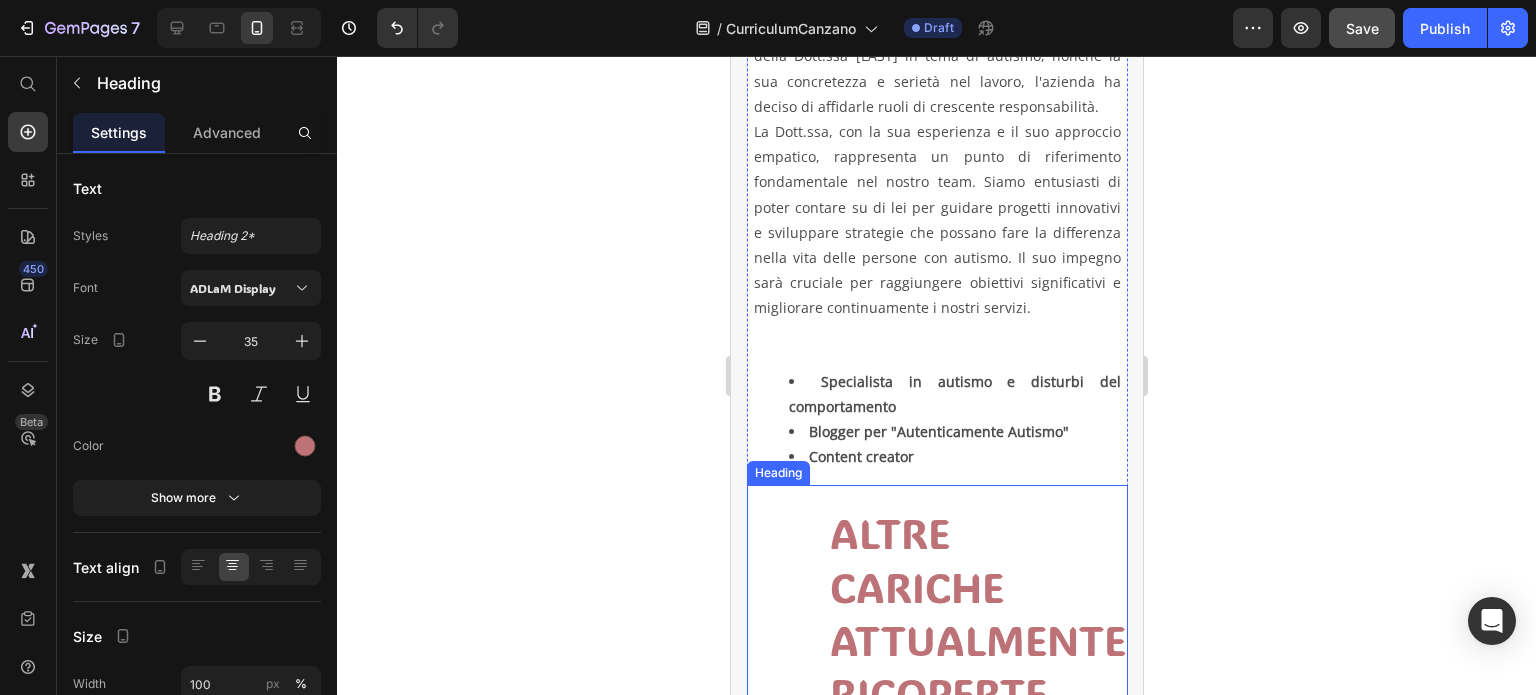 click on "ALTRE CARICHE ATTUALMENTE RICOPERTE" at bounding box center (977, 613) 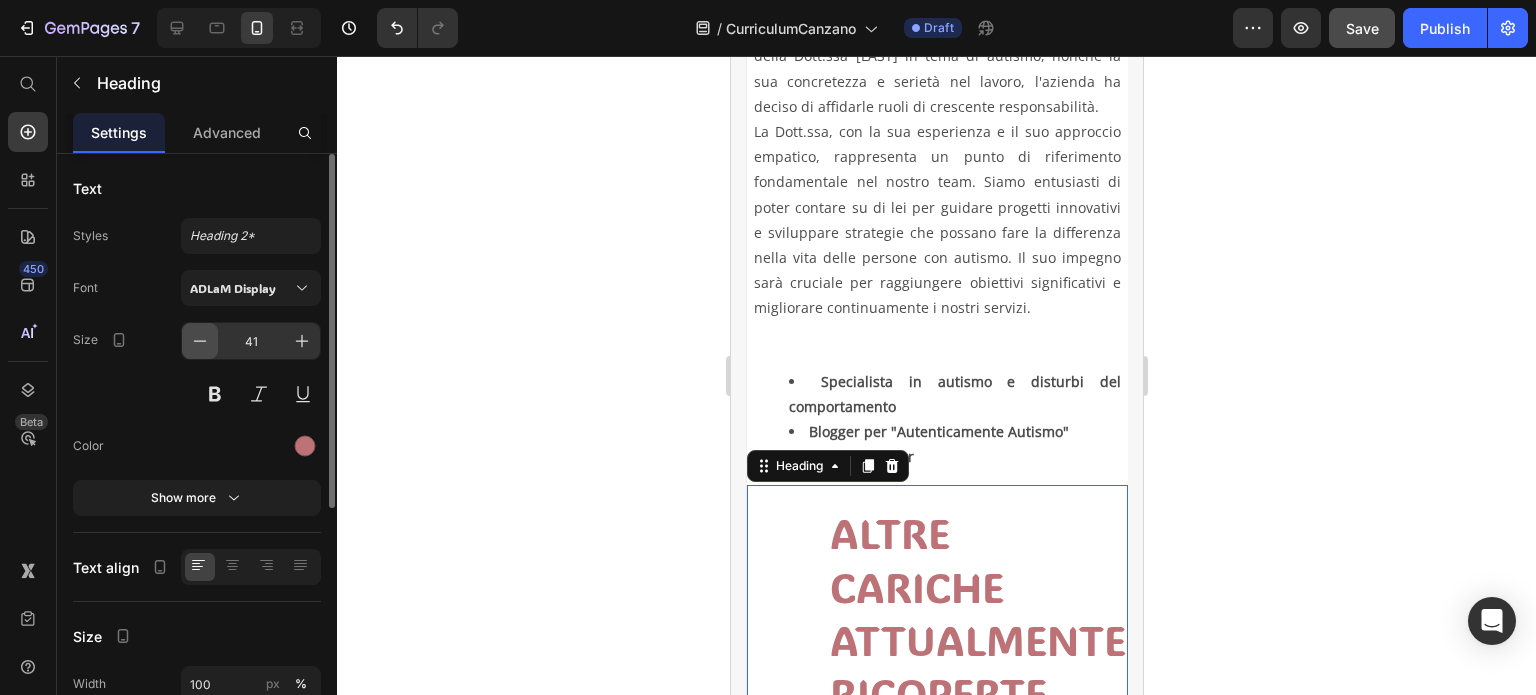 click 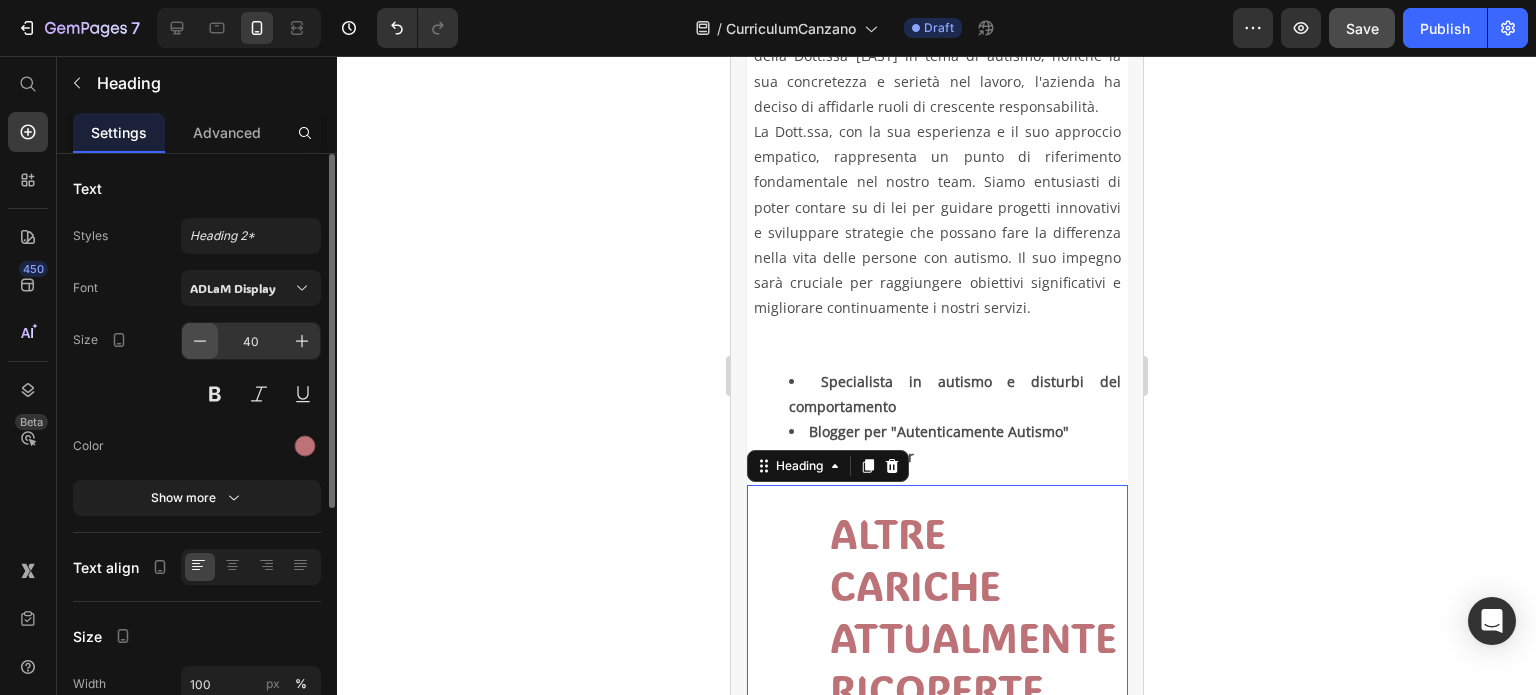 click 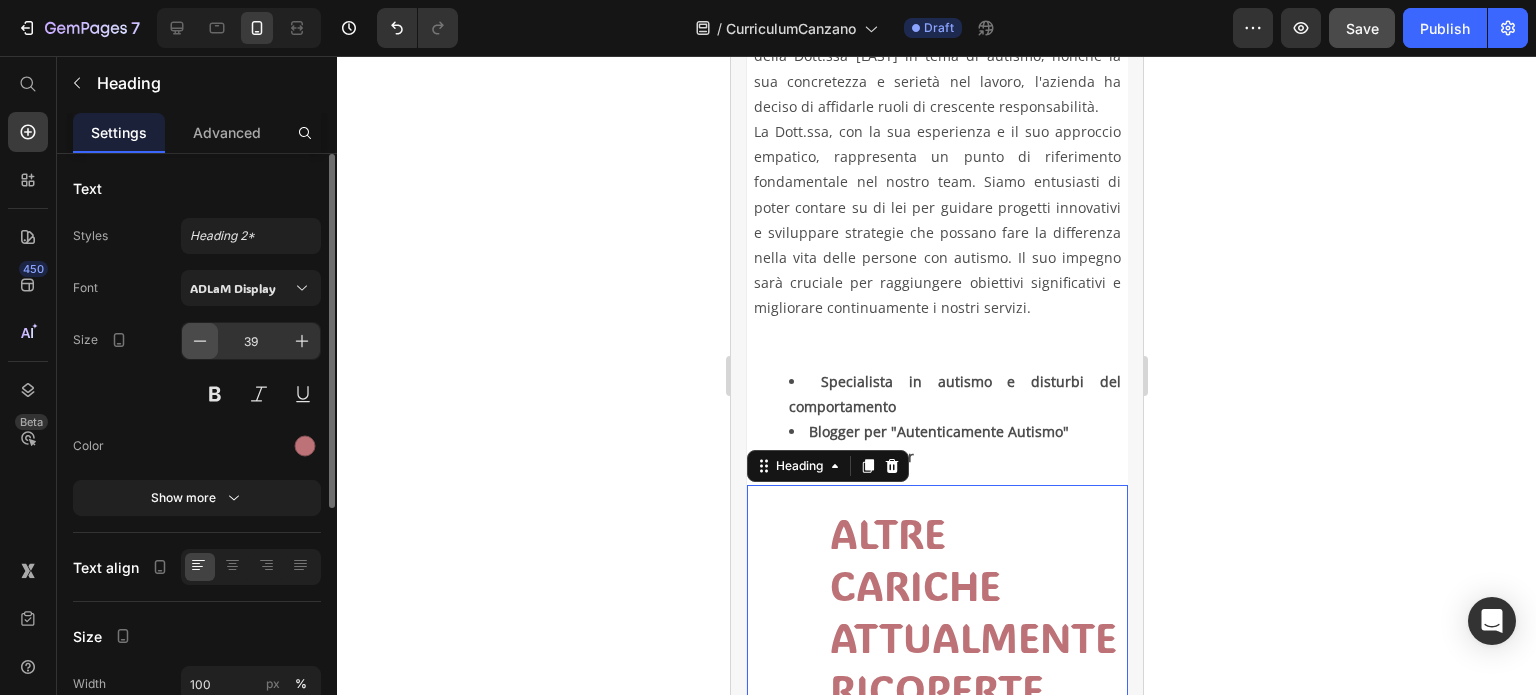 click 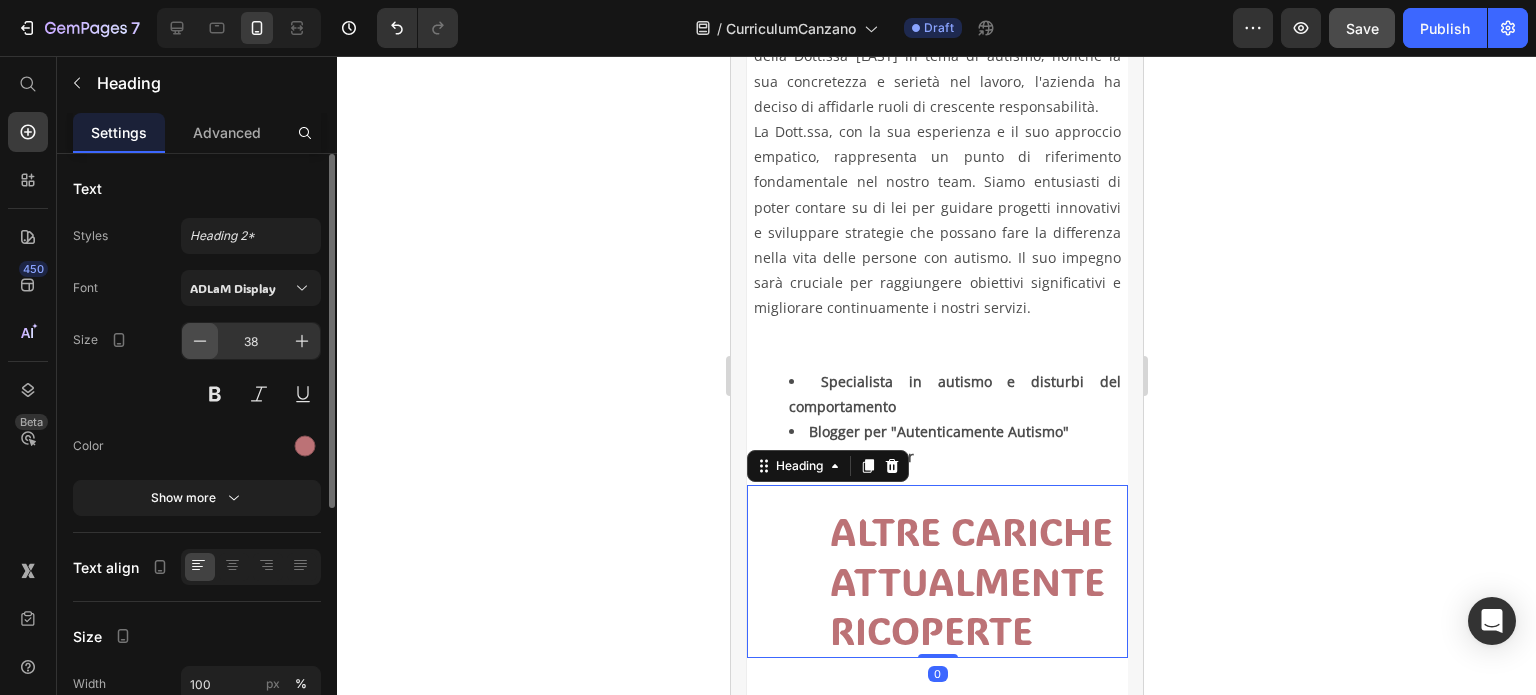 click 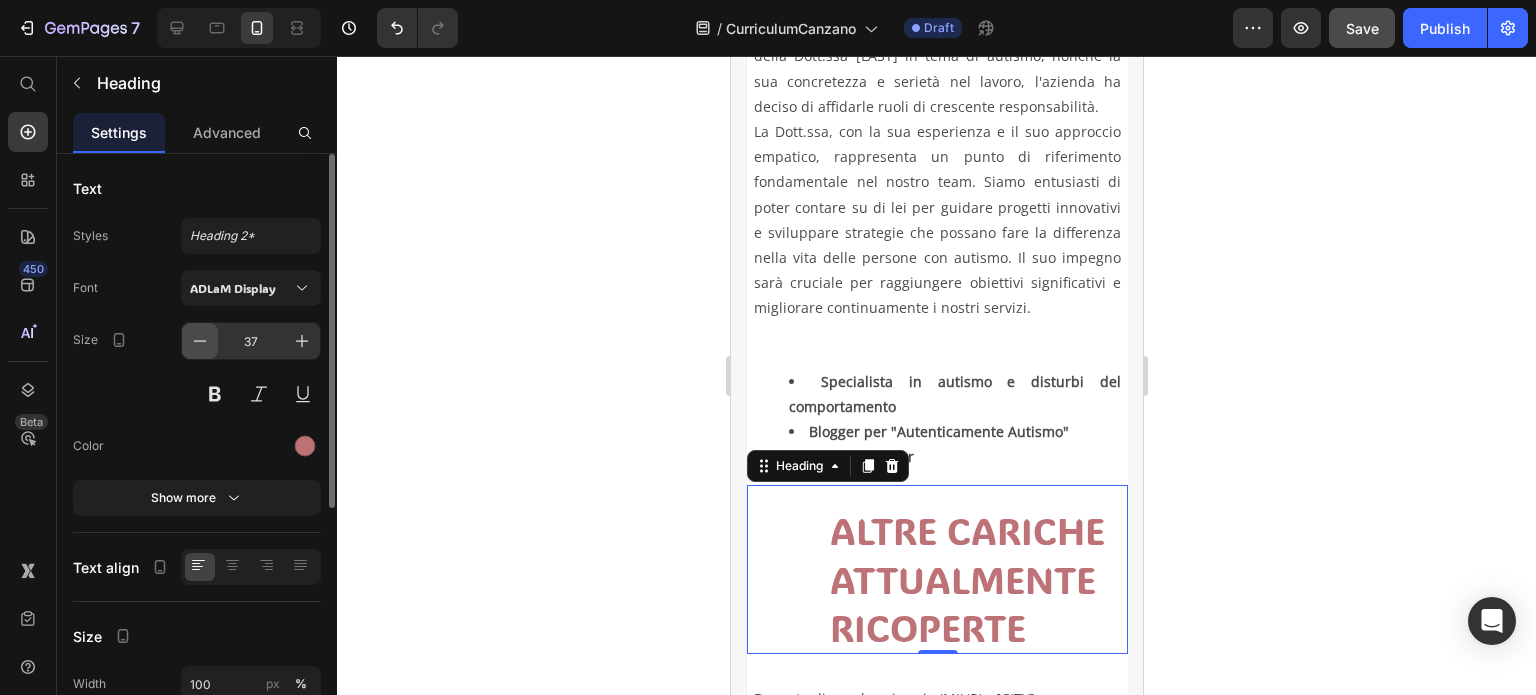 click 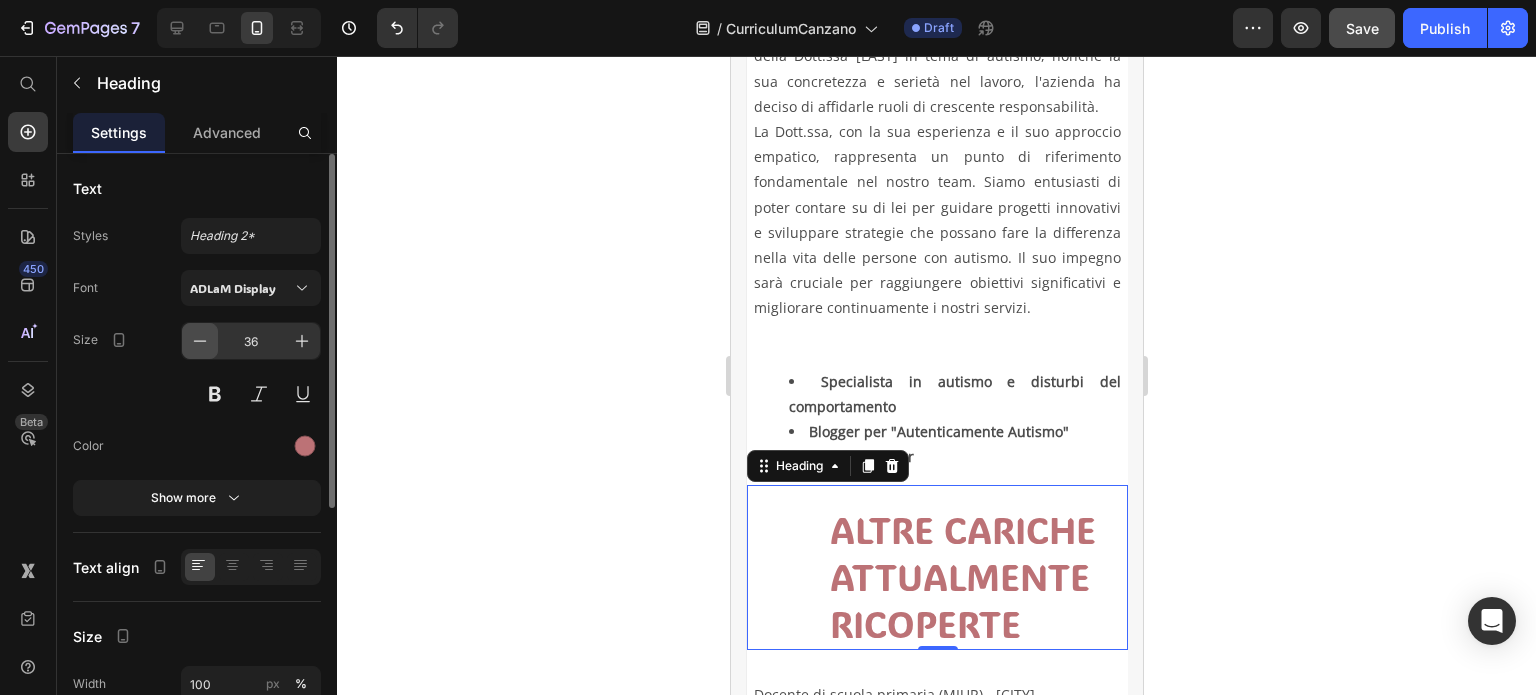 click 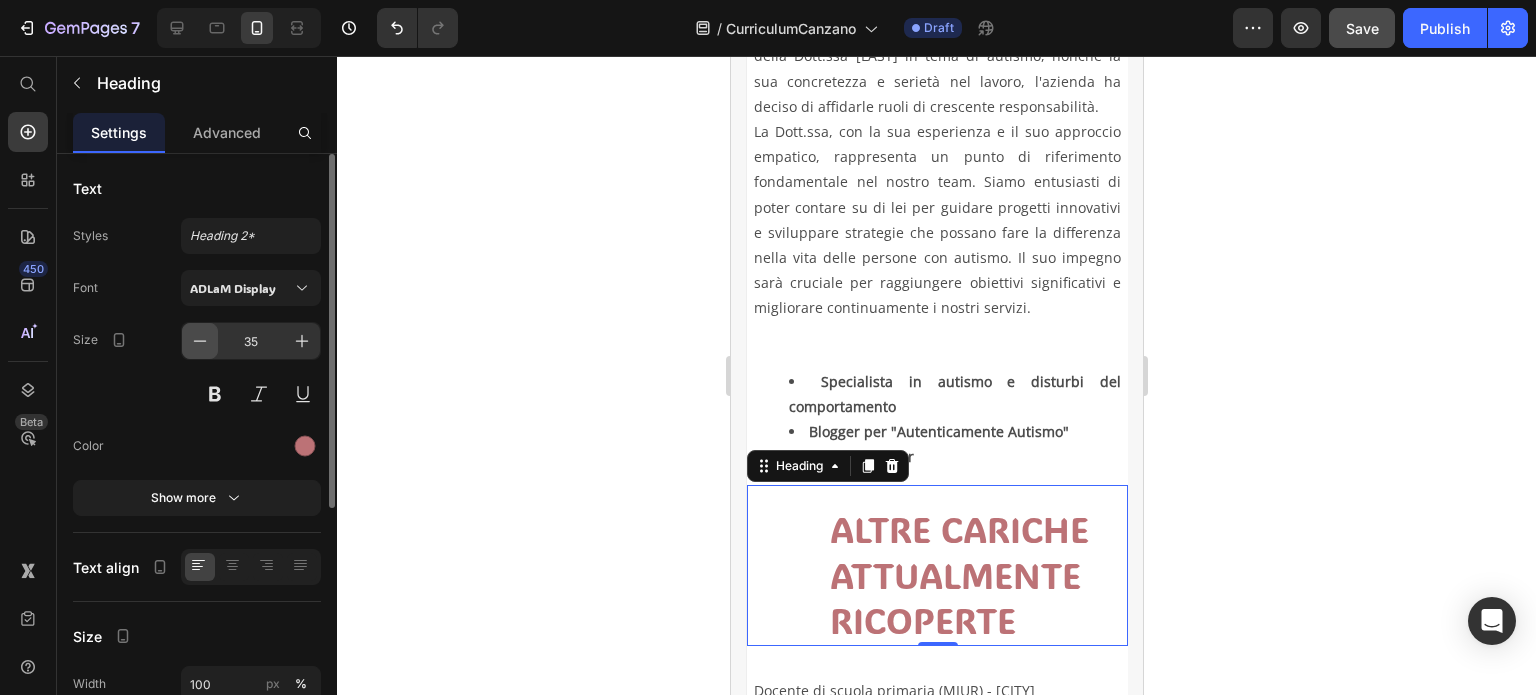 click 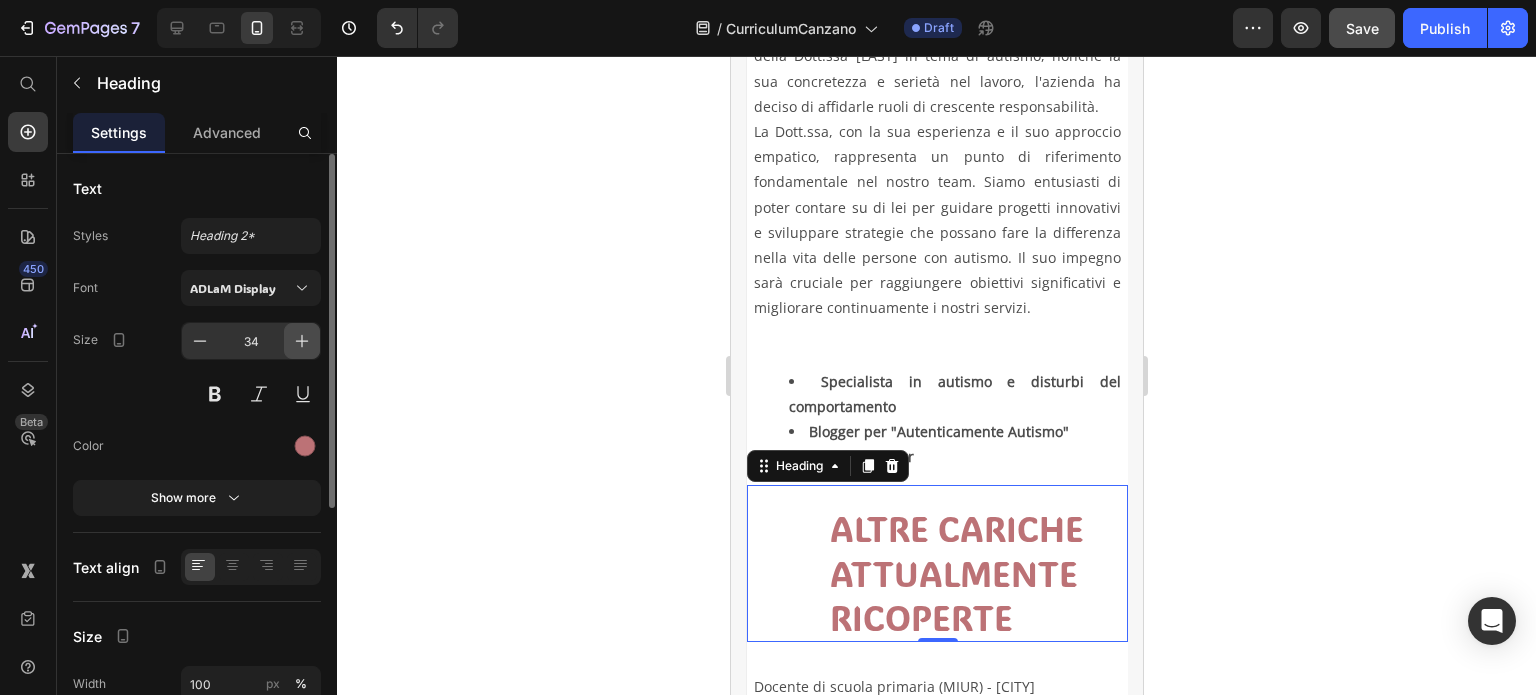 click 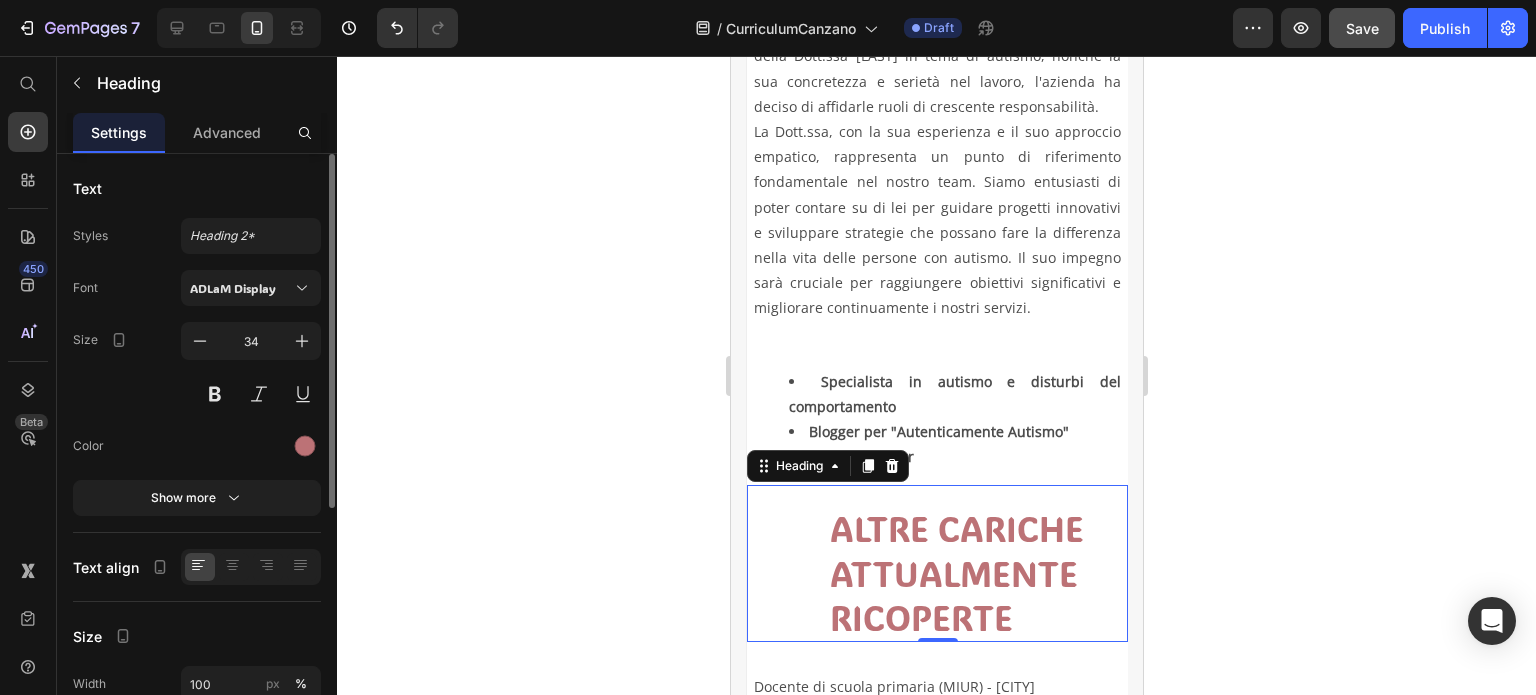 type on "35" 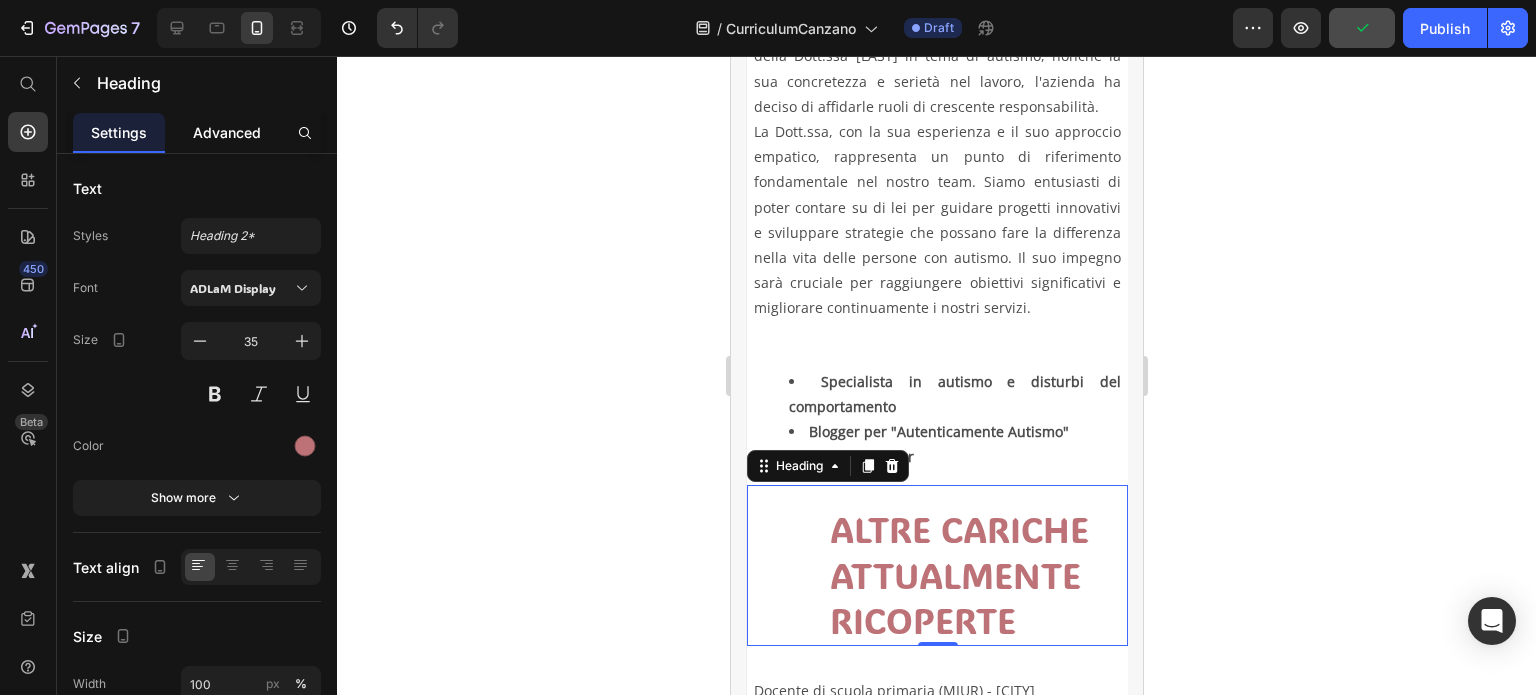 click on "Advanced" 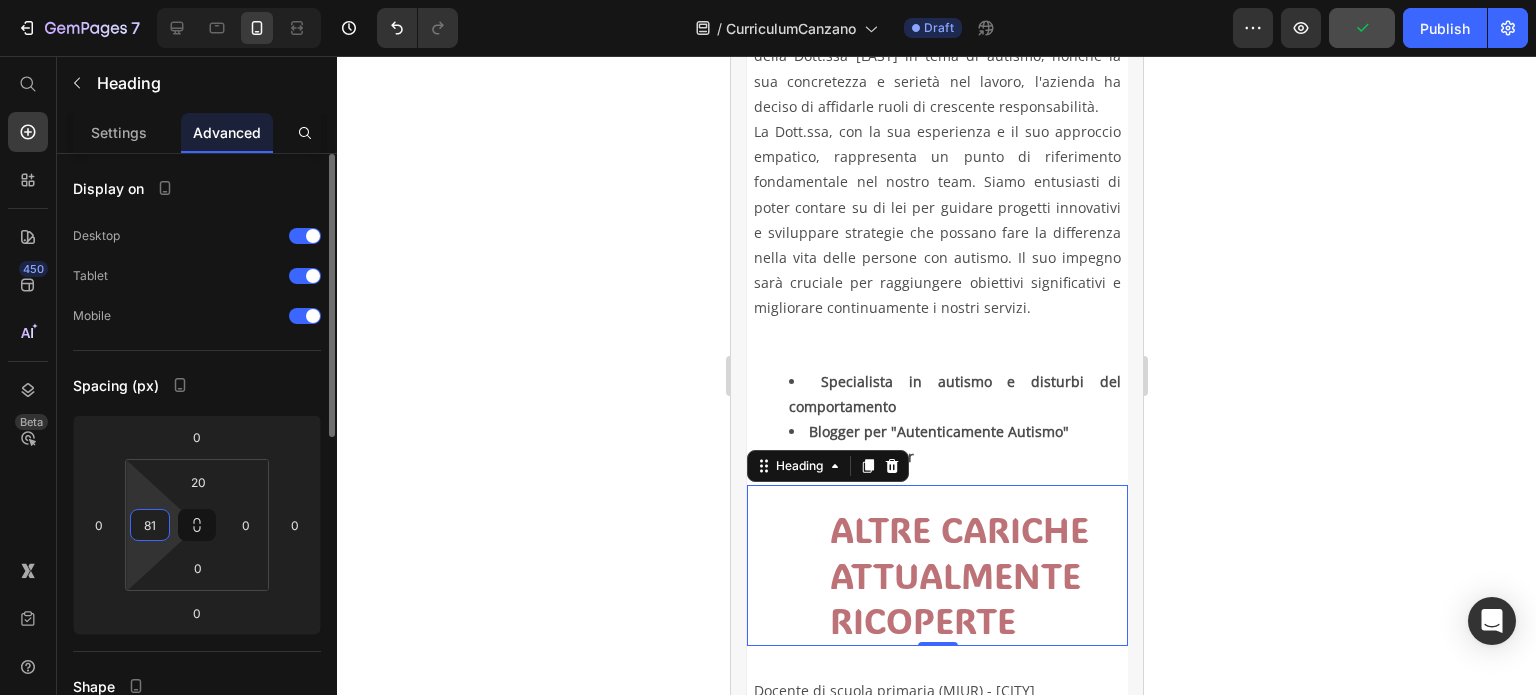 click on "81" at bounding box center (150, 525) 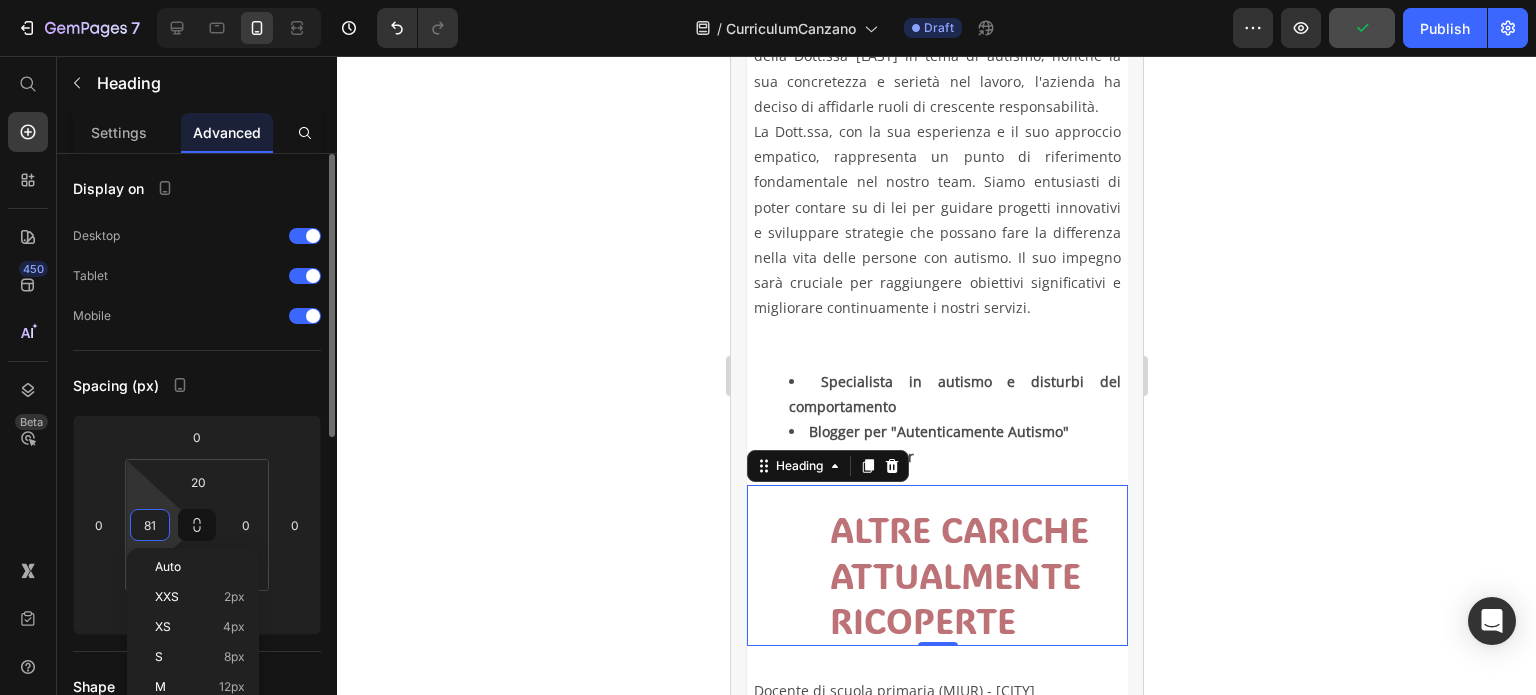 type 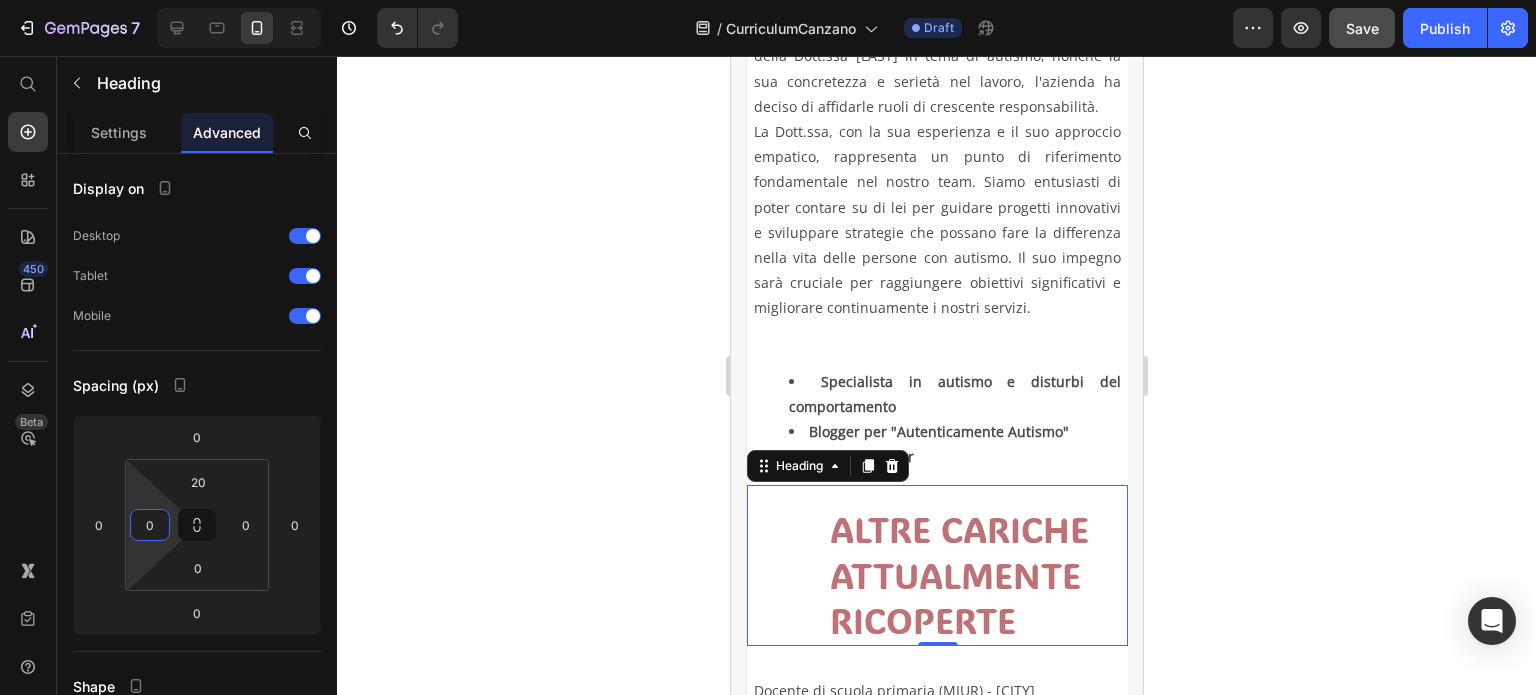 click 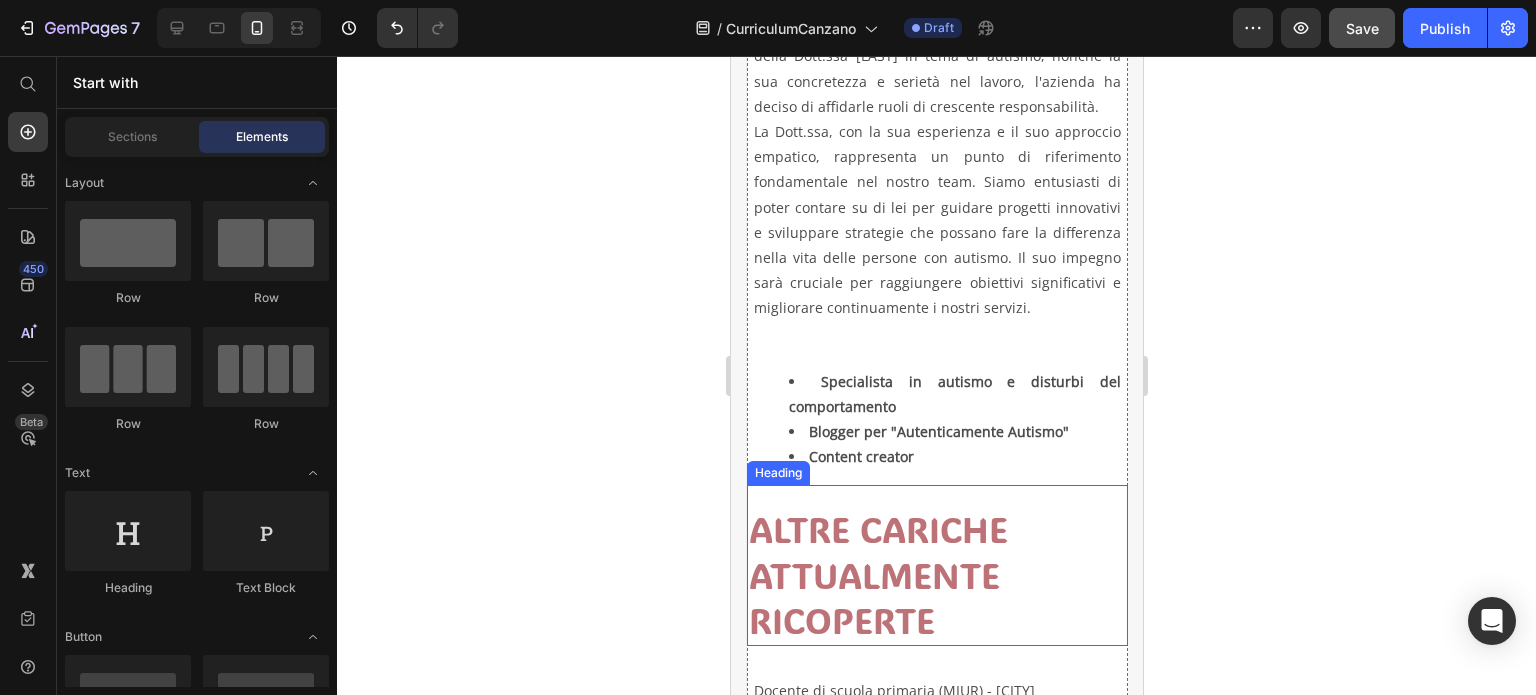 click on "ALTRE CARICHE ATTUALMENTE RICOPERTE" at bounding box center [936, 575] 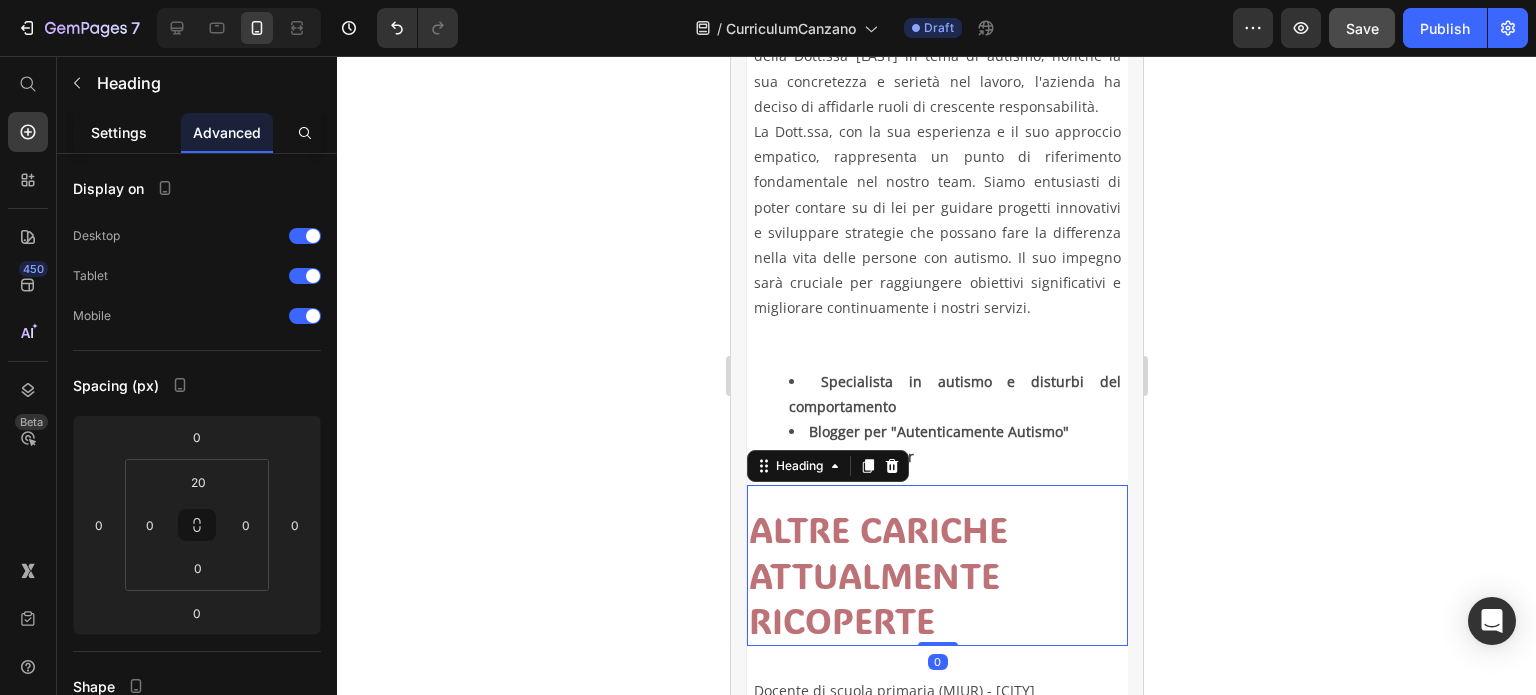 click on "Settings" 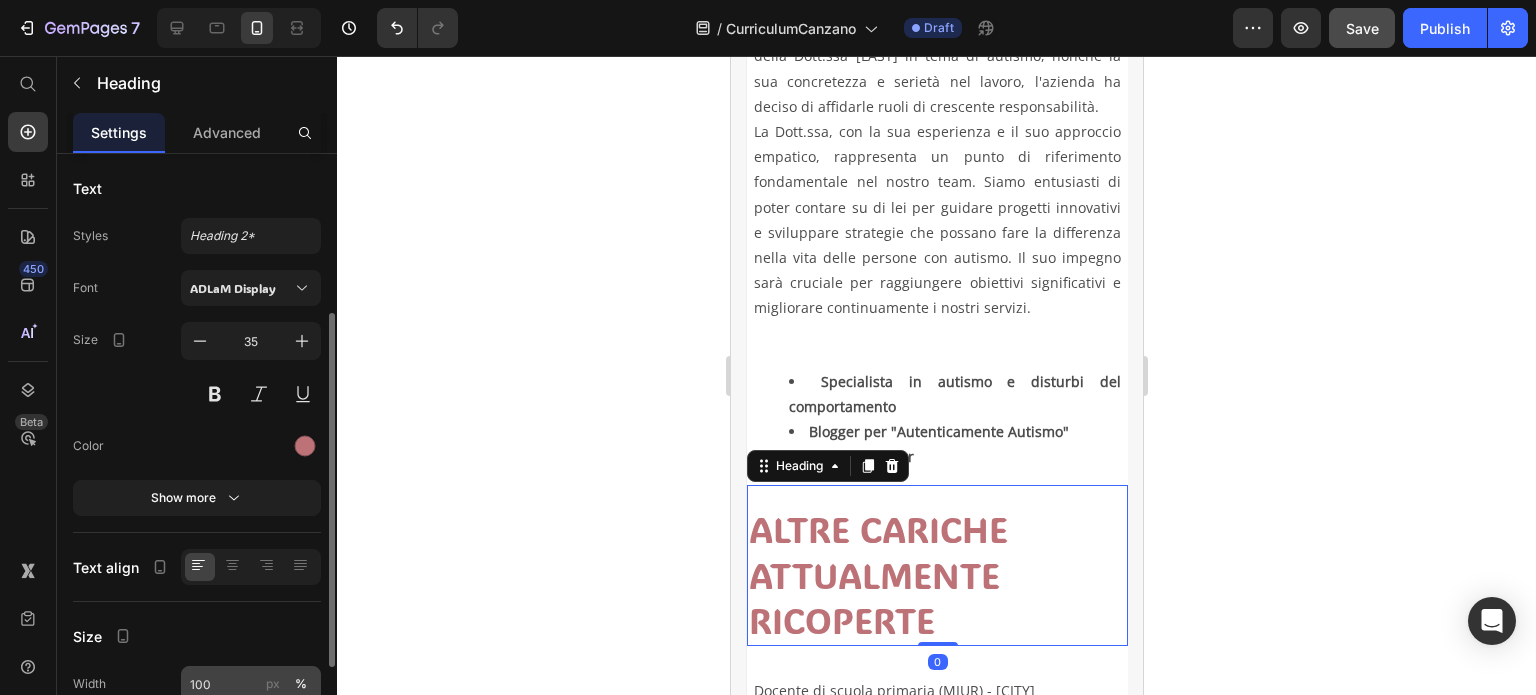 scroll, scrollTop: 100, scrollLeft: 0, axis: vertical 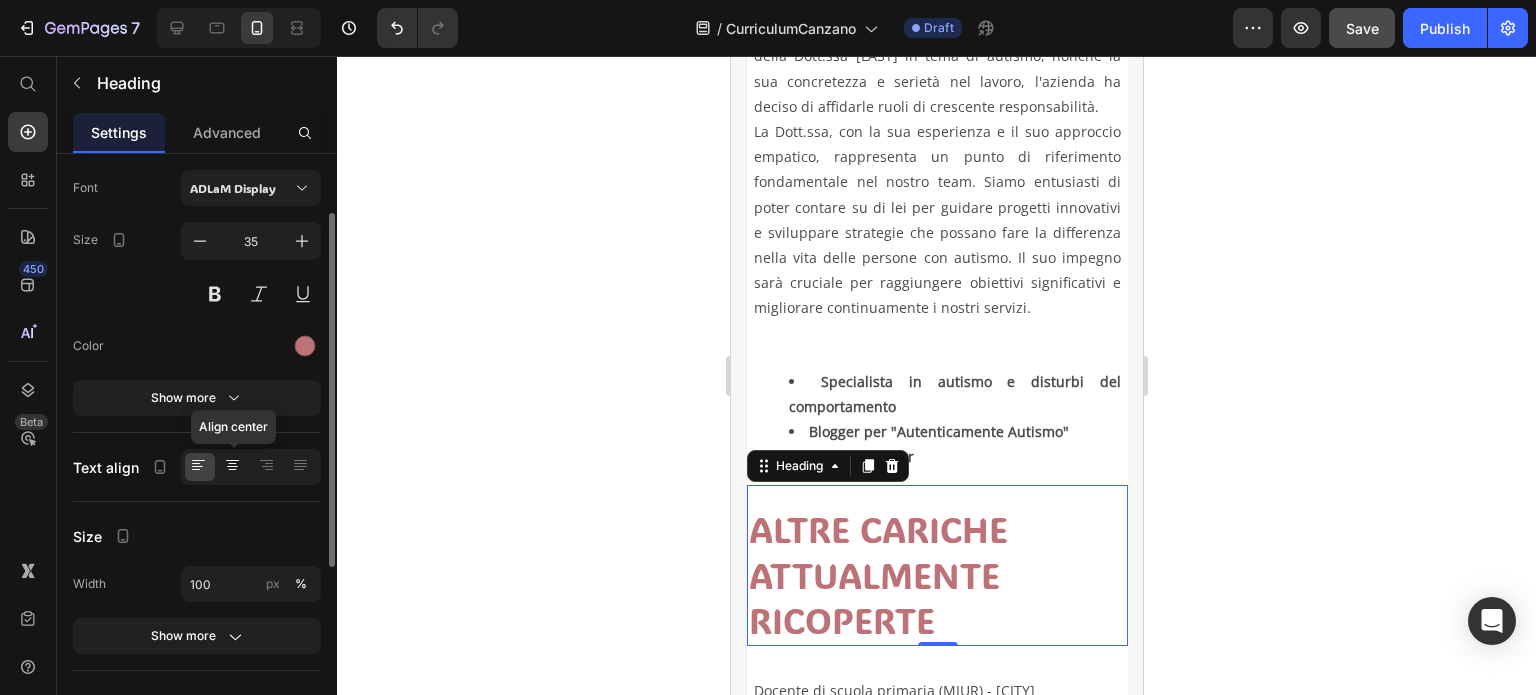 click 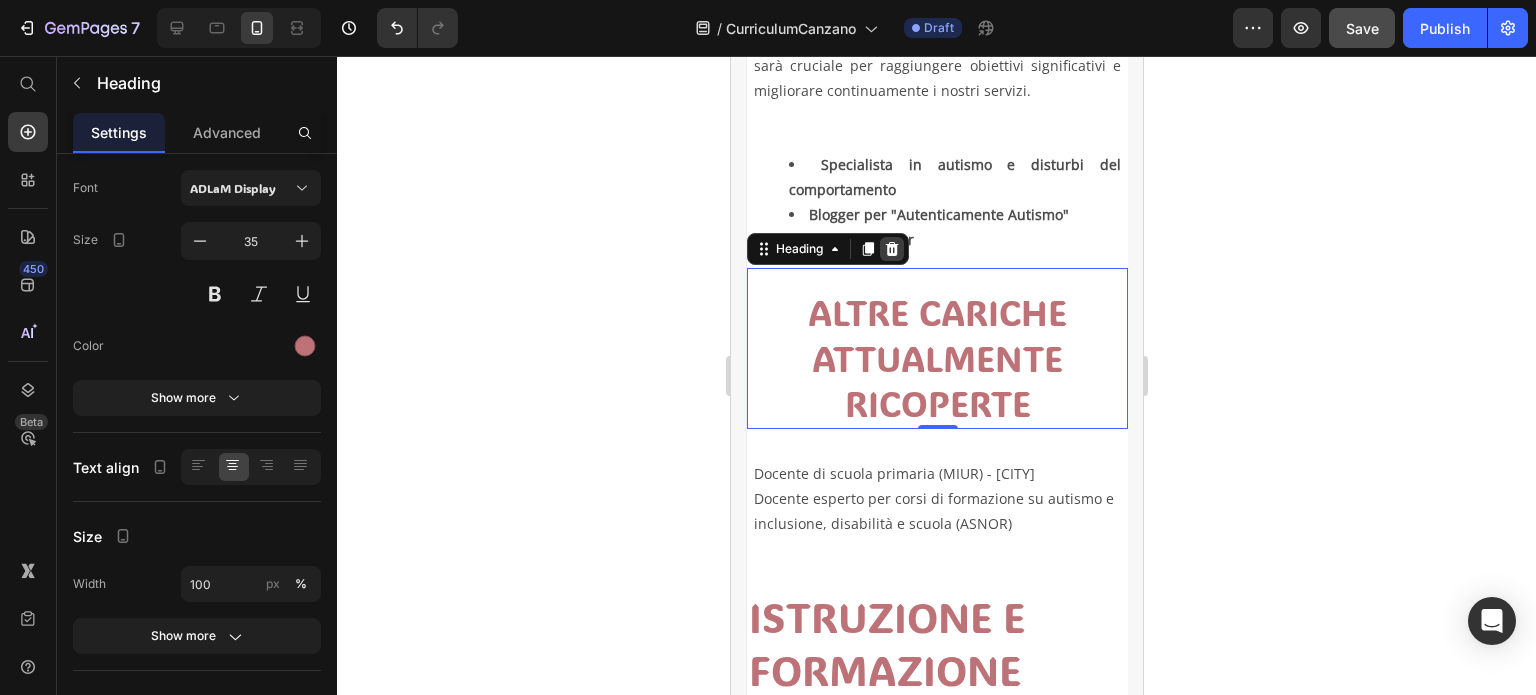 scroll, scrollTop: 1000, scrollLeft: 0, axis: vertical 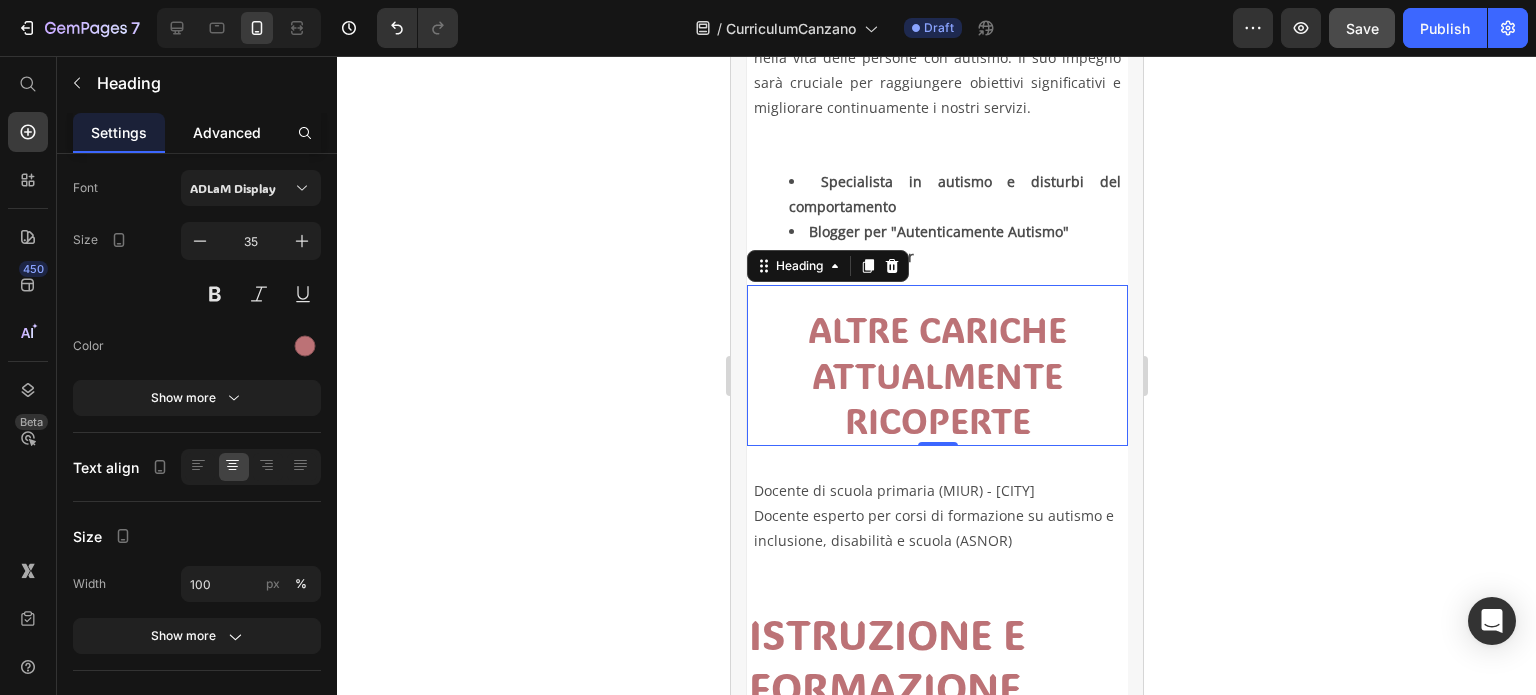 click on "Advanced" at bounding box center [227, 132] 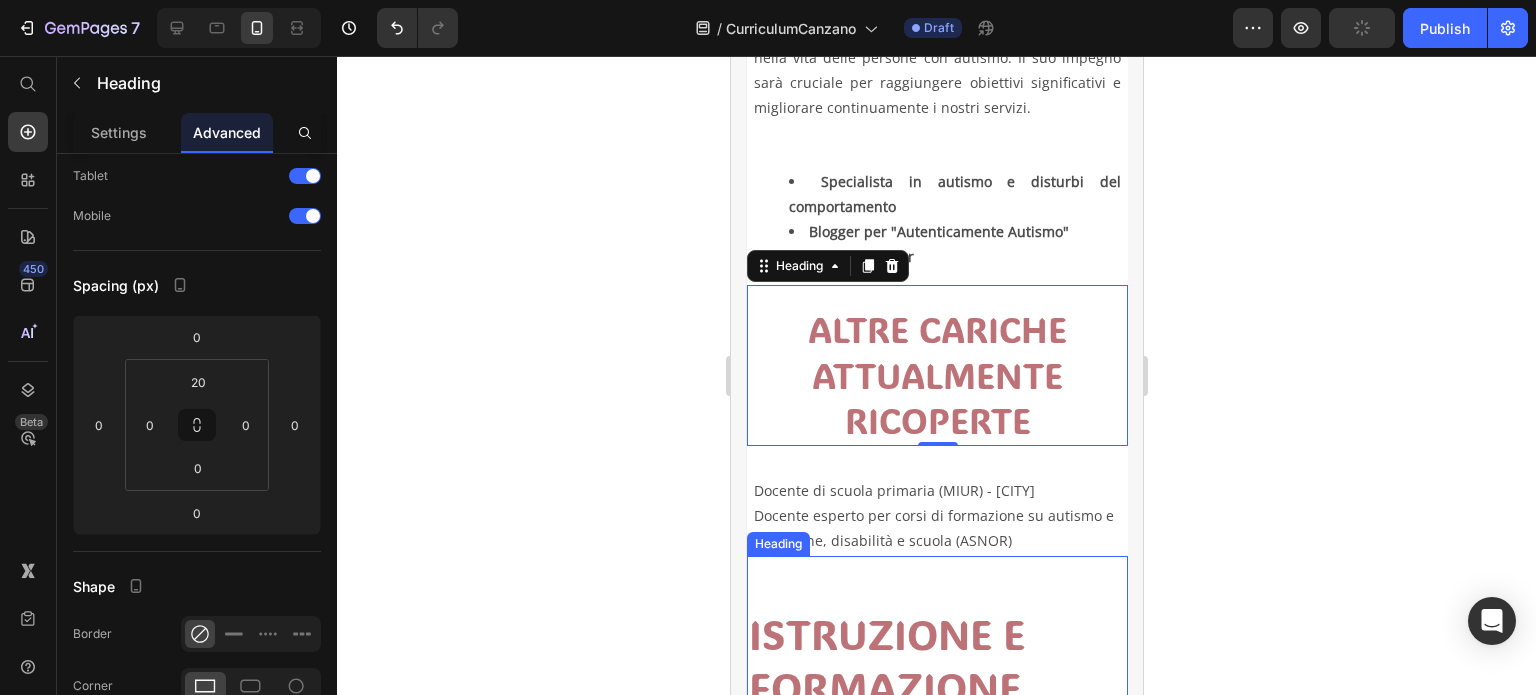 scroll, scrollTop: 0, scrollLeft: 0, axis: both 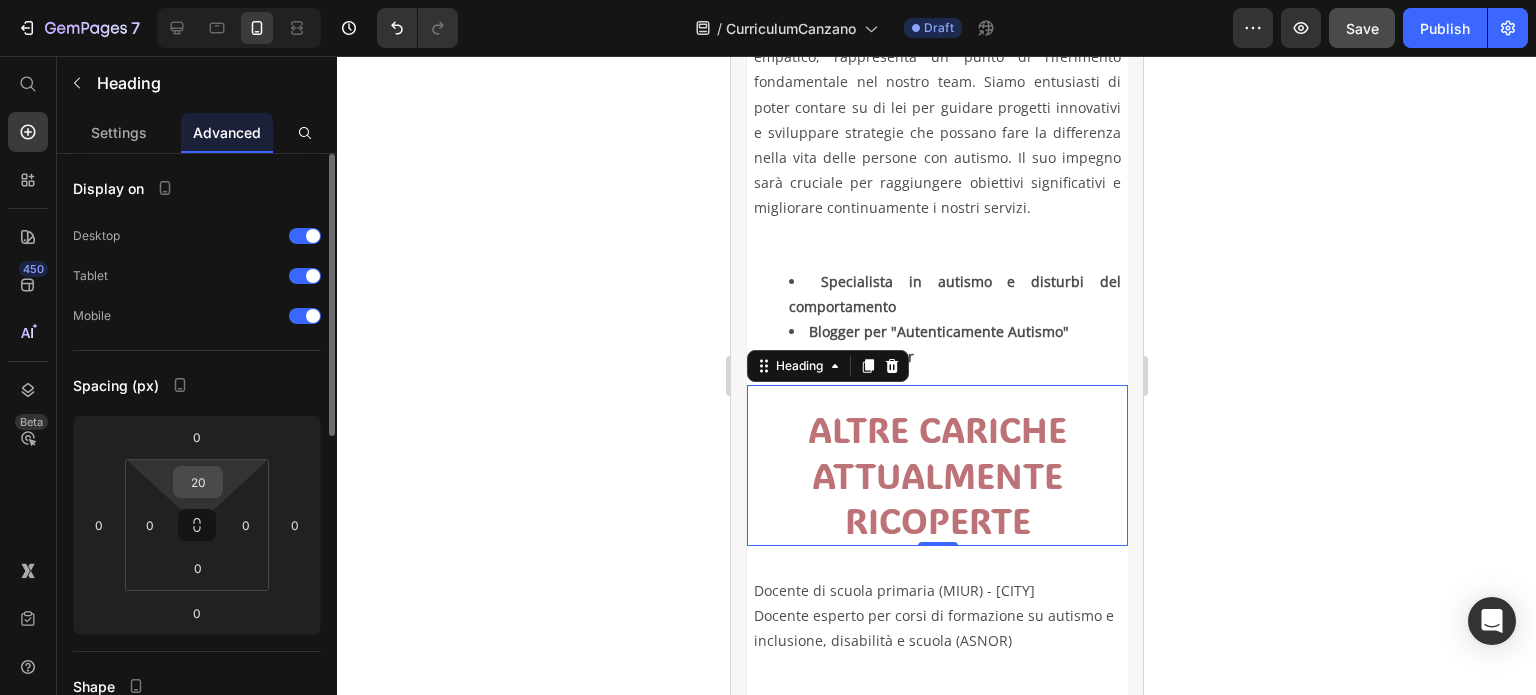 click on "20" at bounding box center [198, 482] 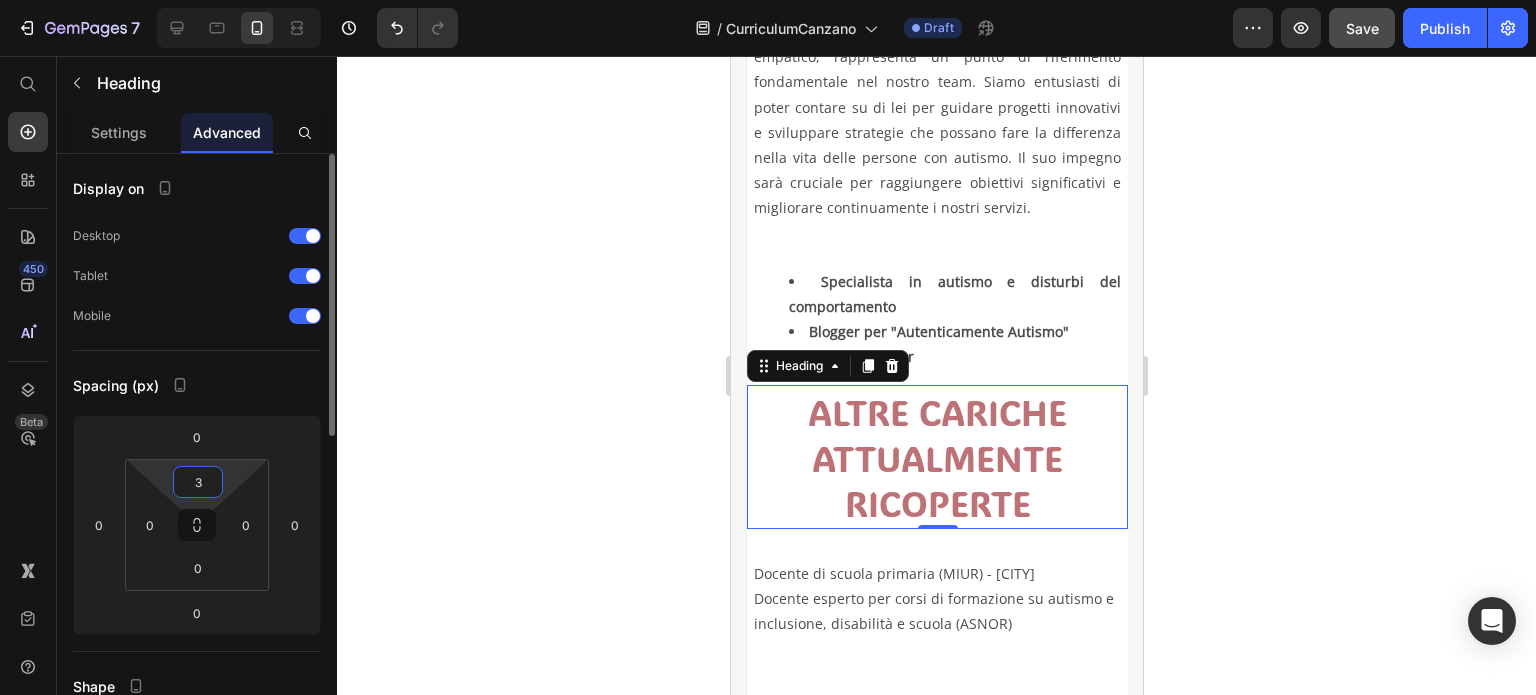 type on "30" 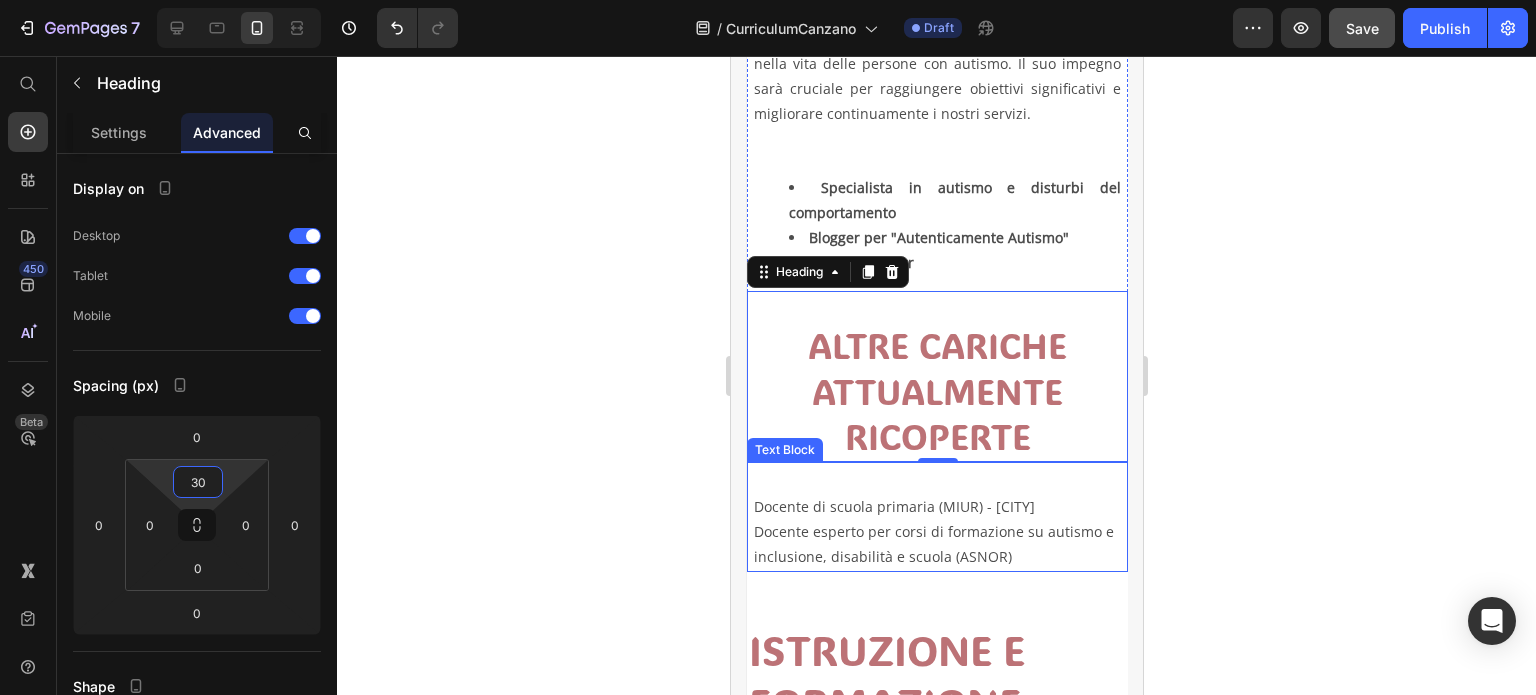 scroll, scrollTop: 1100, scrollLeft: 0, axis: vertical 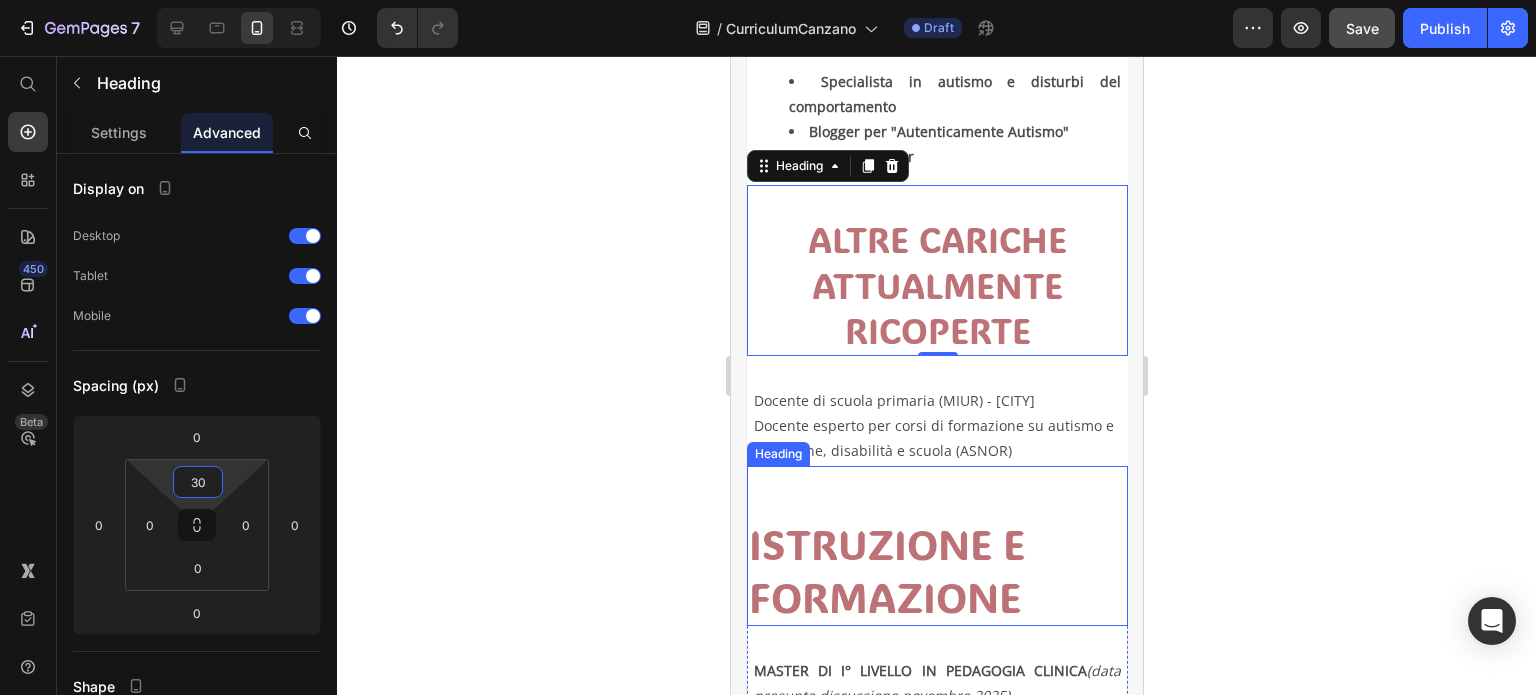 click on "ISTRUZIONE E FORMAZIONE" at bounding box center (936, 571) 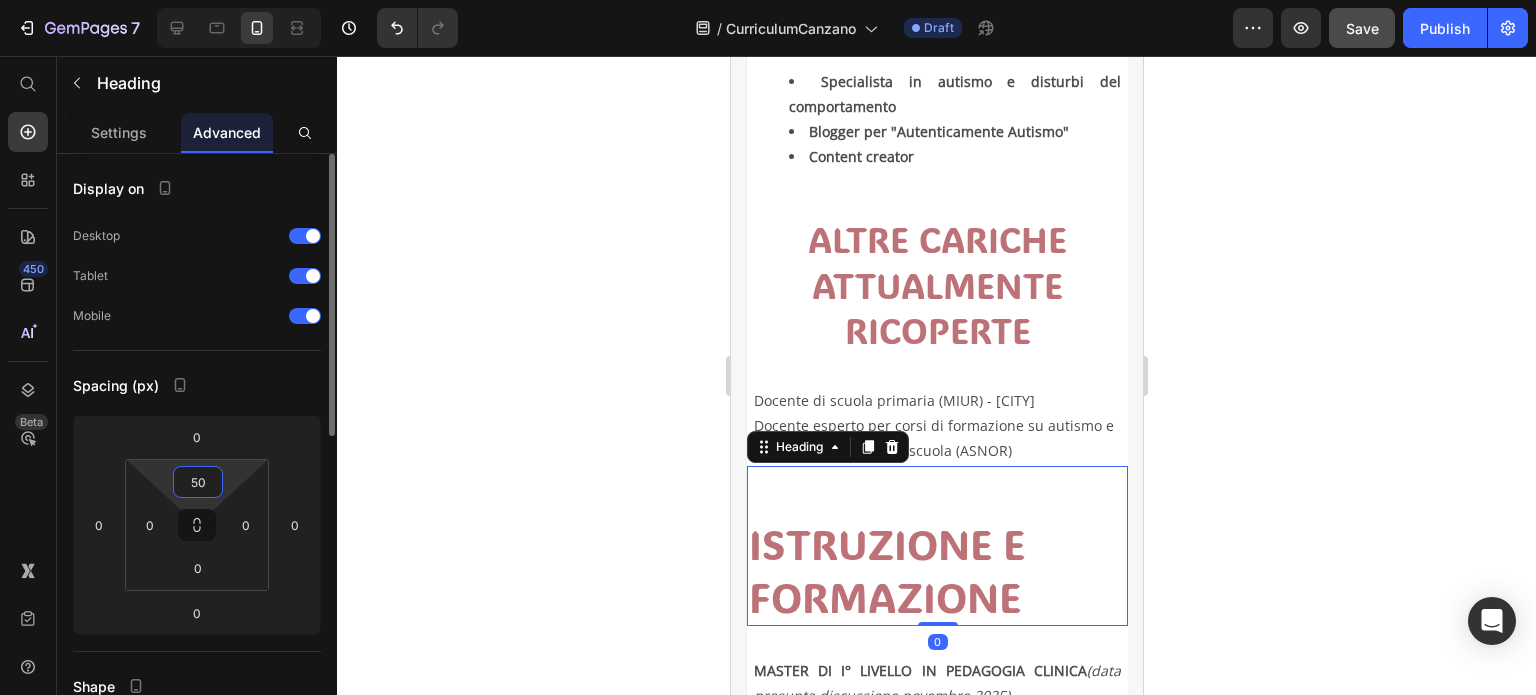 click on "50" at bounding box center (198, 482) 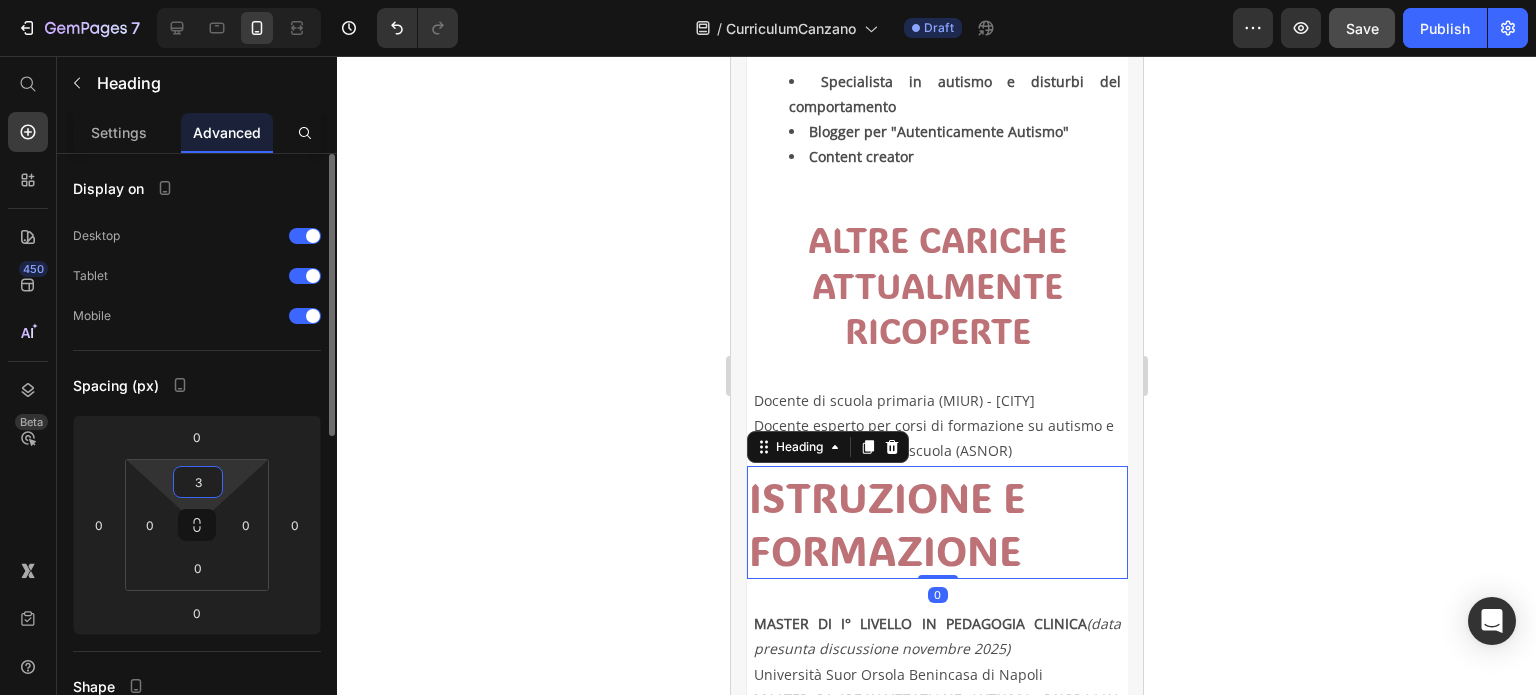 type on "30" 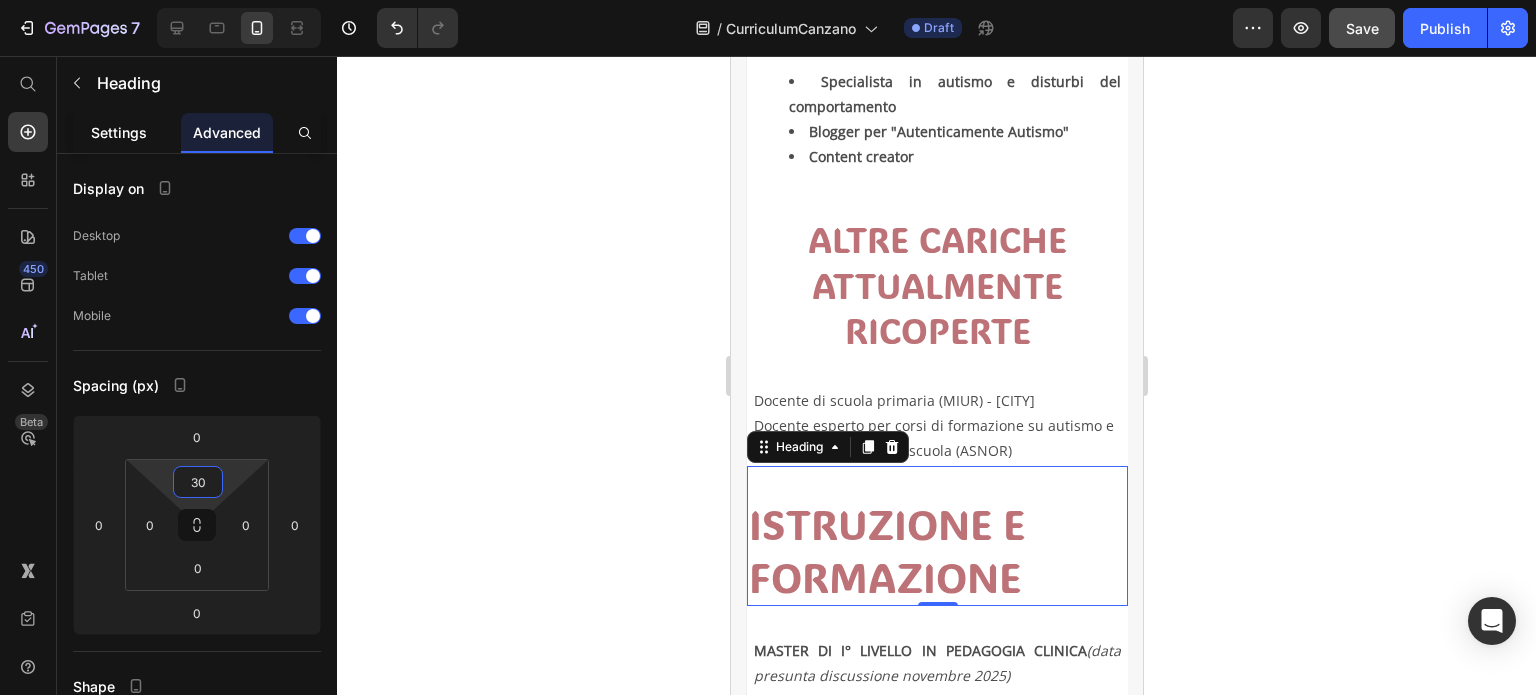 click on "Settings" at bounding box center (119, 132) 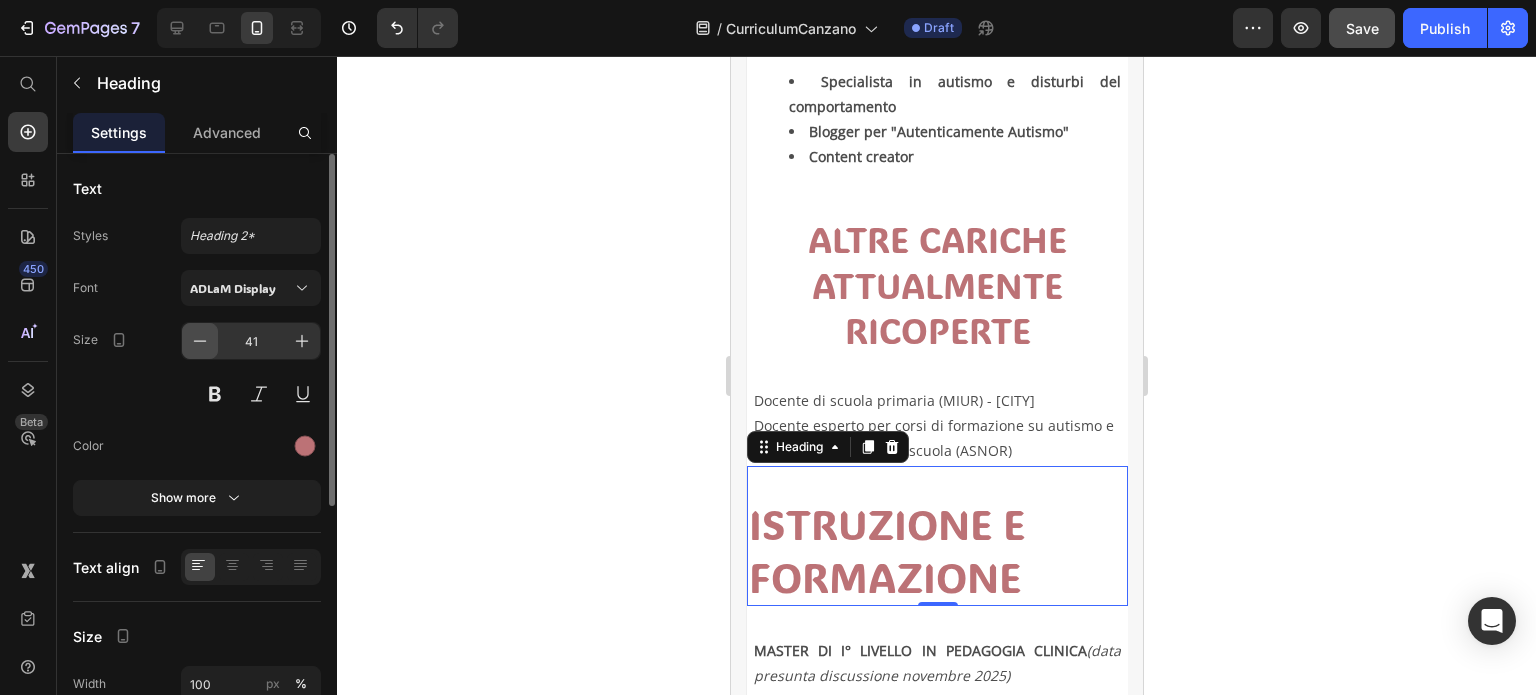 click 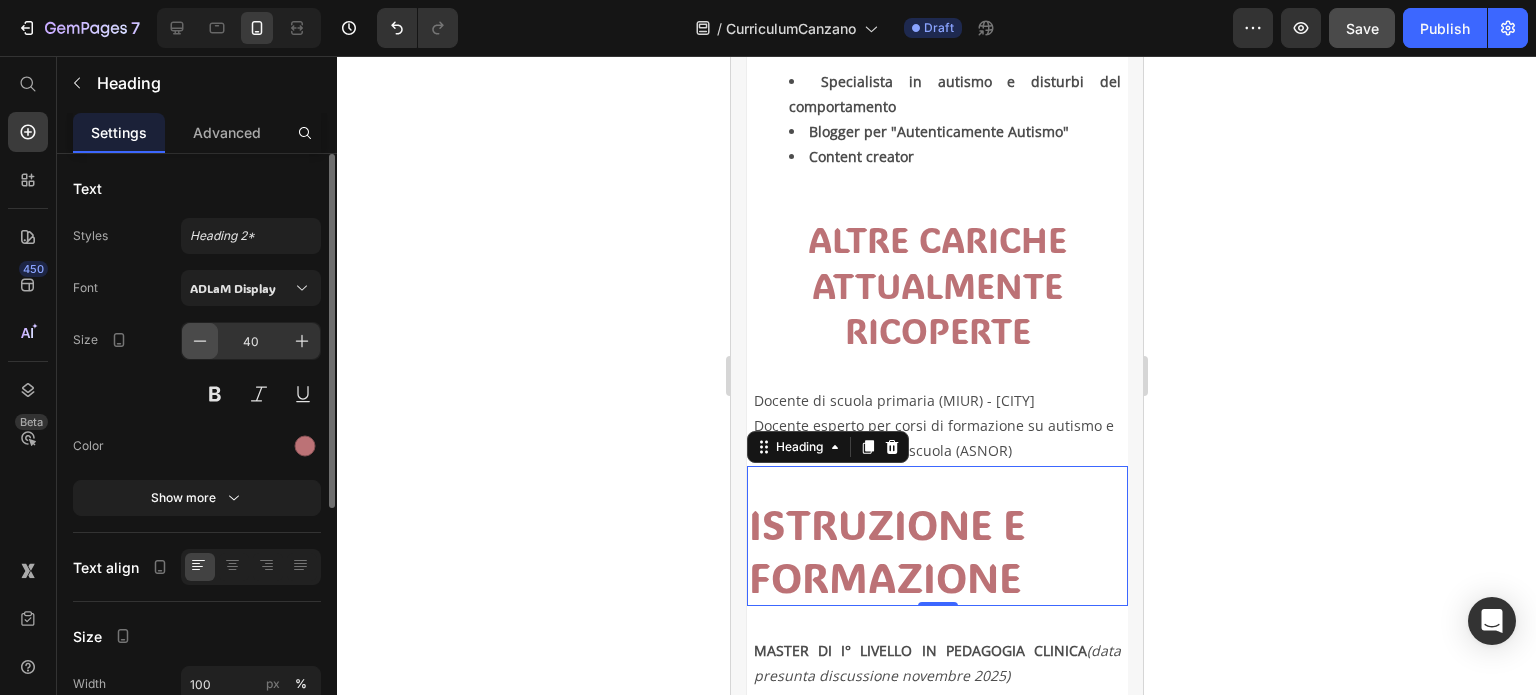 click 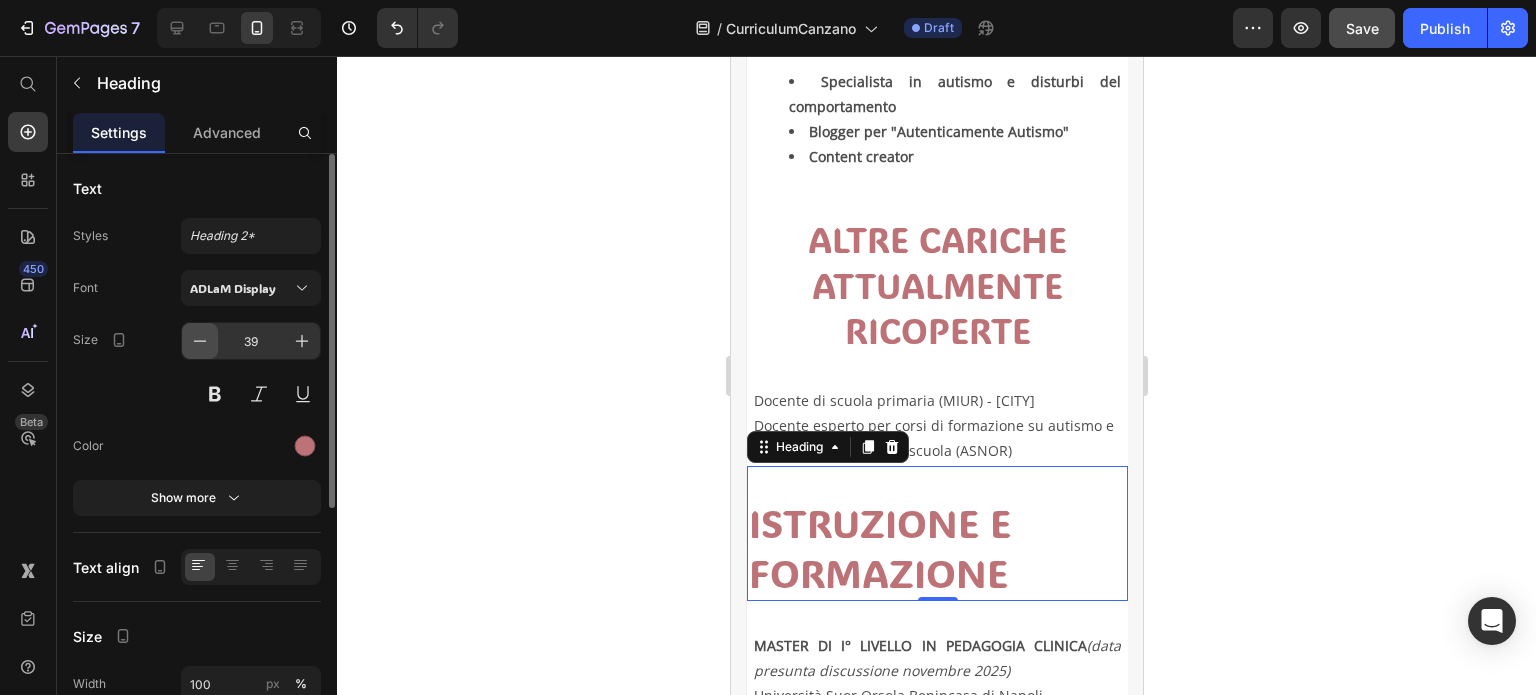 click 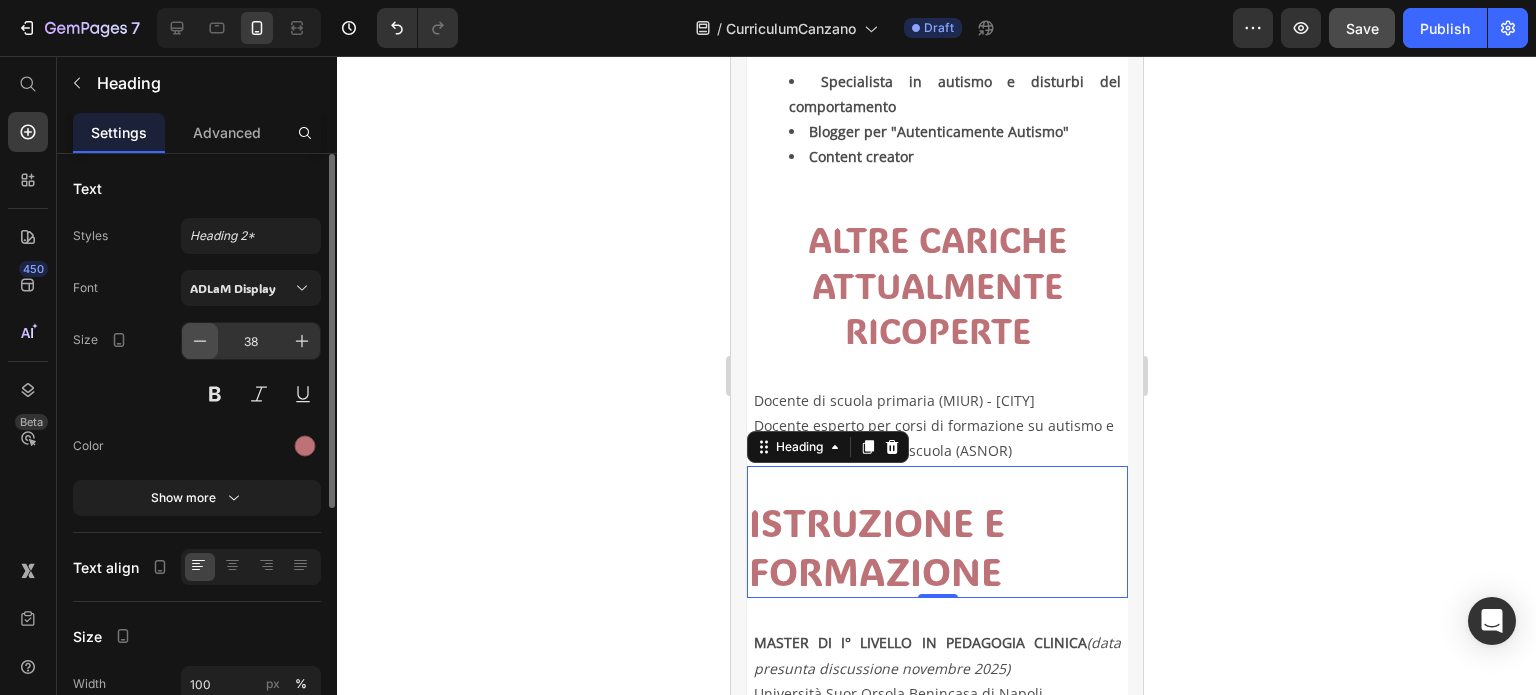 click 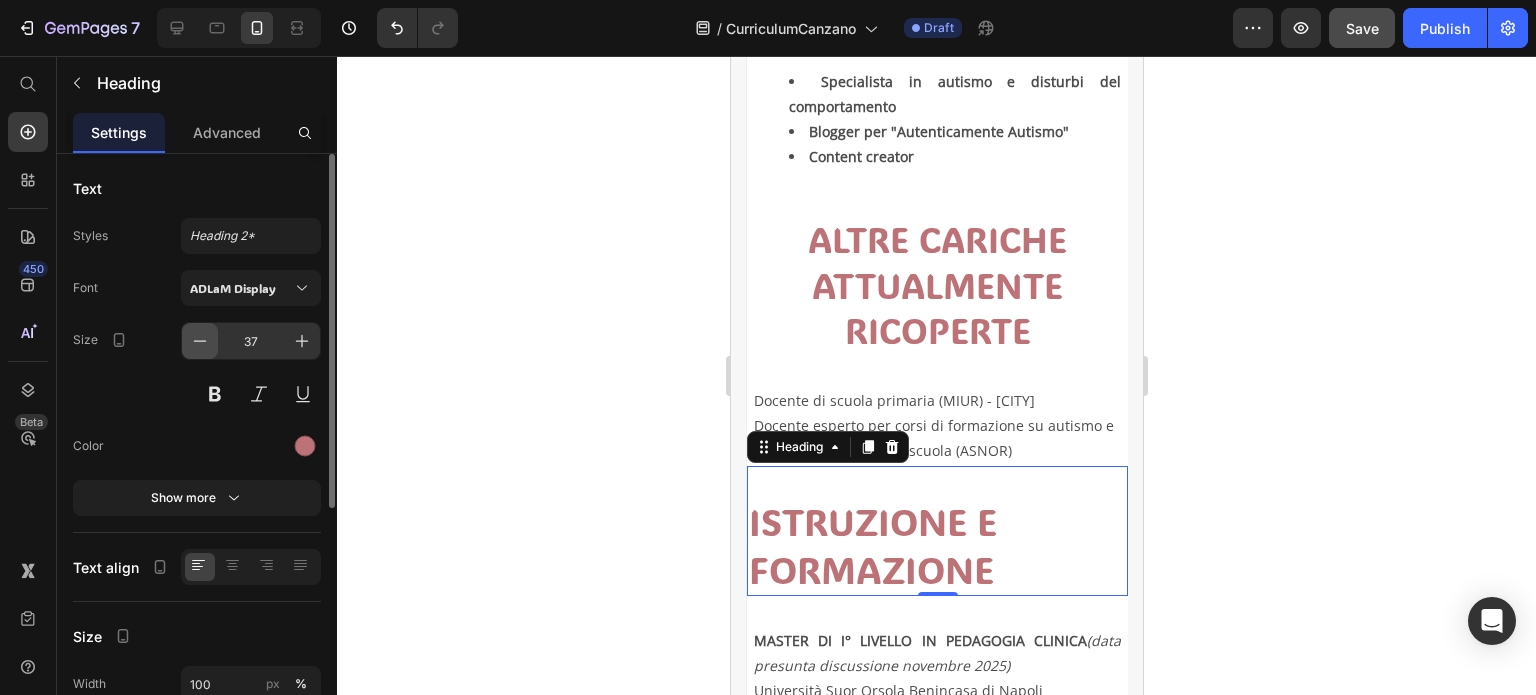 click 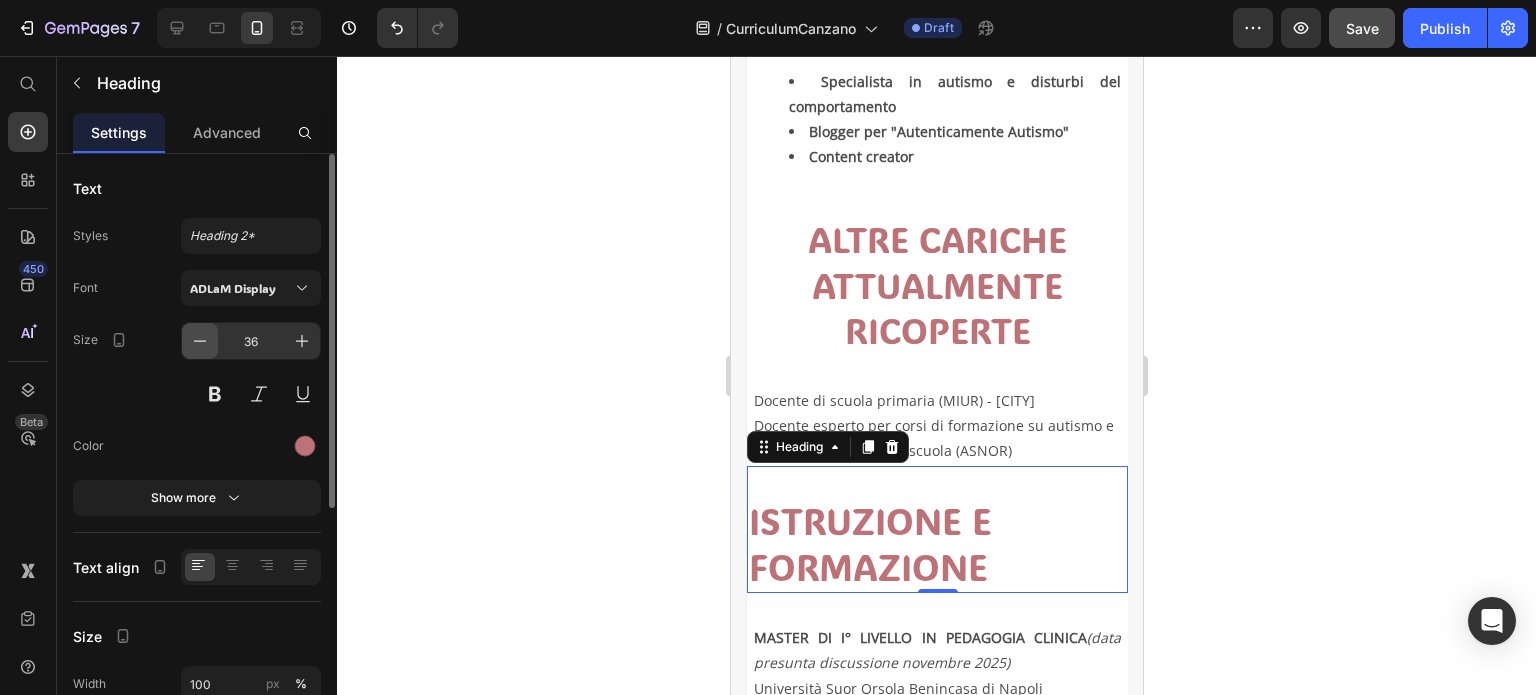click 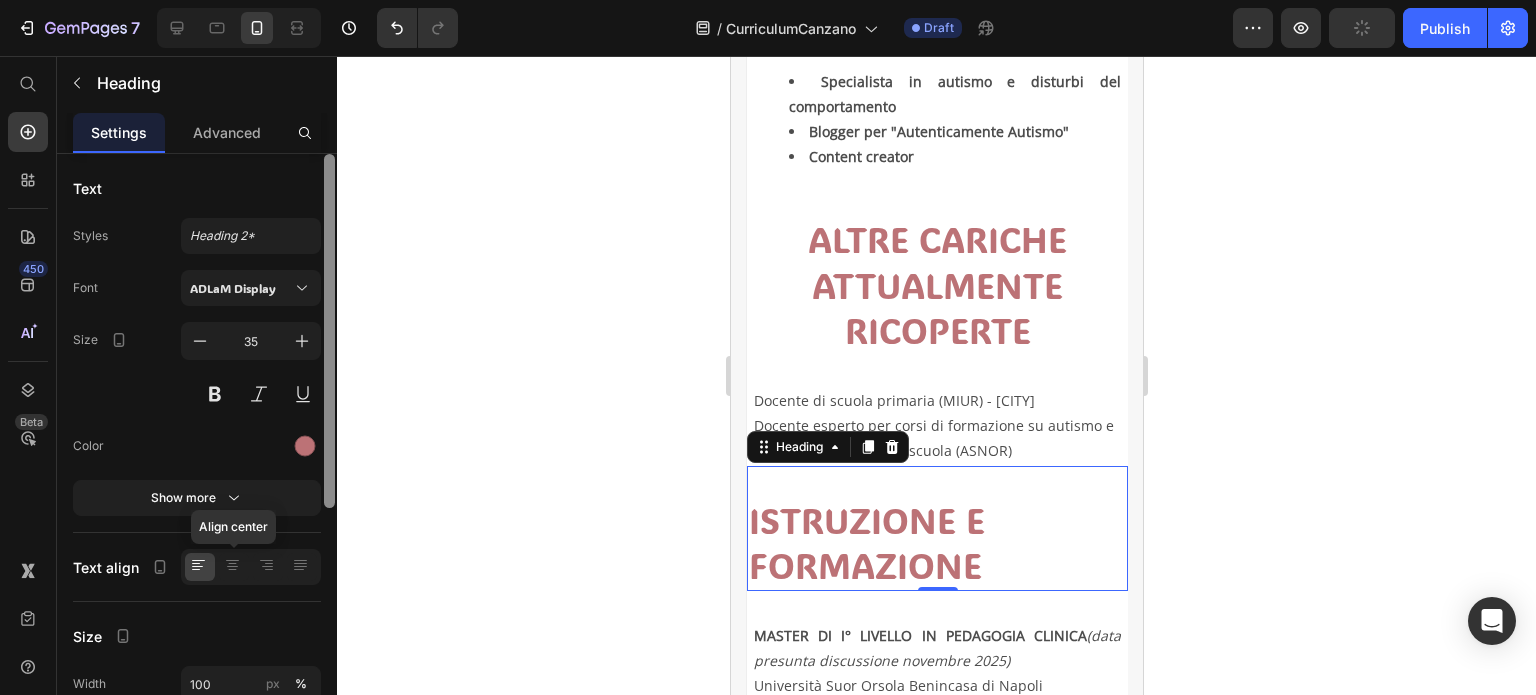 drag, startPoint x: 234, startPoint y: 569, endPoint x: 328, endPoint y: 567, distance: 94.02127 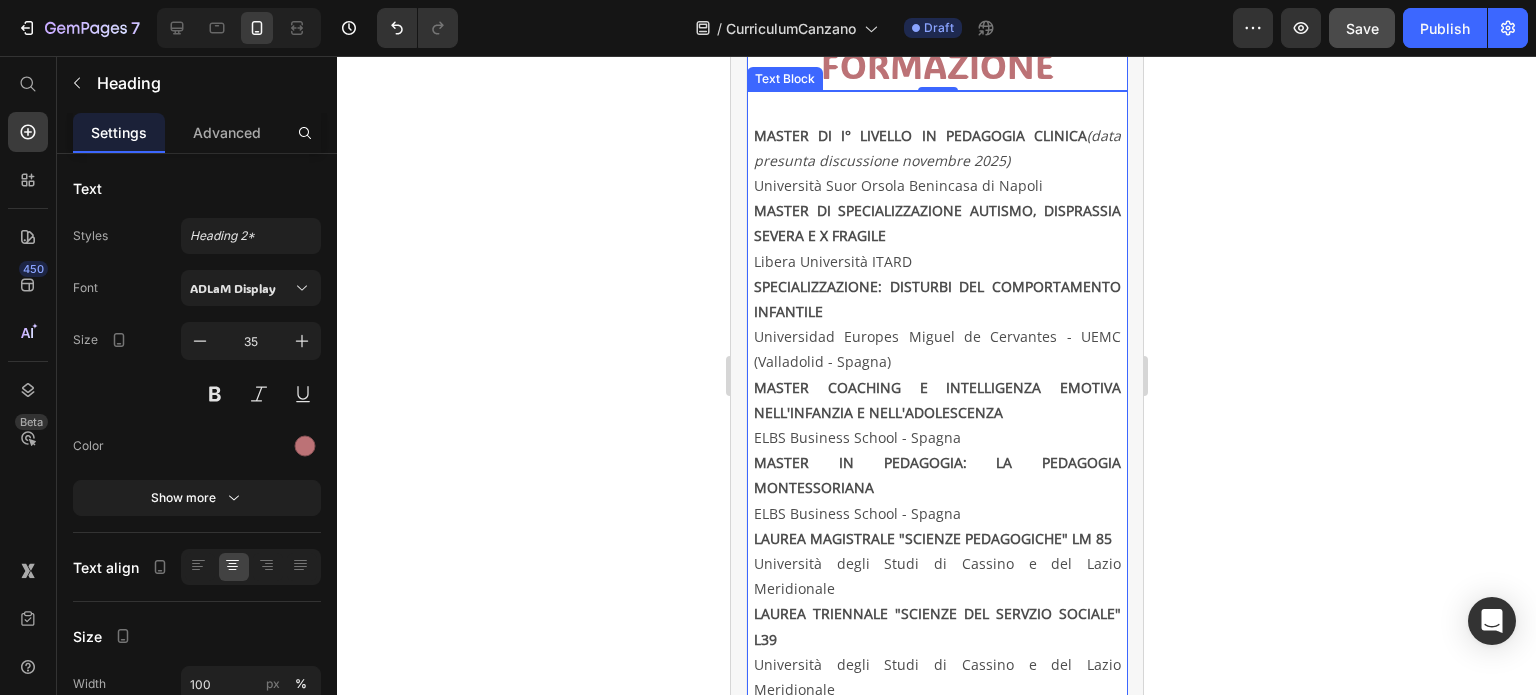 scroll, scrollTop: 1700, scrollLeft: 0, axis: vertical 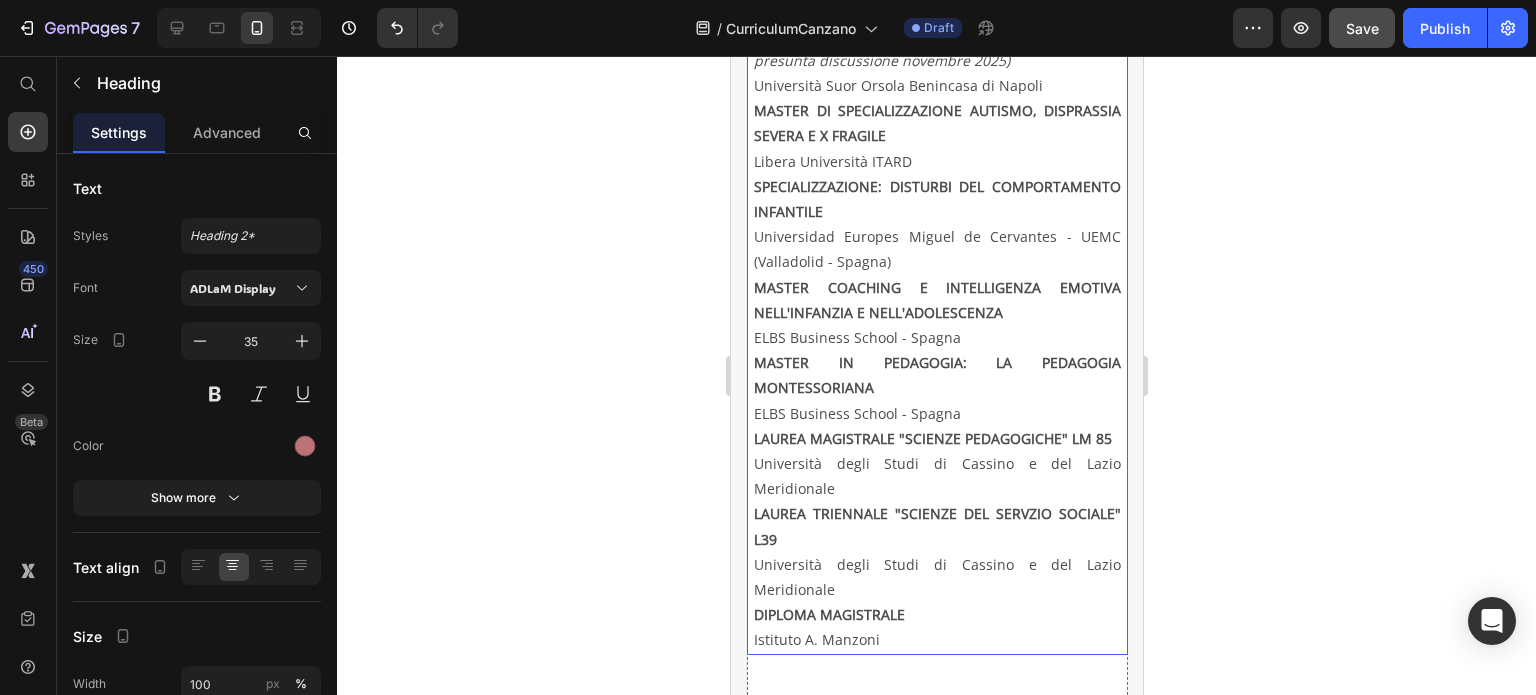 click on "LAUREA MAGISTRALE "SCIENZE PEDAGOGICHE" LM 85" at bounding box center (932, 438) 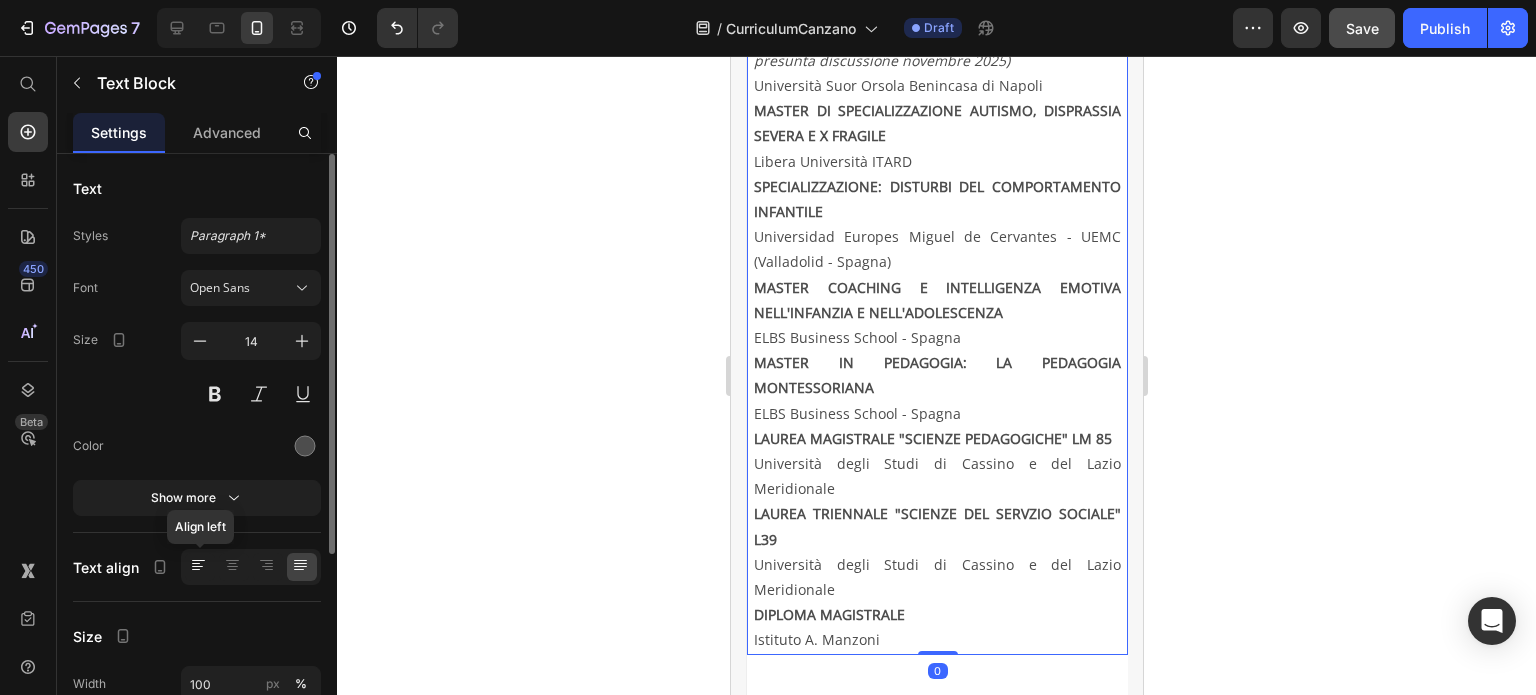 click 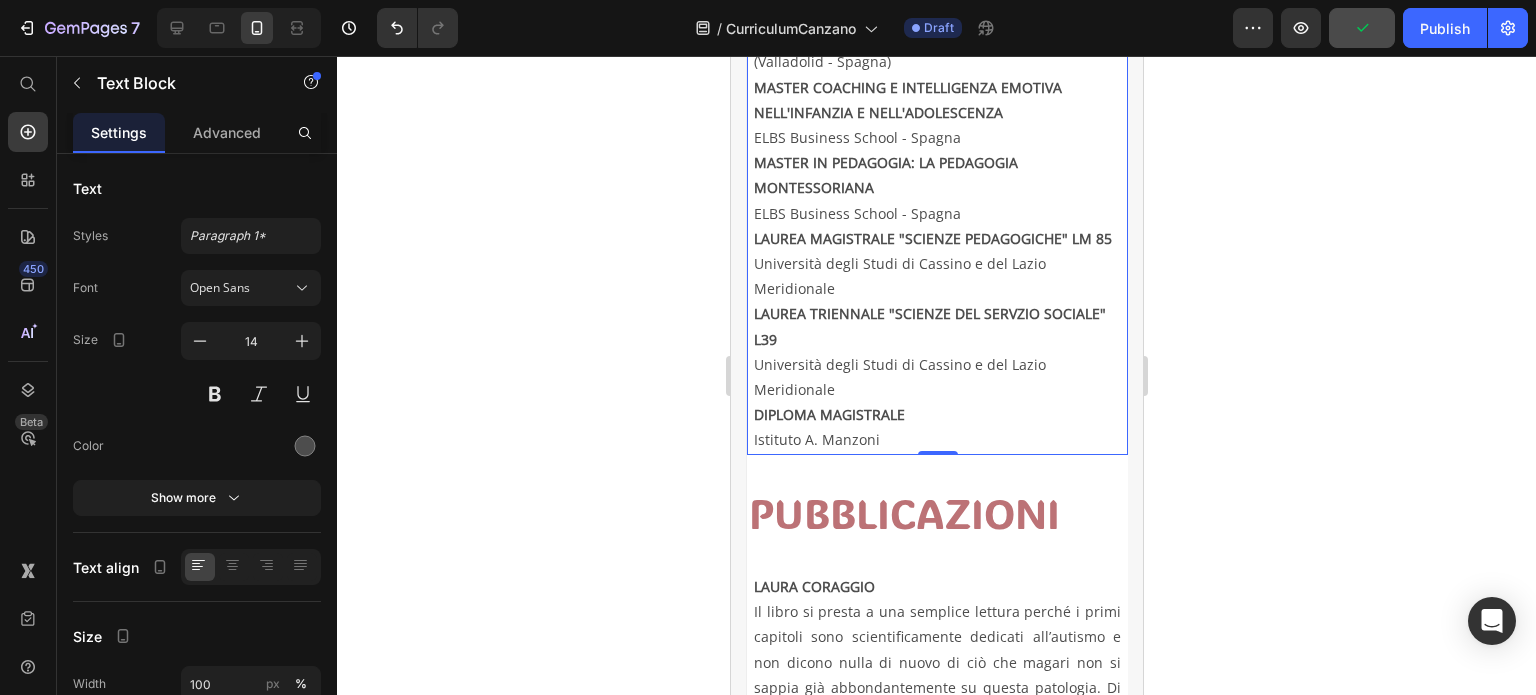 scroll, scrollTop: 2000, scrollLeft: 0, axis: vertical 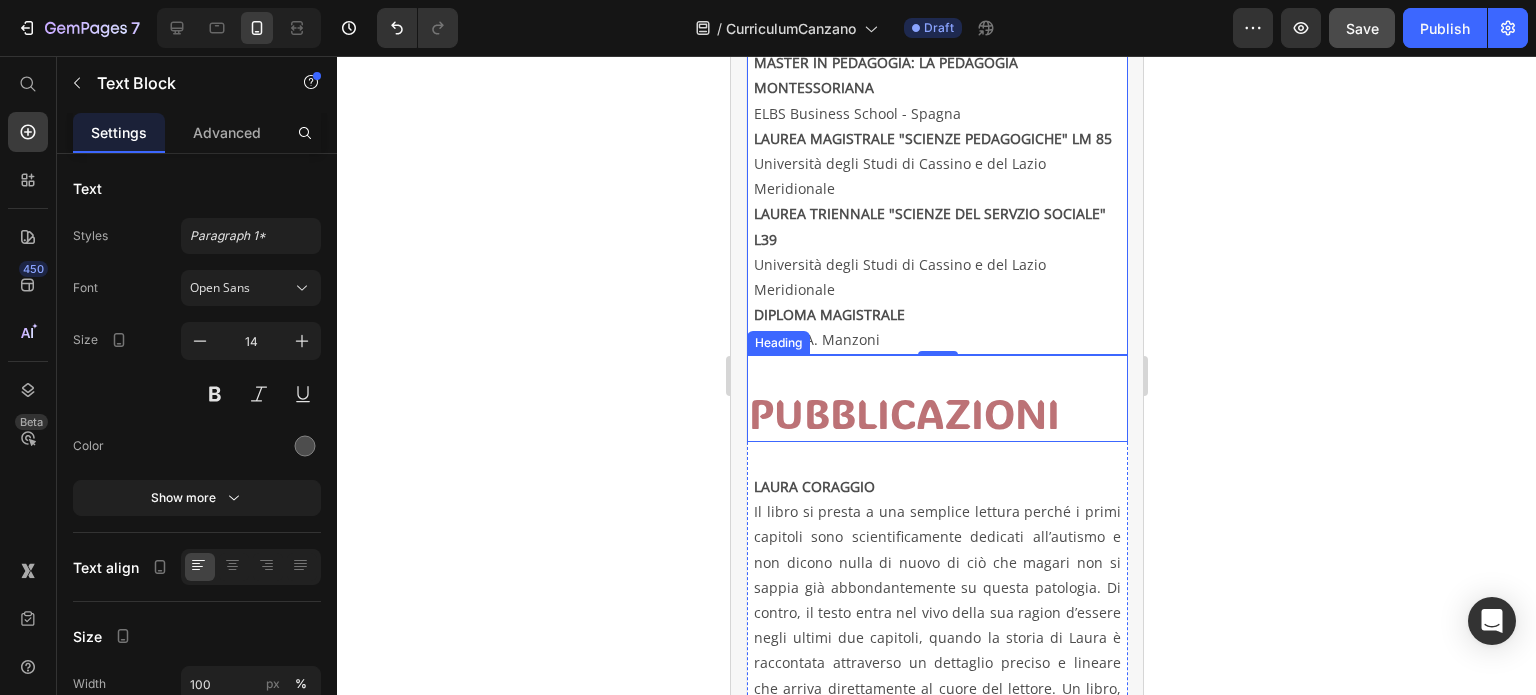 click on "PUBBLICAZIONI" at bounding box center (936, 413) 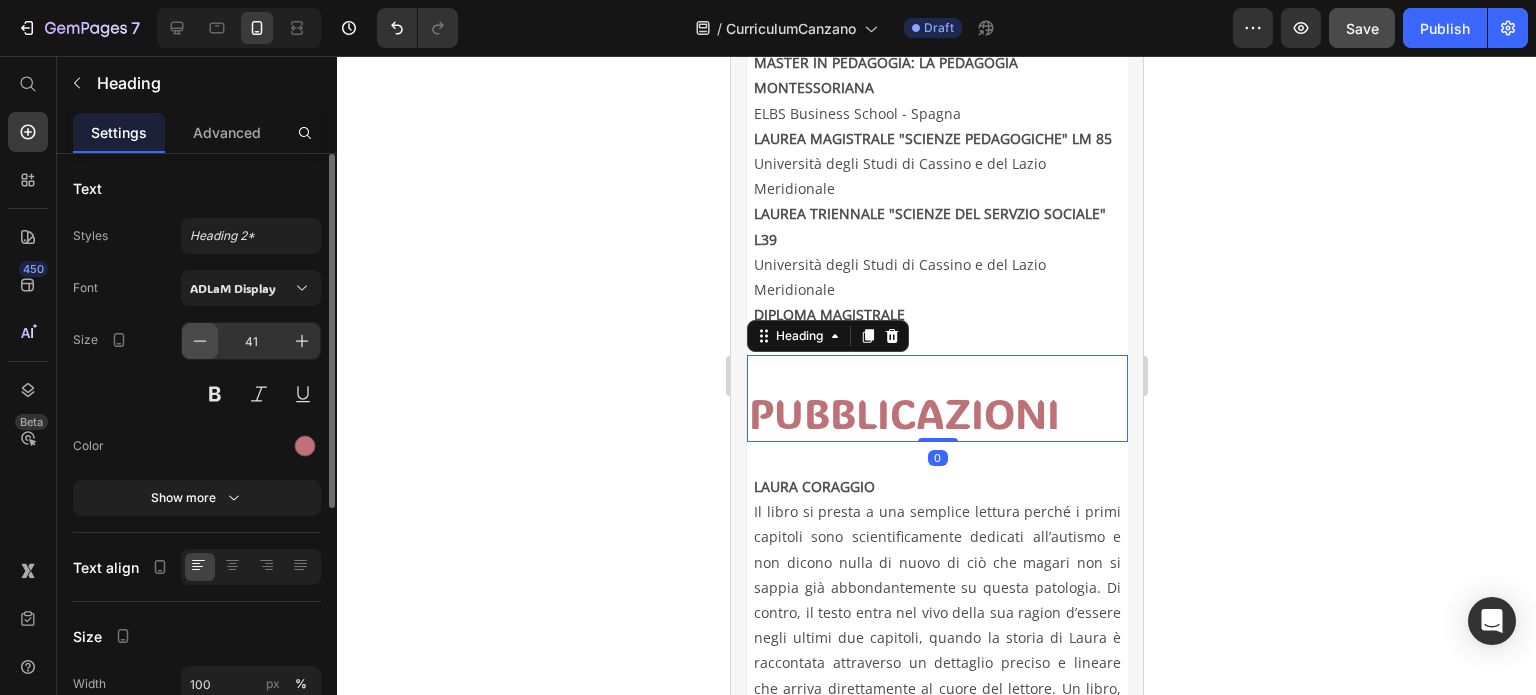 click 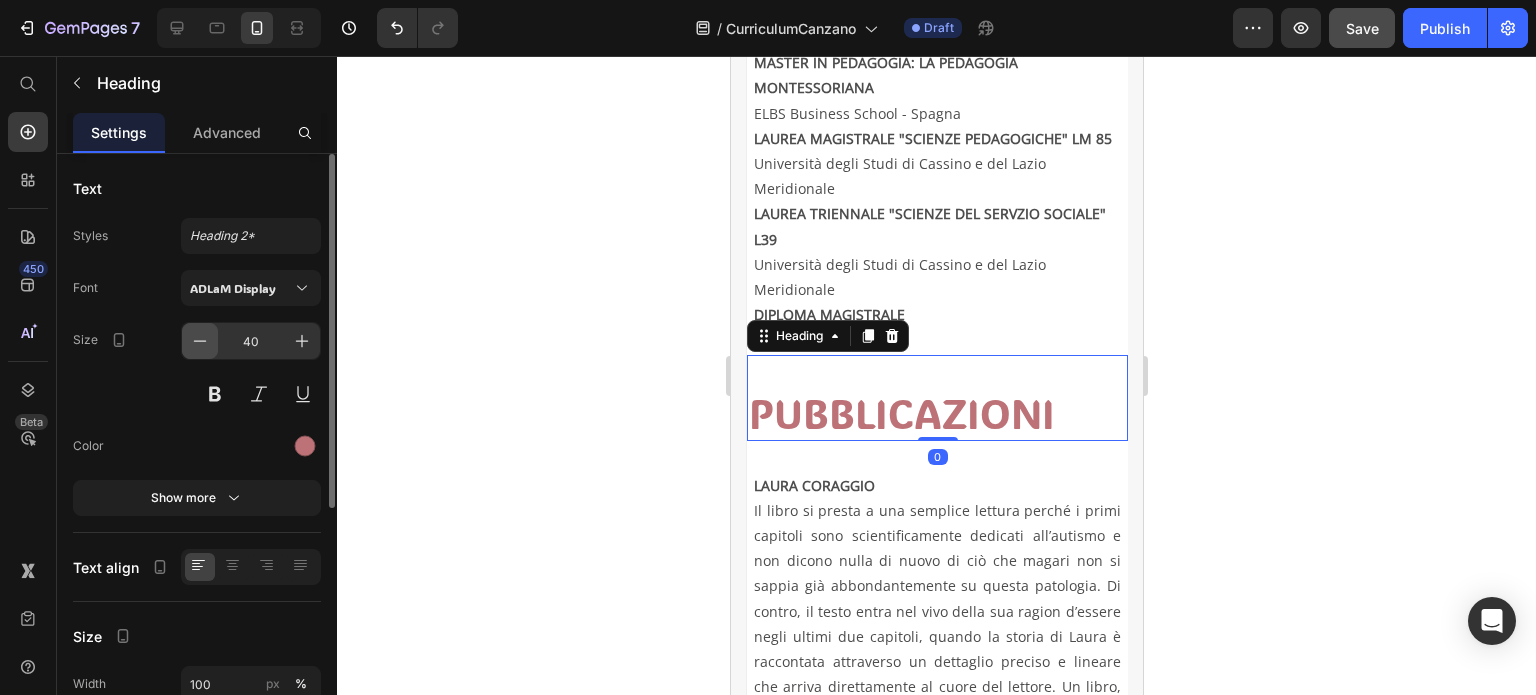 click 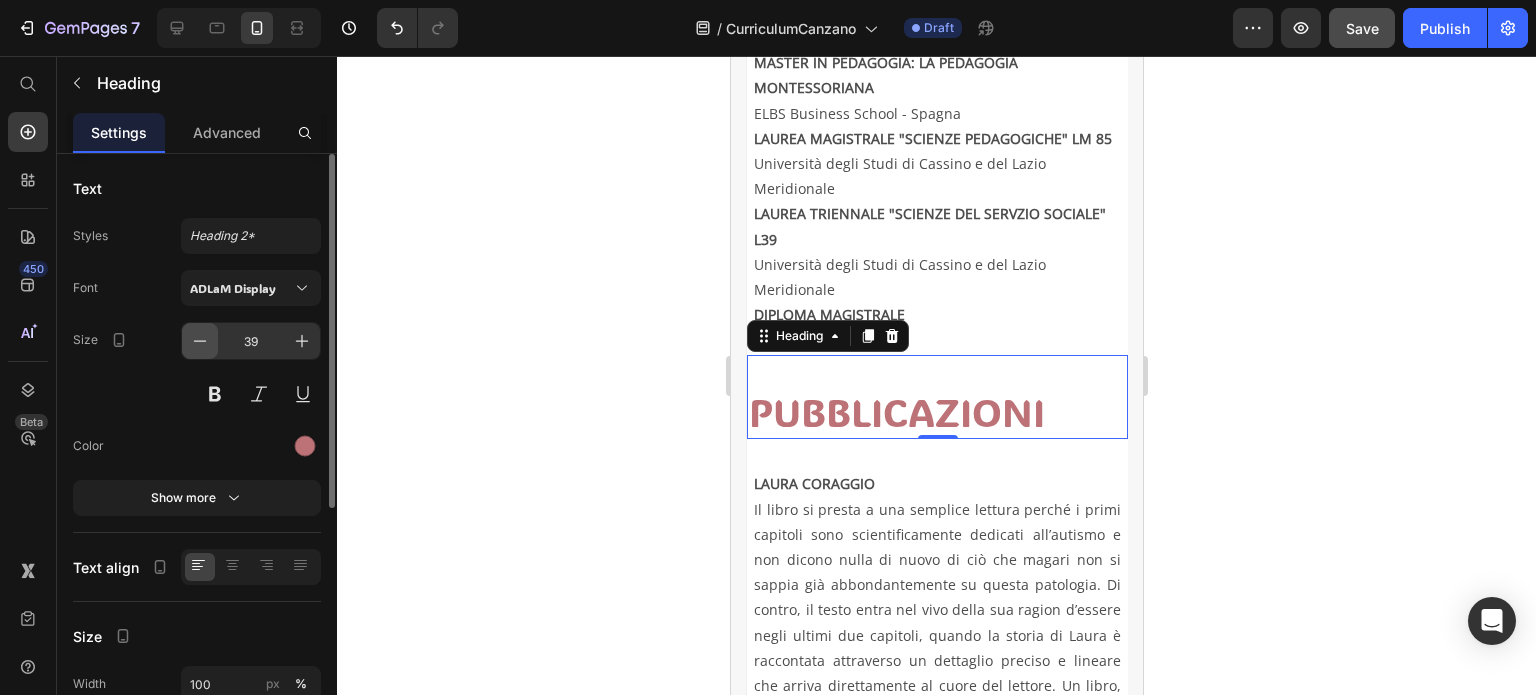 click 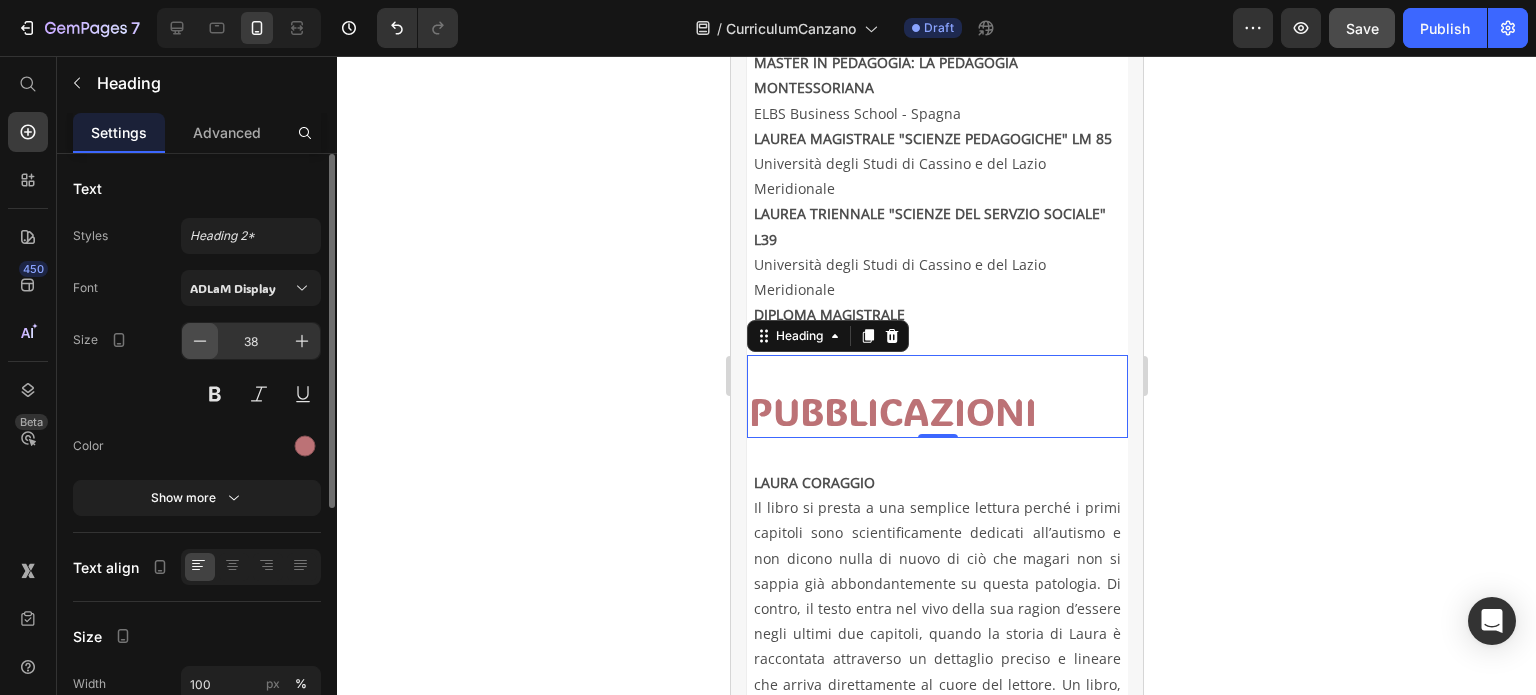 click 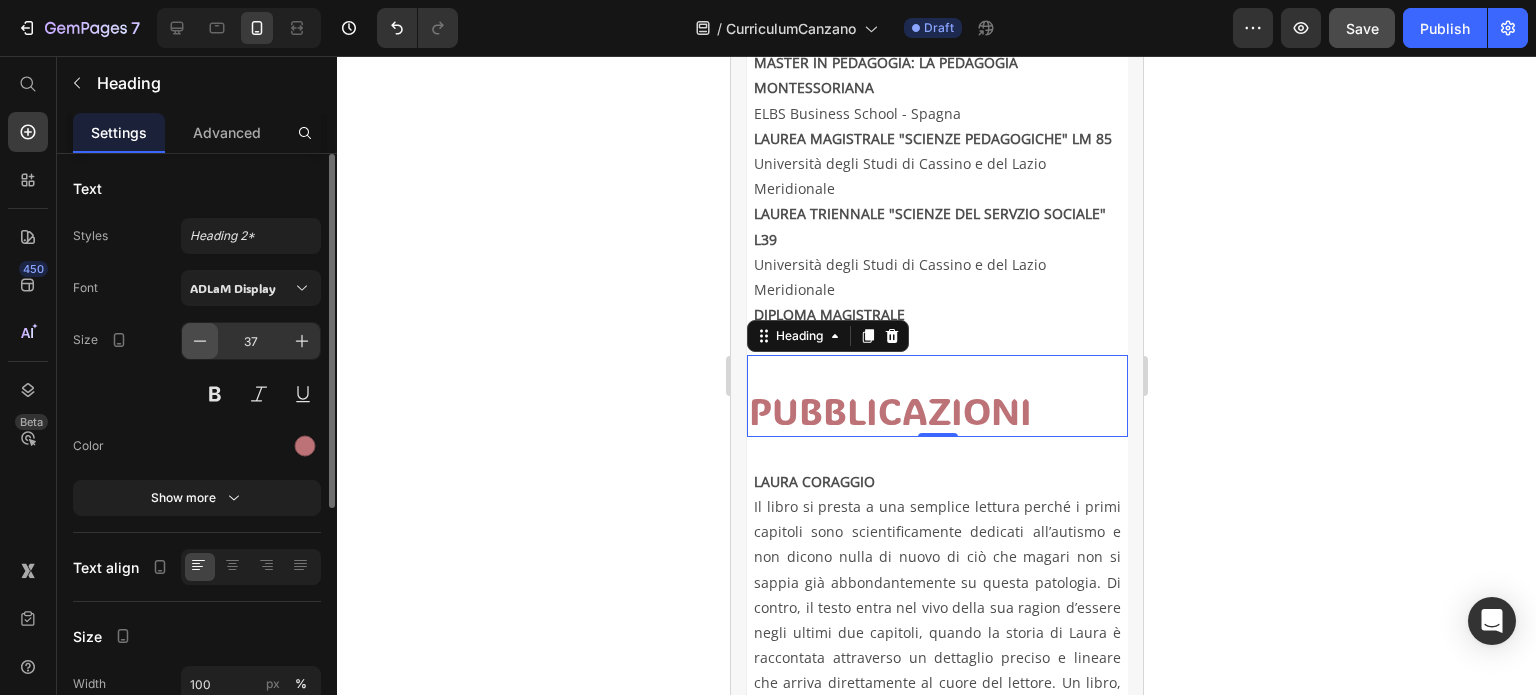 click 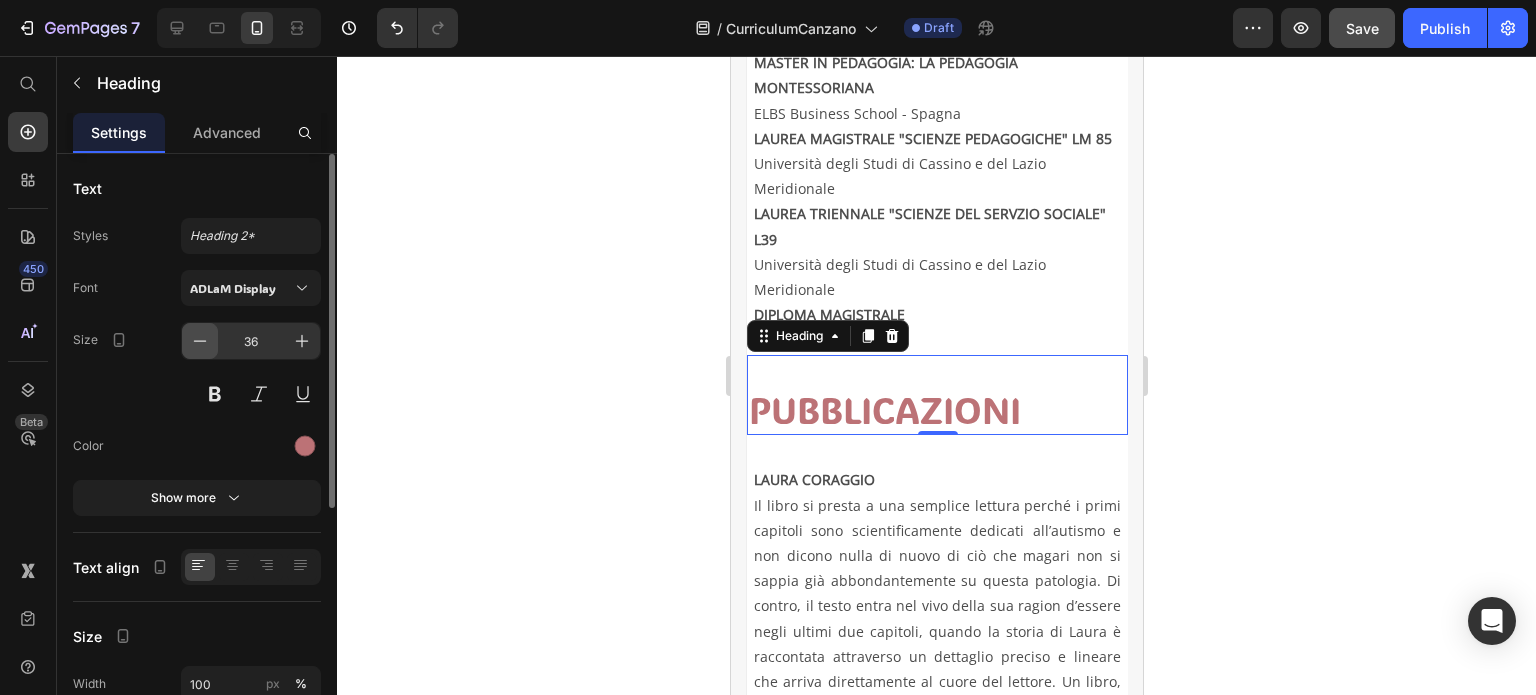 click 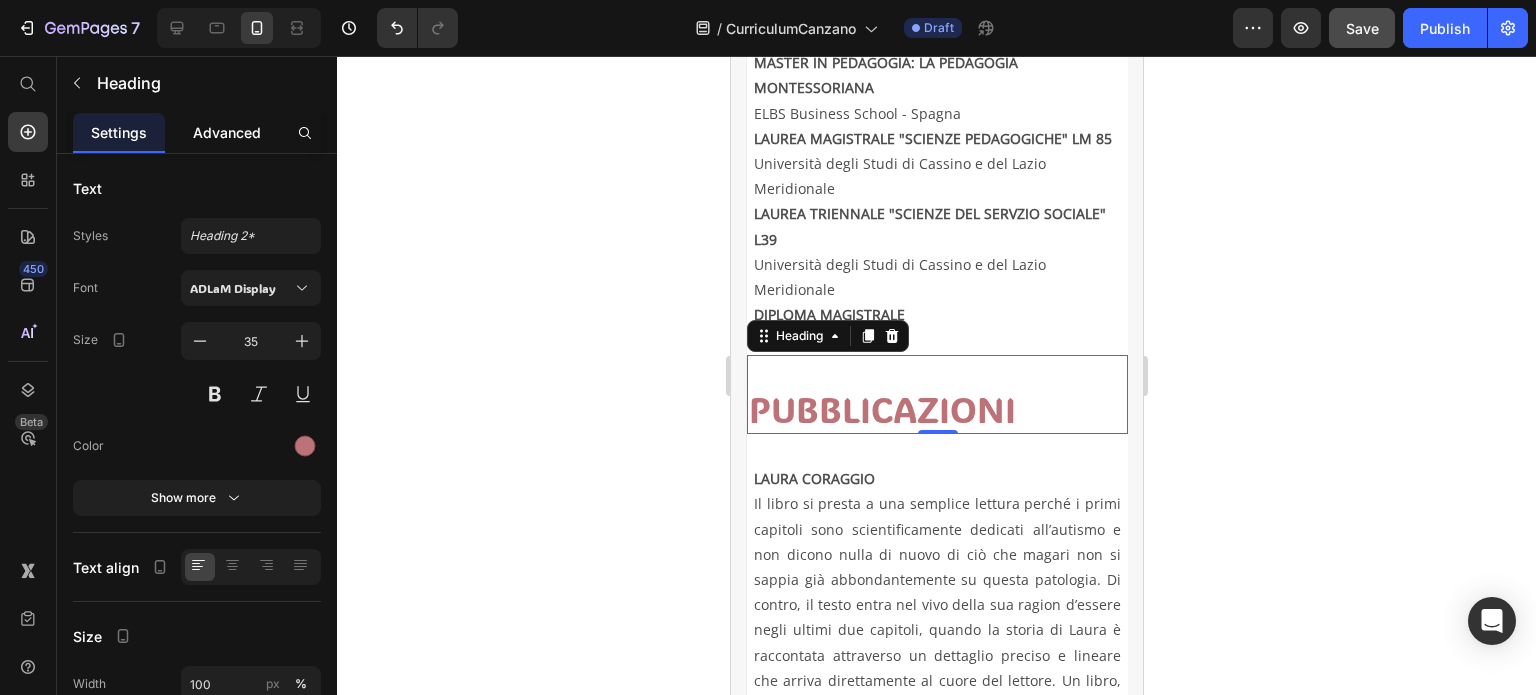 click on "Advanced" 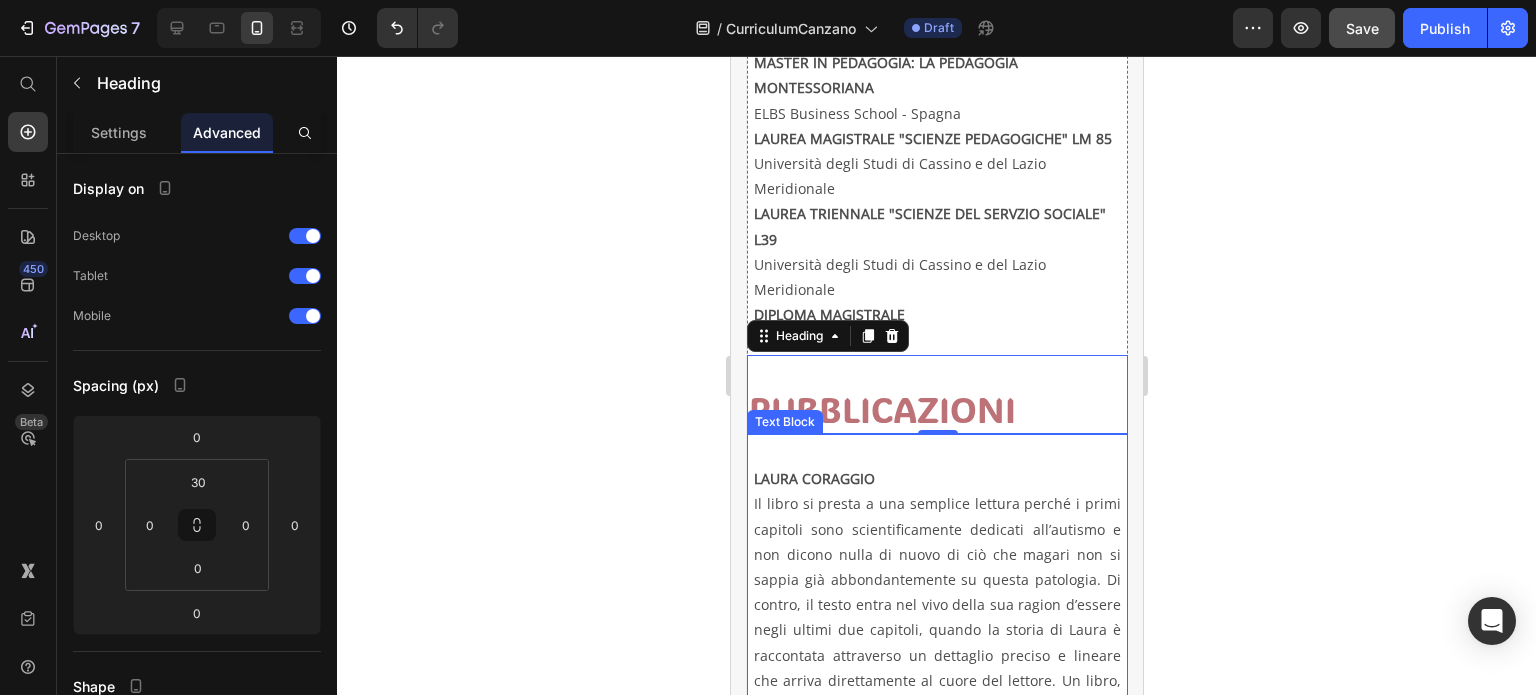 click on "Il libro si presta a una semplice lettura perché i primi capitoli sono scientificamente dedicati all’autismo e non dicono nulla di nuovo di ciò che magari non si sappia già abbondantemente su questa patologia. Di contro, il testo entra nel vivo della sua ragion d’essere negli ultimi due capitoli, quando la storia di Laura è raccontata attraverso un dettaglio preciso e lineare che arriva direttamente al cuore del lettore. Un libro, dunque, che è un inno di coraggio, di forza e anche di fede, dinanzi all’accettazione e al superamento della parola disabilità" at bounding box center (936, 629) 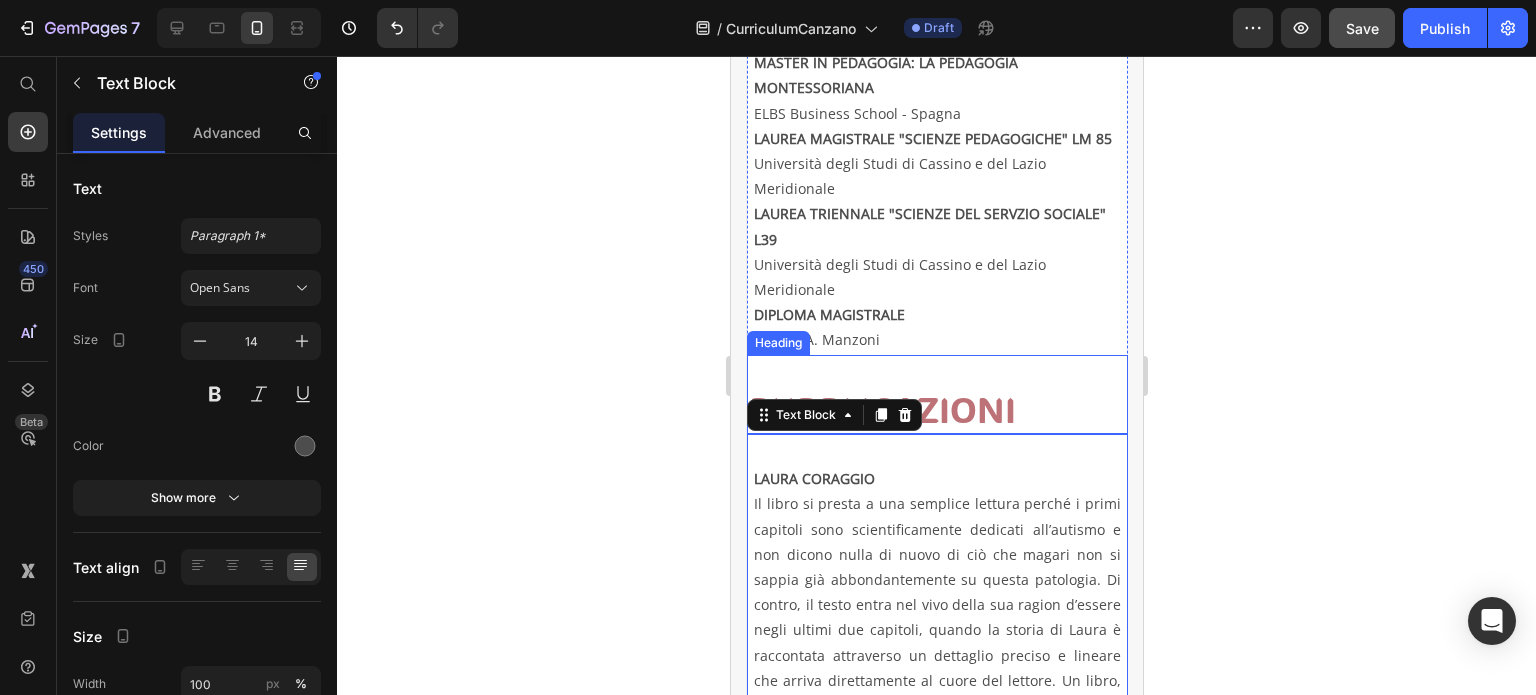 click on "PUBBLICAZIONI" at bounding box center (936, 410) 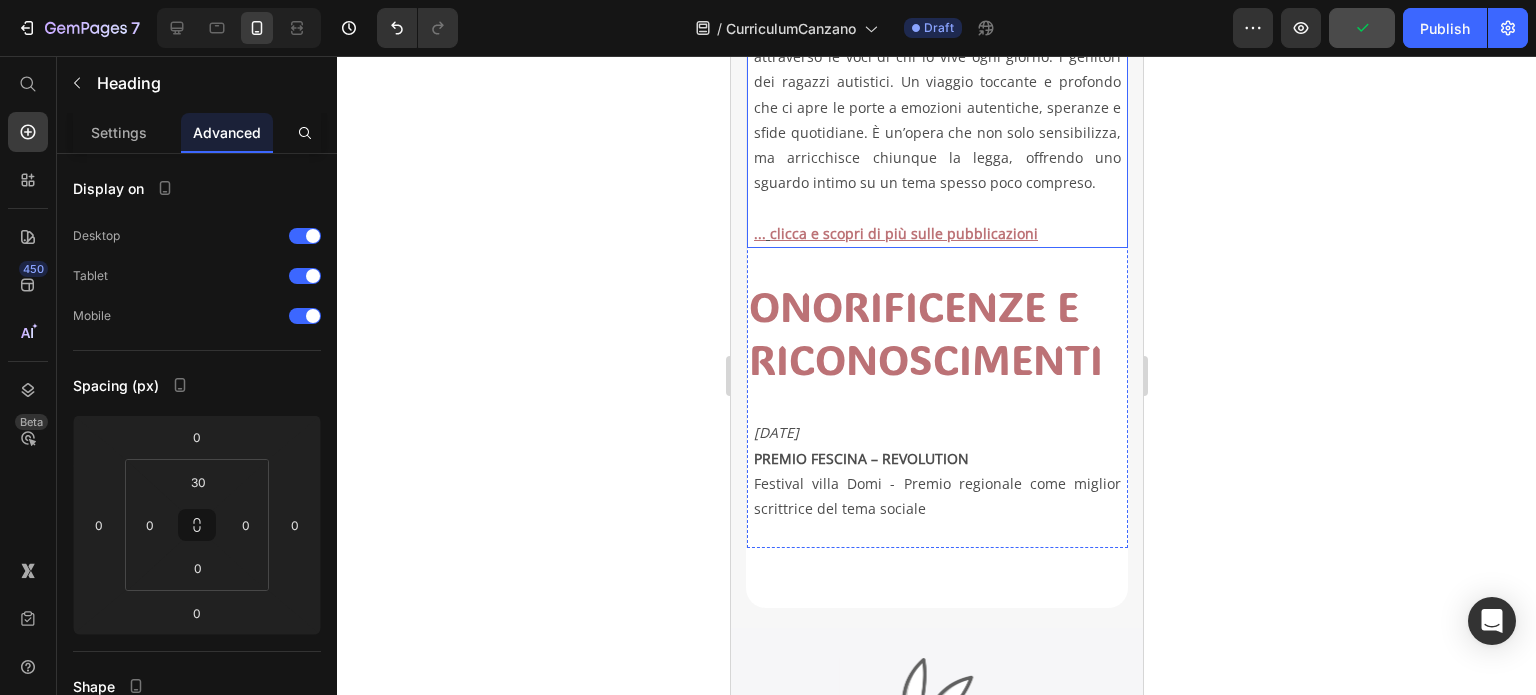 scroll, scrollTop: 2700, scrollLeft: 0, axis: vertical 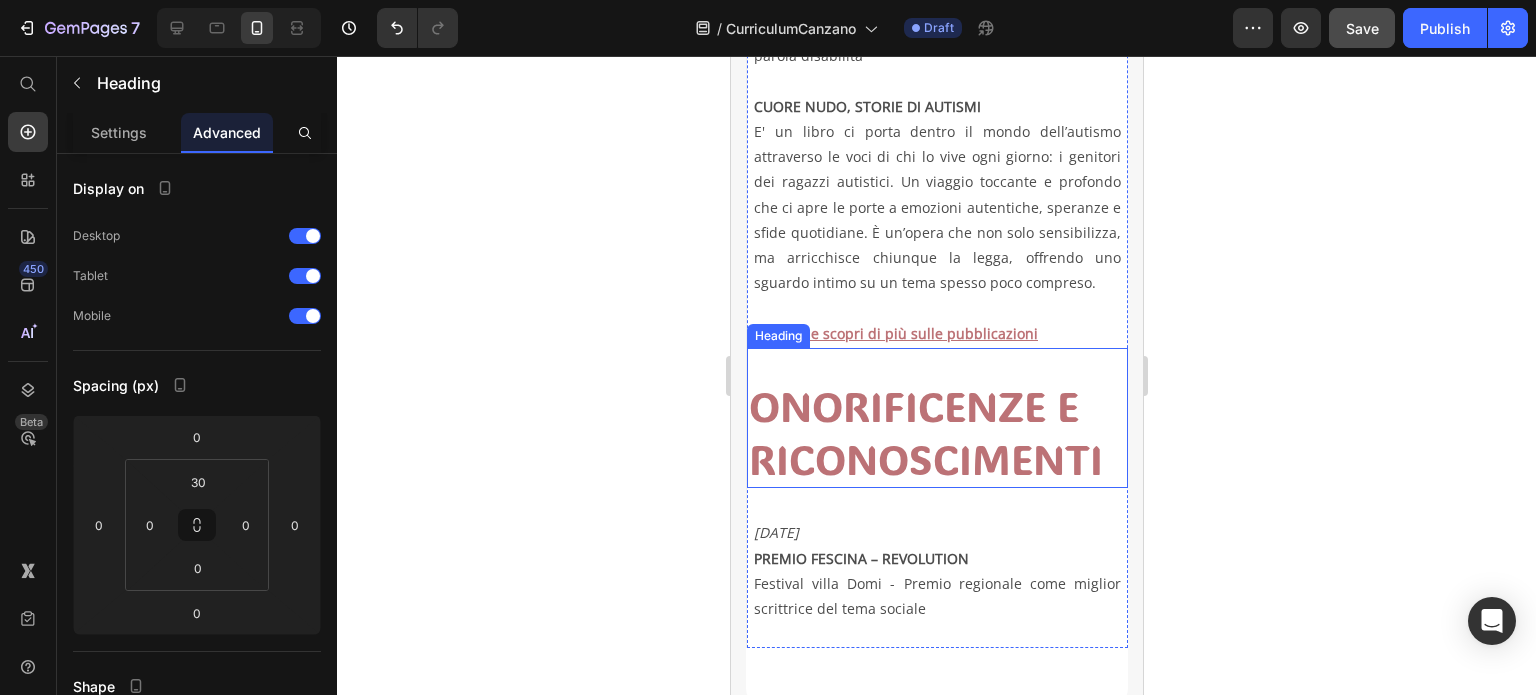 click on "ONORIFICENZE E RICONOSCIMENTI" at bounding box center [936, 433] 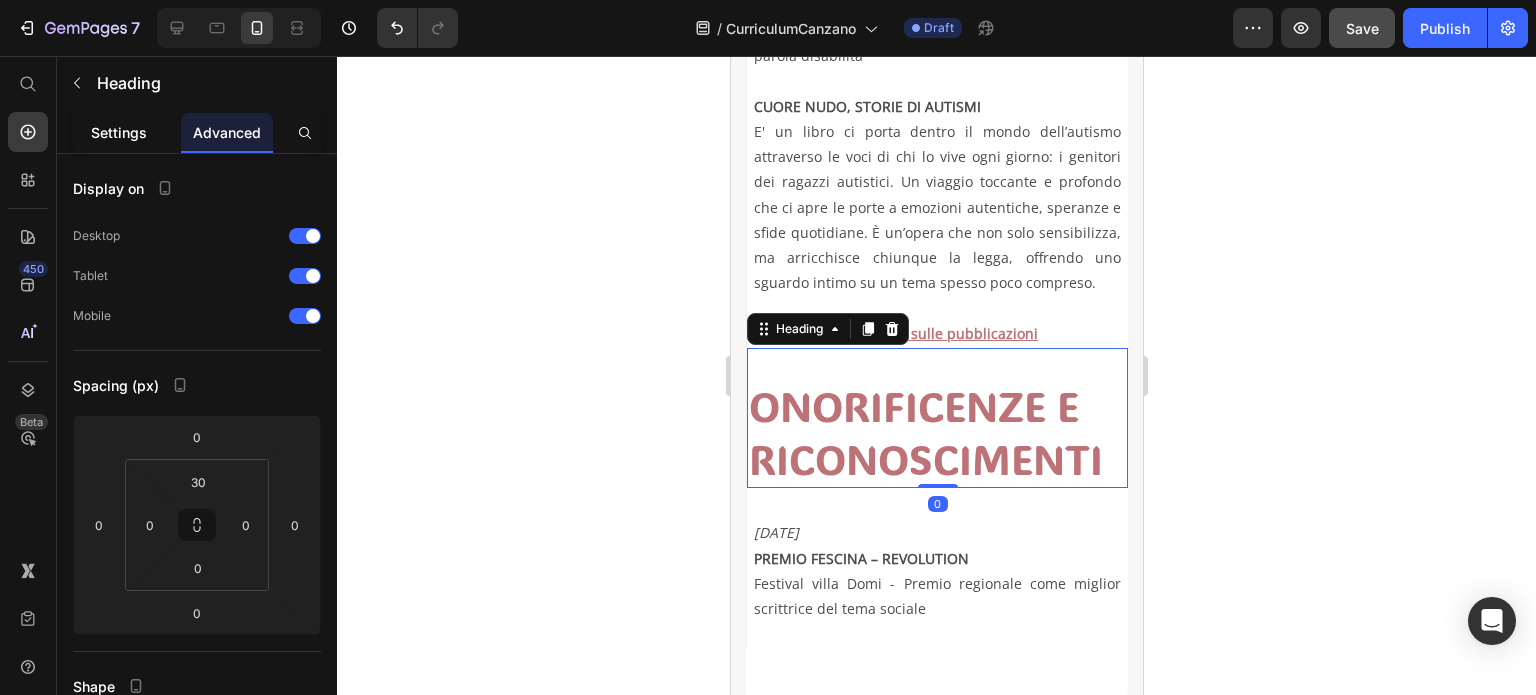 click on "Settings" at bounding box center (119, 132) 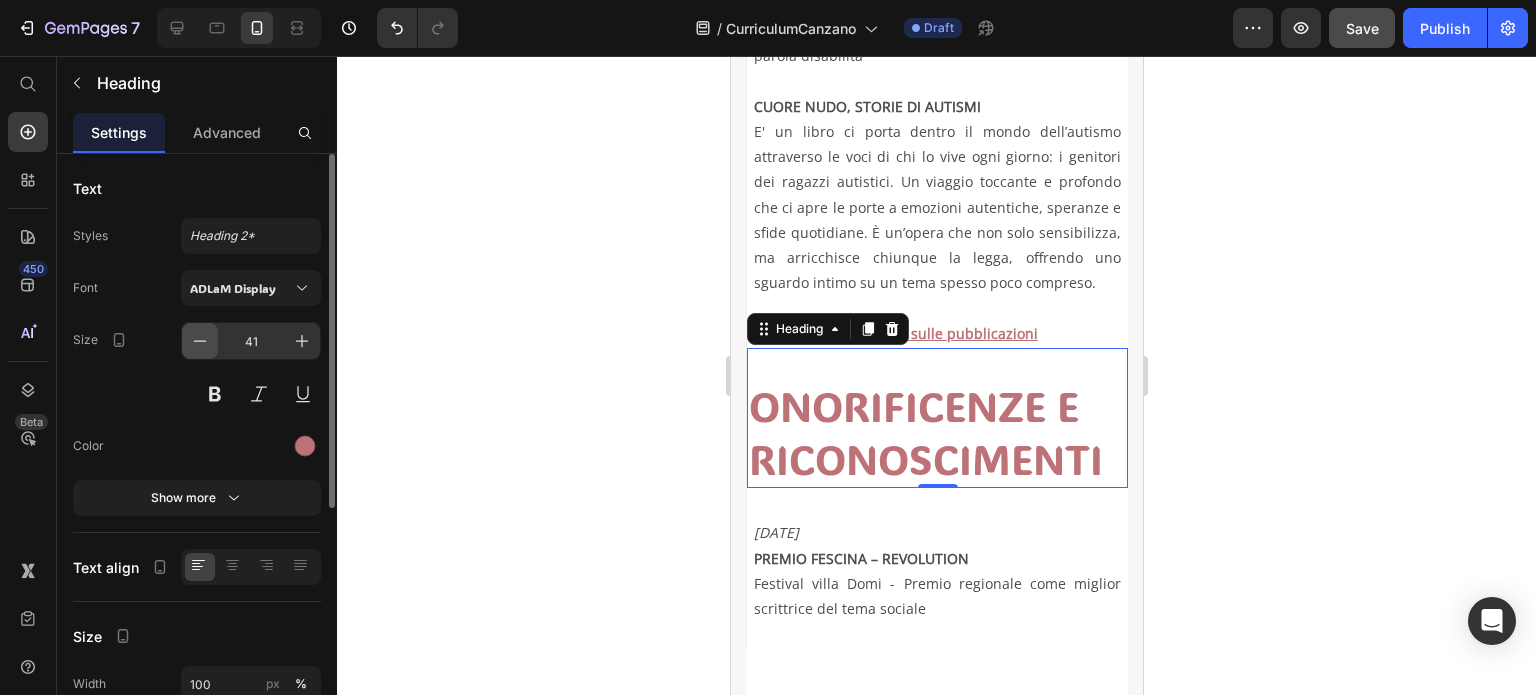 click 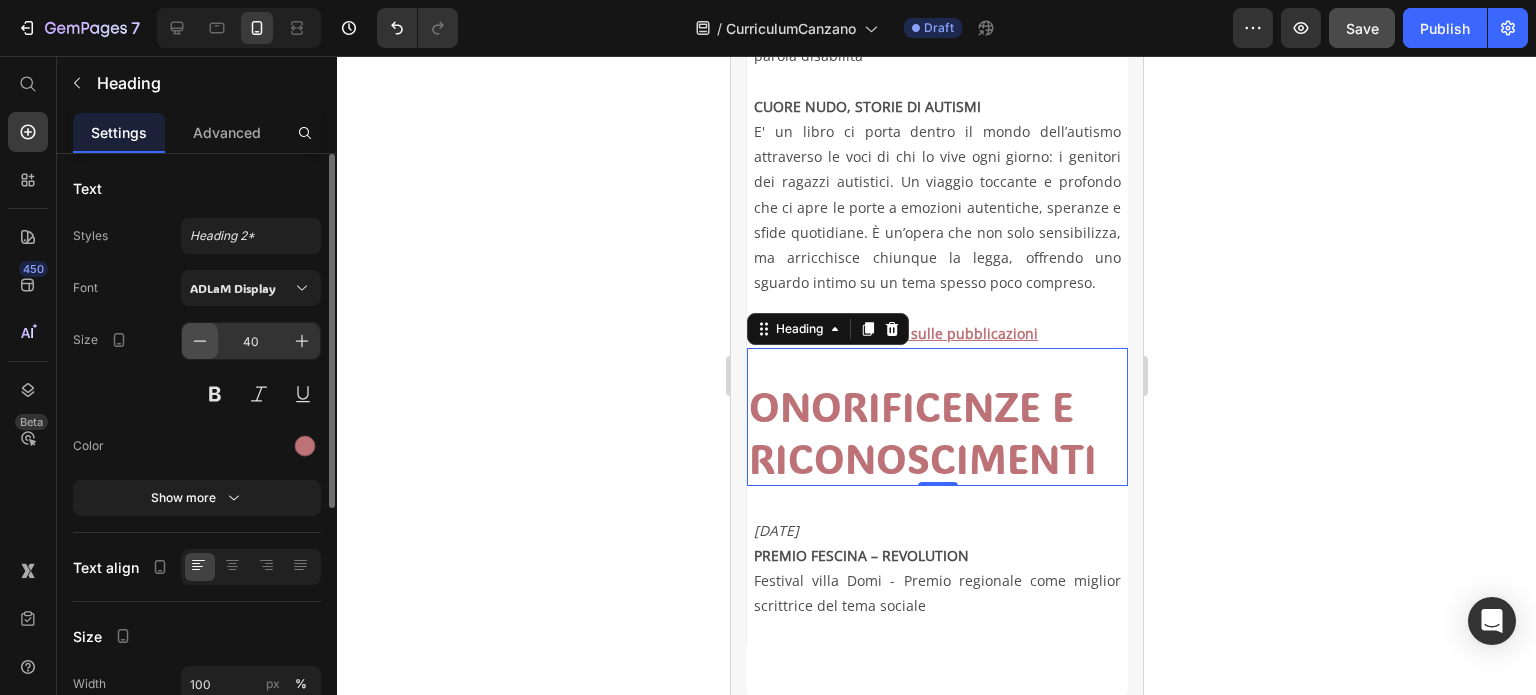 click 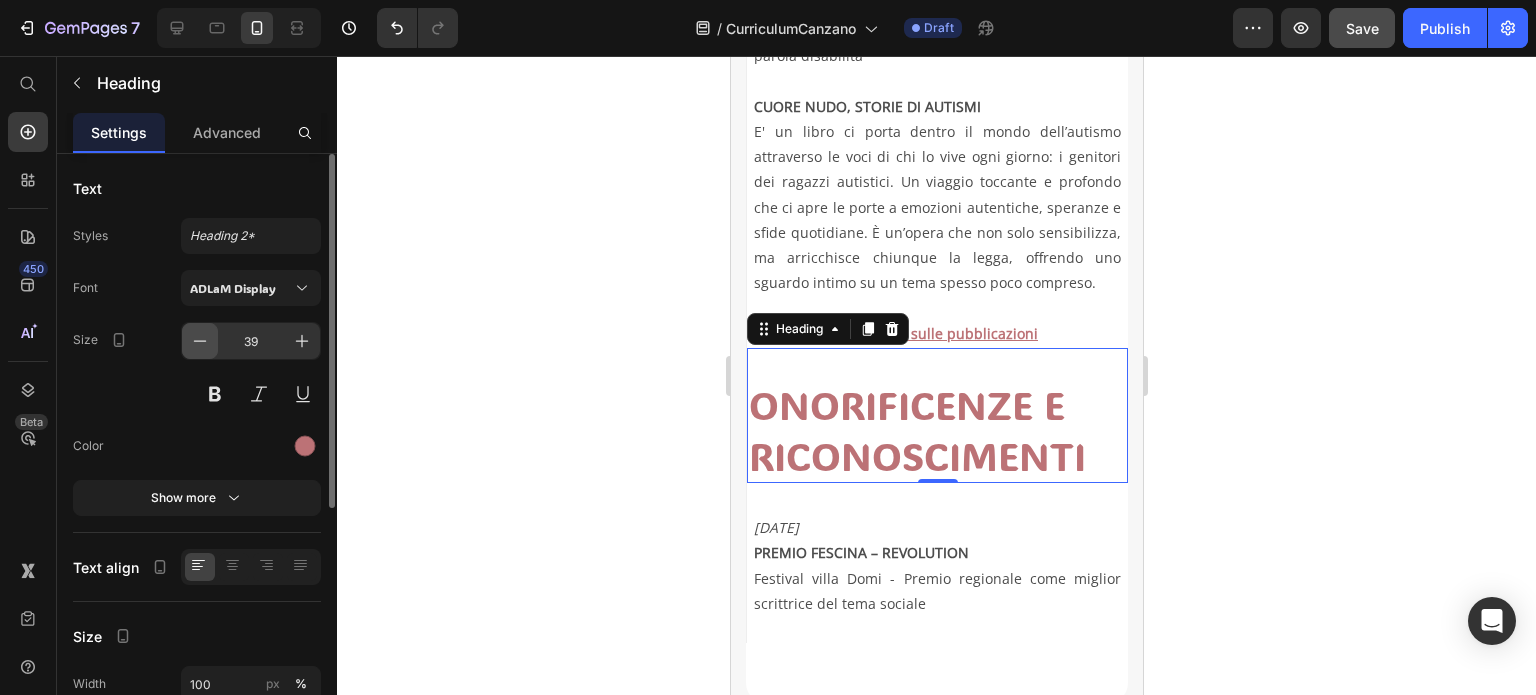 click 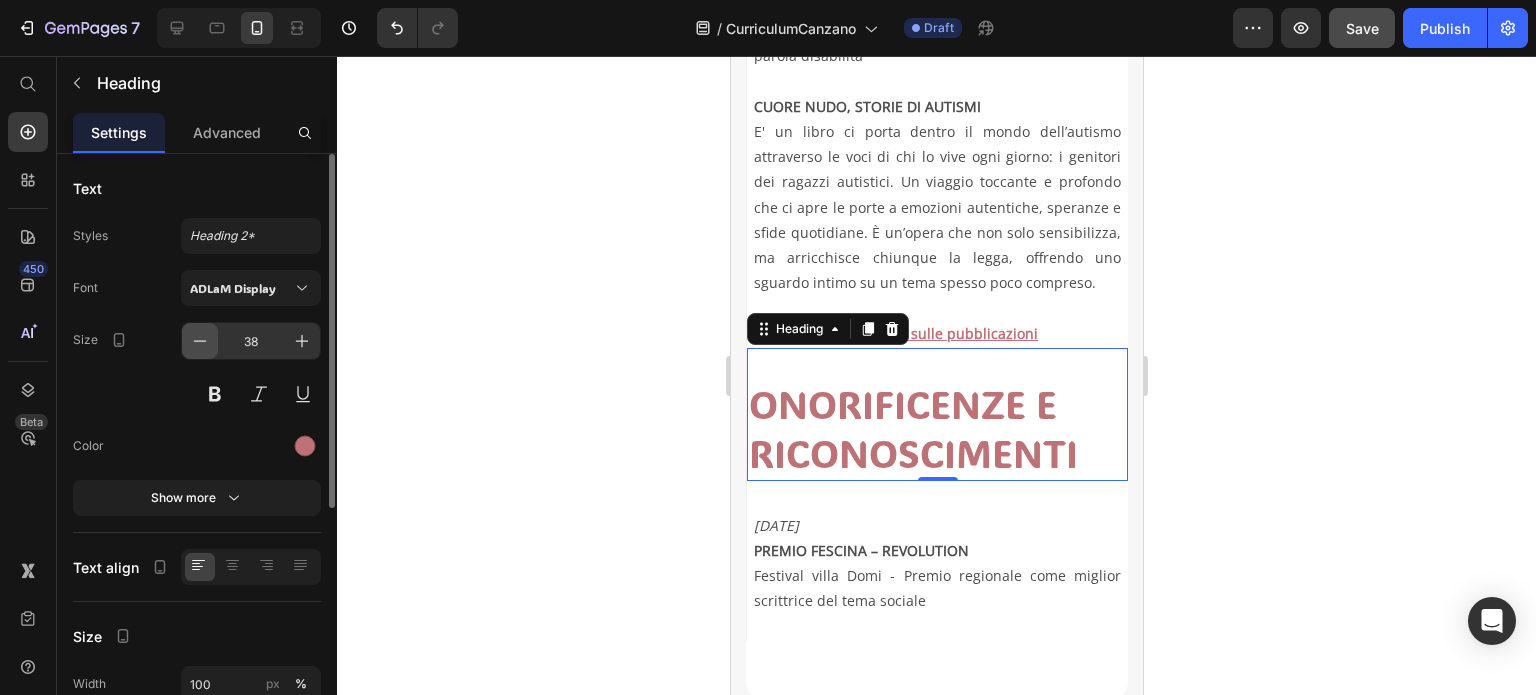 click 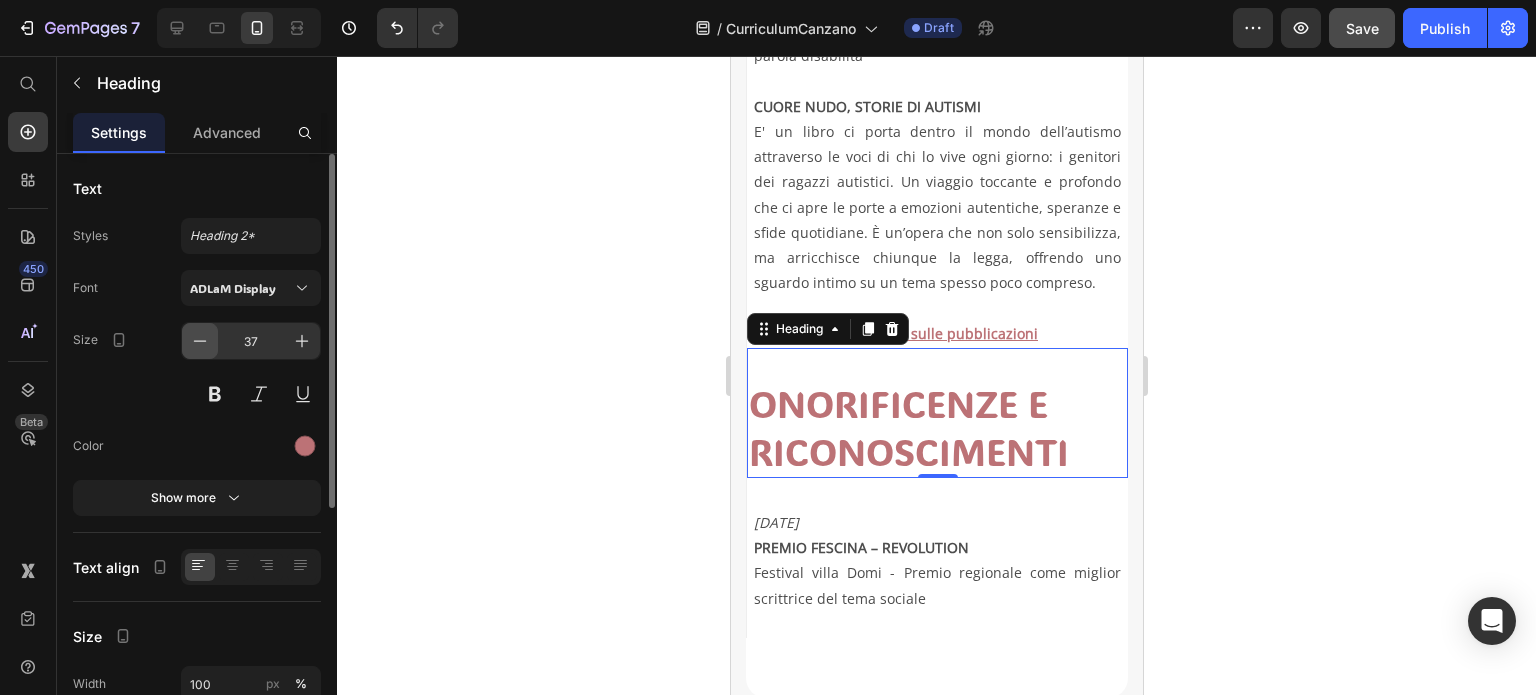 click 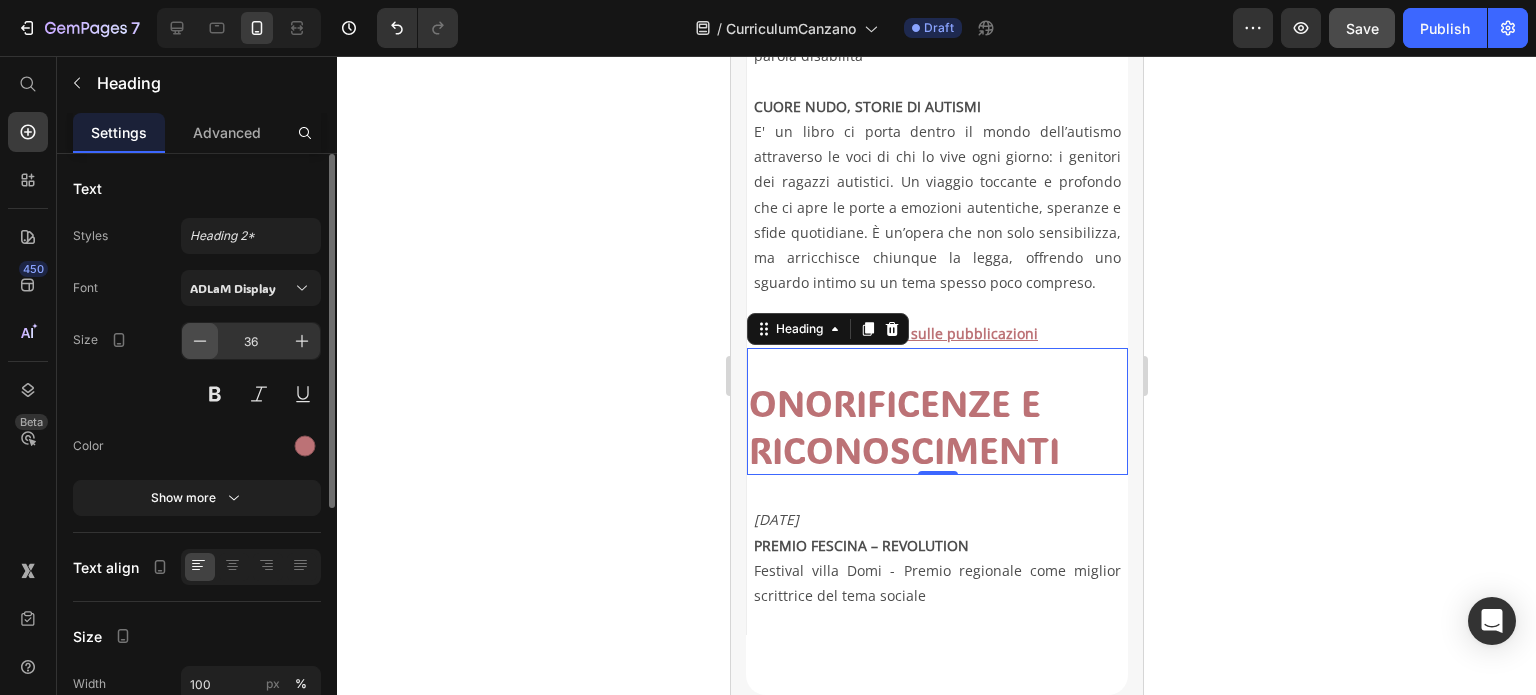 click 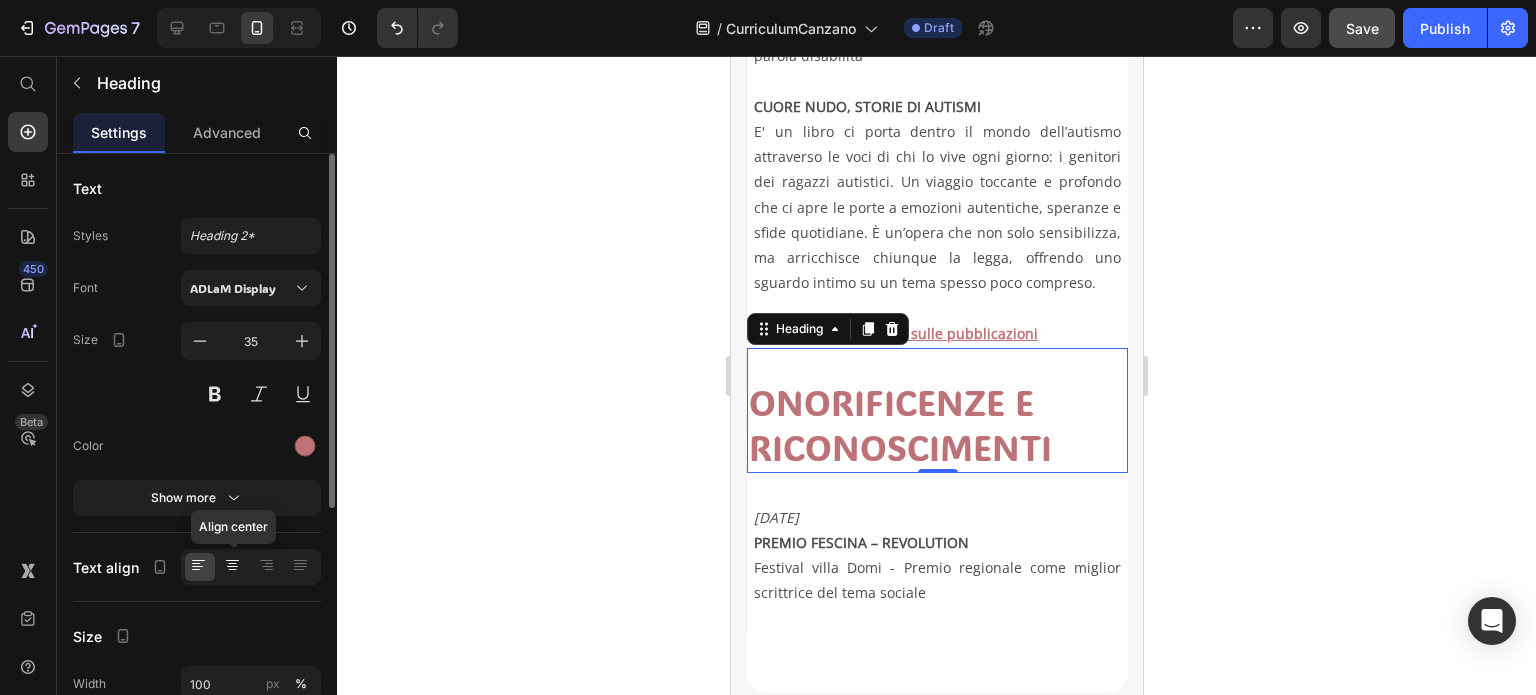 click 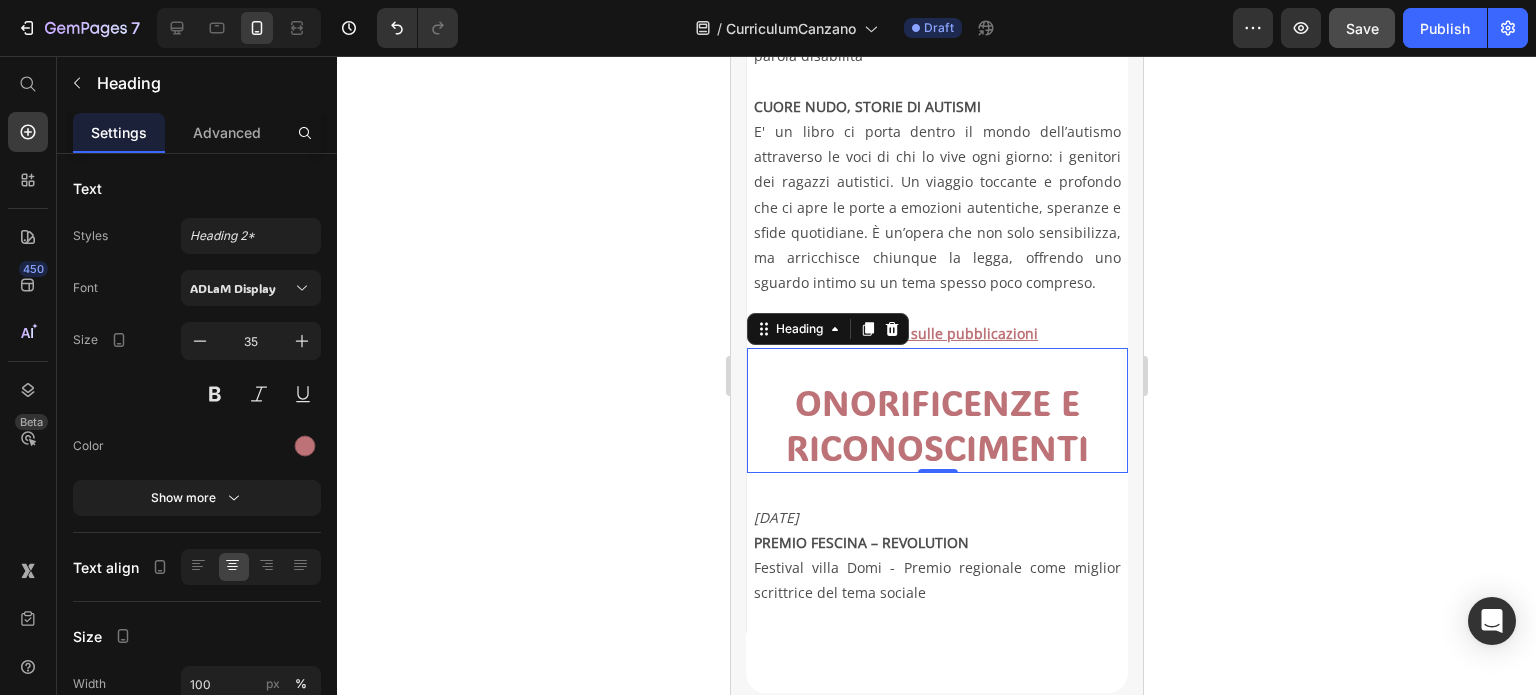 scroll, scrollTop: 2900, scrollLeft: 0, axis: vertical 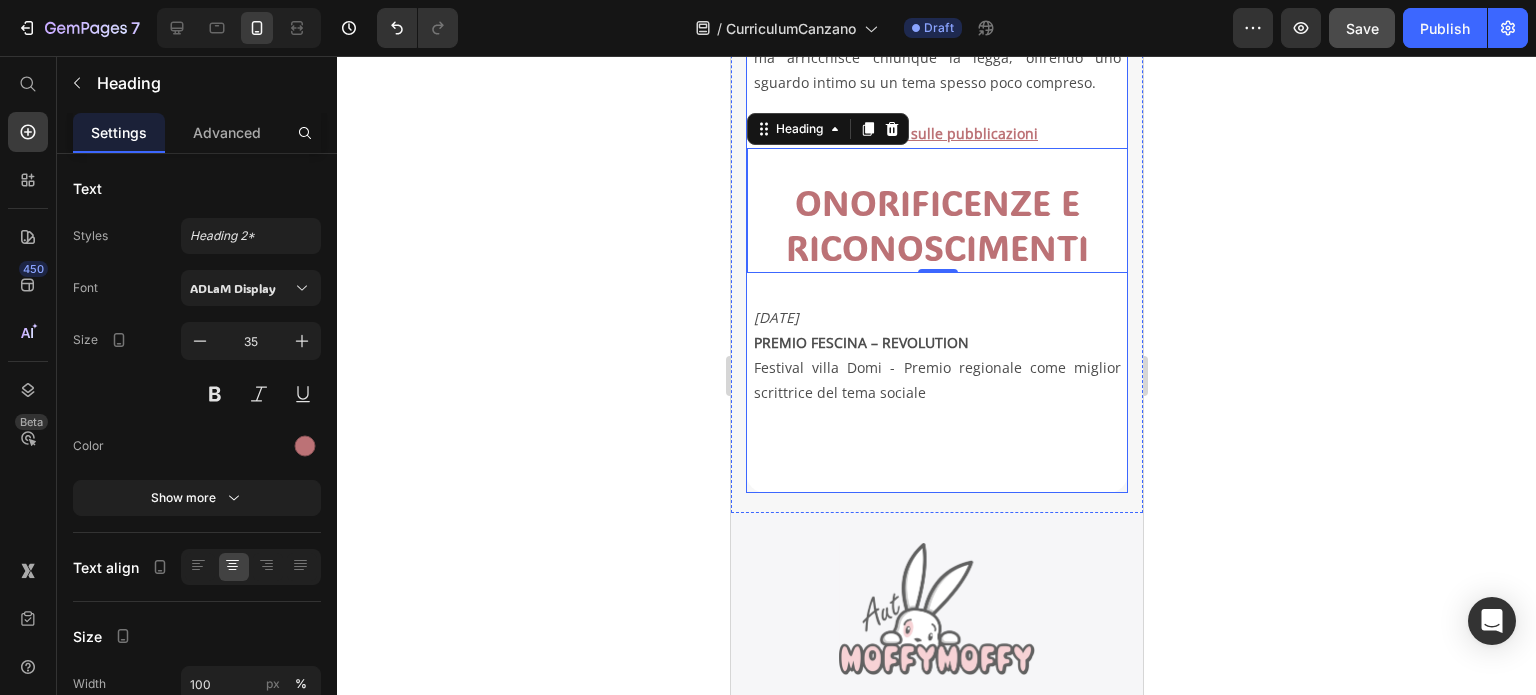 click on "DOTT.SSA [LAST] Heading Image Nata il [DATE] Text Block CARICHE PRINCIPALI Heading Title Line Riconosciuta la professionalità e l'alta preparazione della Dott.ssa [LAST] in tema di autismo, nonché la sua concretezza e serietà nel lavoro, l'azienda ha deciso di affidarle ruoli di crescente responsabilità. La Dott.ssa, con la sua esperienza e il suo approccio empatico, rappresenta un punto di riferimento fondamentale nel nostro team. Siamo entusiasti di poter contare su di lei per guidare progetti innovativi e sviluppare strategie che possano fare la differenza nella vita delle persone con autismo. Il suo impegno sarà cruciale per raggiungere obiettivi significativi e migliorare continuamente i nostri servizi. Text Block Row Specialista in autismo e disturbi del comportamento Blogger per "Autenticamente Autismo" Content creator Text Block ALTRE CARICHE ATTUALMENTE RICOPERTE Heading Title Line Docente di scuola primaria (MIUR) - Caserta Text Block Row" at bounding box center (936, -1130) 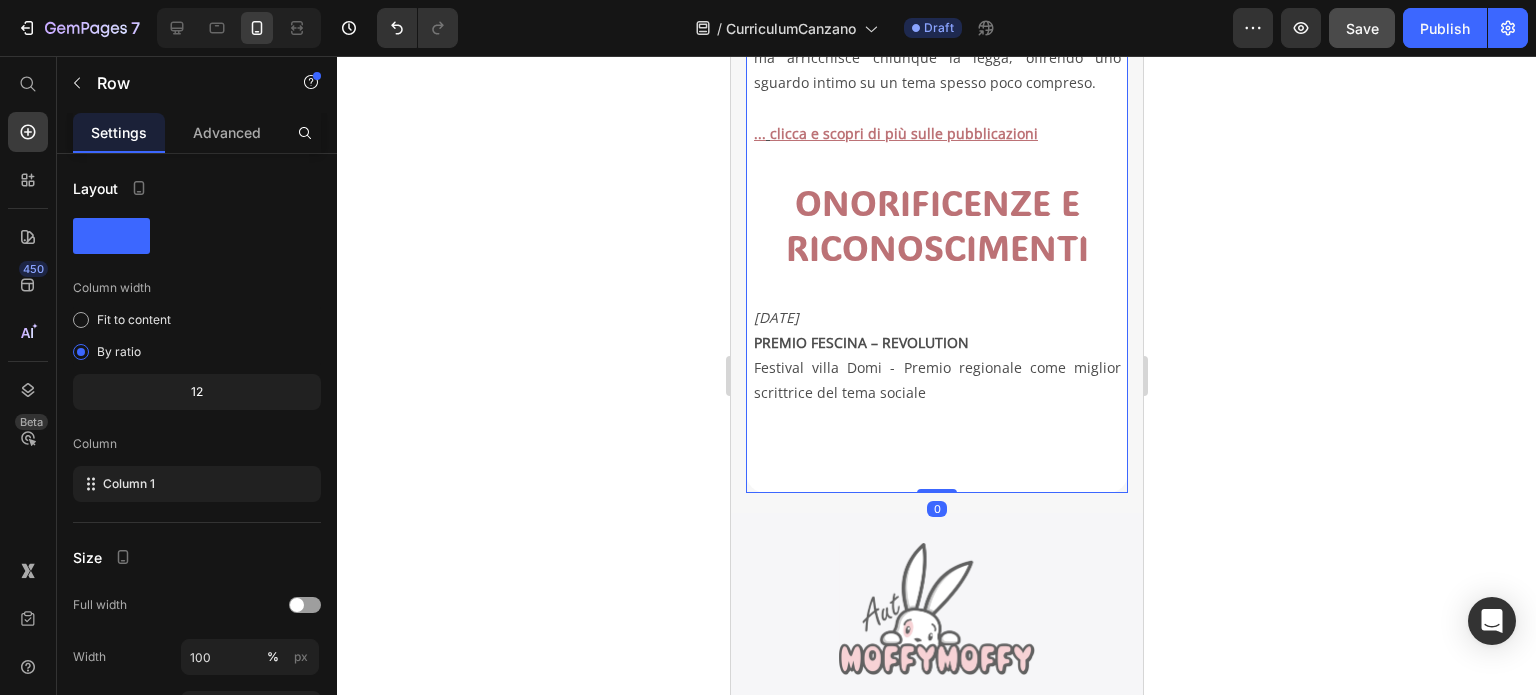 click on "DOTT.SSA [LAST] Heading Image Nata il [DATE] Text Block CARICHE PRINCIPALI Heading Title Line Riconosciuta la professionalità e l'alta preparazione della Dott.ssa [LAST] in tema di autismo, nonché la sua concretezza e serietà nel lavoro, l'azienda ha deciso di affidarle ruoli di crescente responsabilità. La Dott.ssa, con la sua esperienza e il suo approccio empatico, rappresenta un punto di riferimento fondamentale nel nostro team. Siamo entusiasti di poter contare su di lei per guidare progetti innovativi e sviluppare strategie che possano fare la differenza nella vita delle persone con autismo. Il suo impegno sarà cruciale per raggiungere obiettivi significativi e migliorare continuamente i nostri servizi. Text Block Row Specialista in autismo e disturbi del comportamento Blogger per "Autenticamente Autismo" Content creator Text Block ALTRE CARICHE ATTUALMENTE RICOPERTE Heading Title Line Docente di scuola primaria (MIUR) - Caserta Text Block Row" at bounding box center (936, -1130) 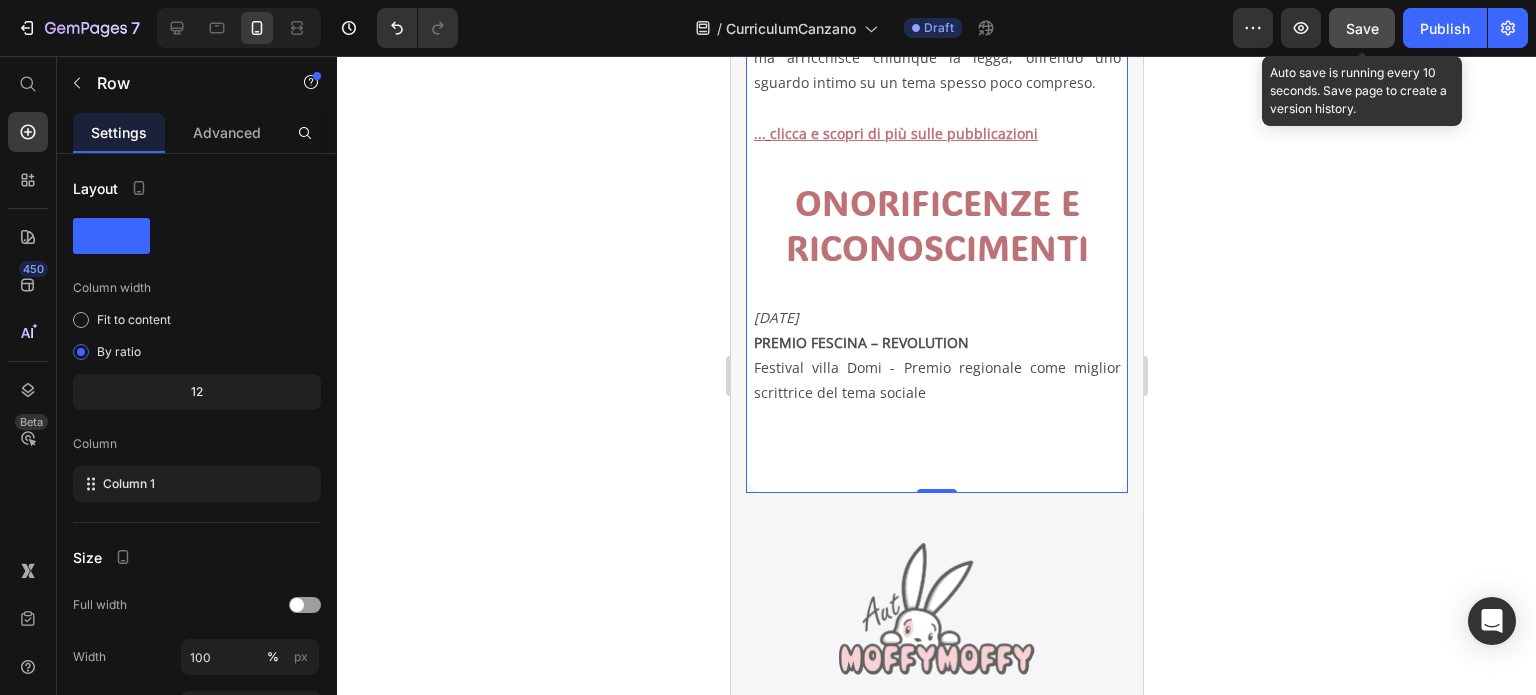click on "Save" 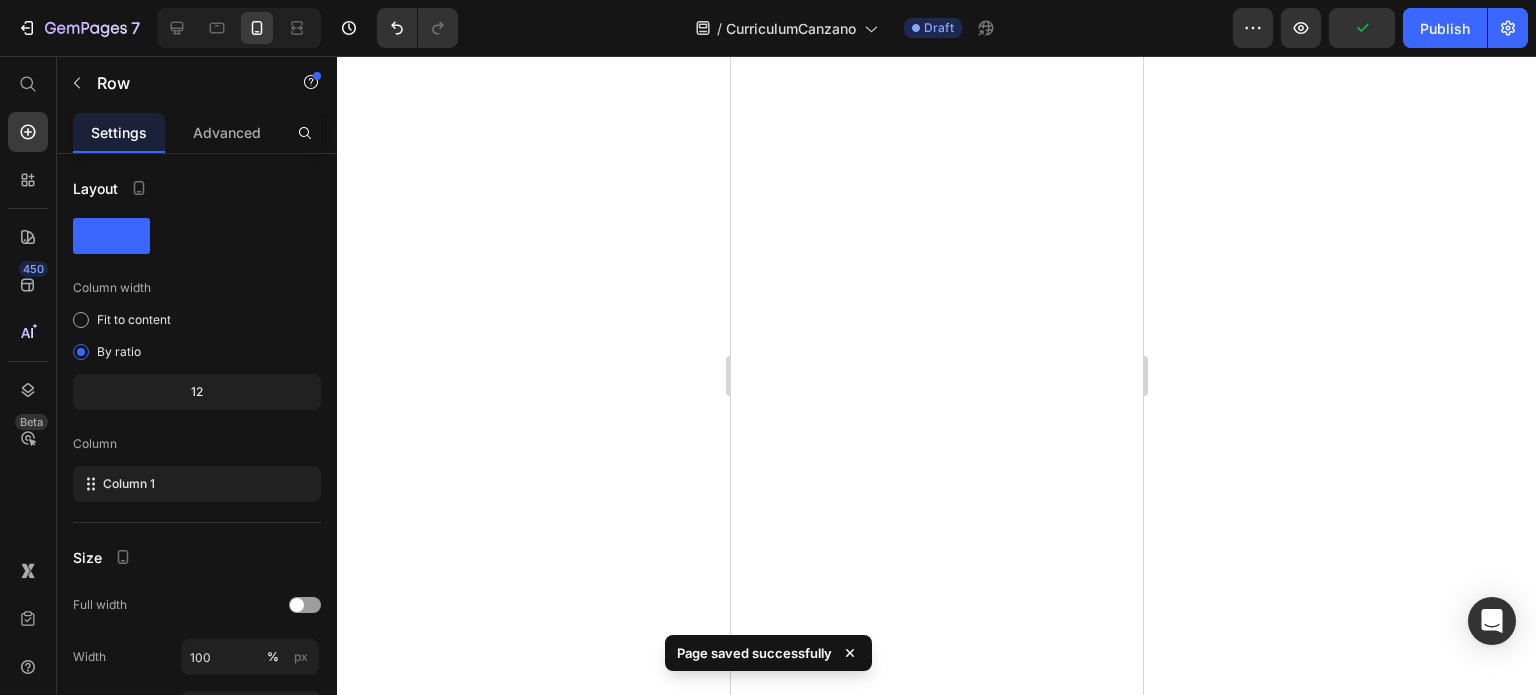 scroll, scrollTop: 0, scrollLeft: 0, axis: both 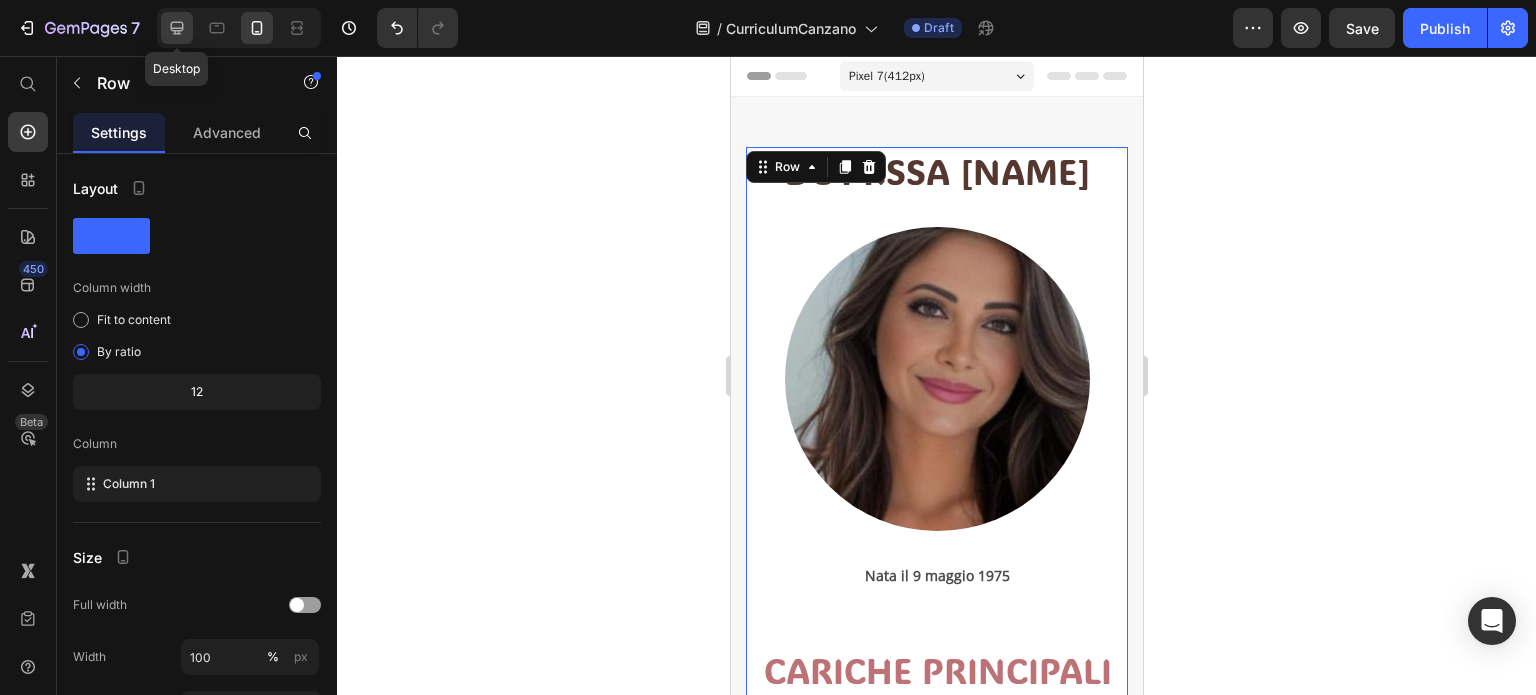 click 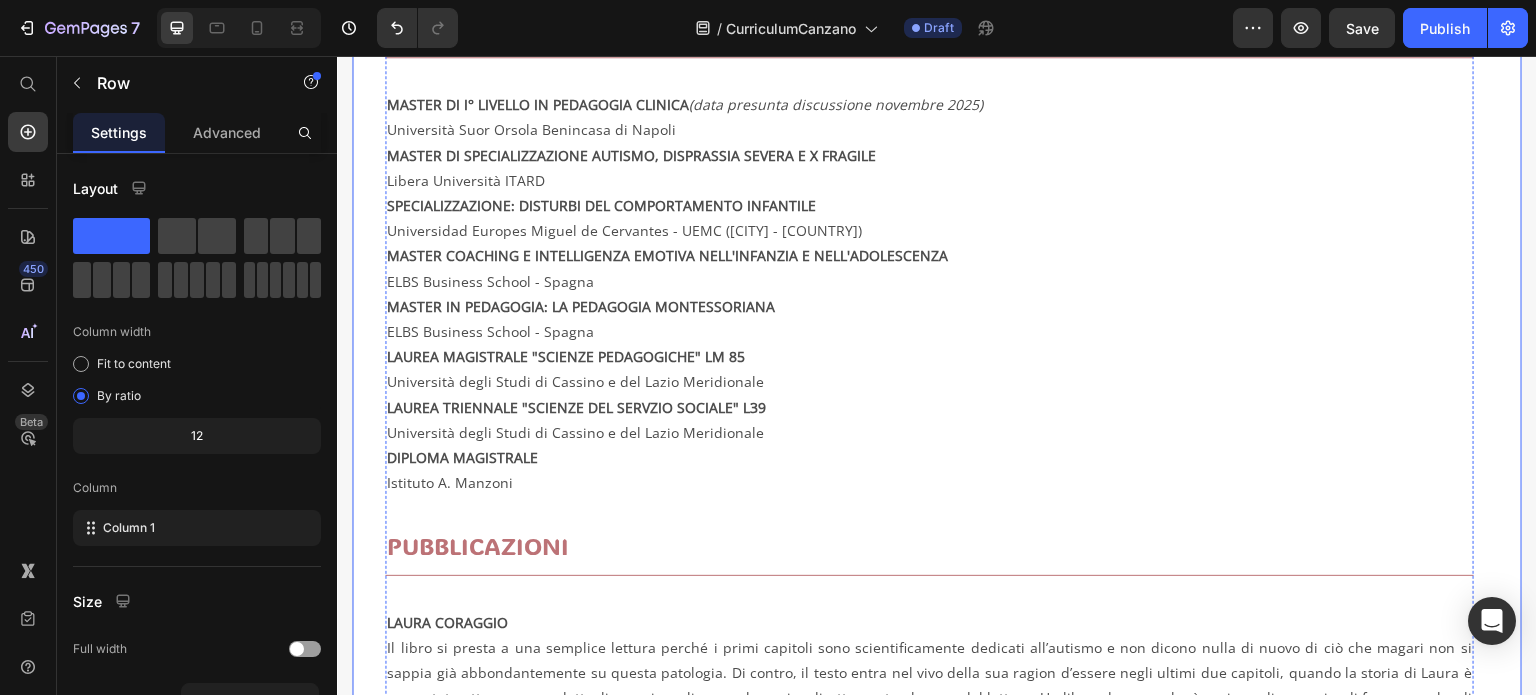 scroll, scrollTop: 1251, scrollLeft: 0, axis: vertical 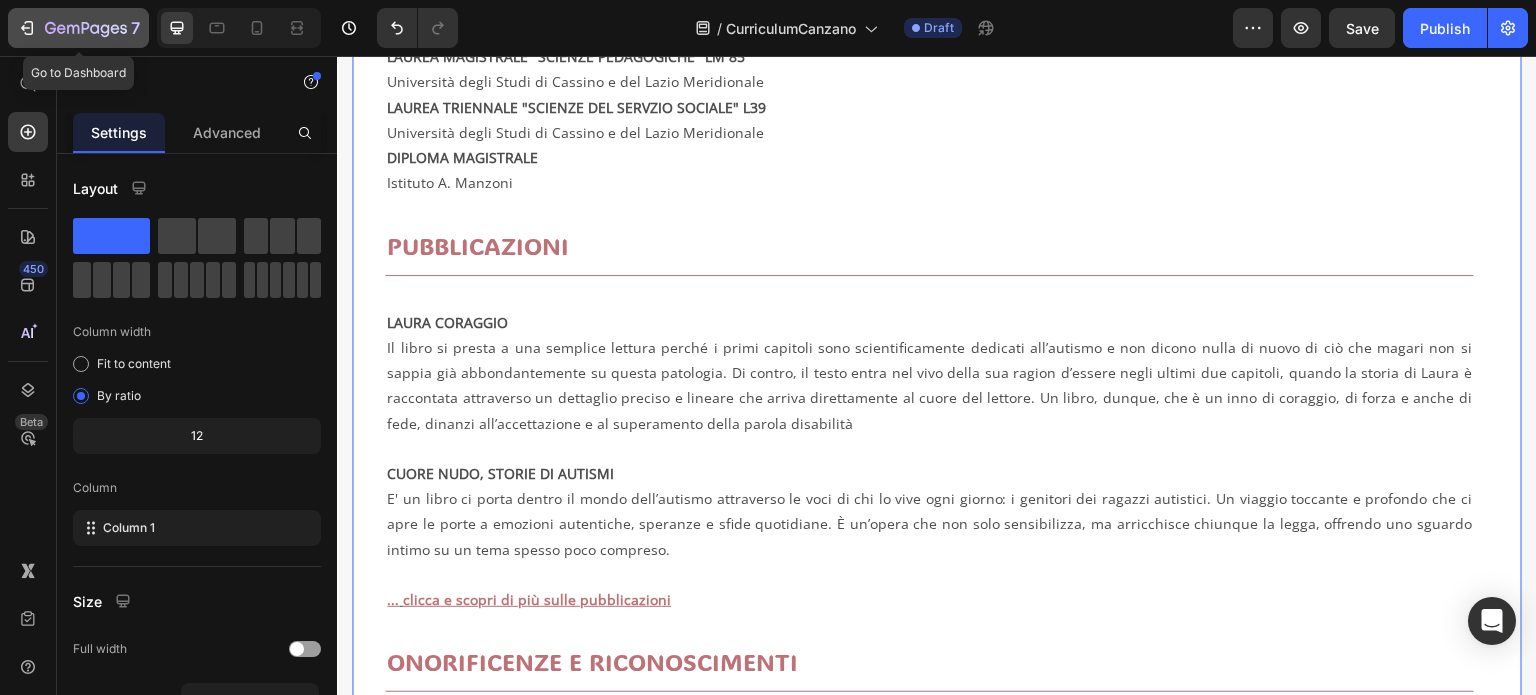 click 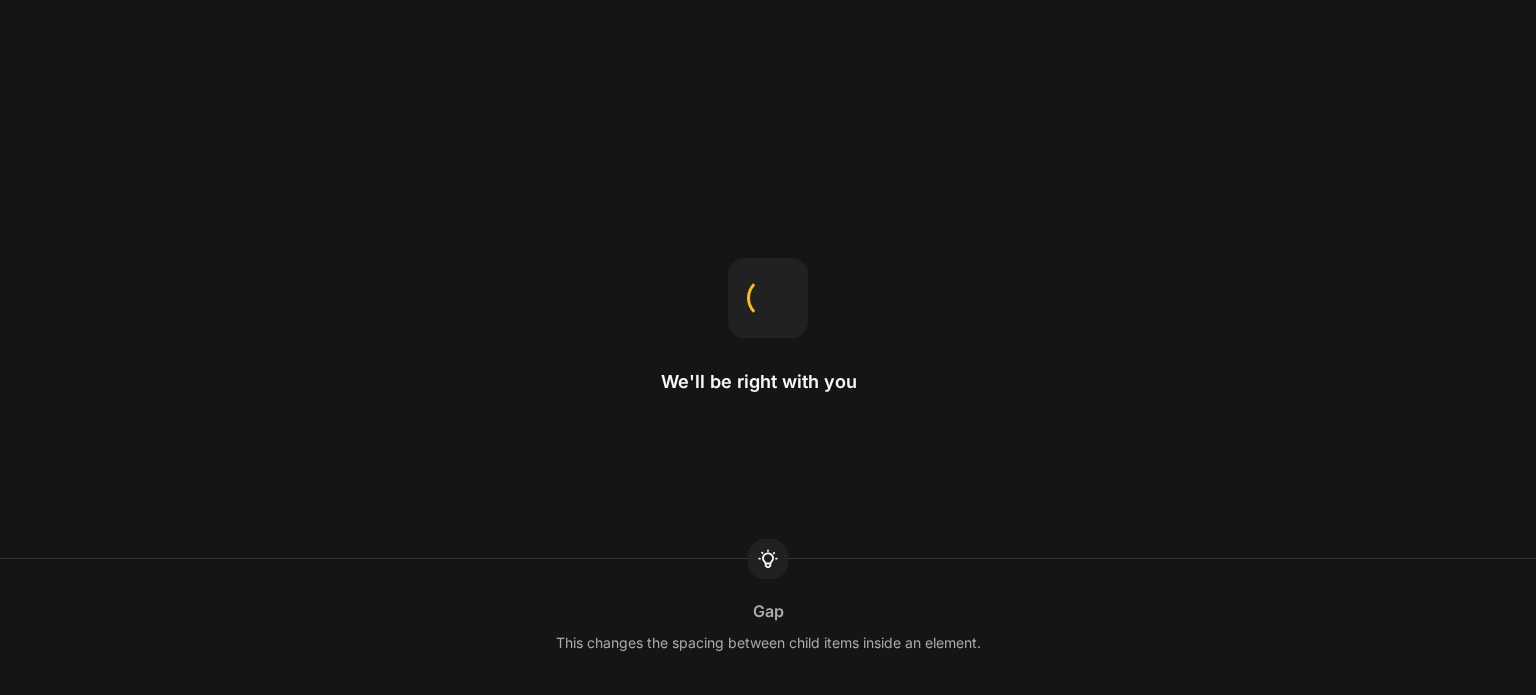 scroll, scrollTop: 0, scrollLeft: 0, axis: both 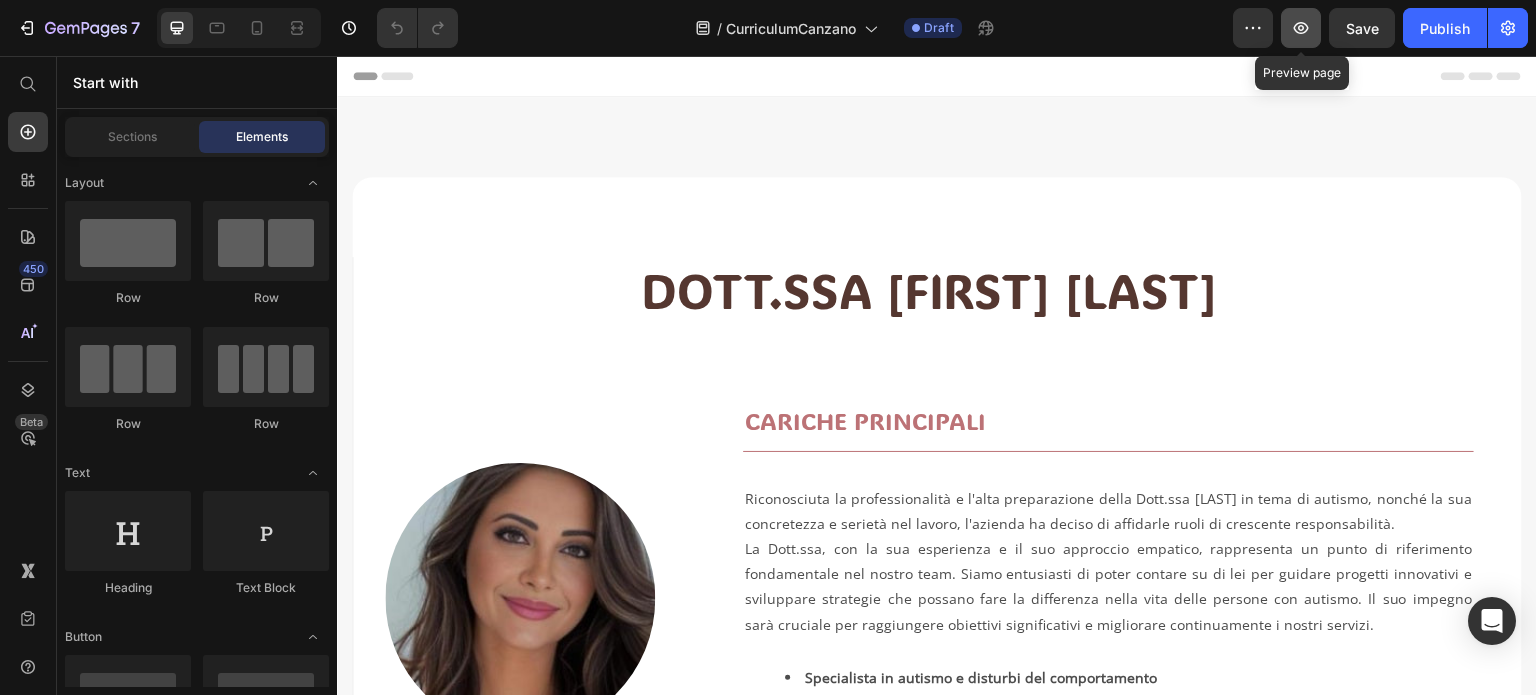click 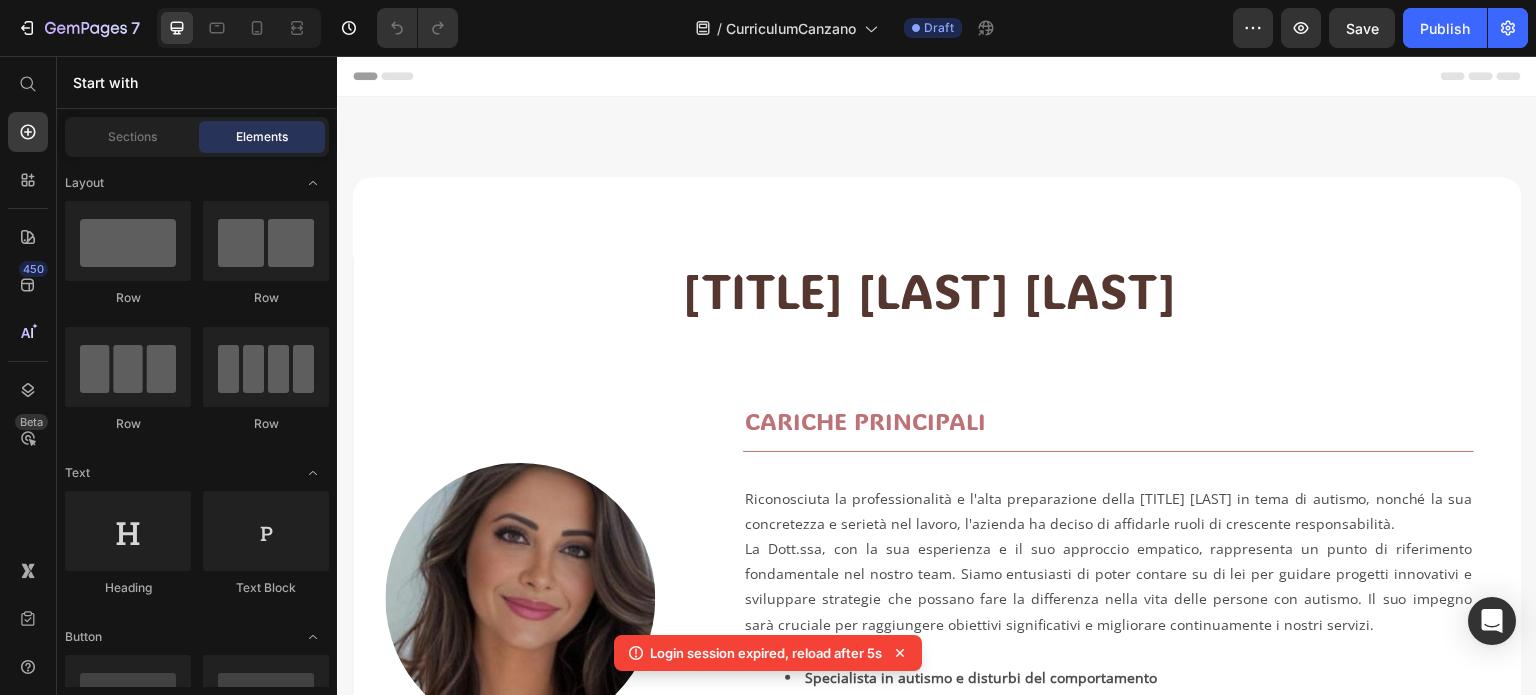 scroll, scrollTop: 0, scrollLeft: 0, axis: both 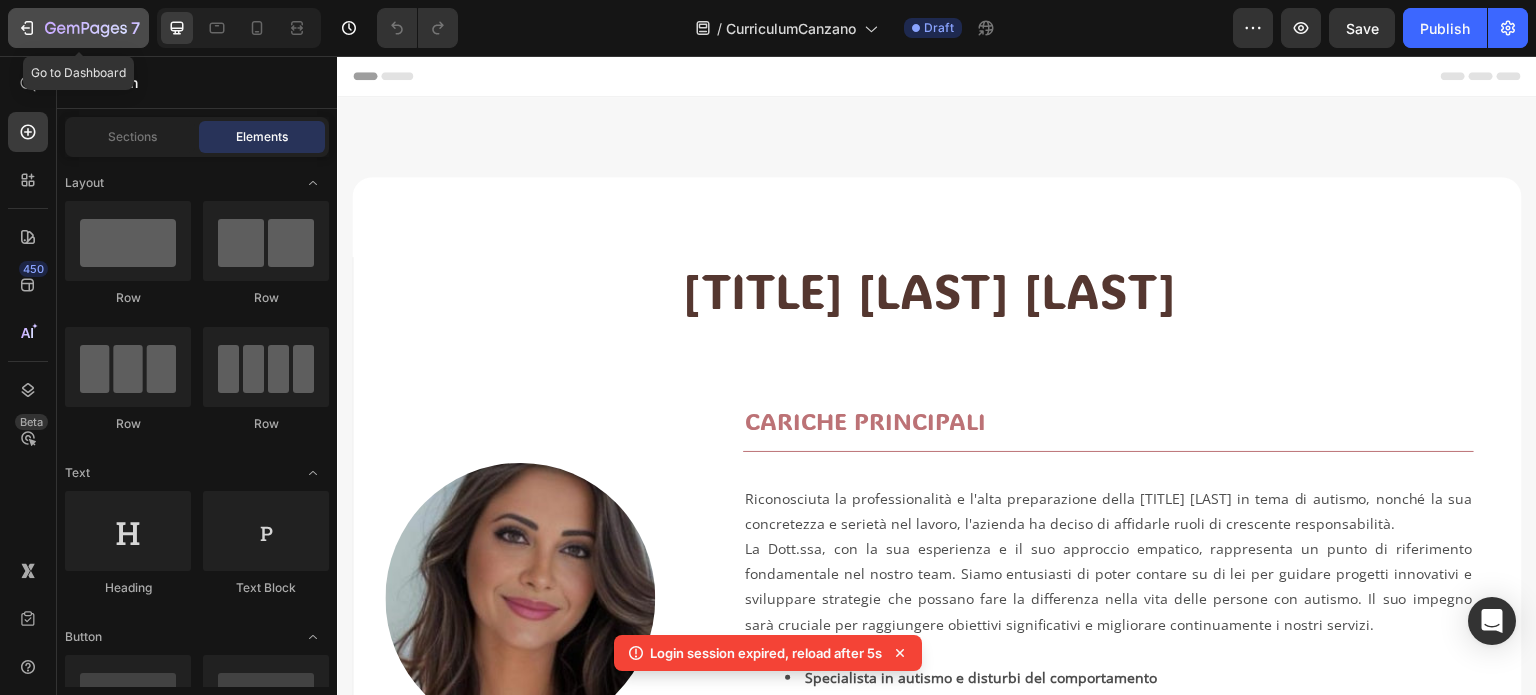 click 